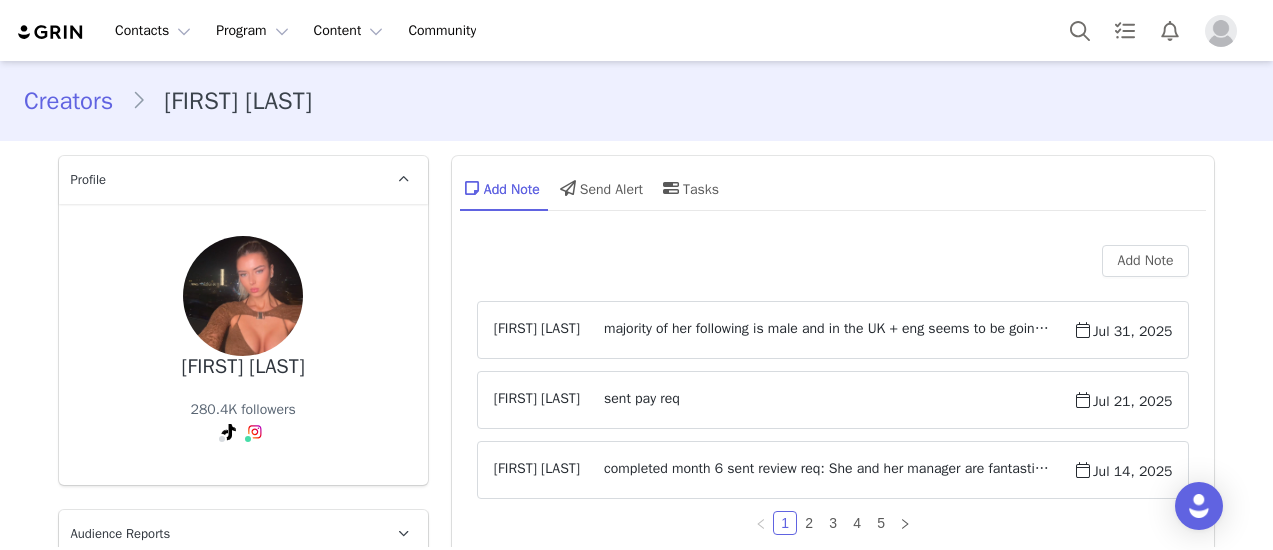 scroll, scrollTop: 0, scrollLeft: 0, axis: both 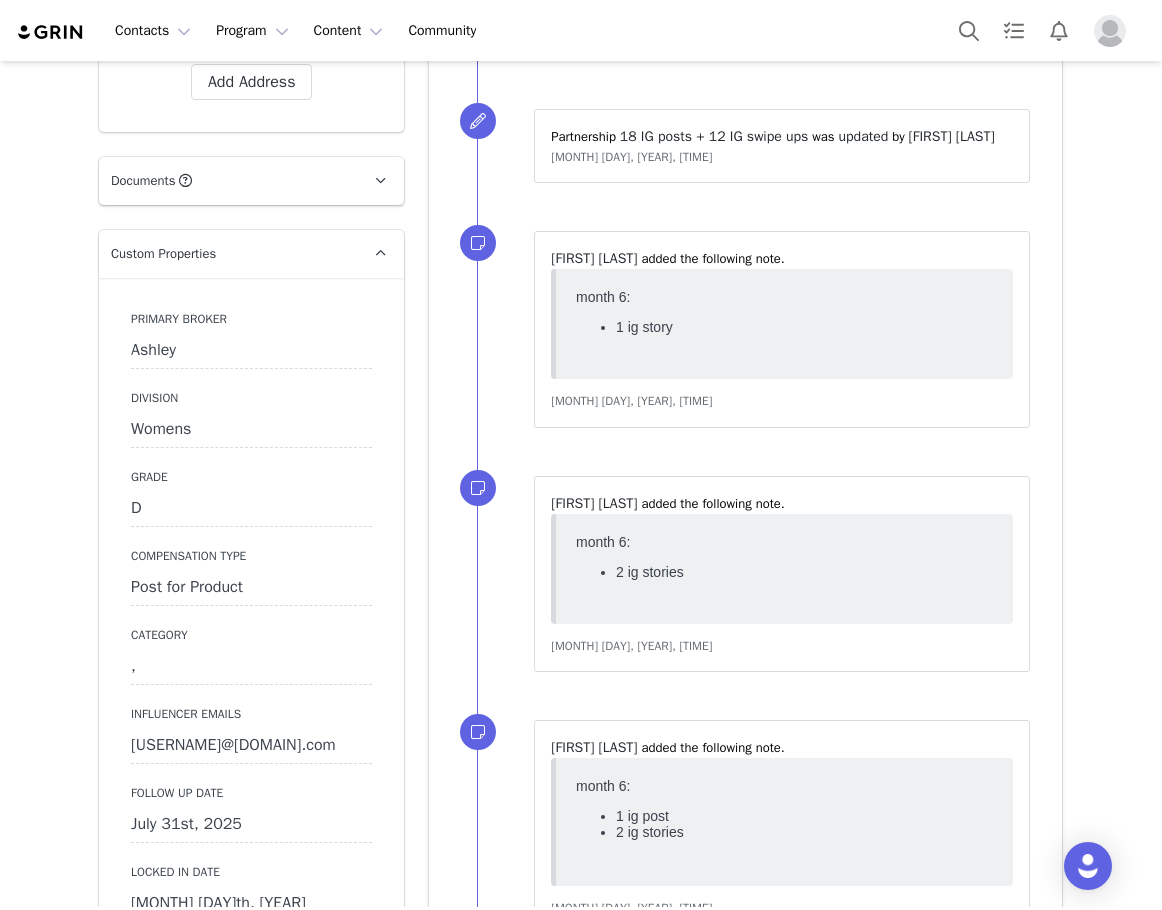 click on "Follow Up Date   [MONTH] [DAY]st, [YEAR]" at bounding box center (251, 813) 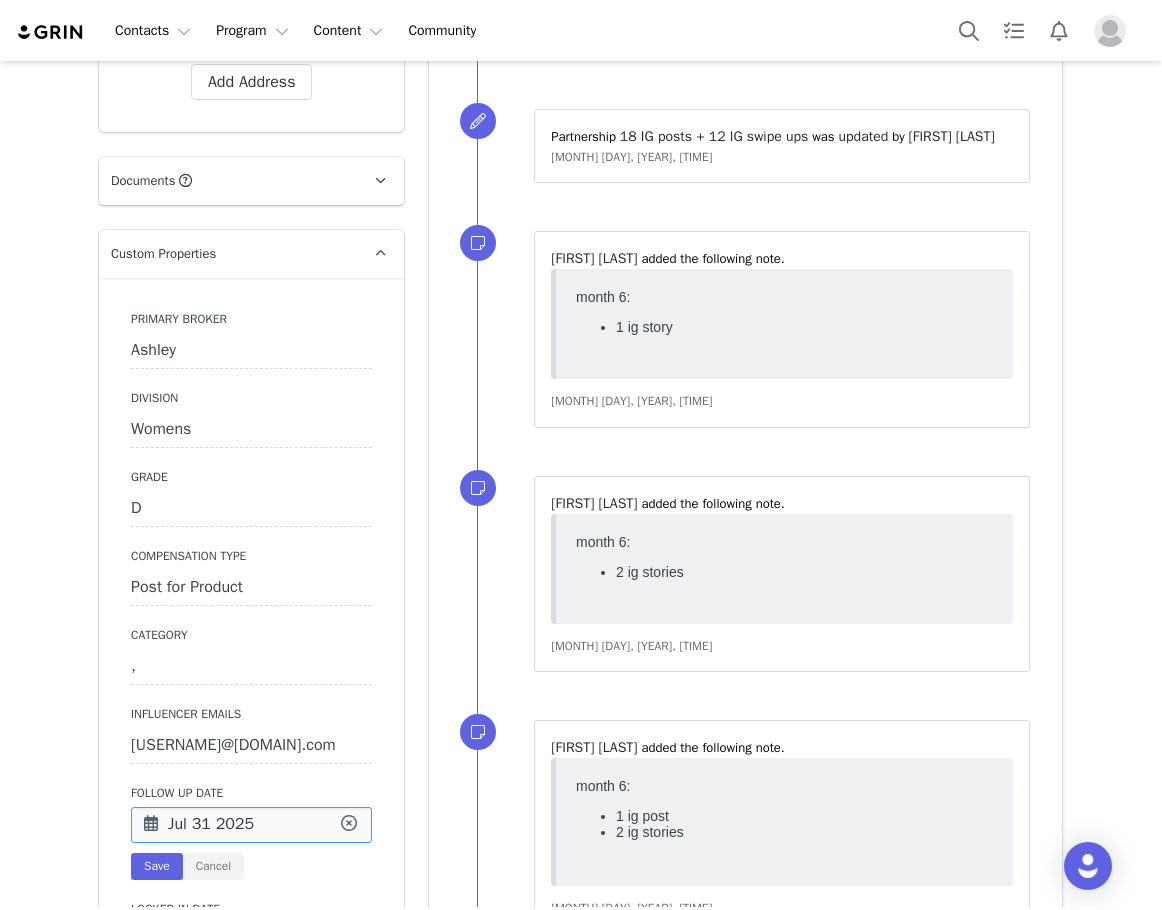 click on "Jul 31 2025" at bounding box center [251, 825] 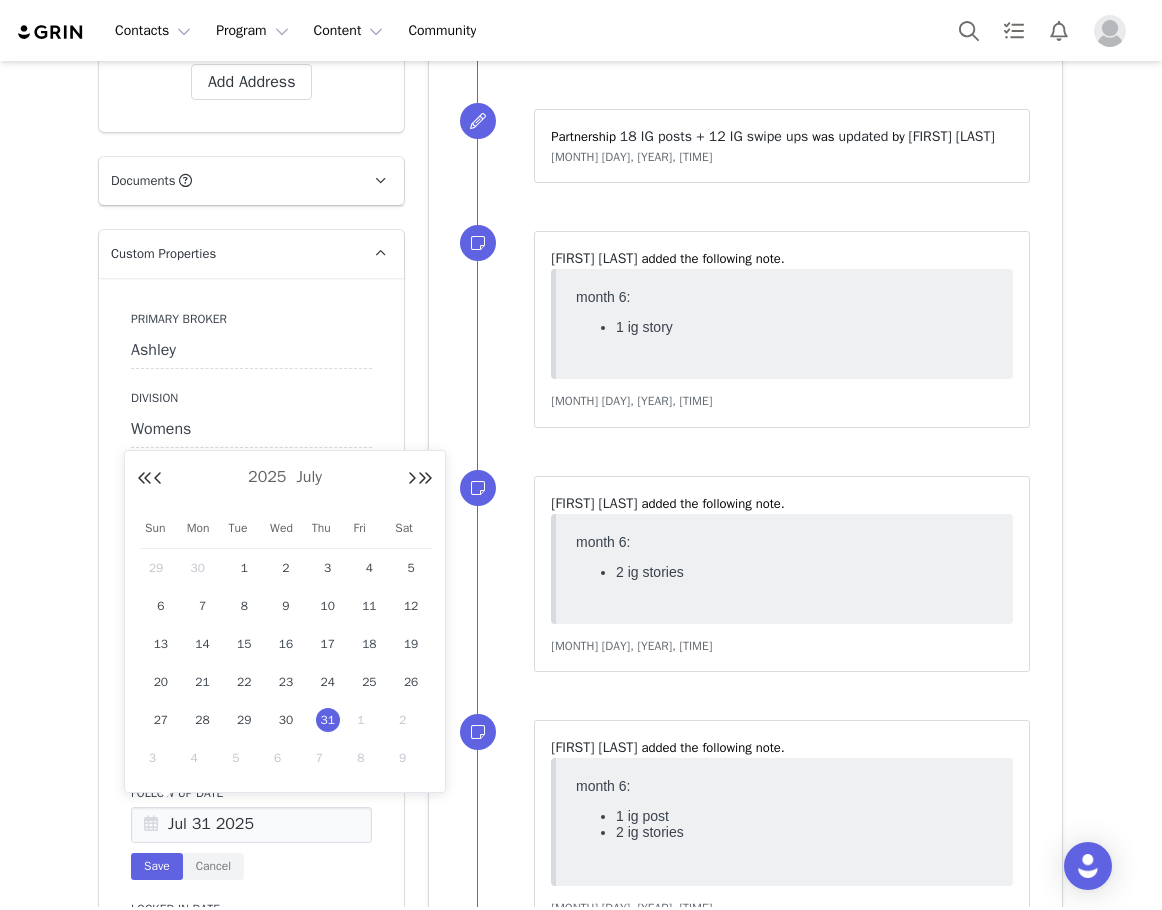 click on "1" at bounding box center [369, 720] 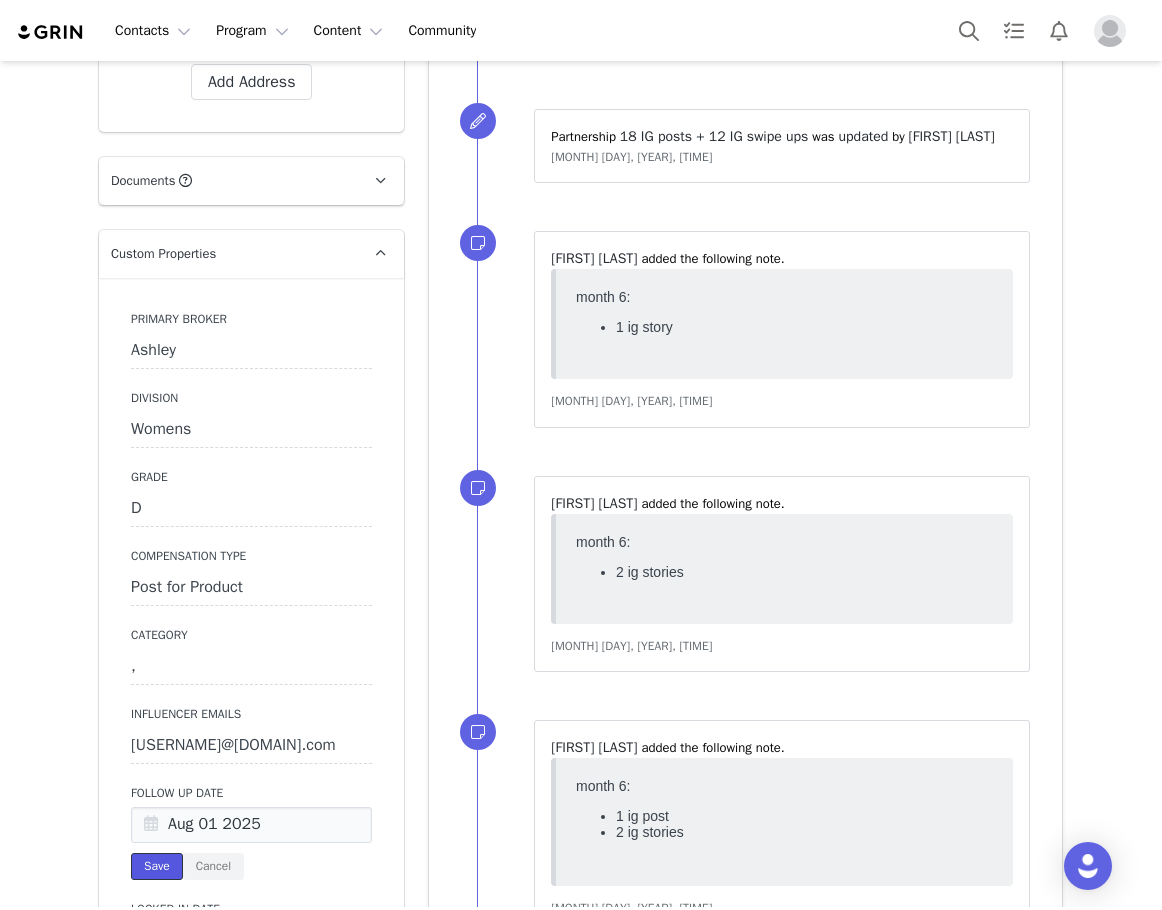 click on "Save" at bounding box center [157, 866] 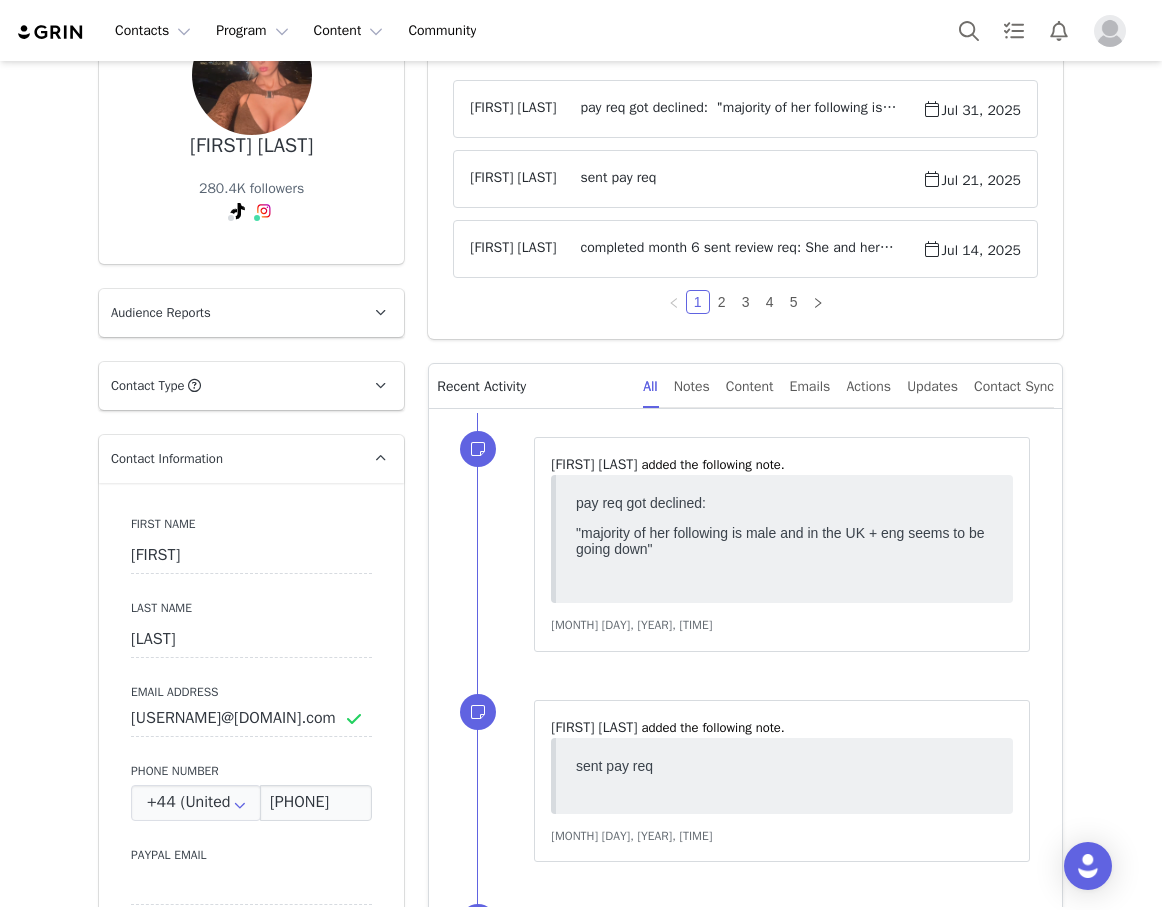 scroll, scrollTop: 100, scrollLeft: 0, axis: vertical 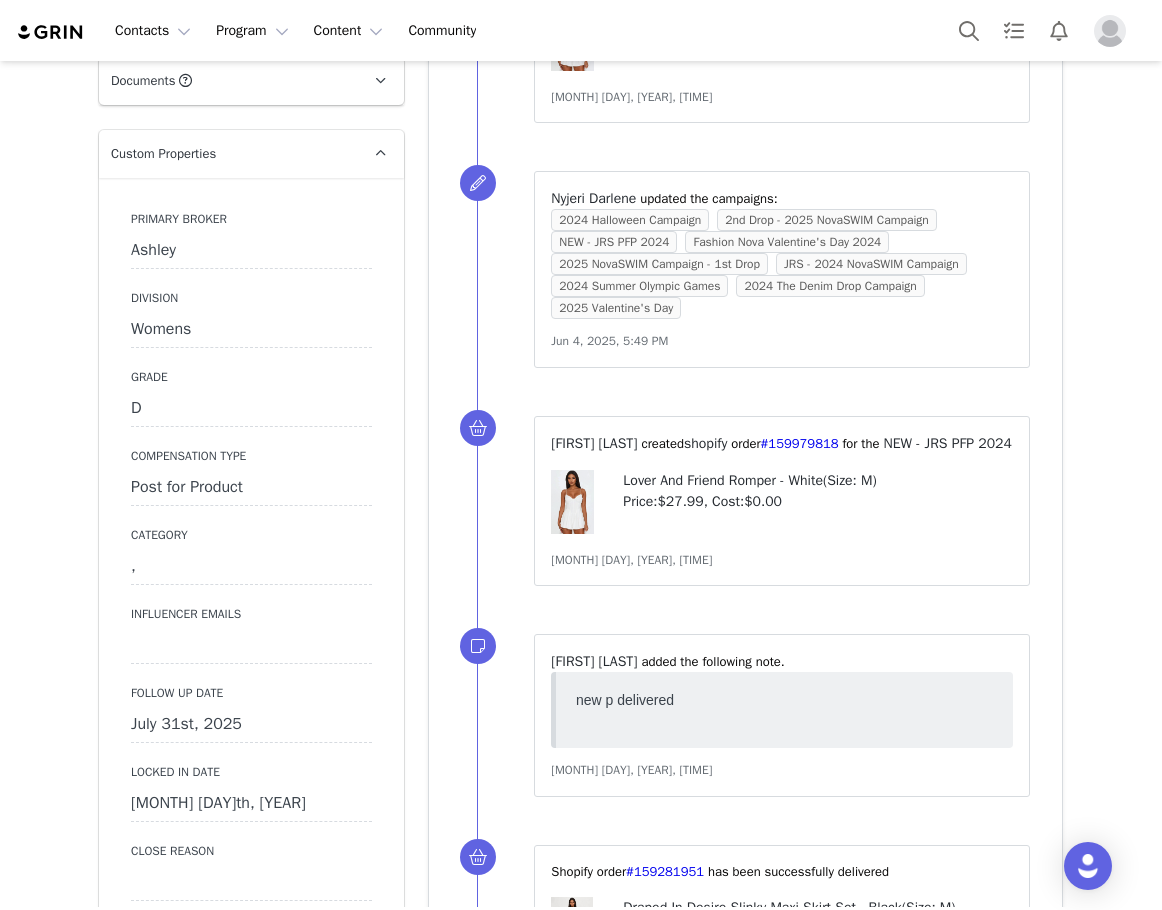click on "July 31st, 2025" at bounding box center (251, 725) 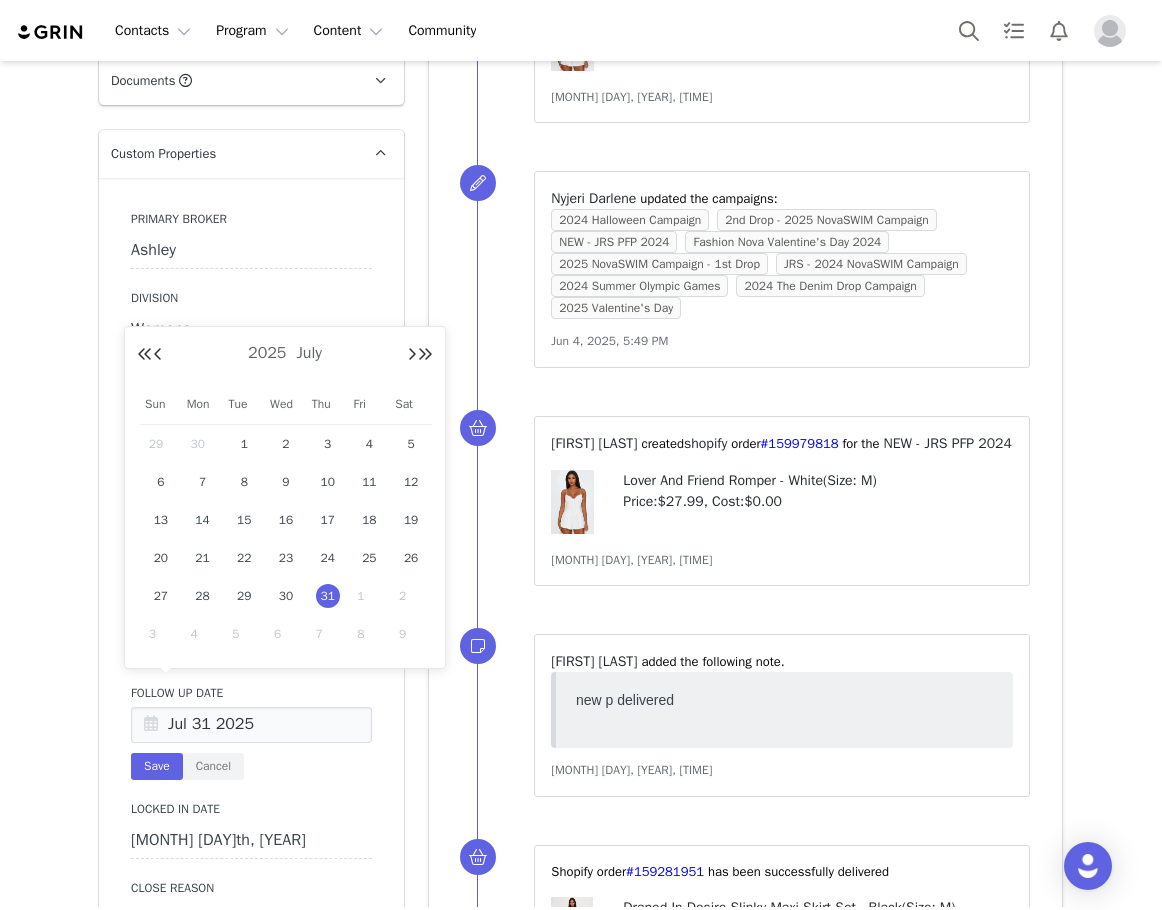 drag, startPoint x: 367, startPoint y: 594, endPoint x: 254, endPoint y: 713, distance: 164.10362 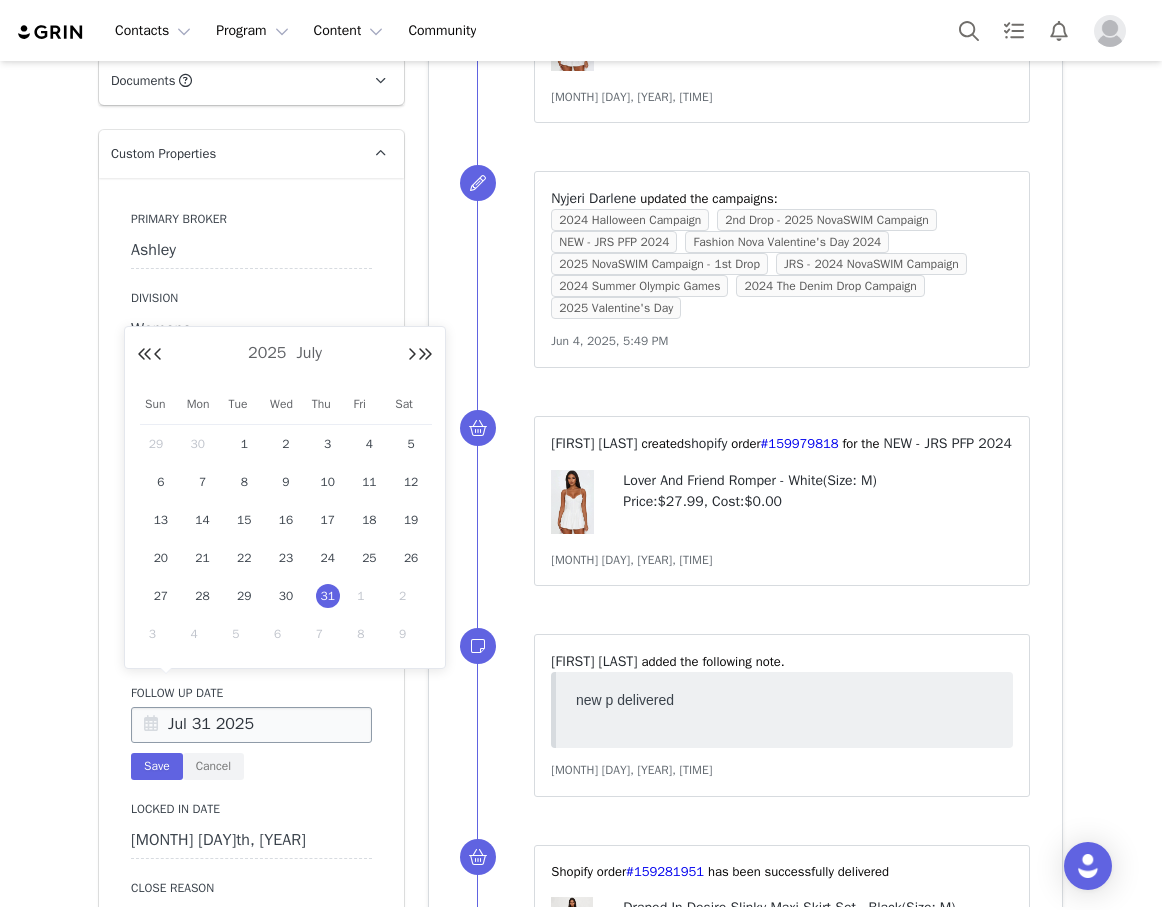 click on "1" at bounding box center [369, 596] 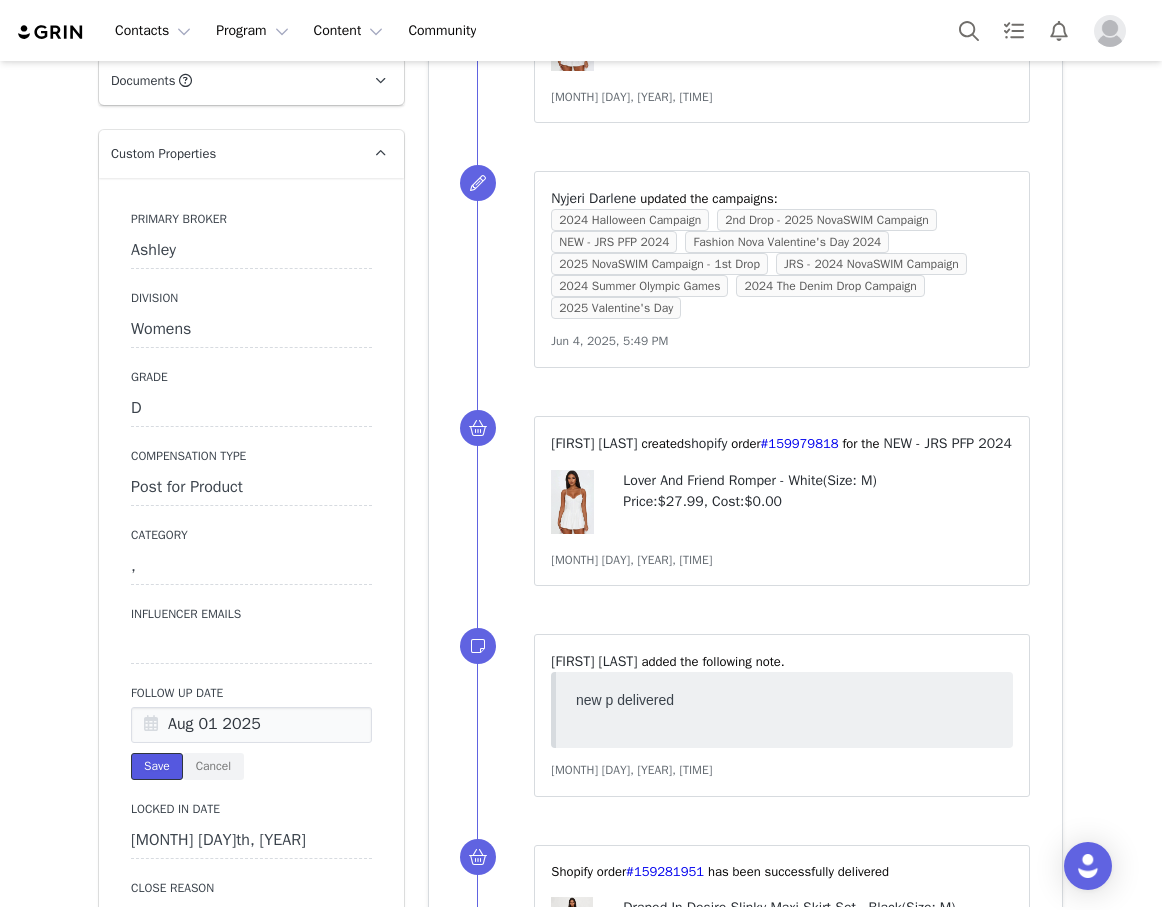 click on "Save" at bounding box center (157, 766) 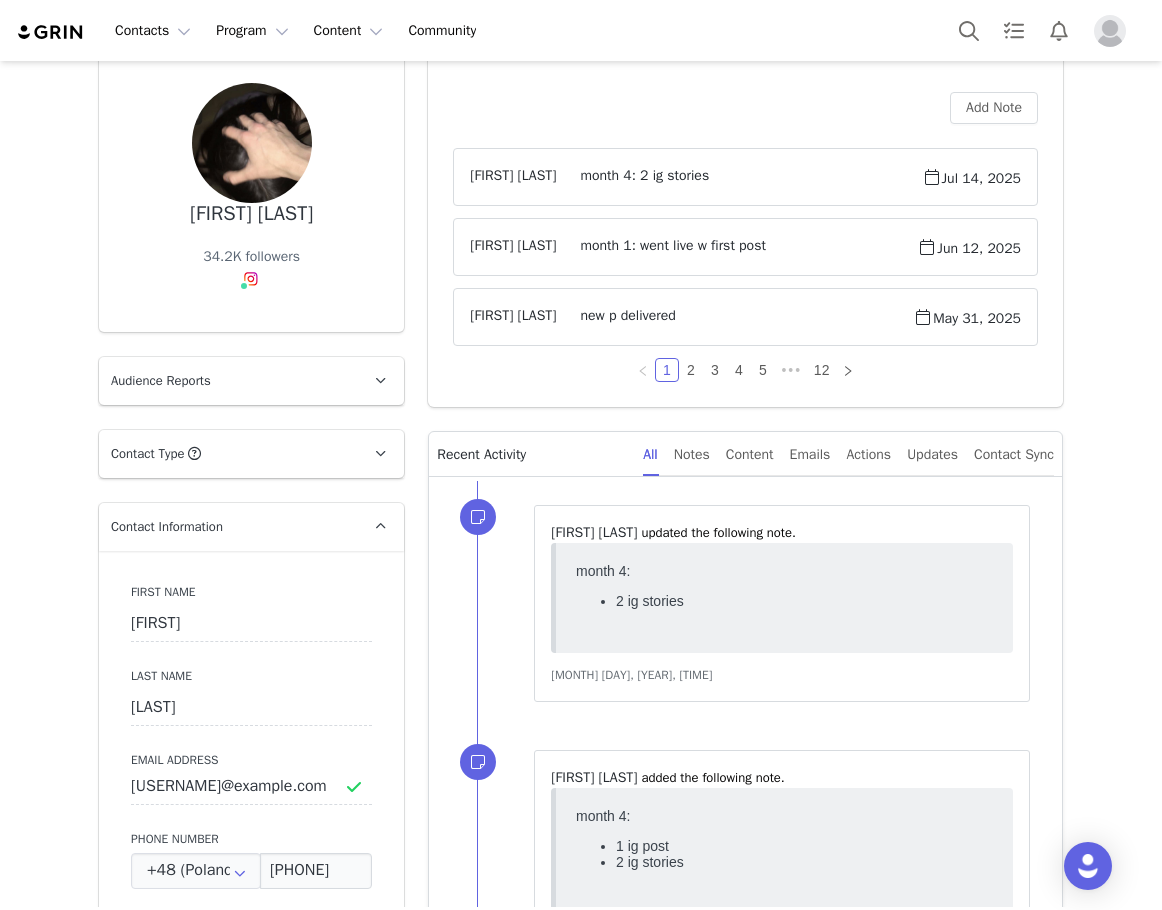 scroll, scrollTop: 0, scrollLeft: 0, axis: both 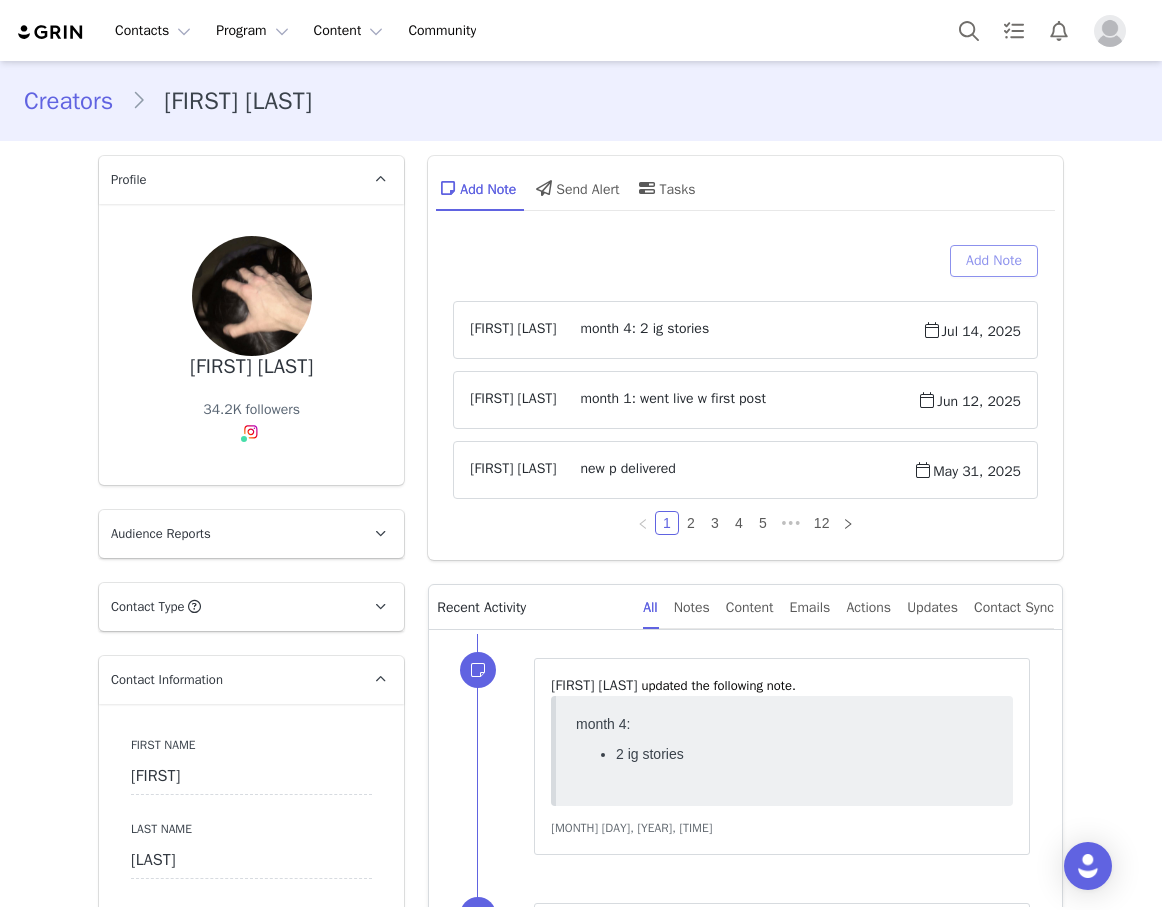 click on "Add Note" at bounding box center [994, 261] 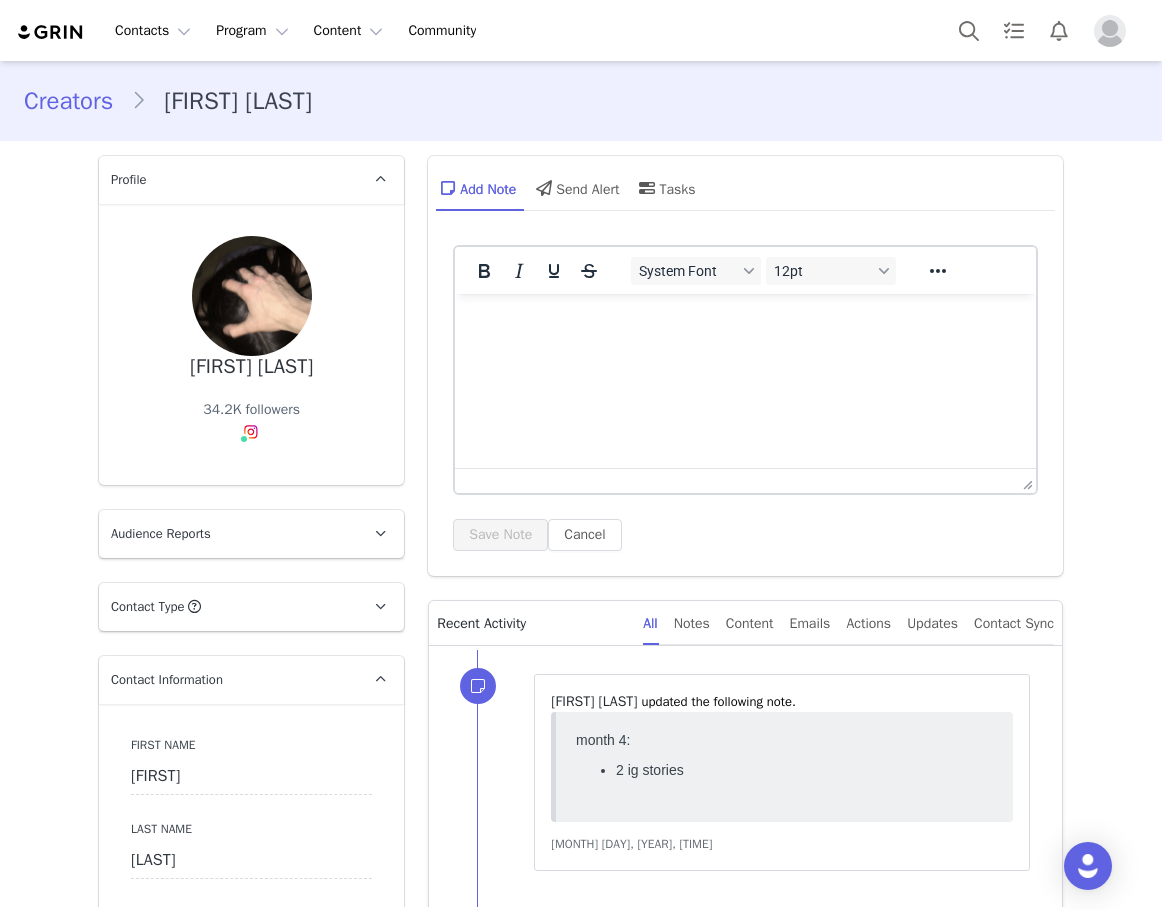 scroll, scrollTop: 0, scrollLeft: 0, axis: both 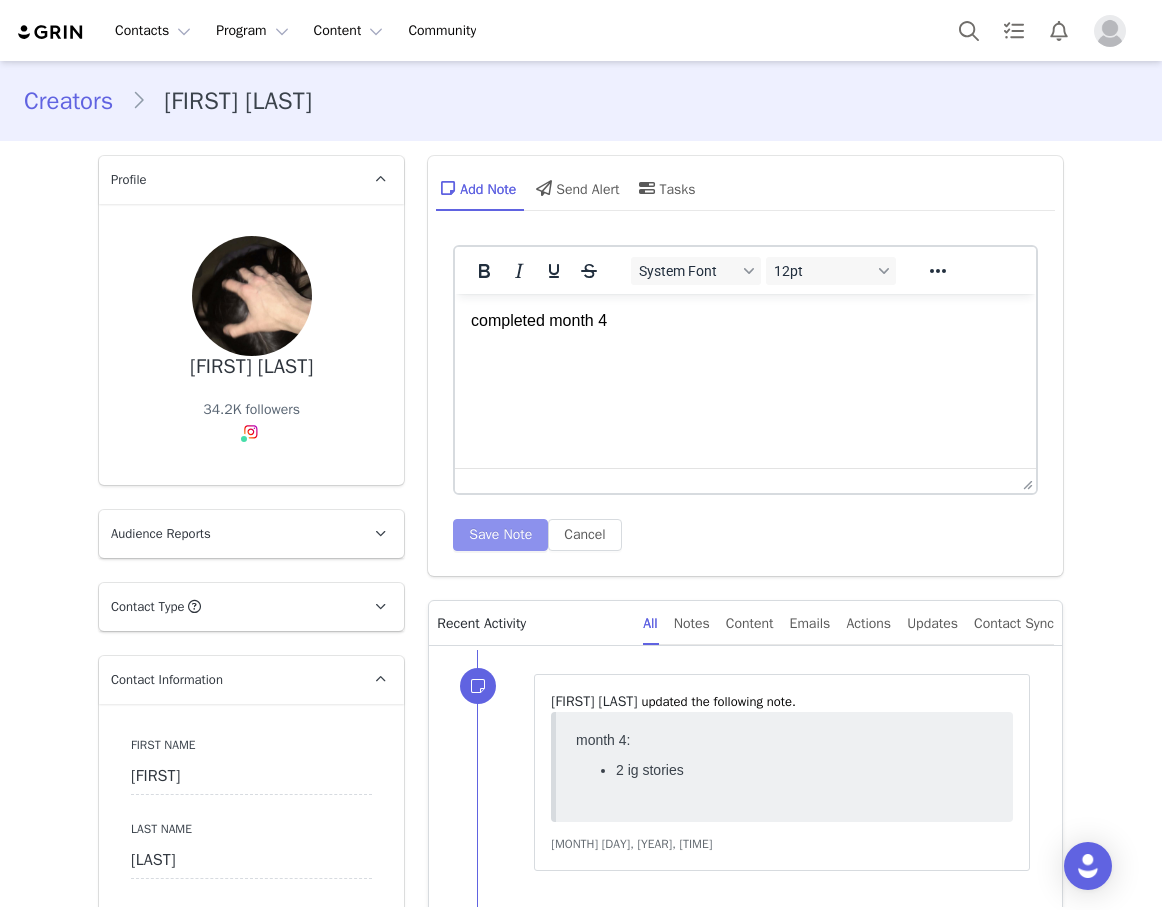 click on "Save Note" at bounding box center (500, 535) 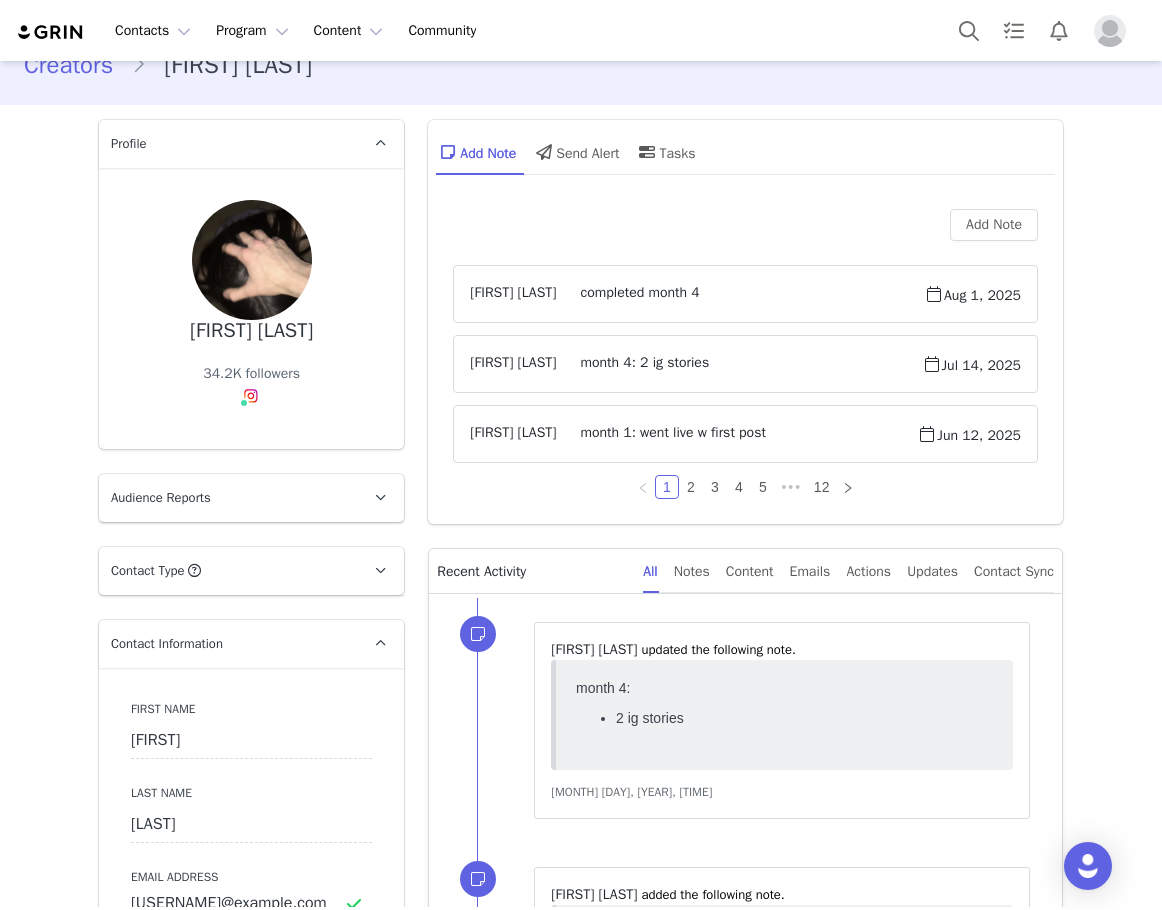 scroll, scrollTop: 0, scrollLeft: 0, axis: both 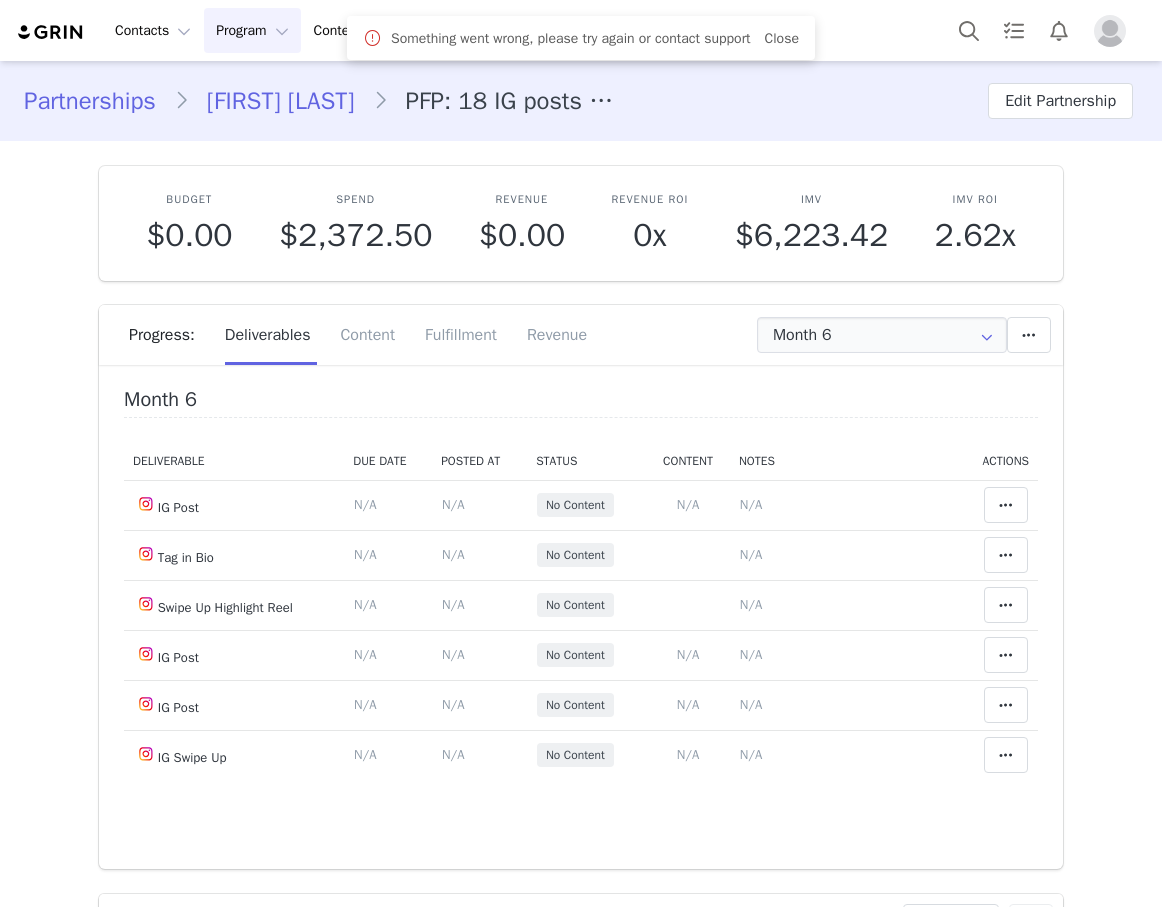 click on "Progress: Deliverables Content Fulfillment Revenue" at bounding box center (596, 335) 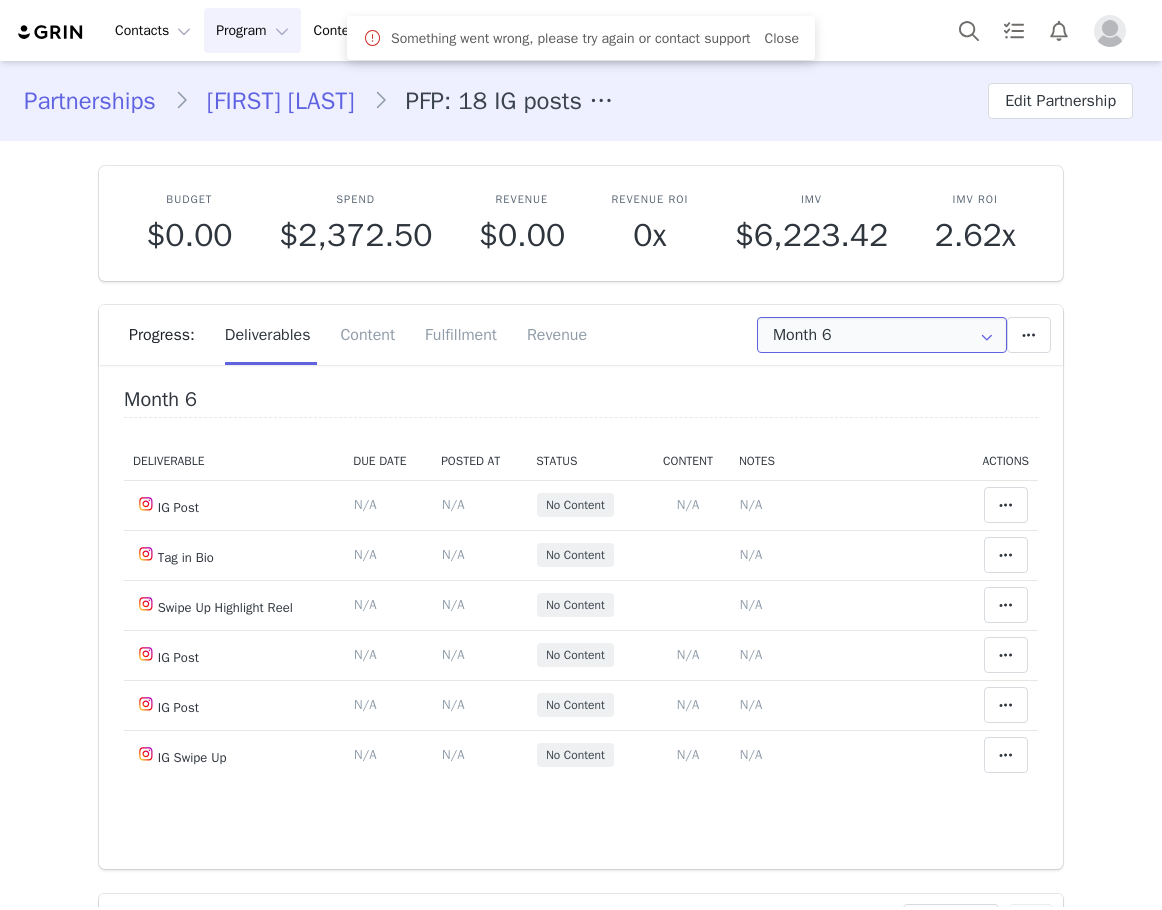 click on "Month 6" at bounding box center (882, 335) 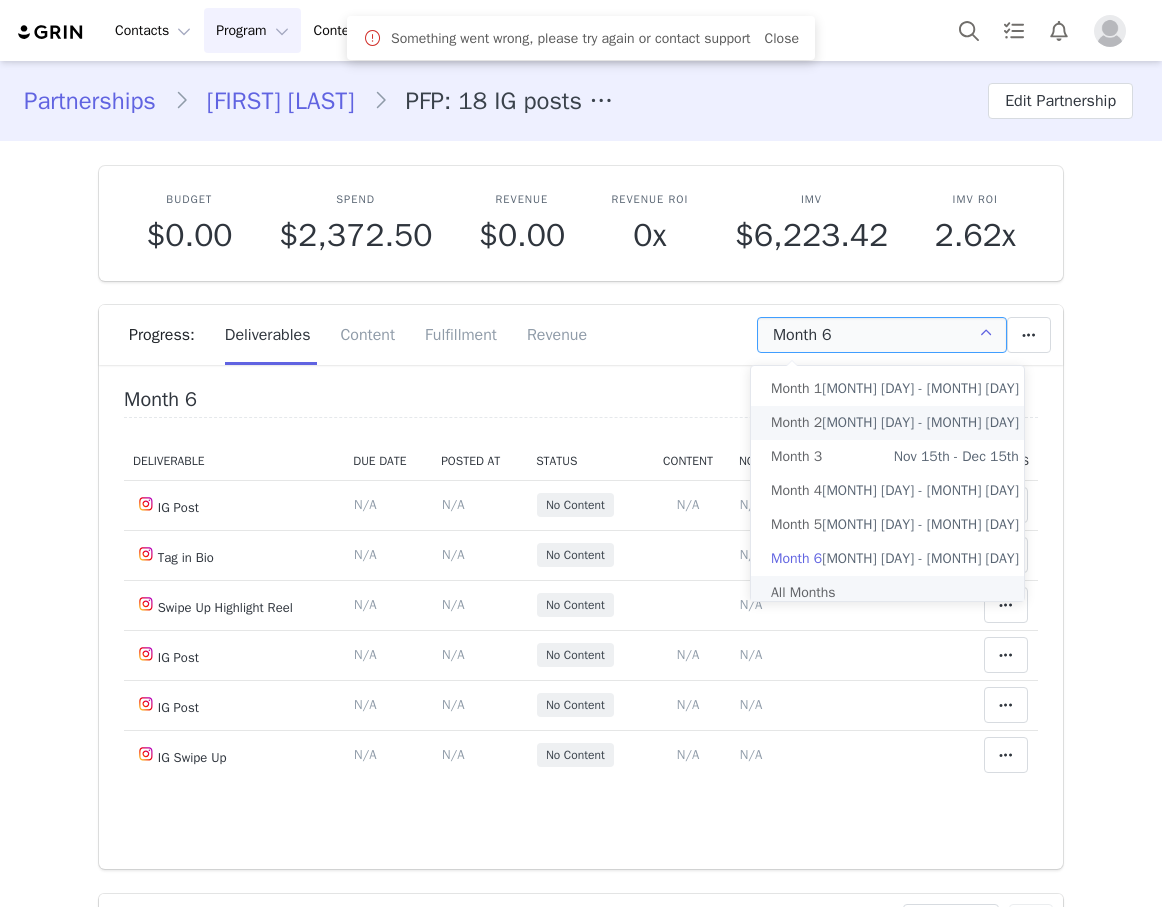 scroll, scrollTop: 0, scrollLeft: 0, axis: both 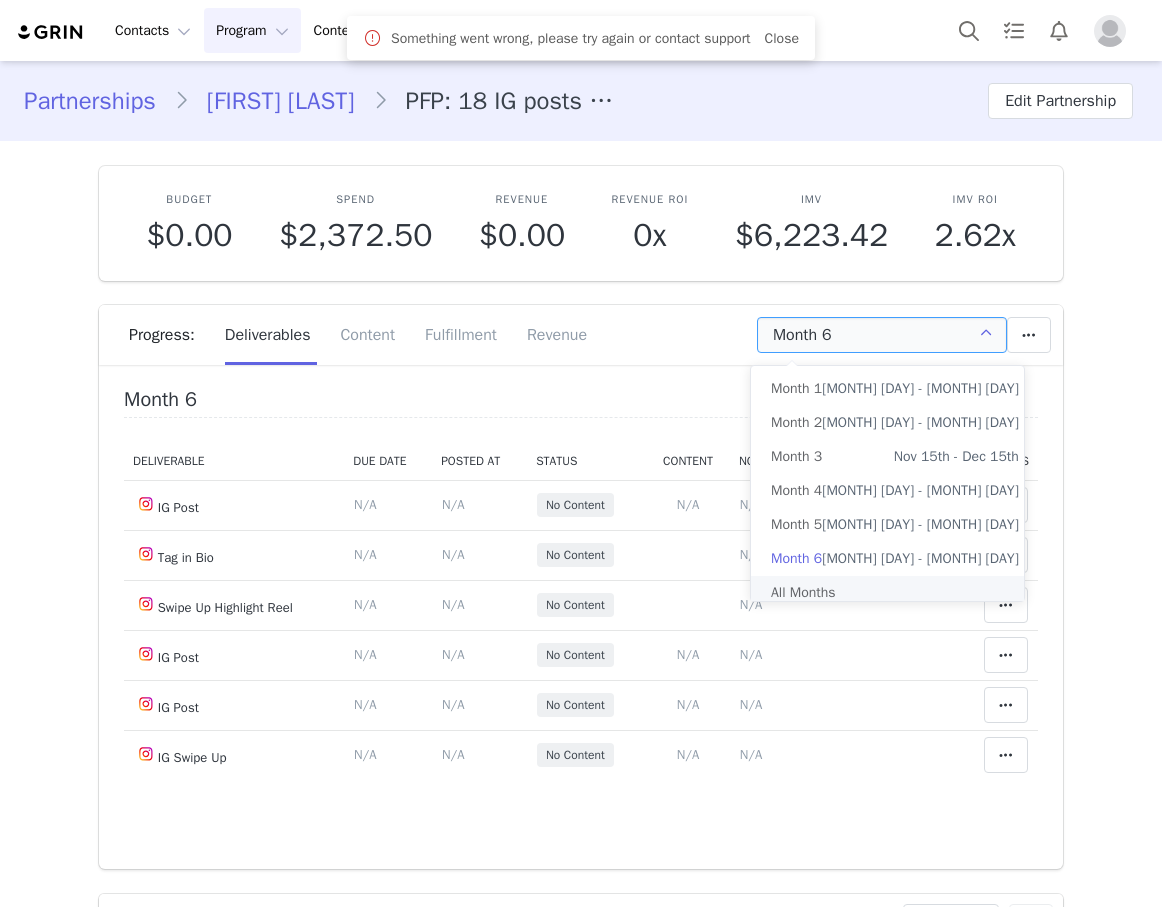 click on "All Months" at bounding box center (895, 593) 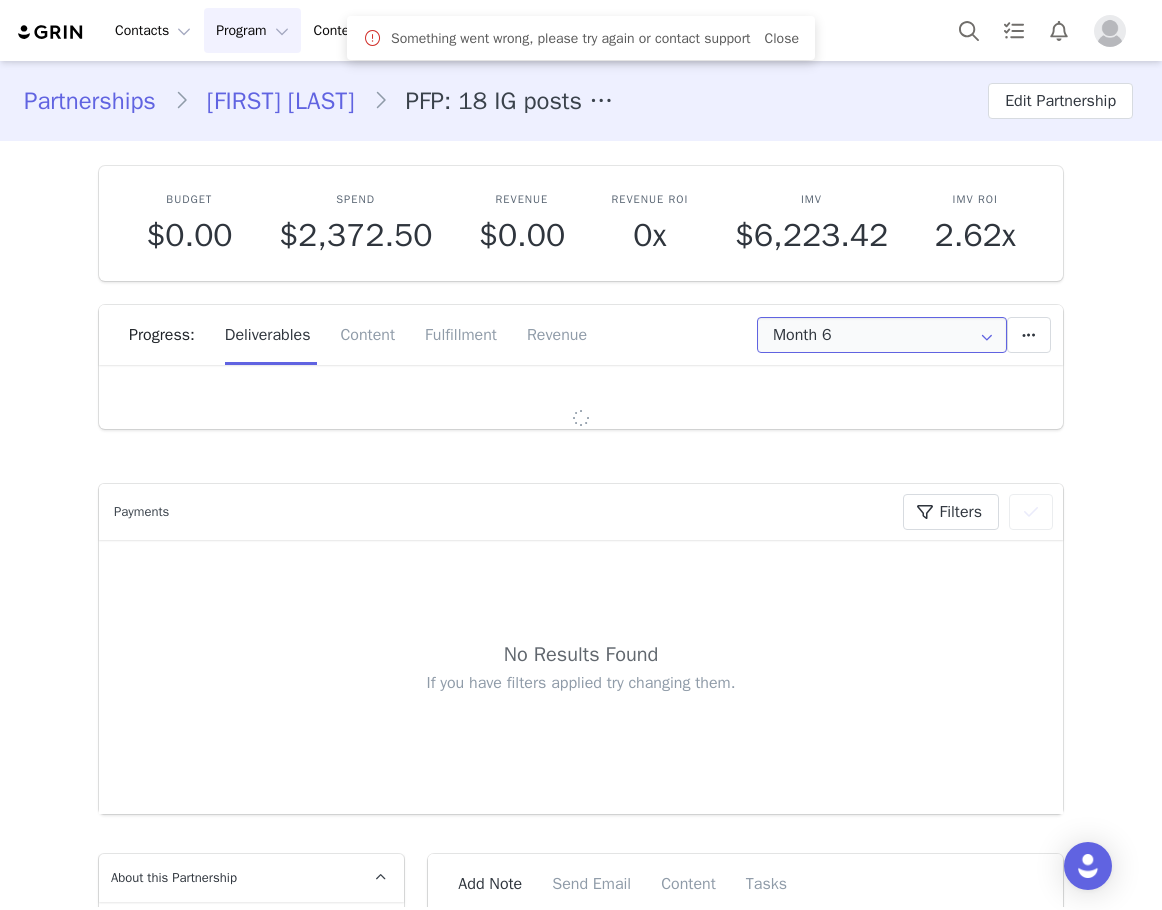 type on "All" 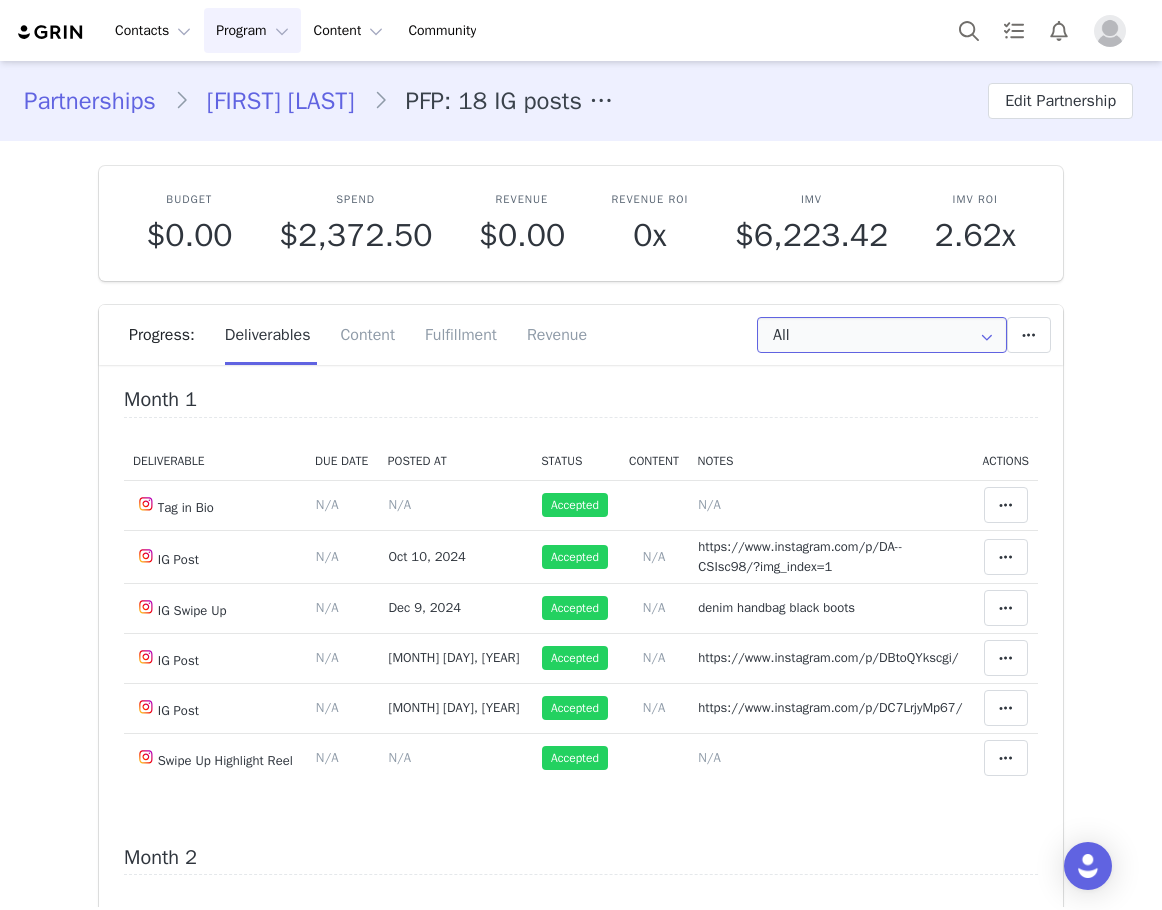 scroll, scrollTop: 200, scrollLeft: 0, axis: vertical 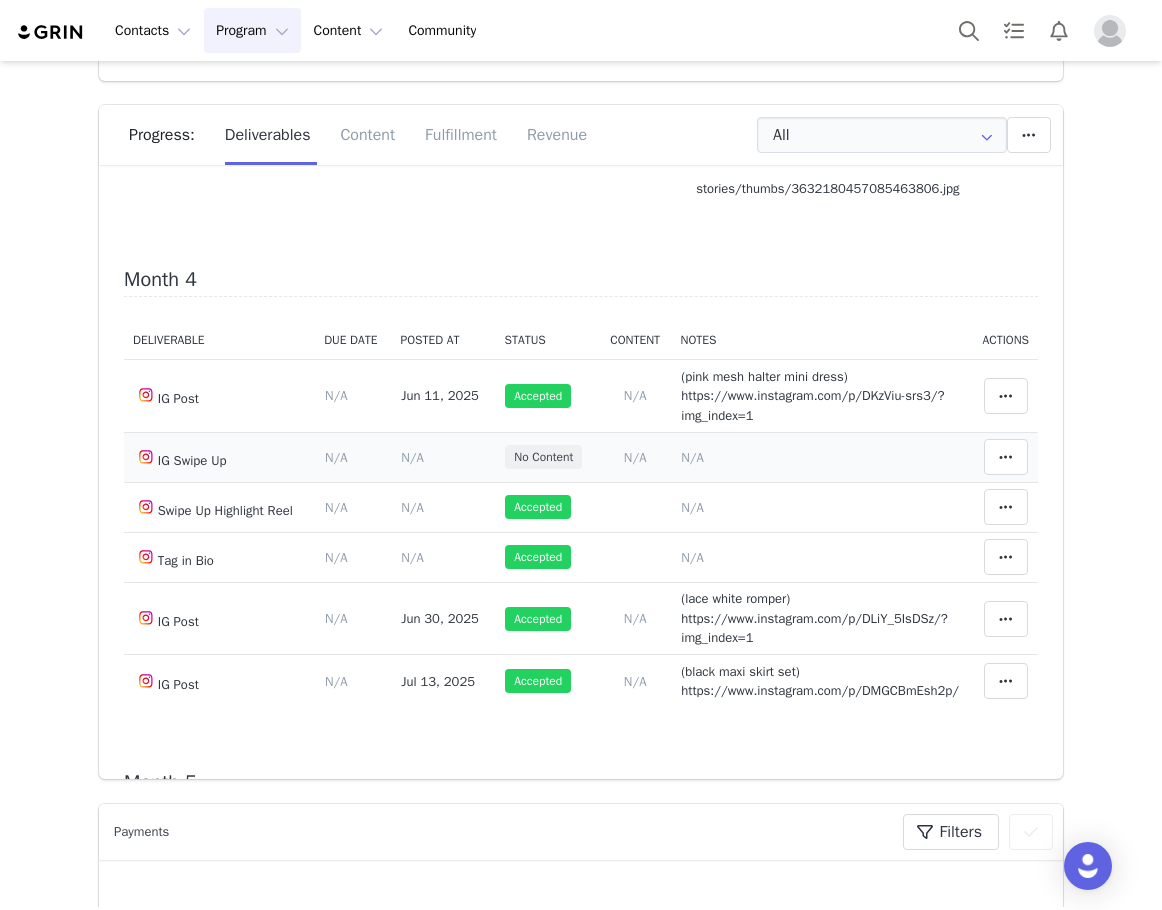 click on "N/A" at bounding box center (692, 457) 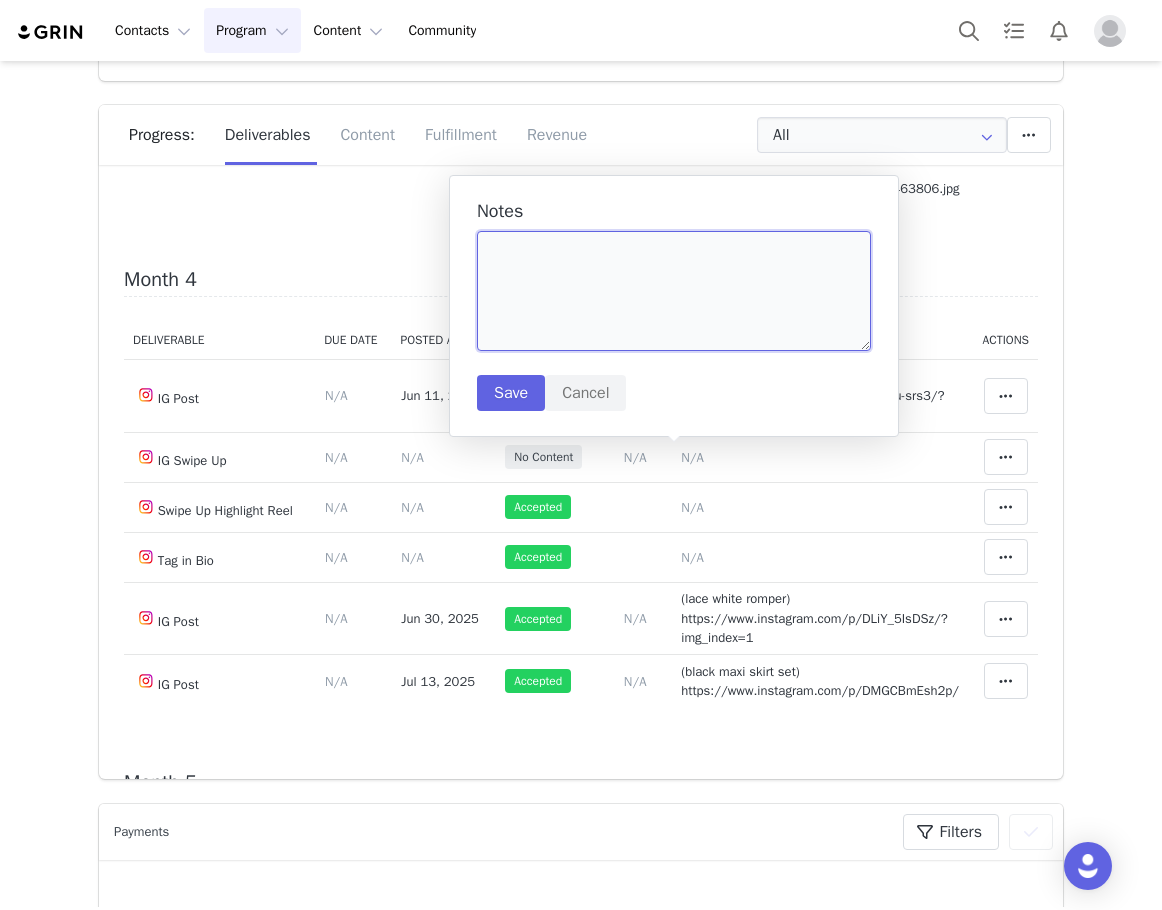 click at bounding box center (674, 291) 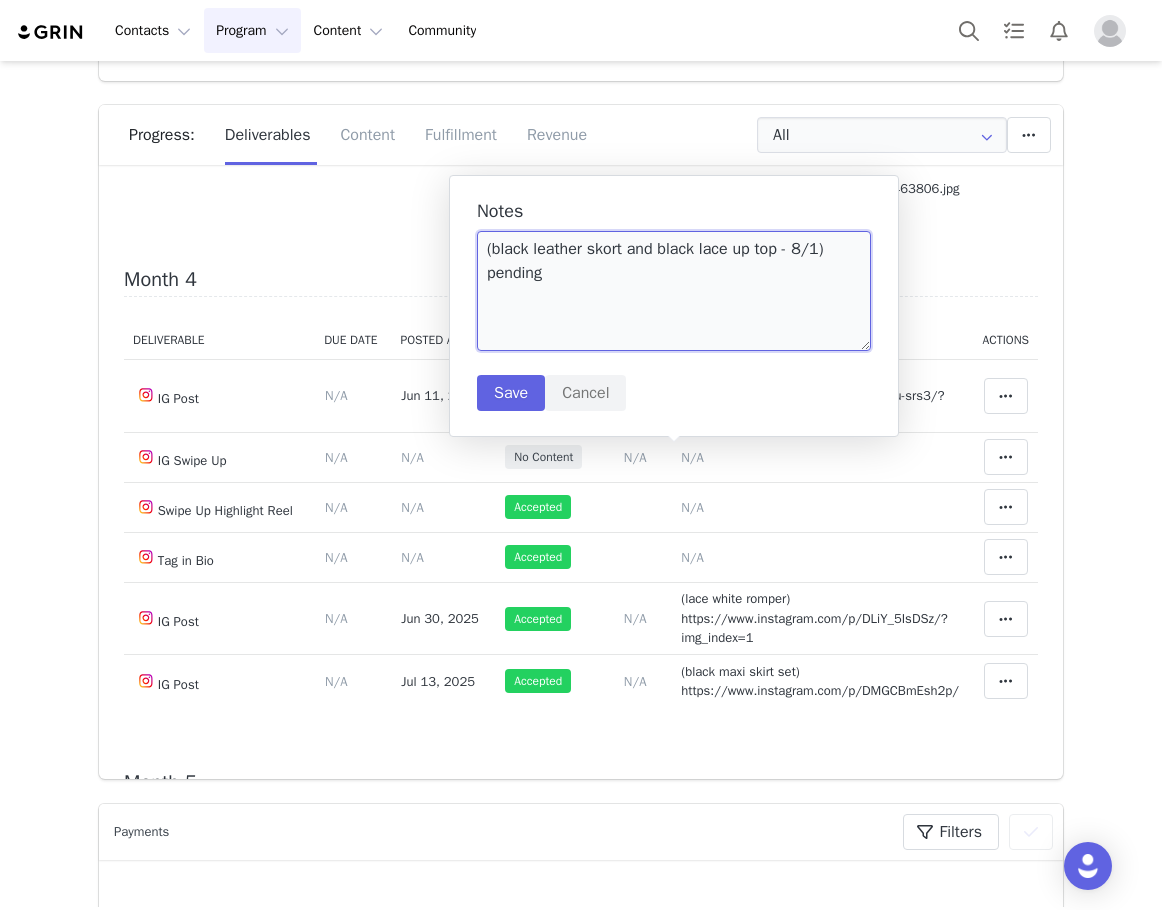 click on "(black leather skort and black lace up top - 8/1)
pending" at bounding box center [674, 291] 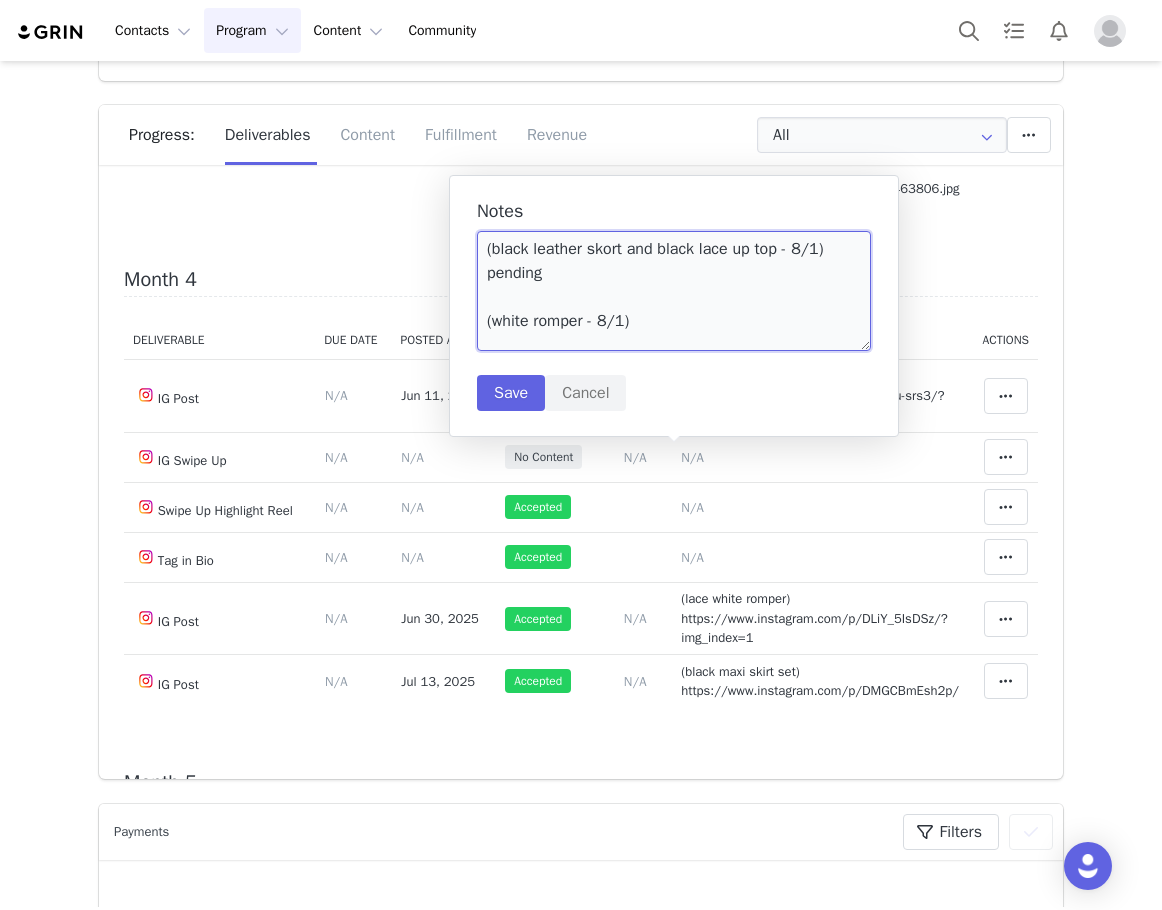 scroll, scrollTop: 6, scrollLeft: 0, axis: vertical 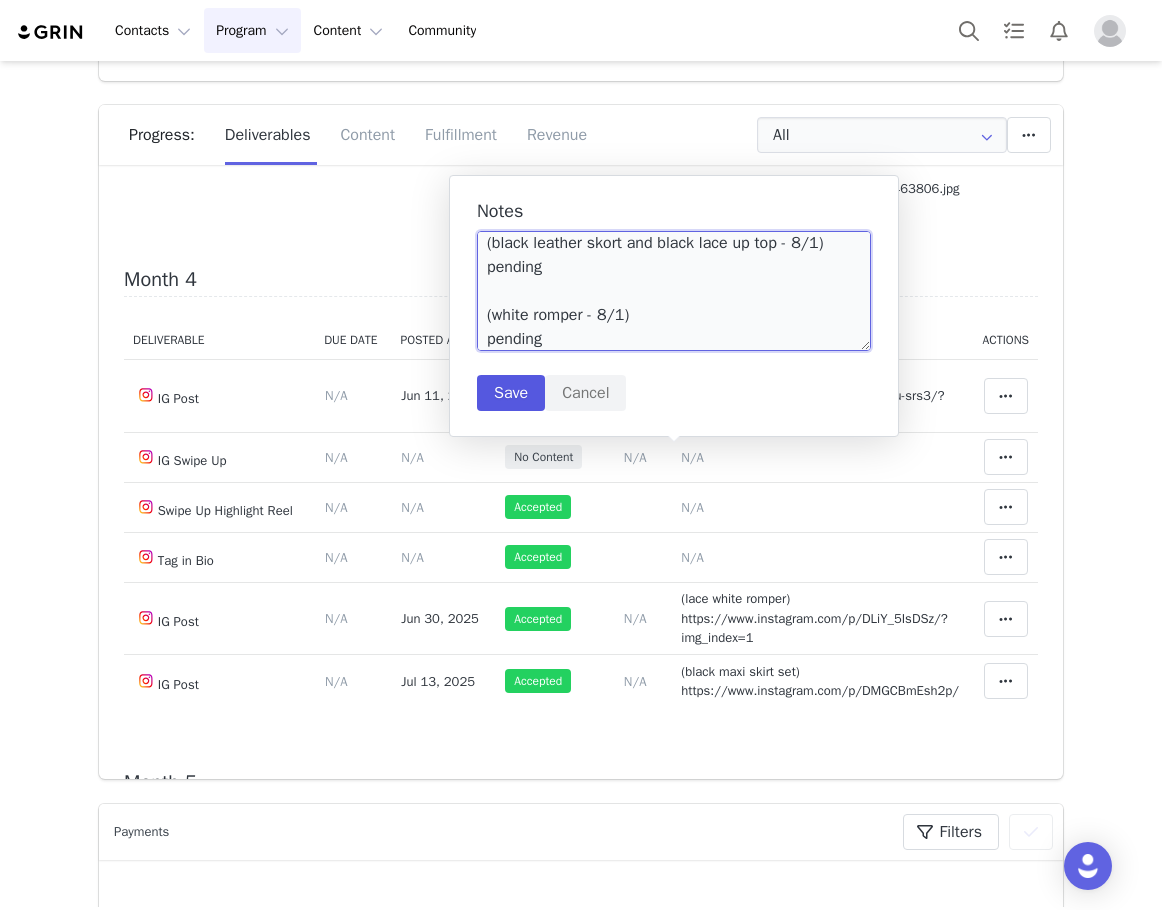 type on "(black leather skort and black lace up top - 8/1)
pending
(white romper - 8/1)
pending" 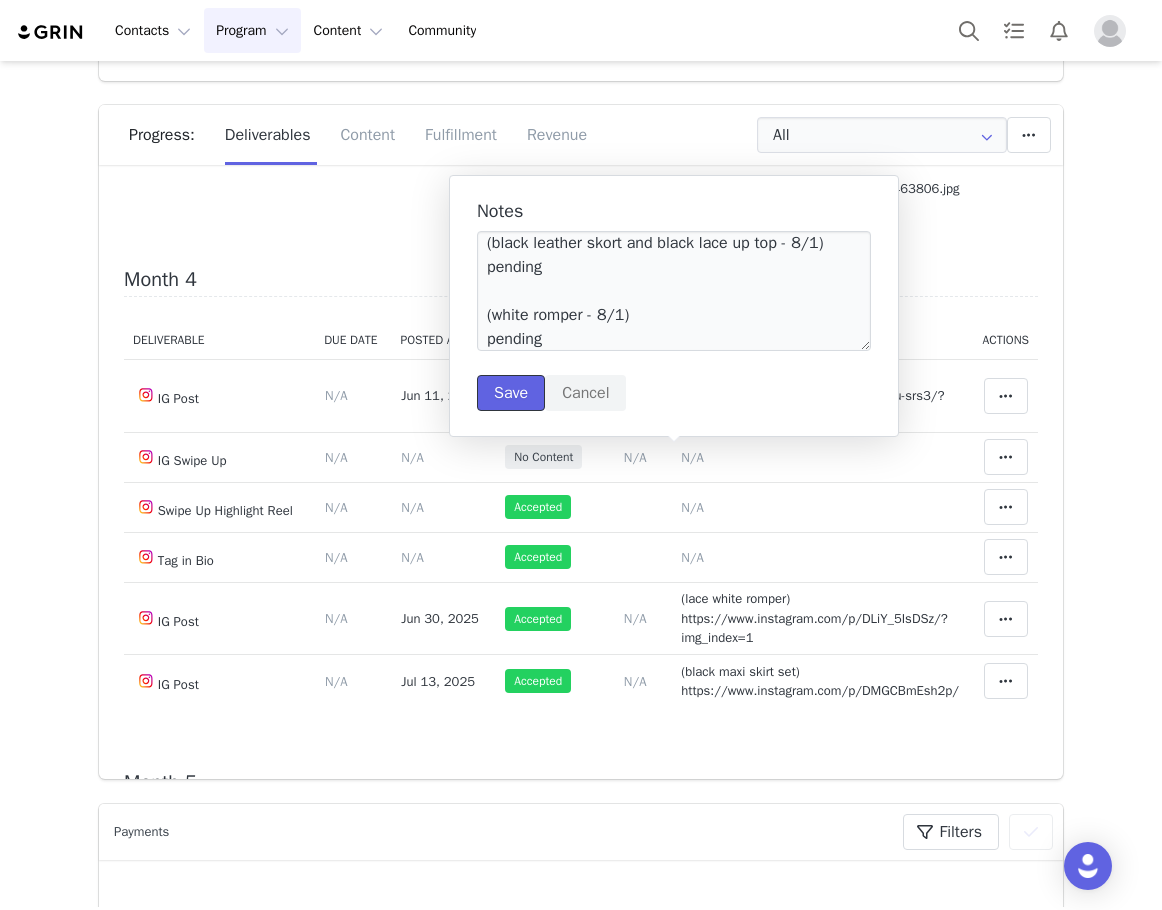 click on "Save" at bounding box center (511, 393) 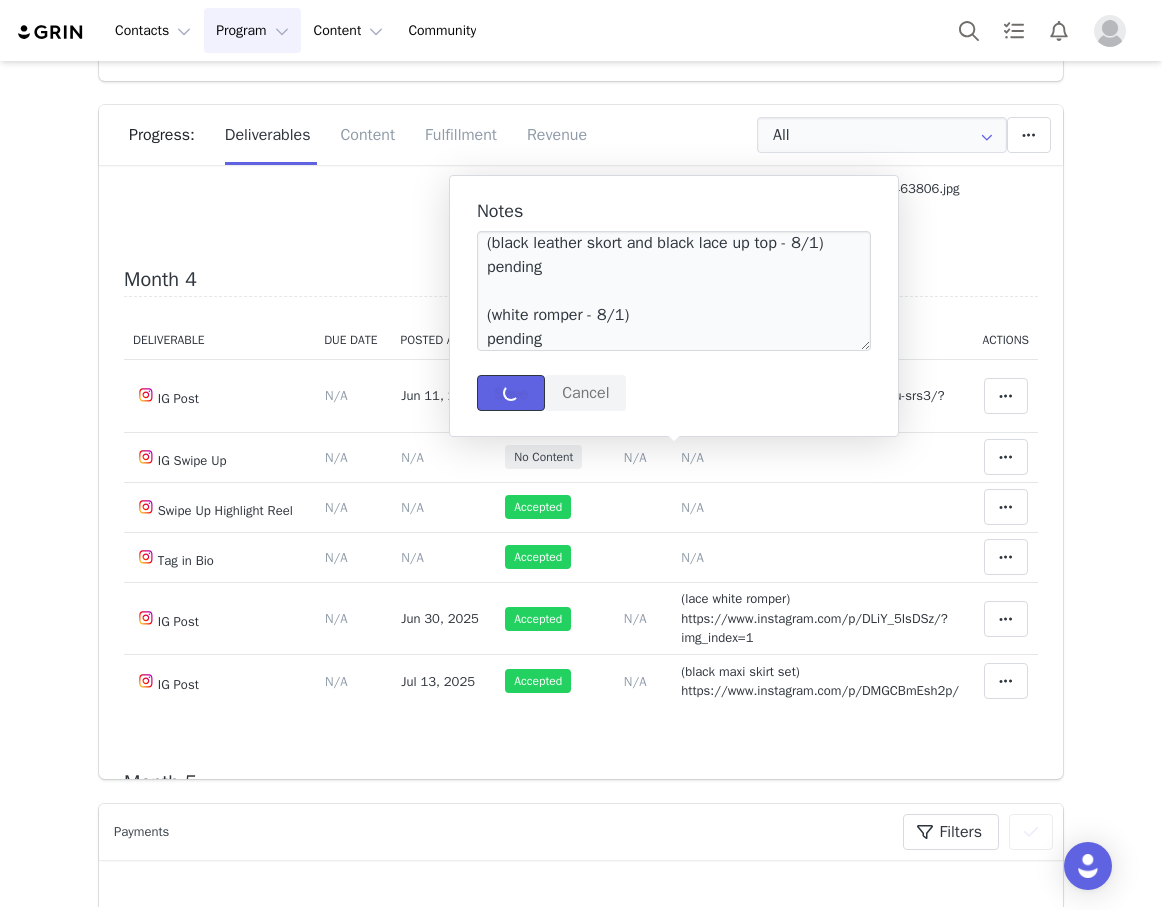 type 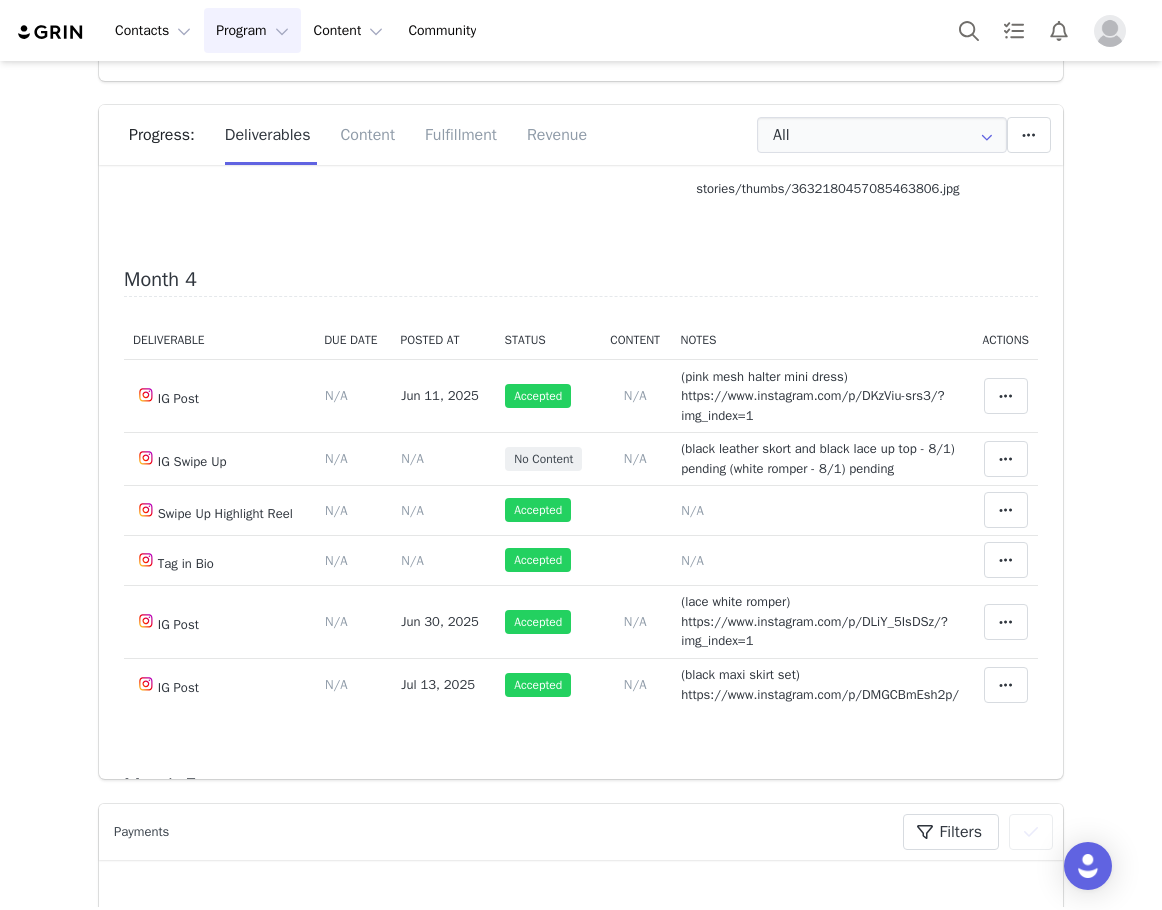 scroll, scrollTop: 0, scrollLeft: 0, axis: both 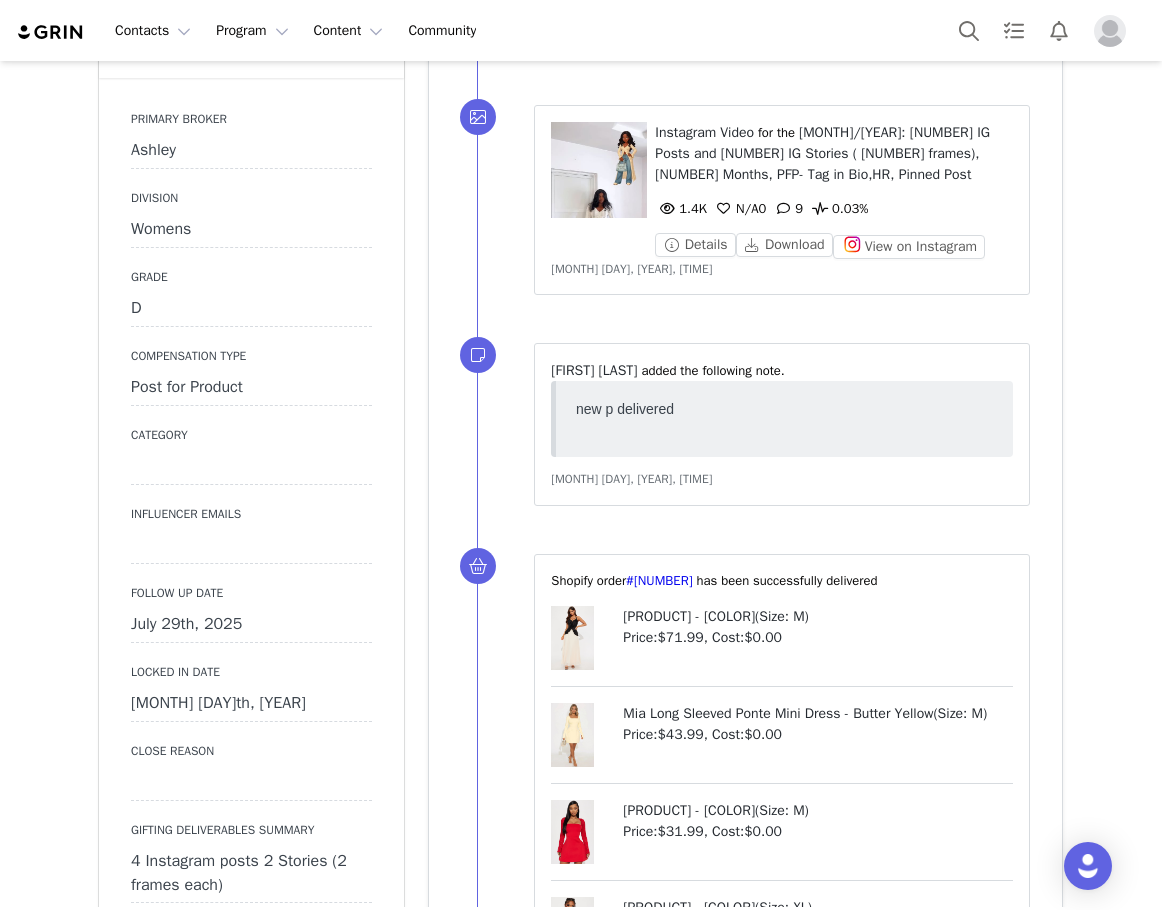 click on "July 29th, 2025" 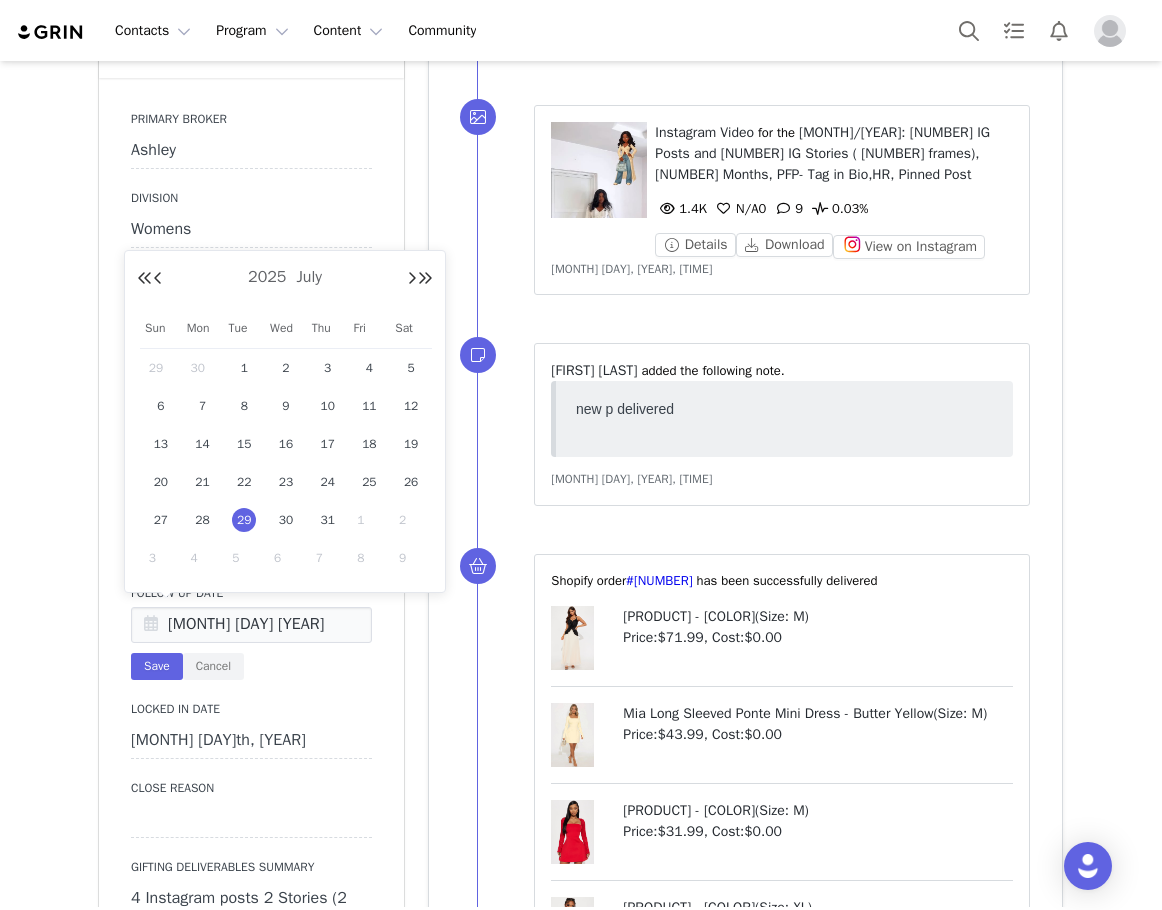 click on "1" 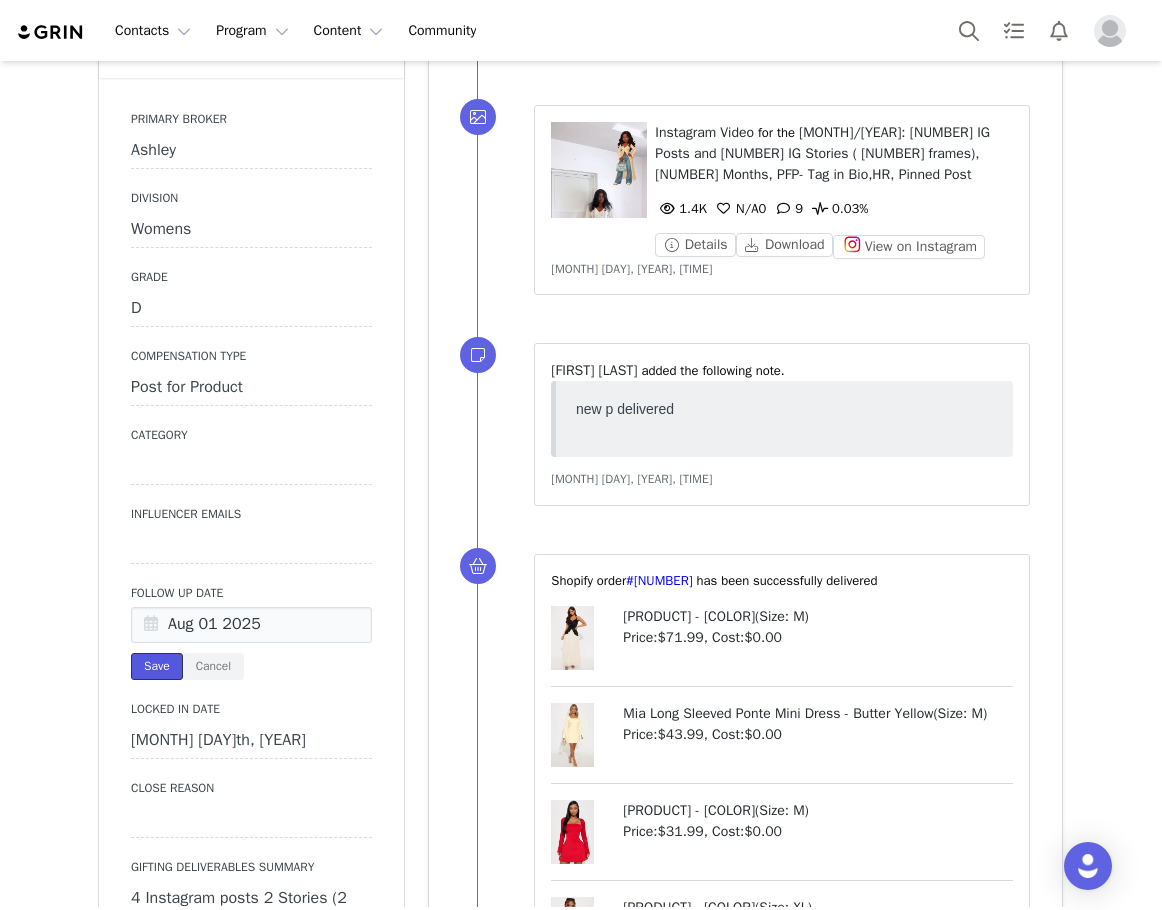 click on "Save" 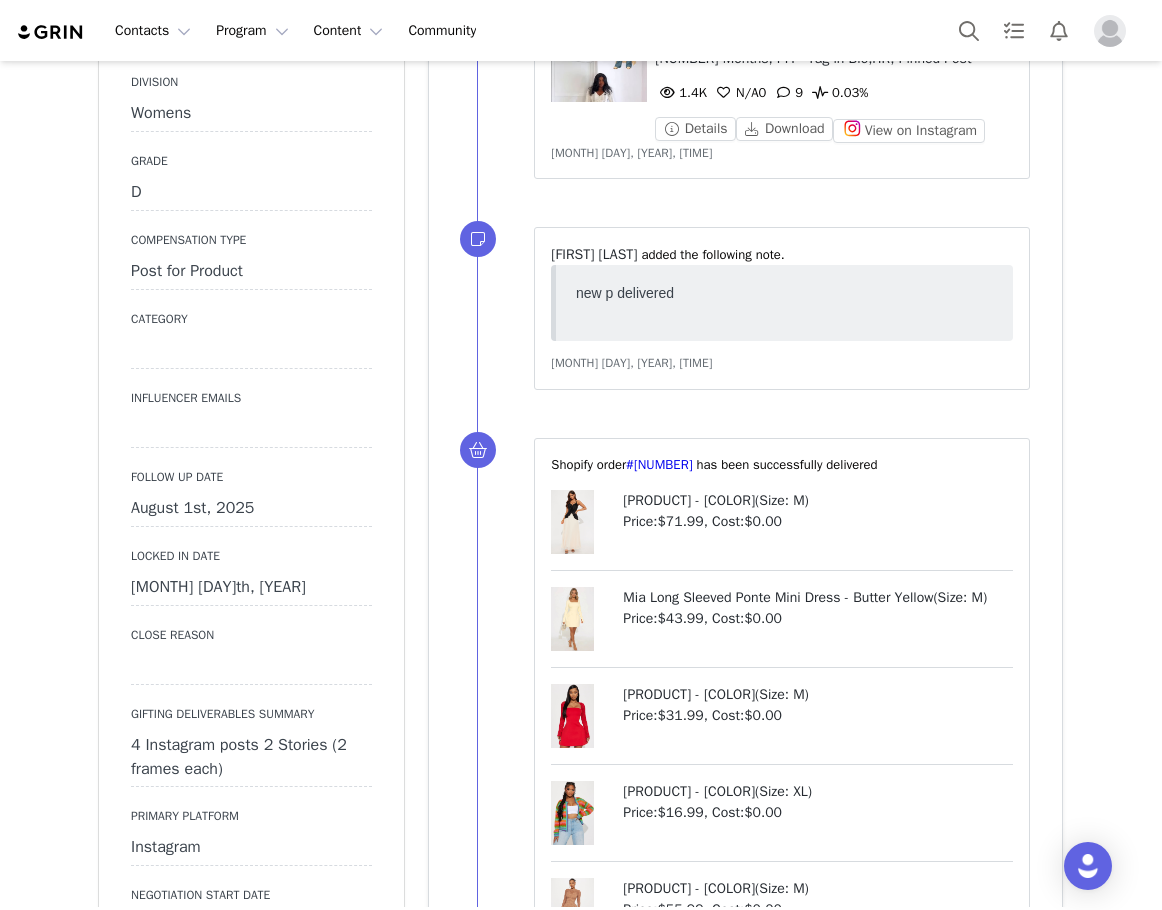 scroll, scrollTop: 2100, scrollLeft: 0, axis: vertical 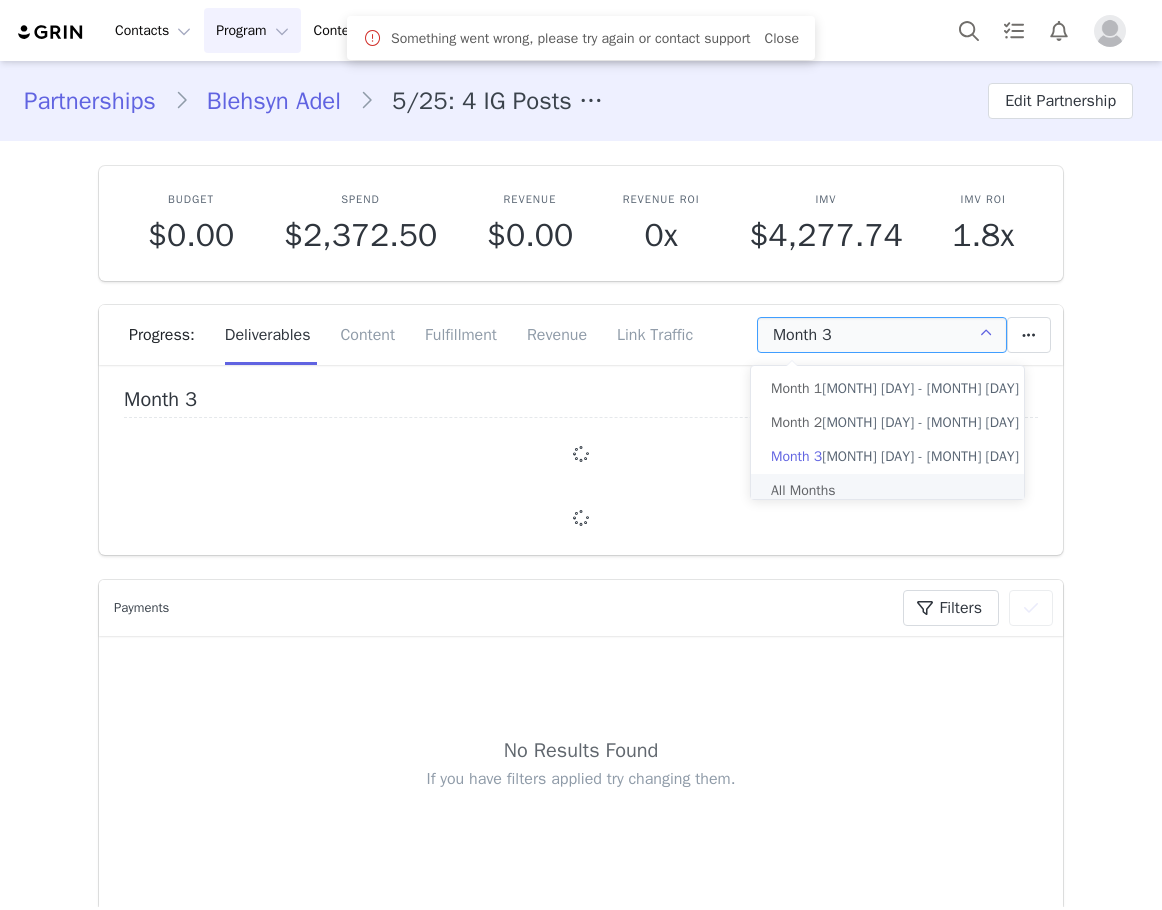 click on "All Months" at bounding box center [895, 491] 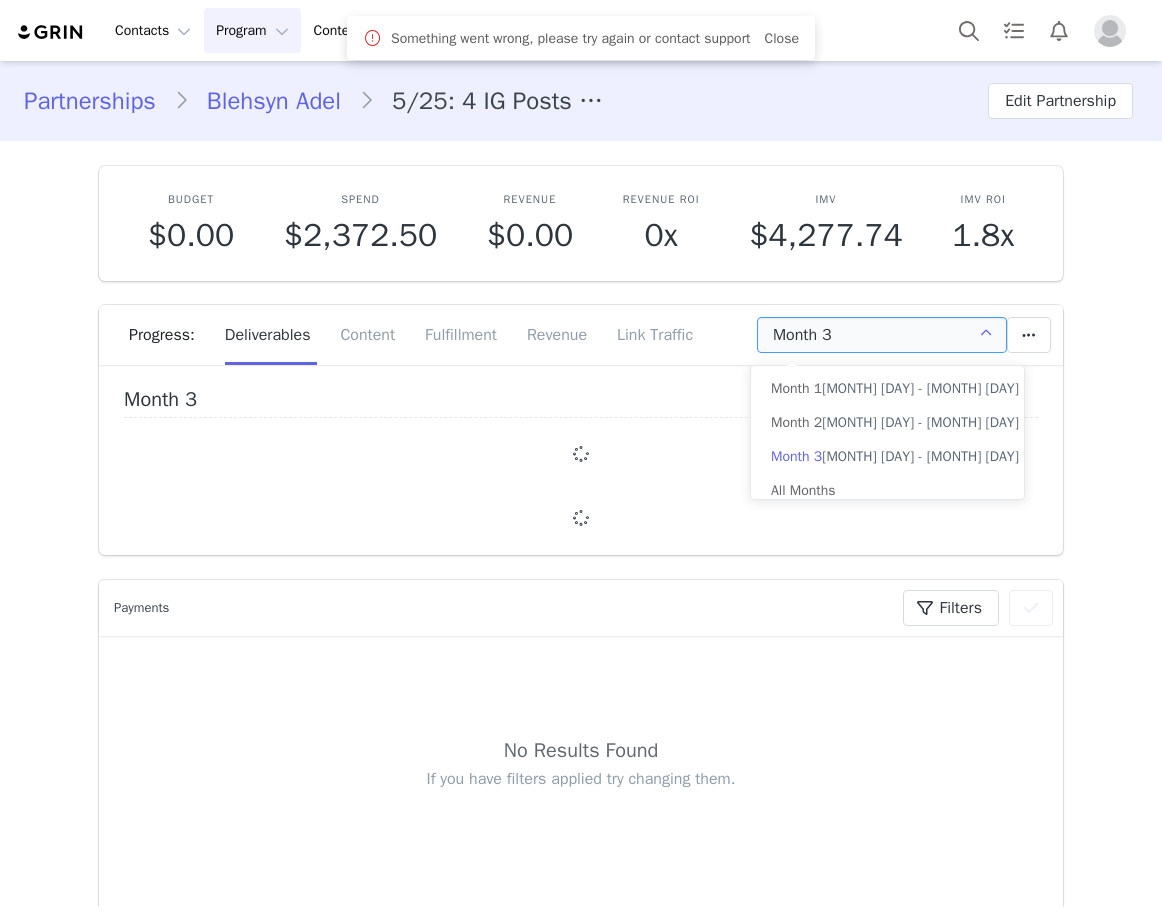 scroll, scrollTop: 0, scrollLeft: 0, axis: both 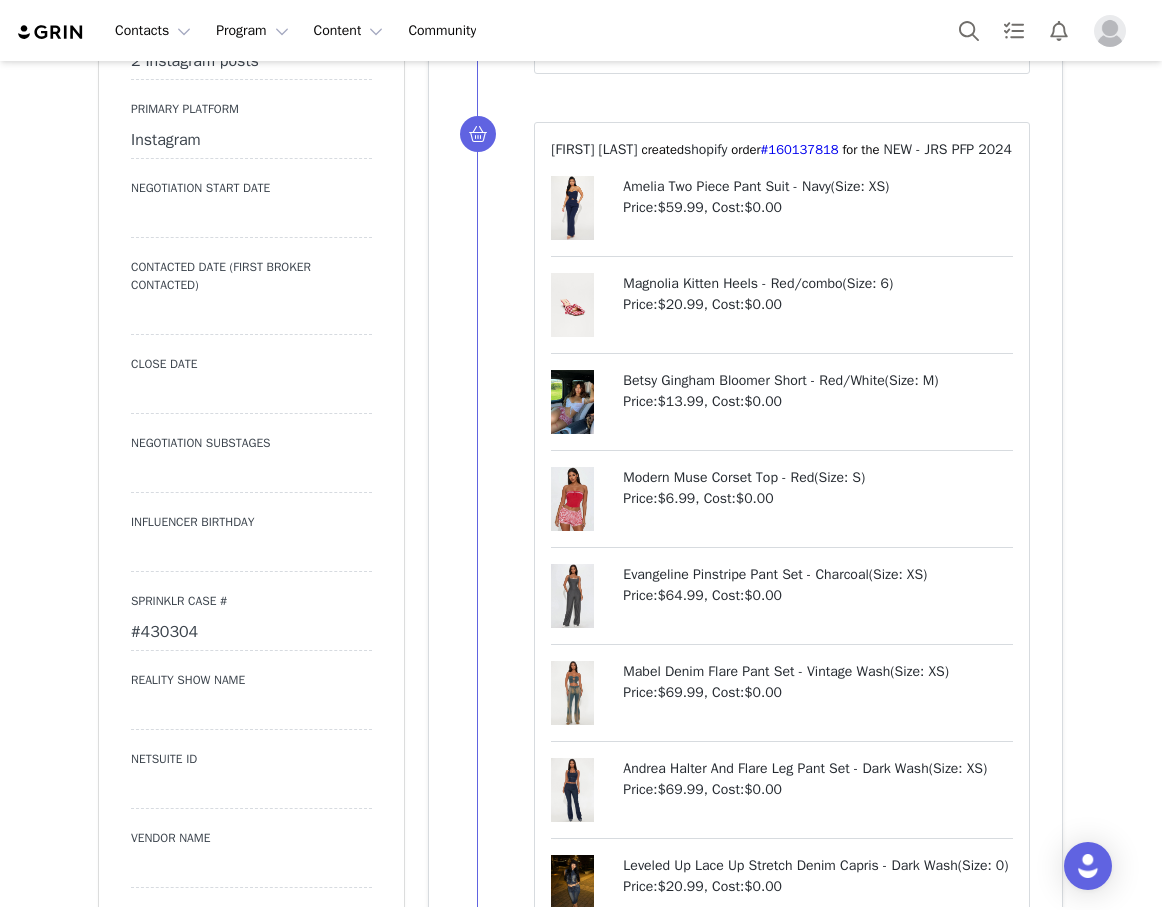 click on "#430304" at bounding box center (251, 633) 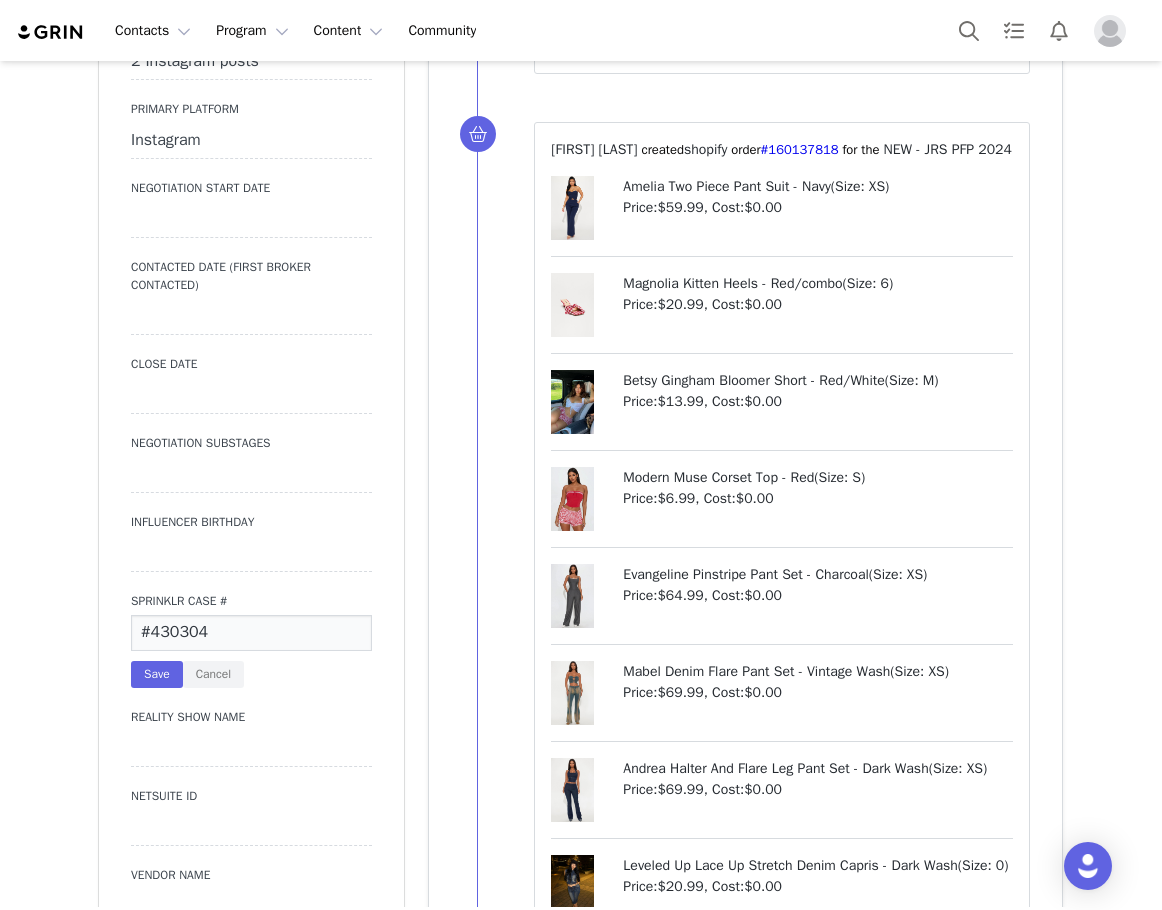 click on "#430304" at bounding box center (251, 633) 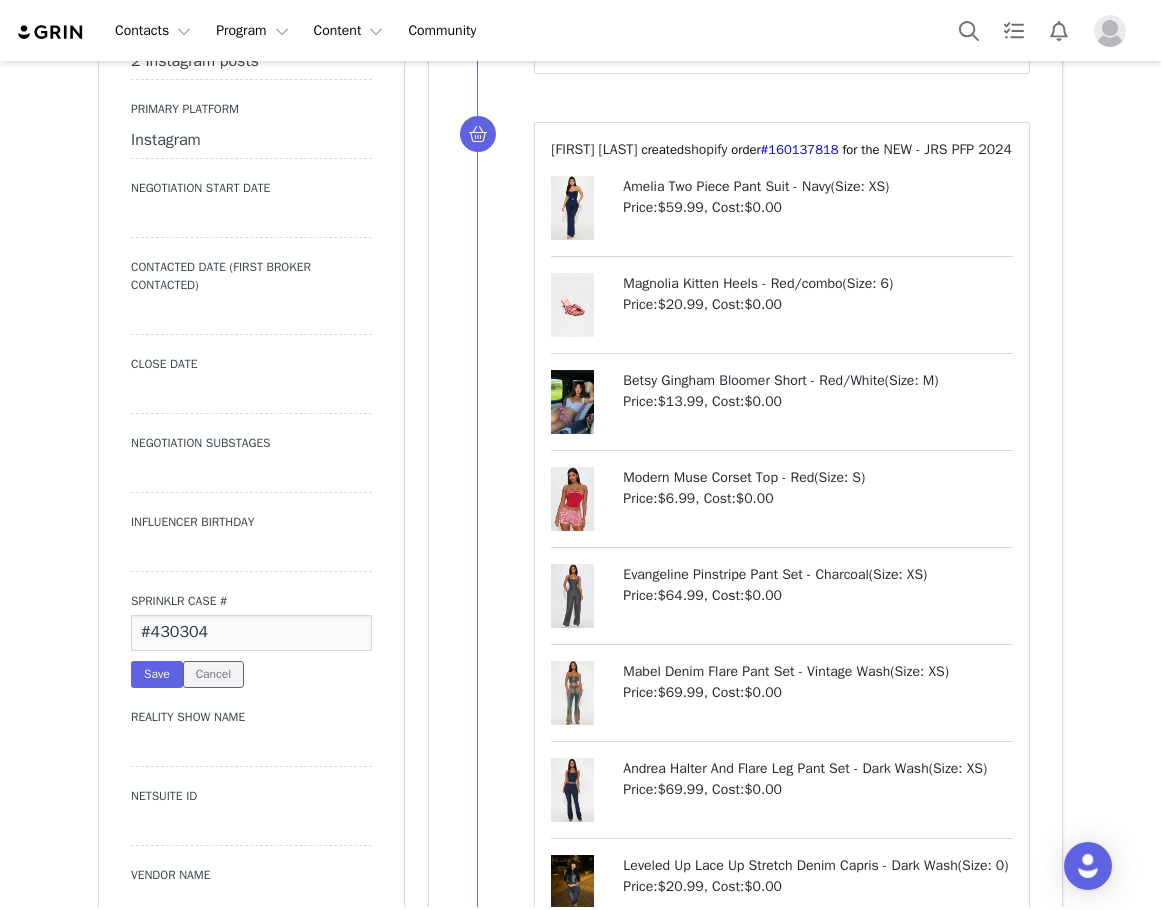 drag, startPoint x: 210, startPoint y: 668, endPoint x: 1111, endPoint y: 524, distance: 912.43463 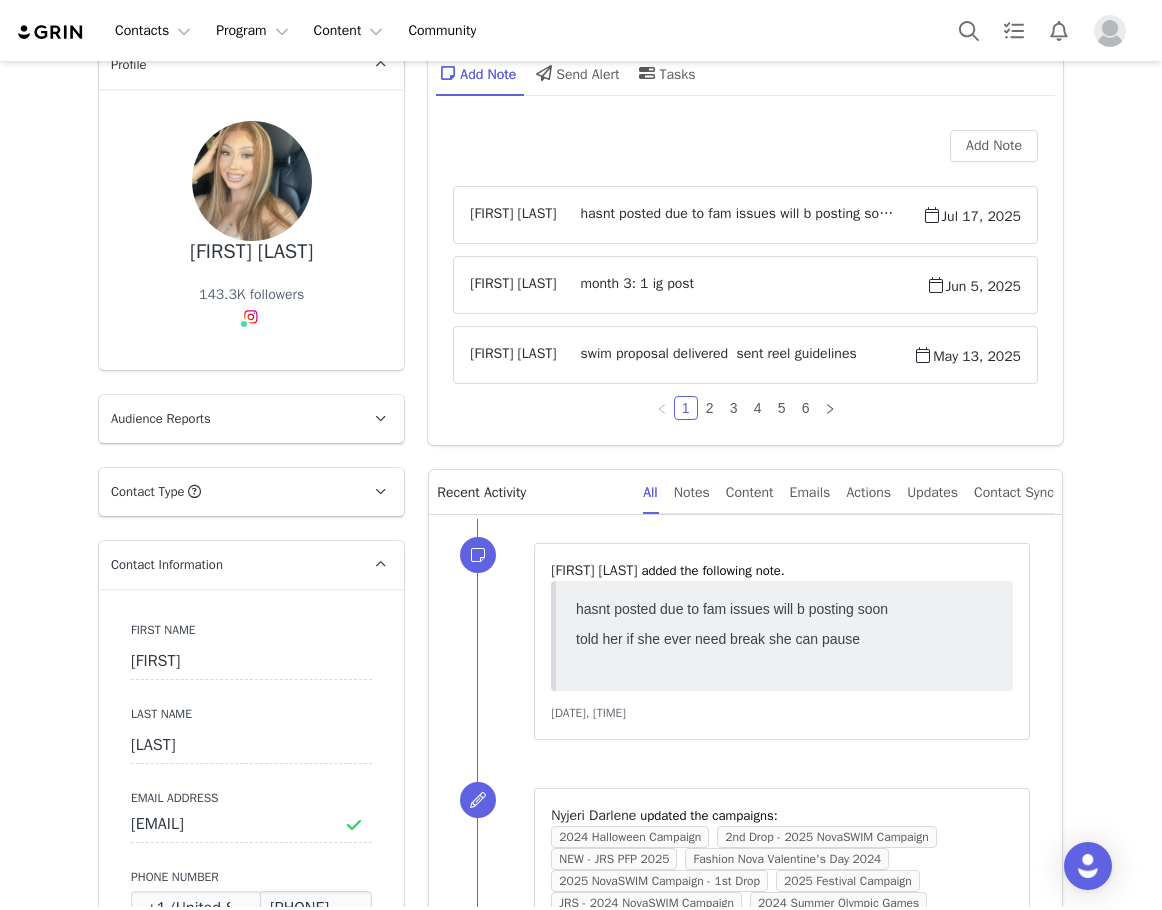 scroll, scrollTop: 0, scrollLeft: 0, axis: both 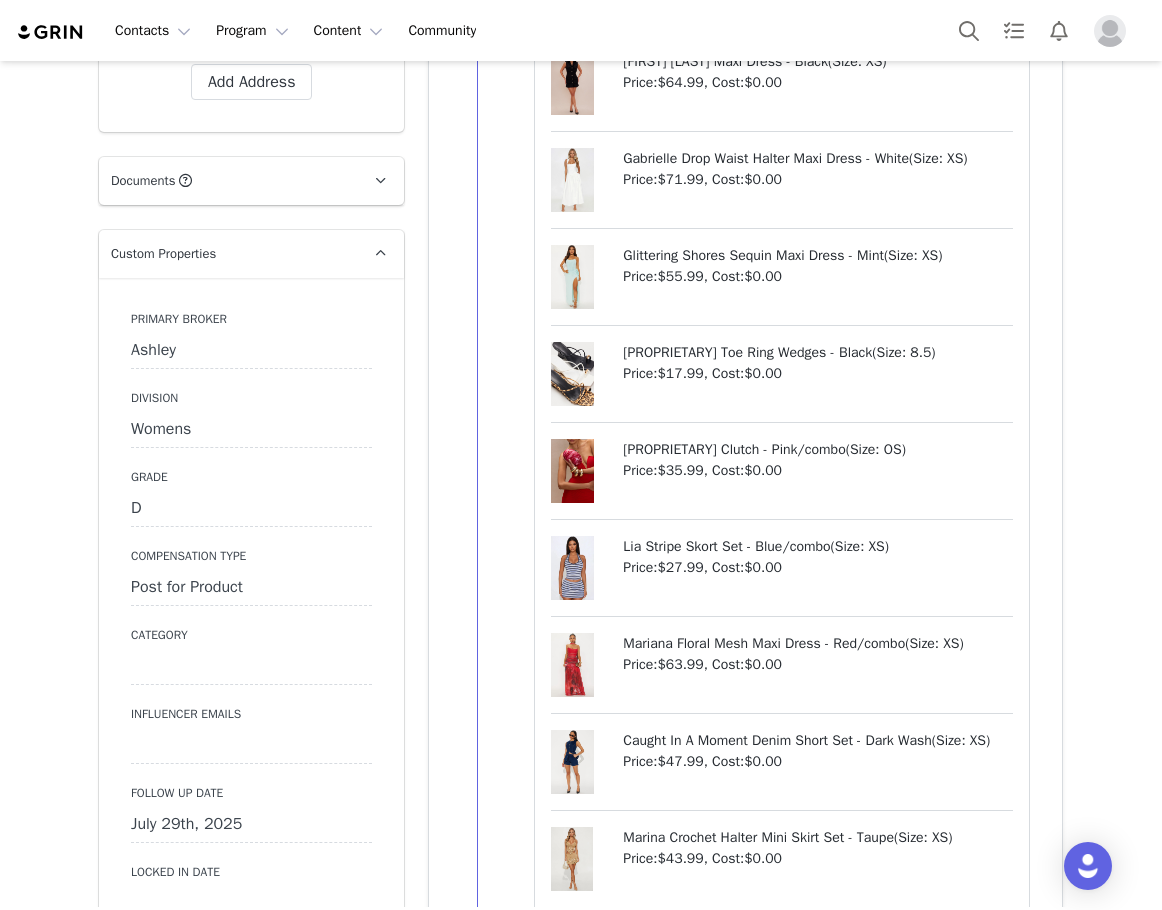 click on "July 29th, 2025" at bounding box center (251, 825) 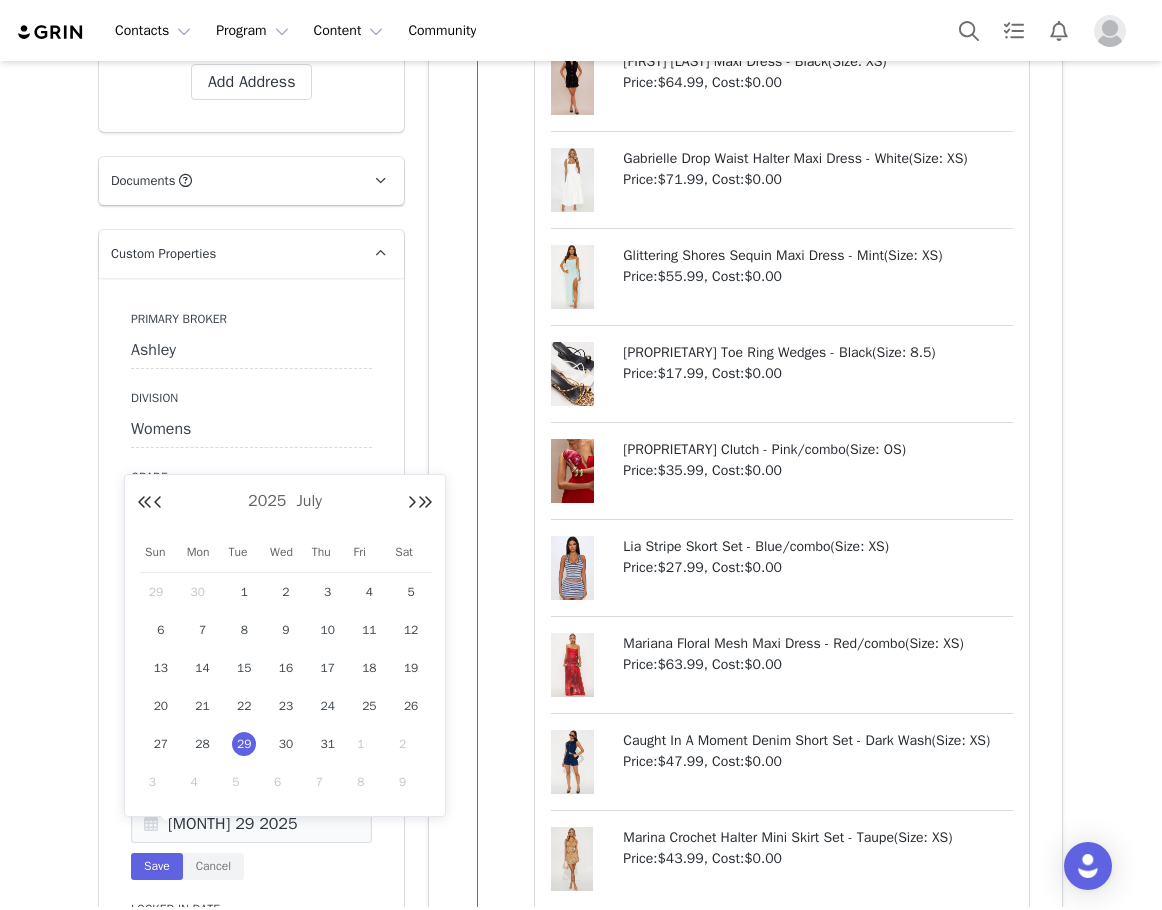 click on "1" at bounding box center (369, 744) 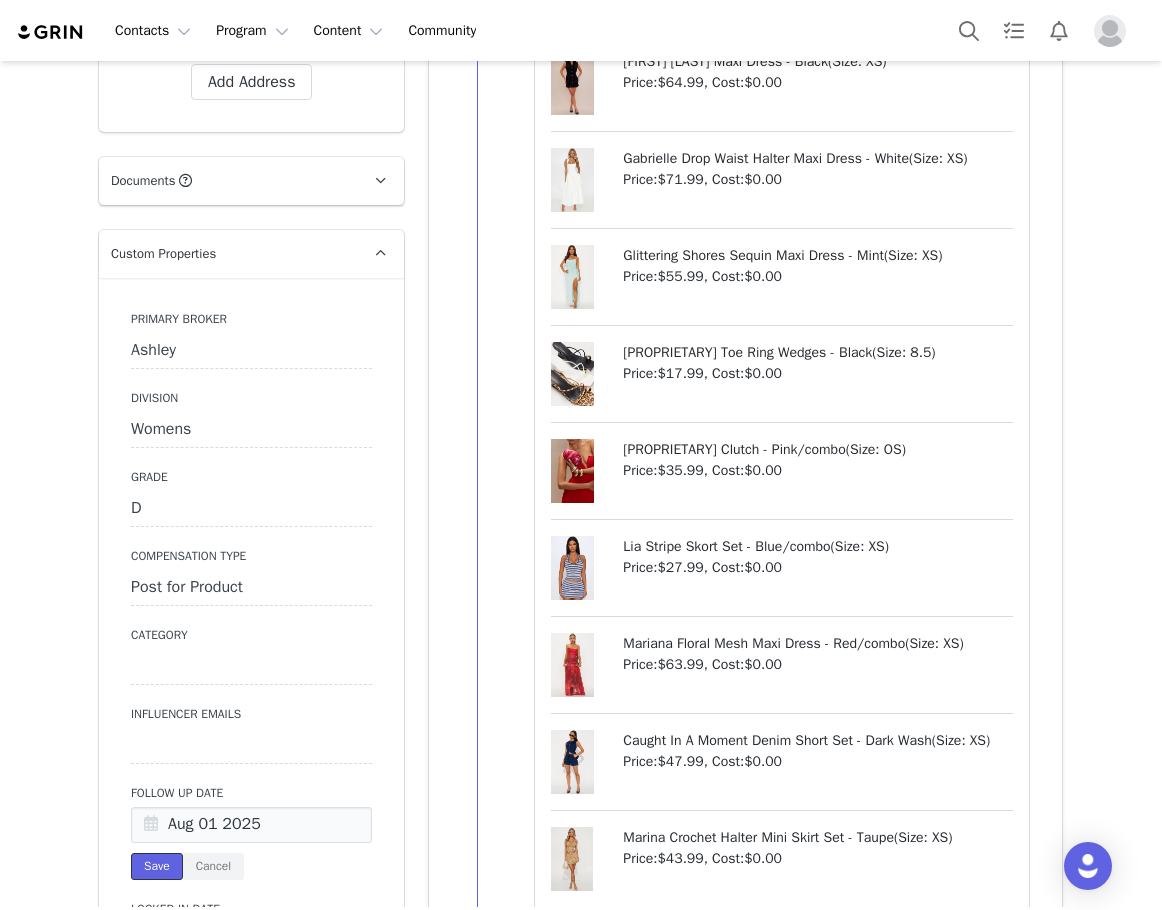 drag, startPoint x: 158, startPoint y: 888, endPoint x: 411, endPoint y: 683, distance: 325.62863 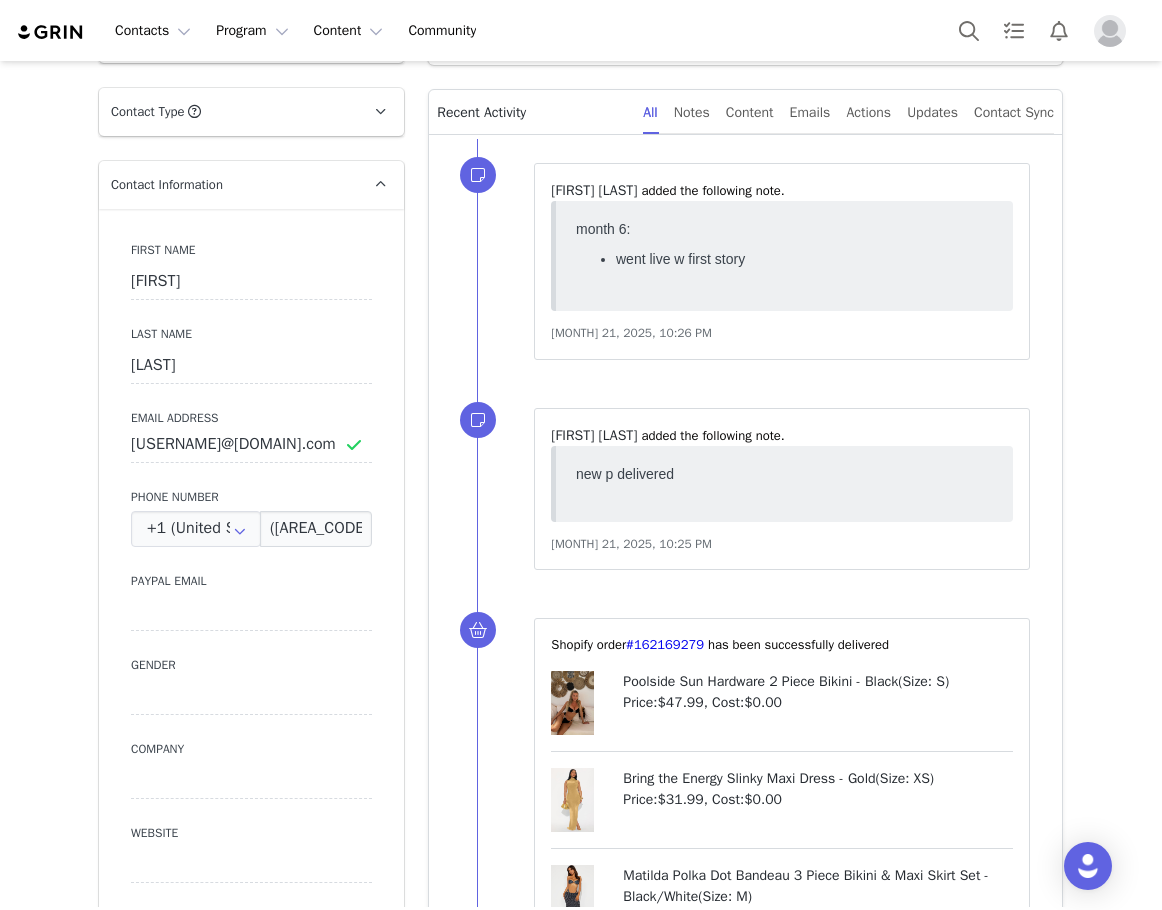 scroll, scrollTop: 100, scrollLeft: 0, axis: vertical 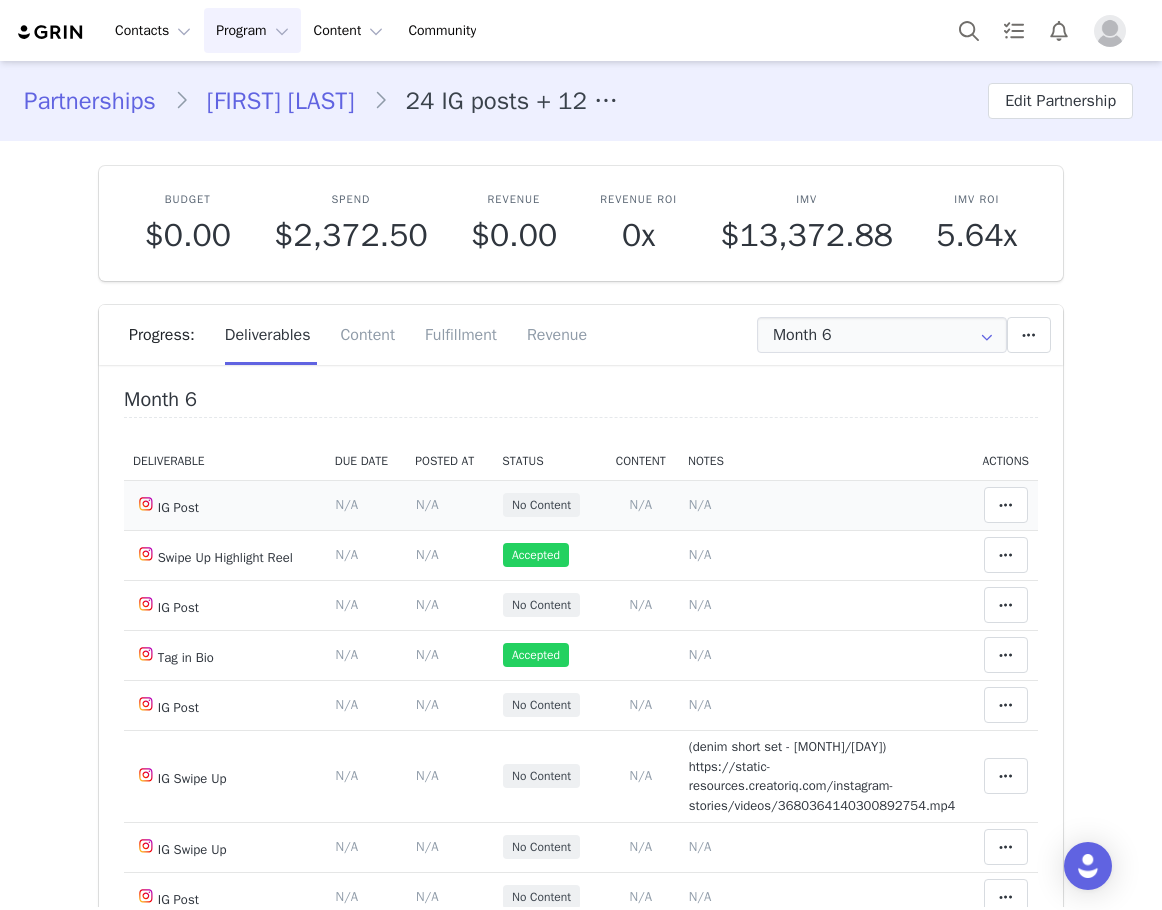 click on "N/A" at bounding box center (700, 504) 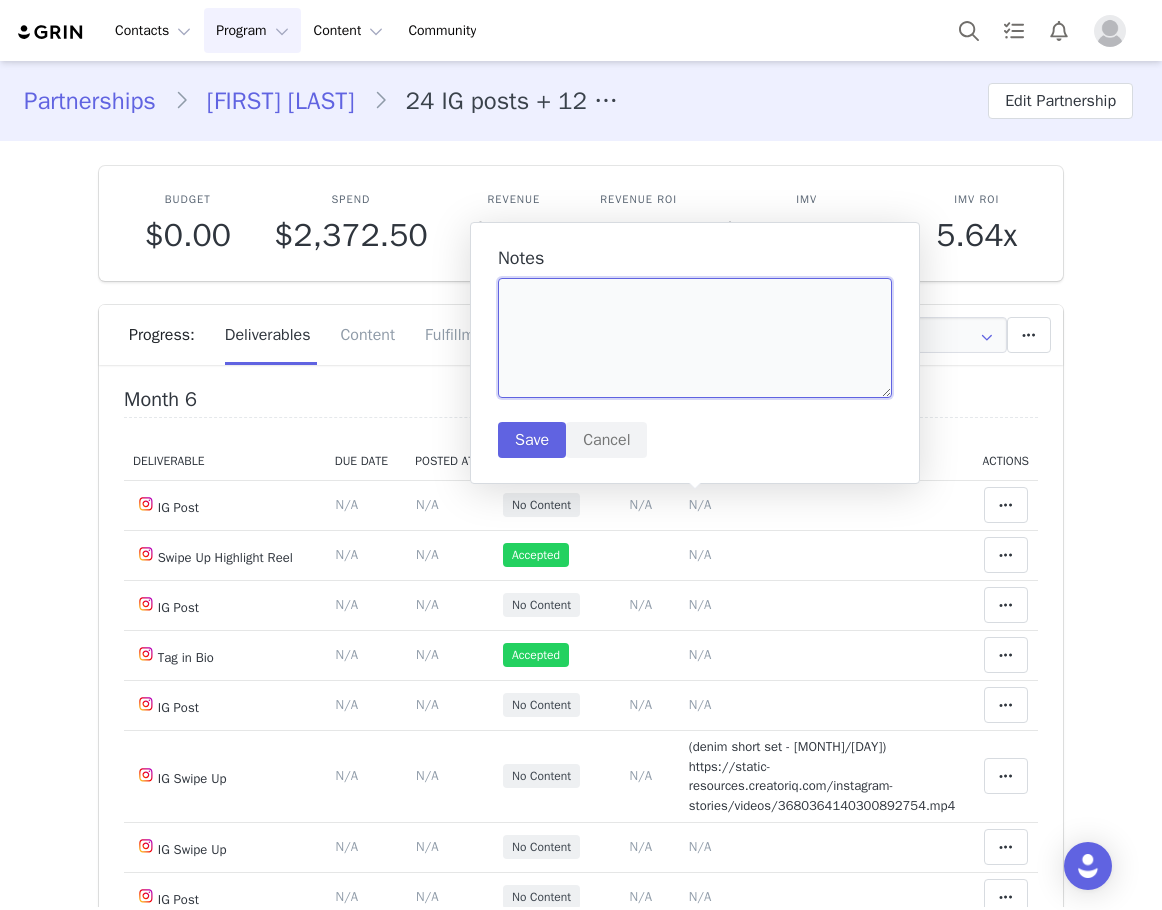 click at bounding box center [695, 338] 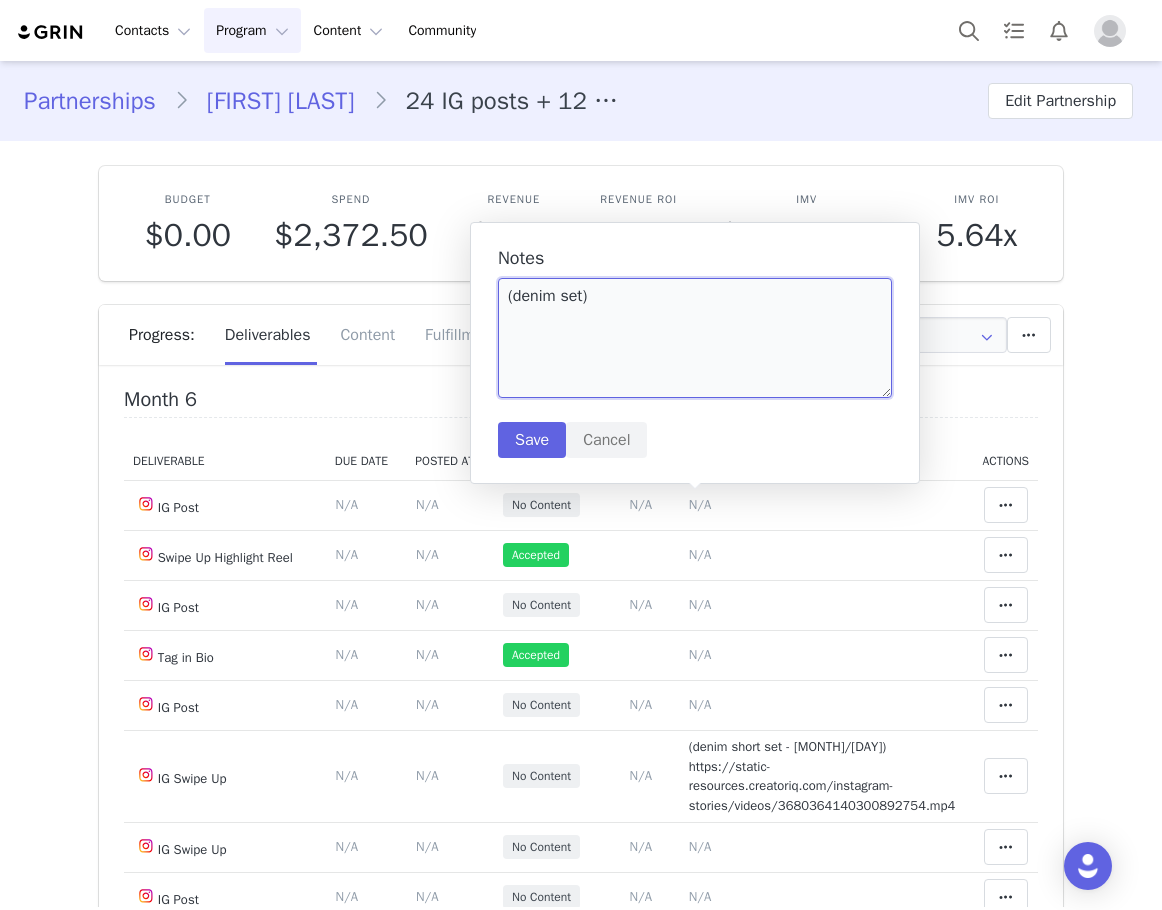 drag, startPoint x: 628, startPoint y: 380, endPoint x: 622, endPoint y: 366, distance: 15.231546 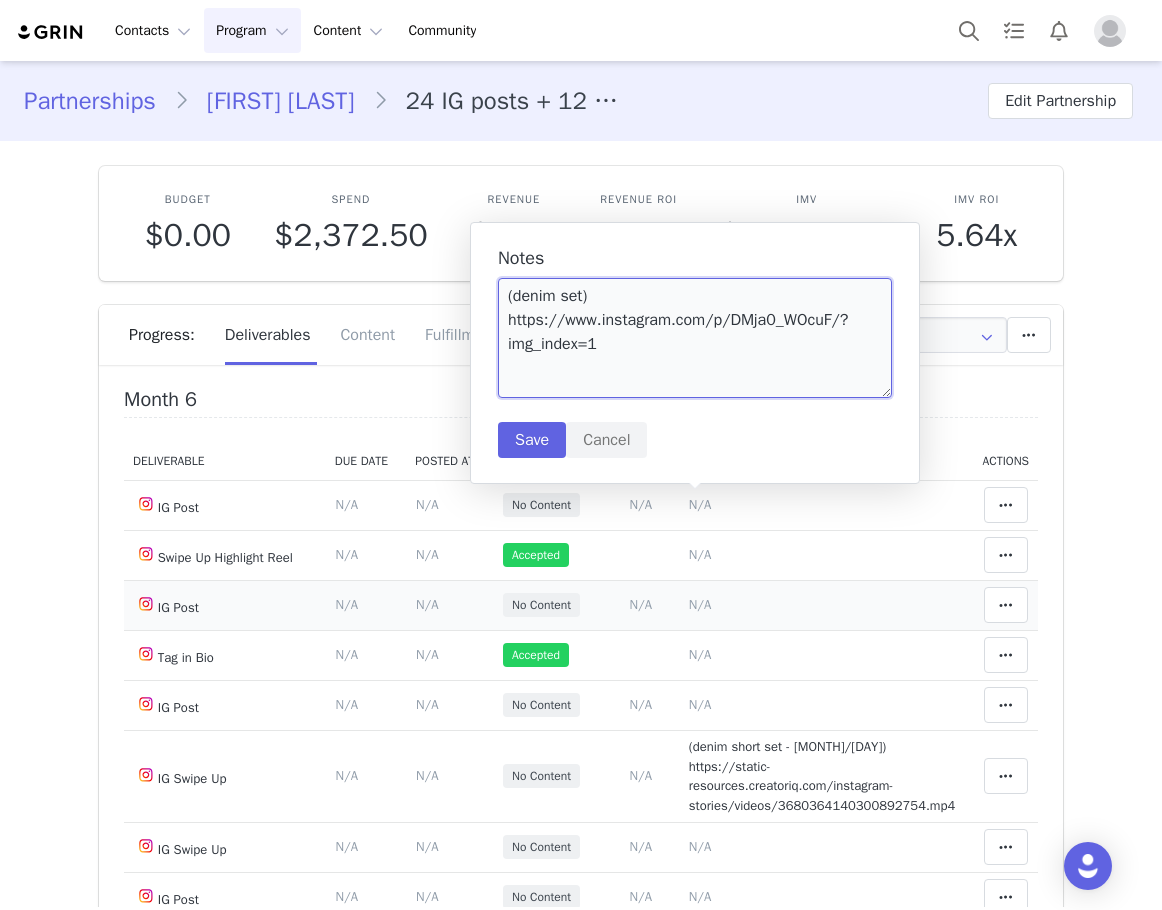 scroll, scrollTop: 6, scrollLeft: 0, axis: vertical 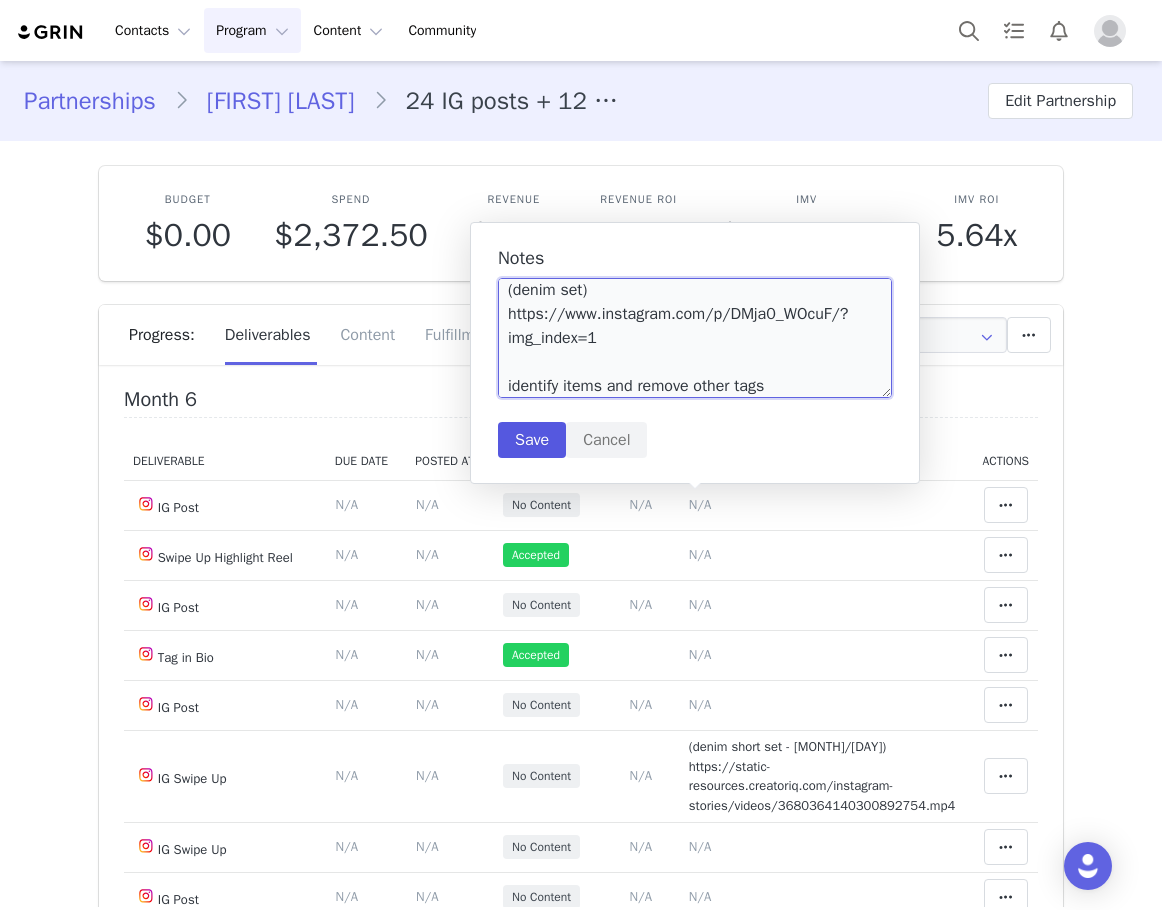 type on "(denim set)
https://www.instagram.com/p/DMja0_WOcuF/?img_index=1
identify items and remove other tags" 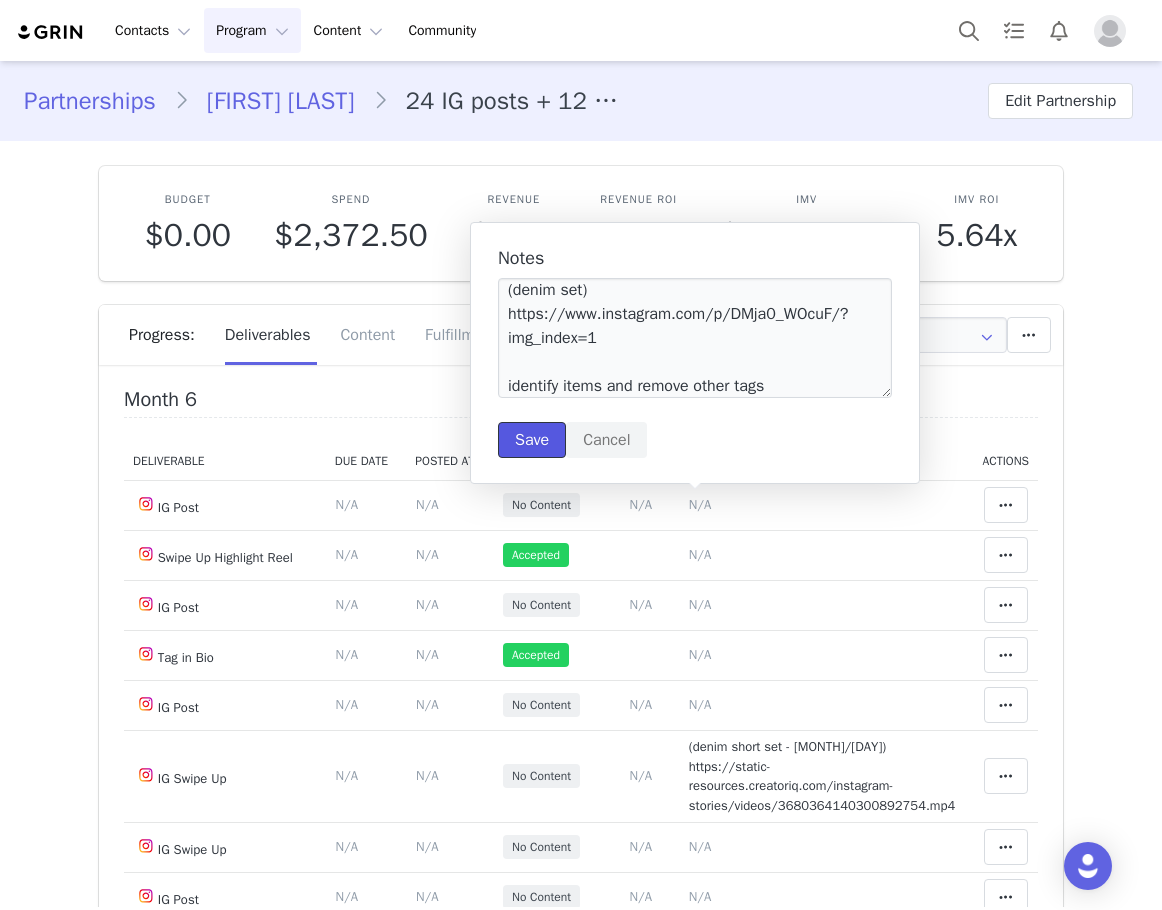 click on "Save" at bounding box center (532, 440) 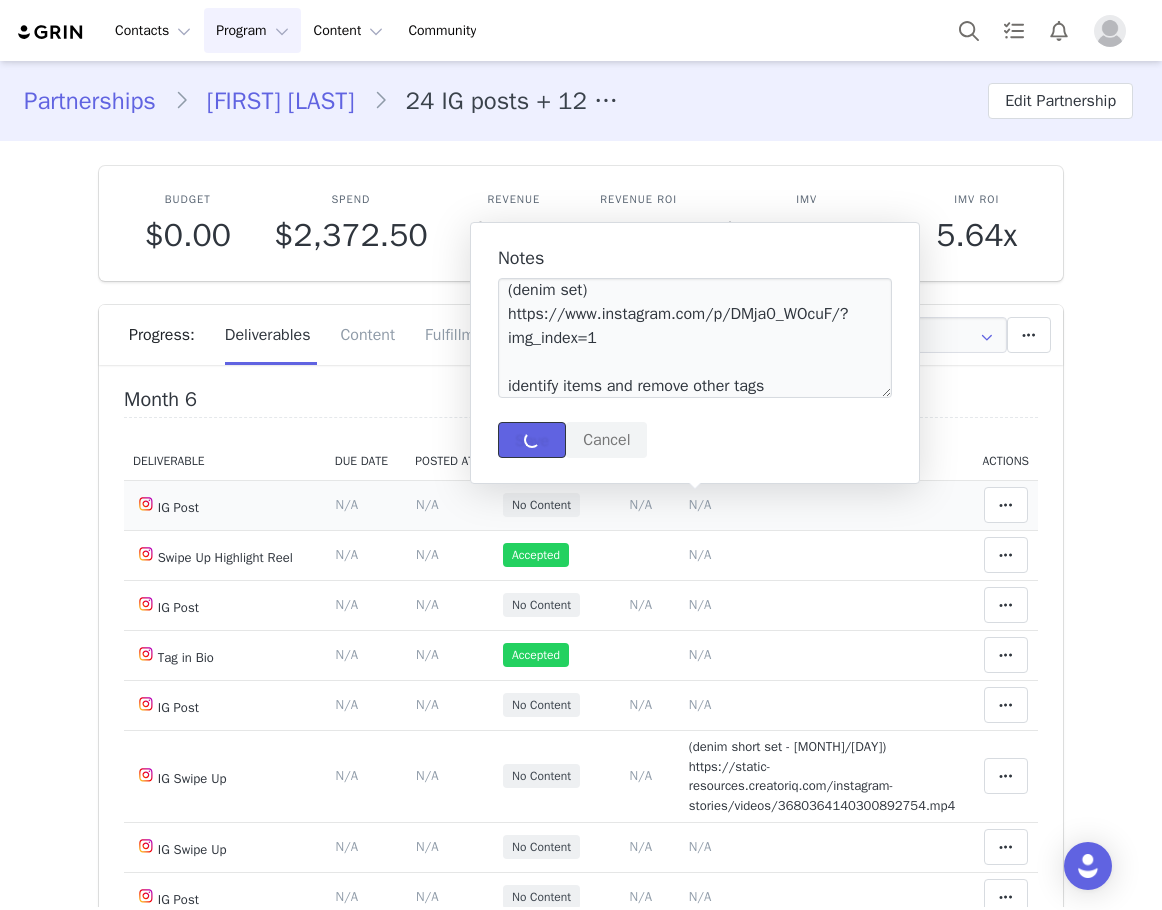 type 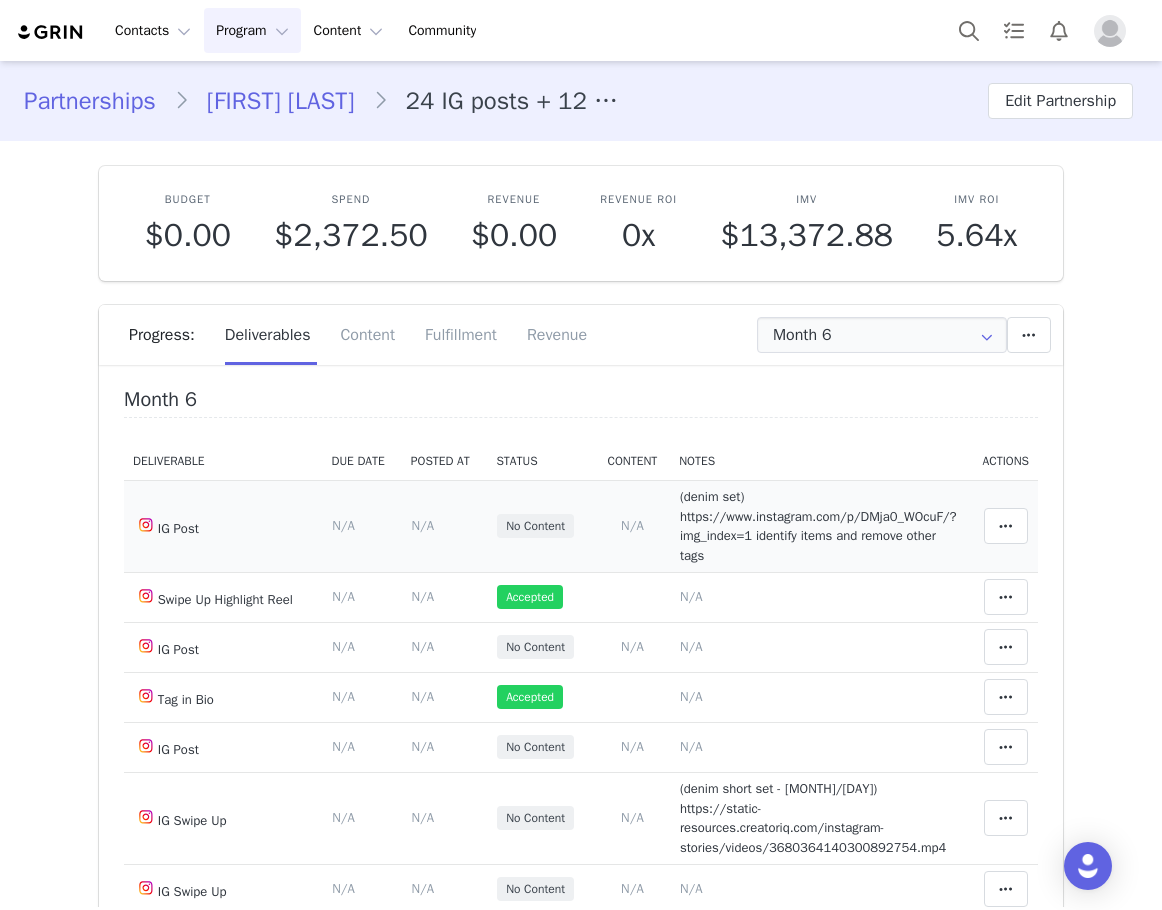 scroll, scrollTop: 0, scrollLeft: 0, axis: both 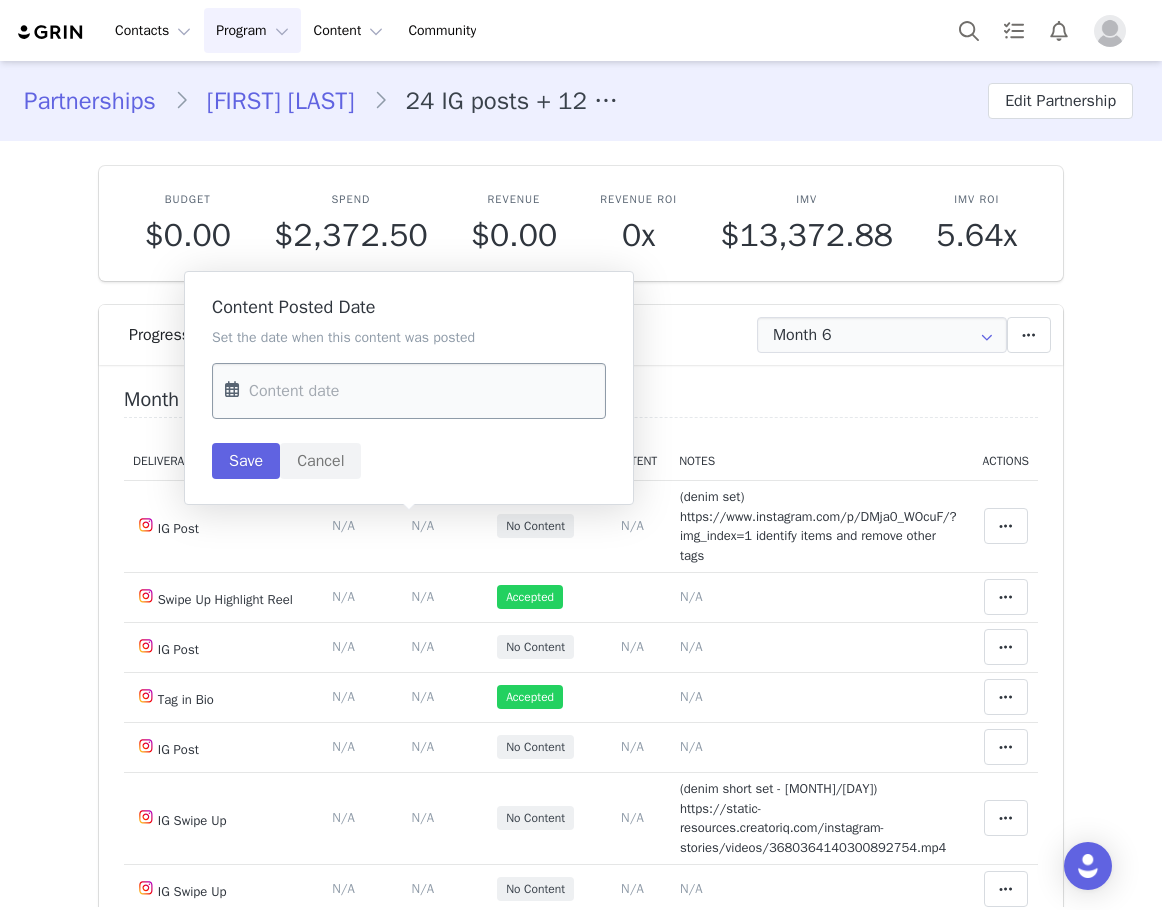 click at bounding box center (409, 391) 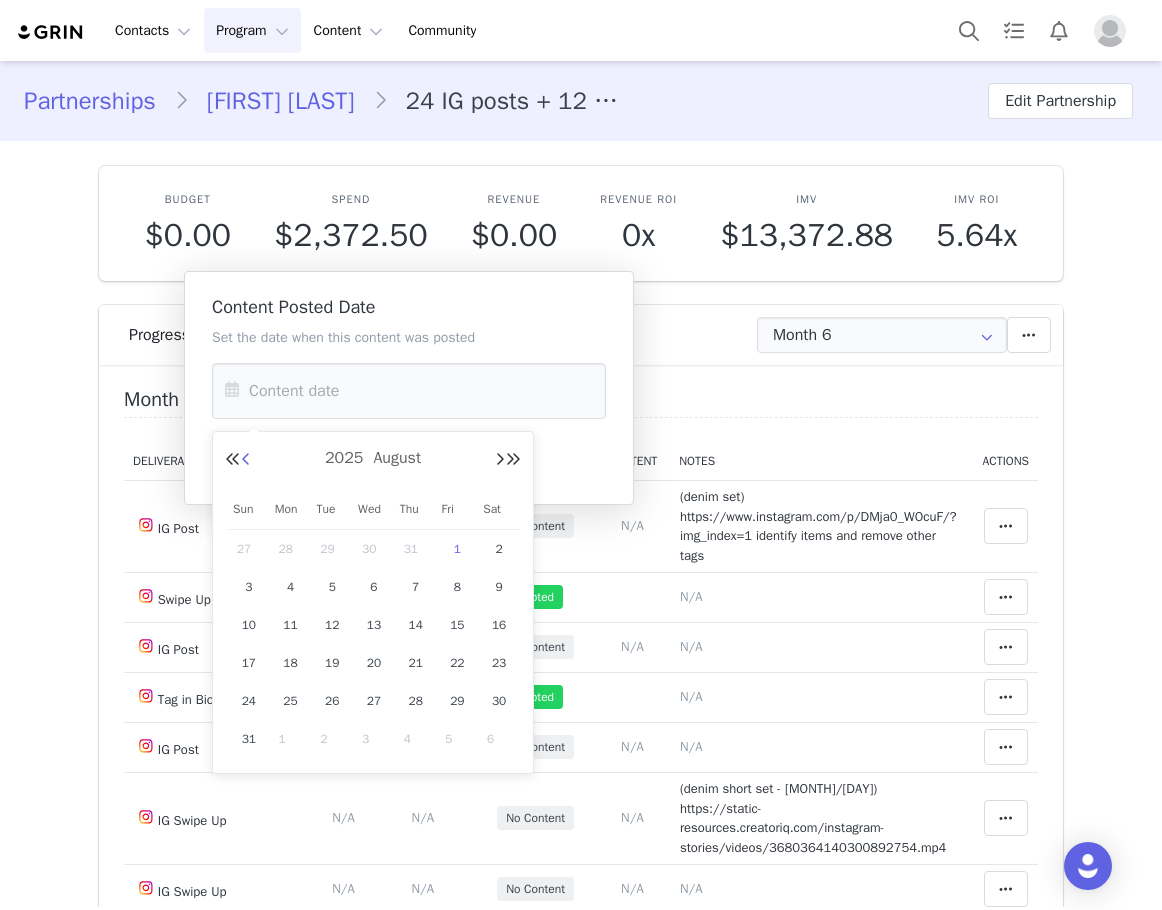 click at bounding box center [246, 460] 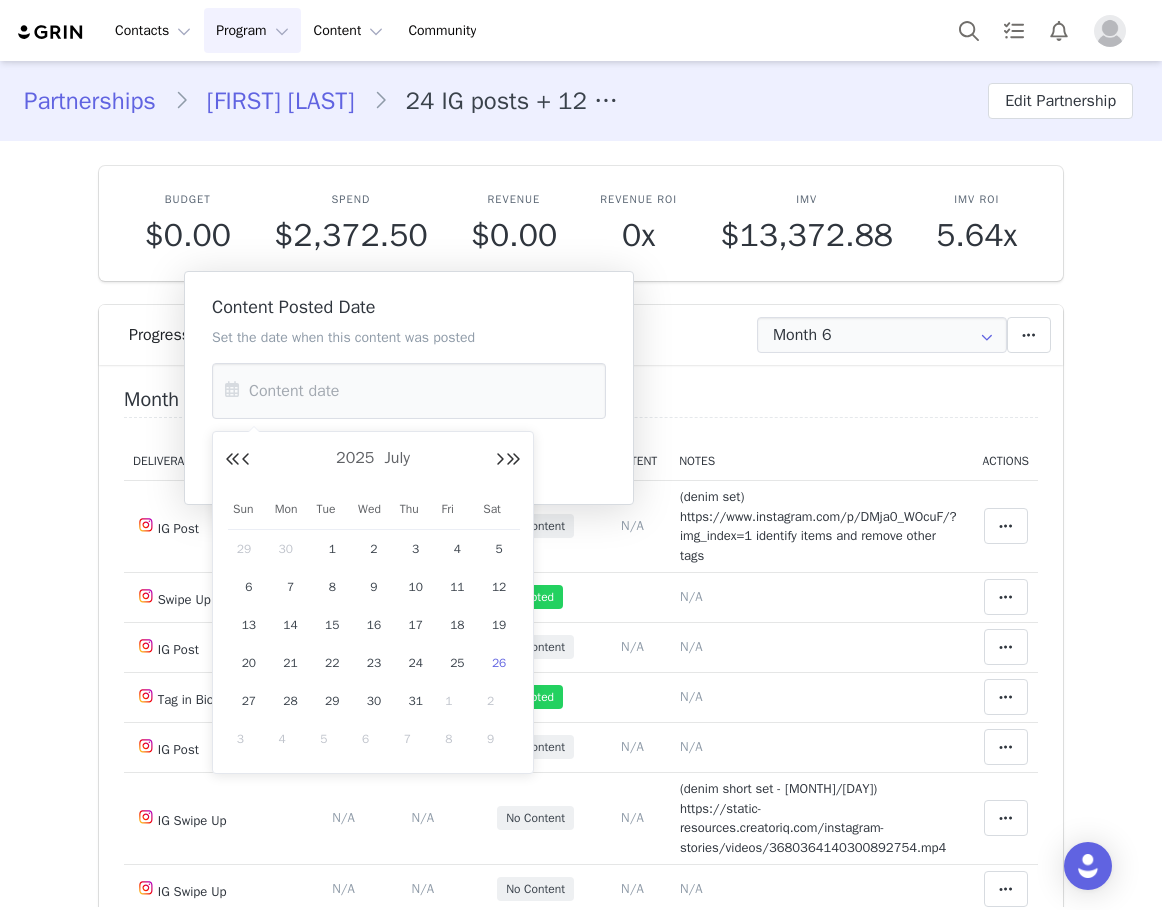 click on "26" at bounding box center [499, 663] 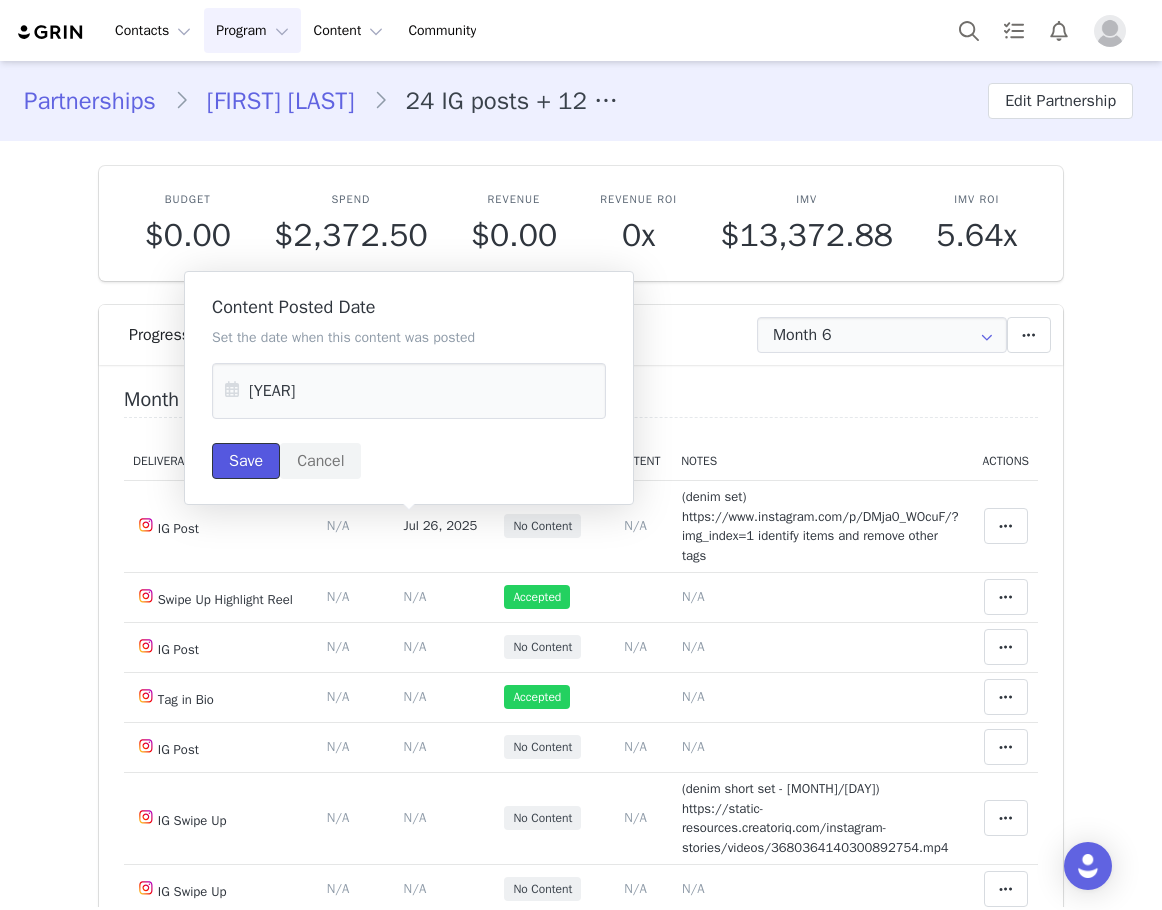 click on "Save" at bounding box center [246, 461] 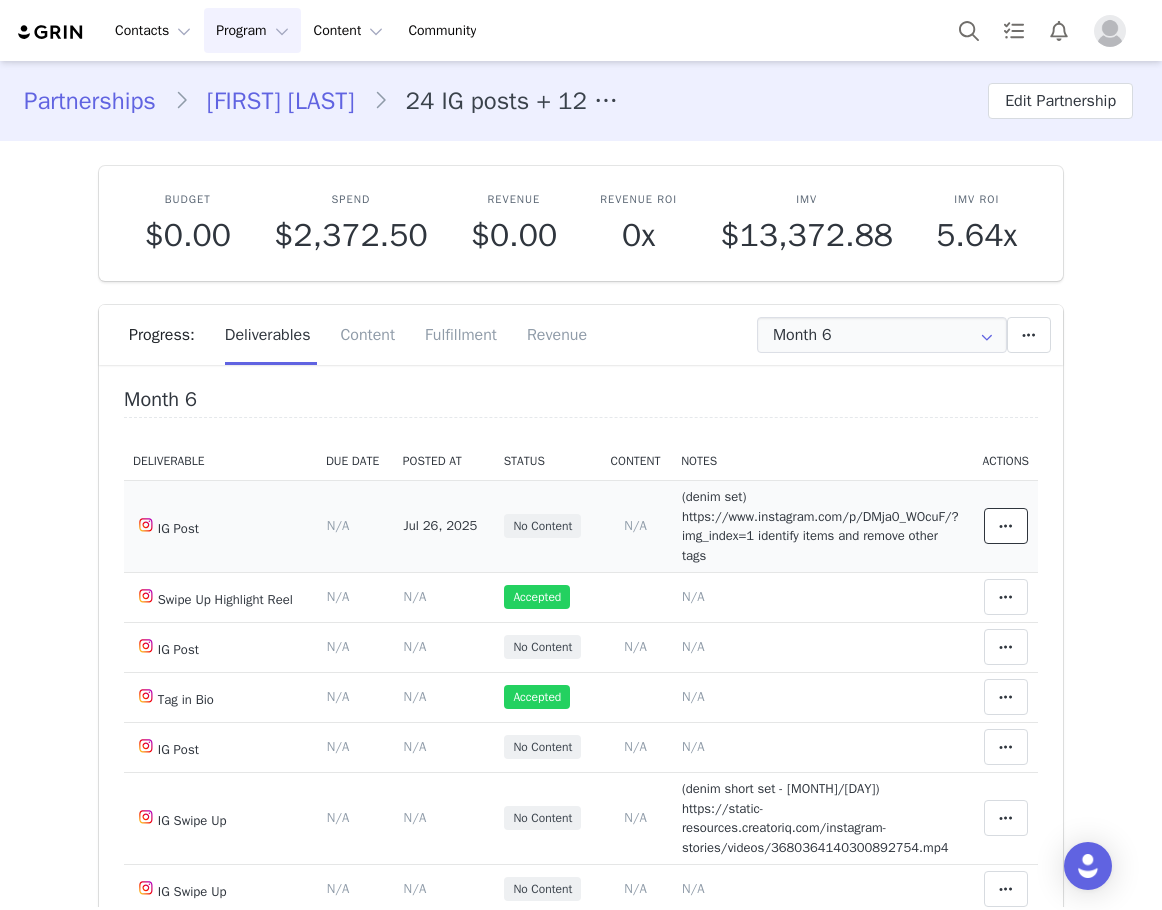 click at bounding box center [1006, 526] 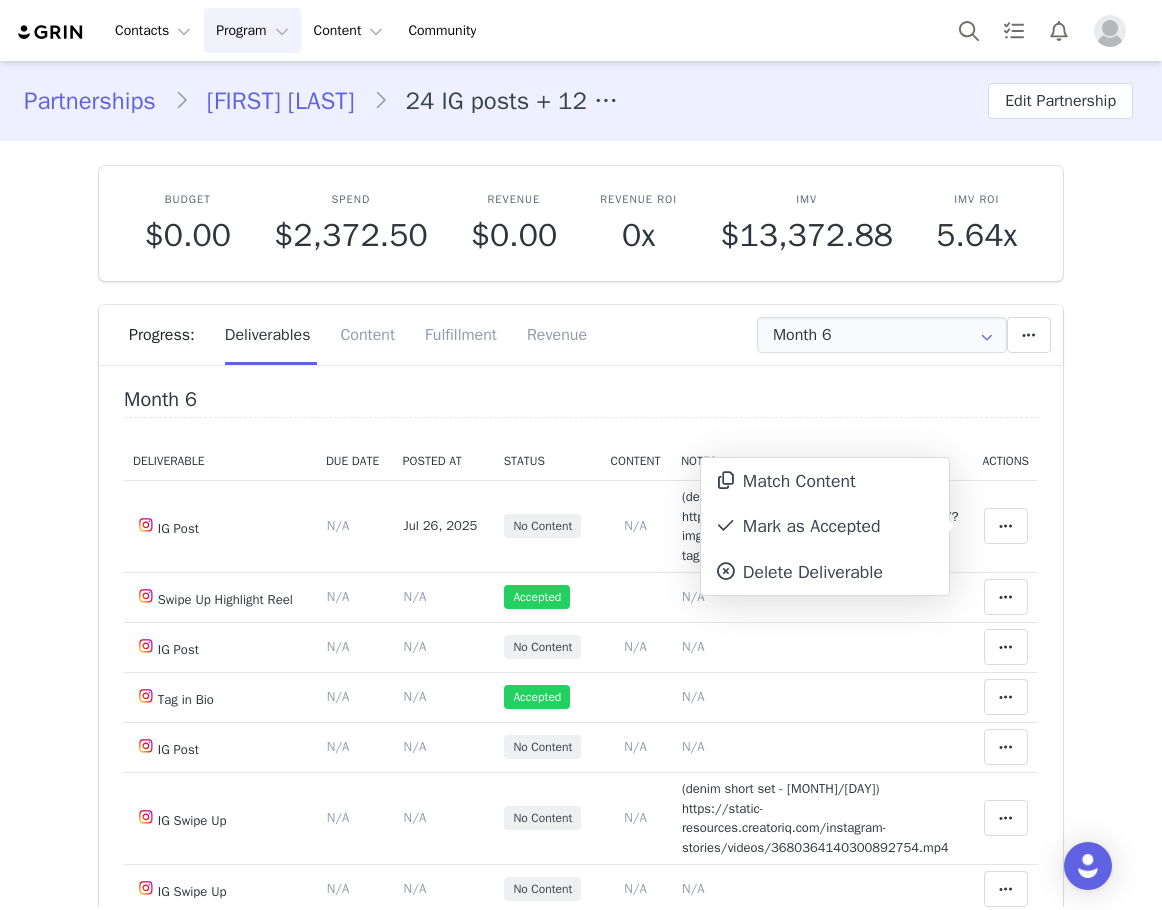 click on "Budget $0.00 Spend $2,372.50 Revenue $0.00 Revenue ROI 0x IMV $13,372.88 IMV ROI 5.64x Progress: Deliverables Content Fulfillment Revenue Month 6 Month 1  Sep 9th - Oct 8th Month 2  Oct 9th - Nov 8th Month 3  Nov 9th - Dec 8th Month 4  Dec 9th - Jan 8th Month 5  Jan 9th - Feb 8th Month 6  Feb 9th - Mar 10th  All Months  Add a new deliverable  What type of deliverable?   IG Swipe Up   Tag in Bio   Swipe Up Highlight Reel   IG Post   Where should it be added?  Throughout Partnership  Month 1   Month 2   Month 3   Month 4   Month 5   Month 6   Throughout Partnership   Save  Cancel  Add Deliverable   Set End Date for Month 6   This will change the start and end dates for months 6 through 6 accordingly.  Mar 10, 2025 Current date: Mar 10, 2025  Save   Cancel   Extend Schedule  Reset Content Do you want to reorder all of the content for this this partnership?  Yes, reset content   Cancel   Reset Content   Allow Content Past End Date   Fetch Recent Content   Month 6  Deliverable Due Date Posted At Status Content N/A" at bounding box center (581, 560) 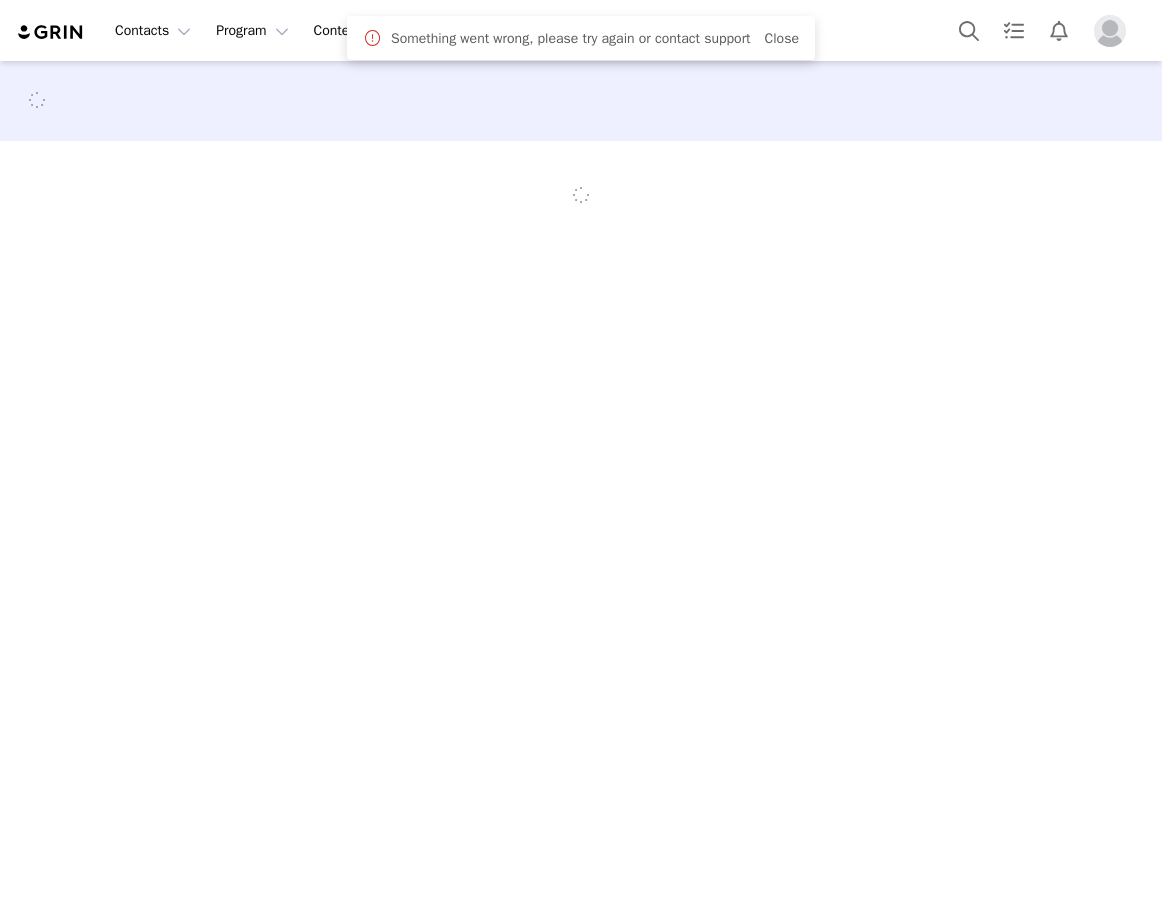 scroll, scrollTop: 0, scrollLeft: 0, axis: both 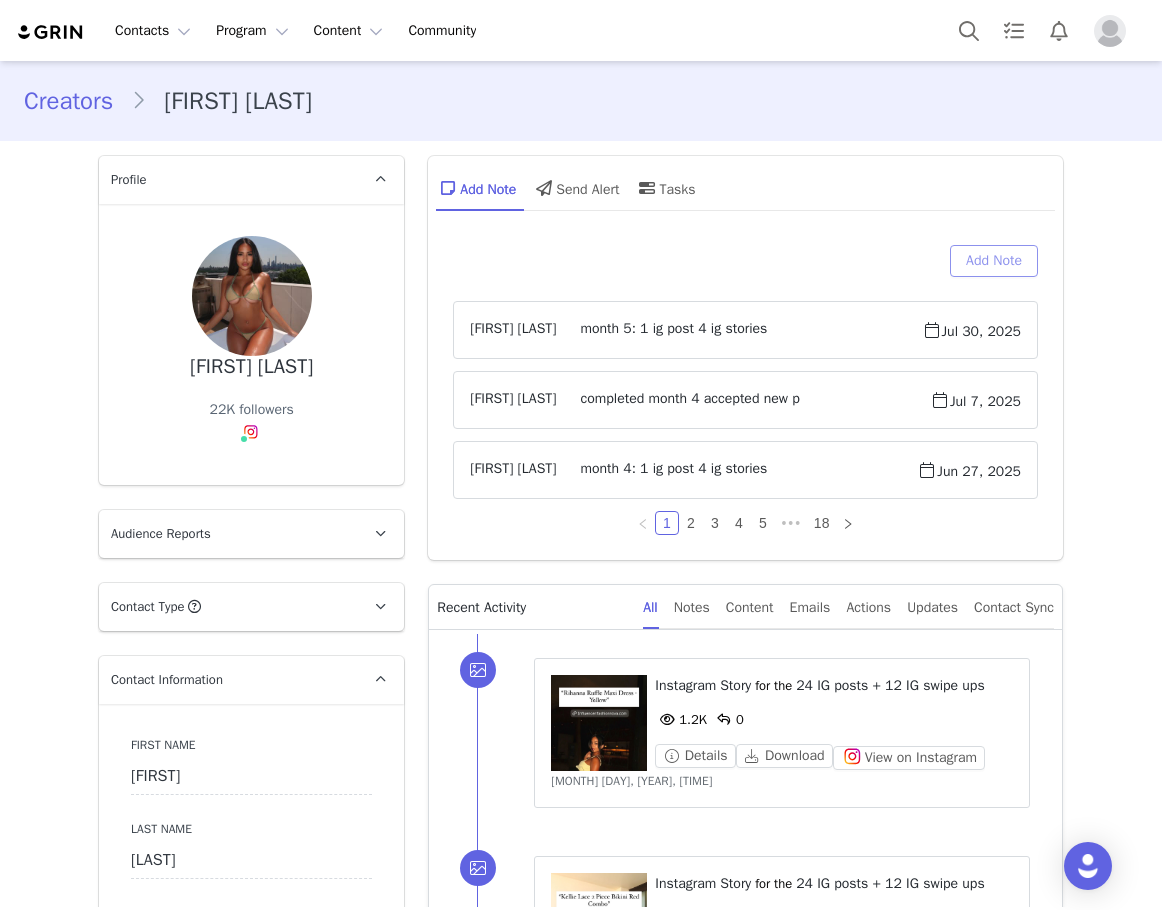 click on "Add Note" at bounding box center (994, 261) 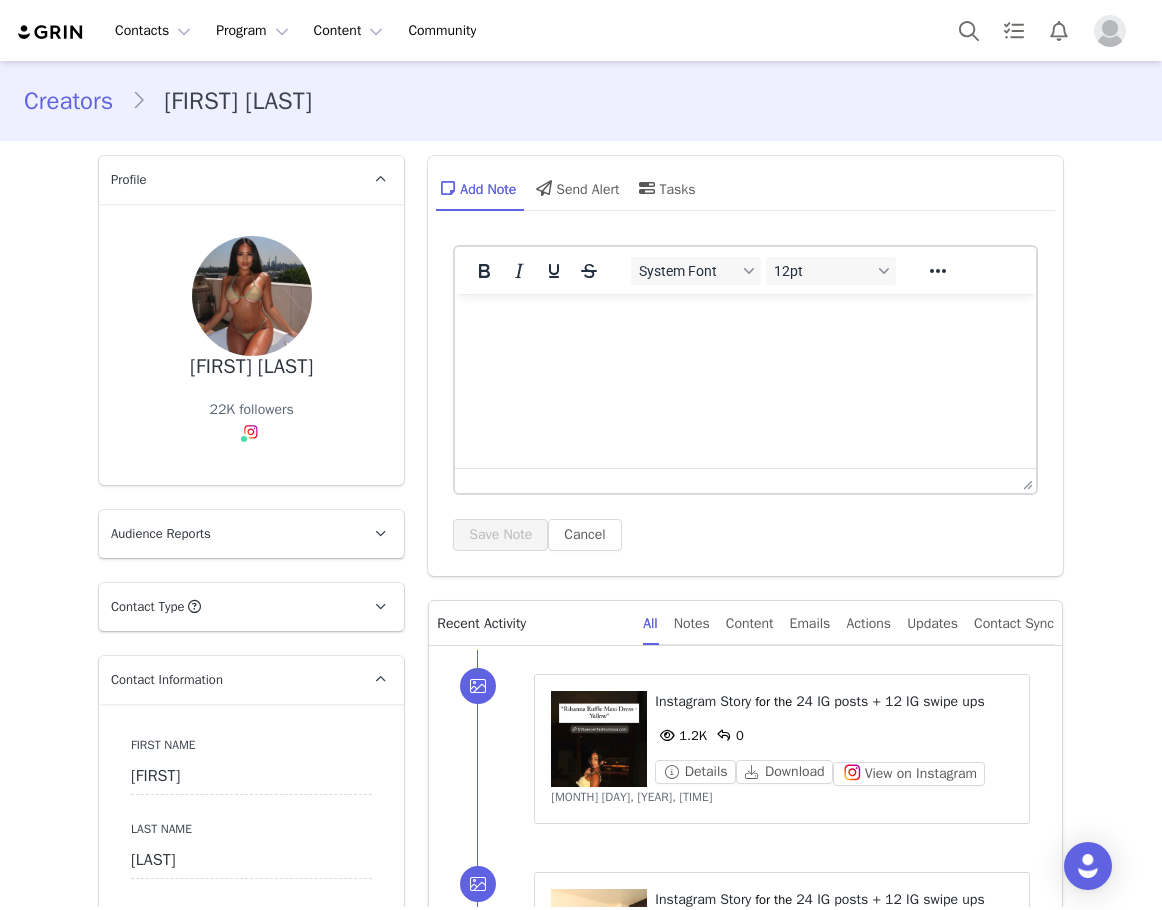 scroll, scrollTop: 0, scrollLeft: 0, axis: both 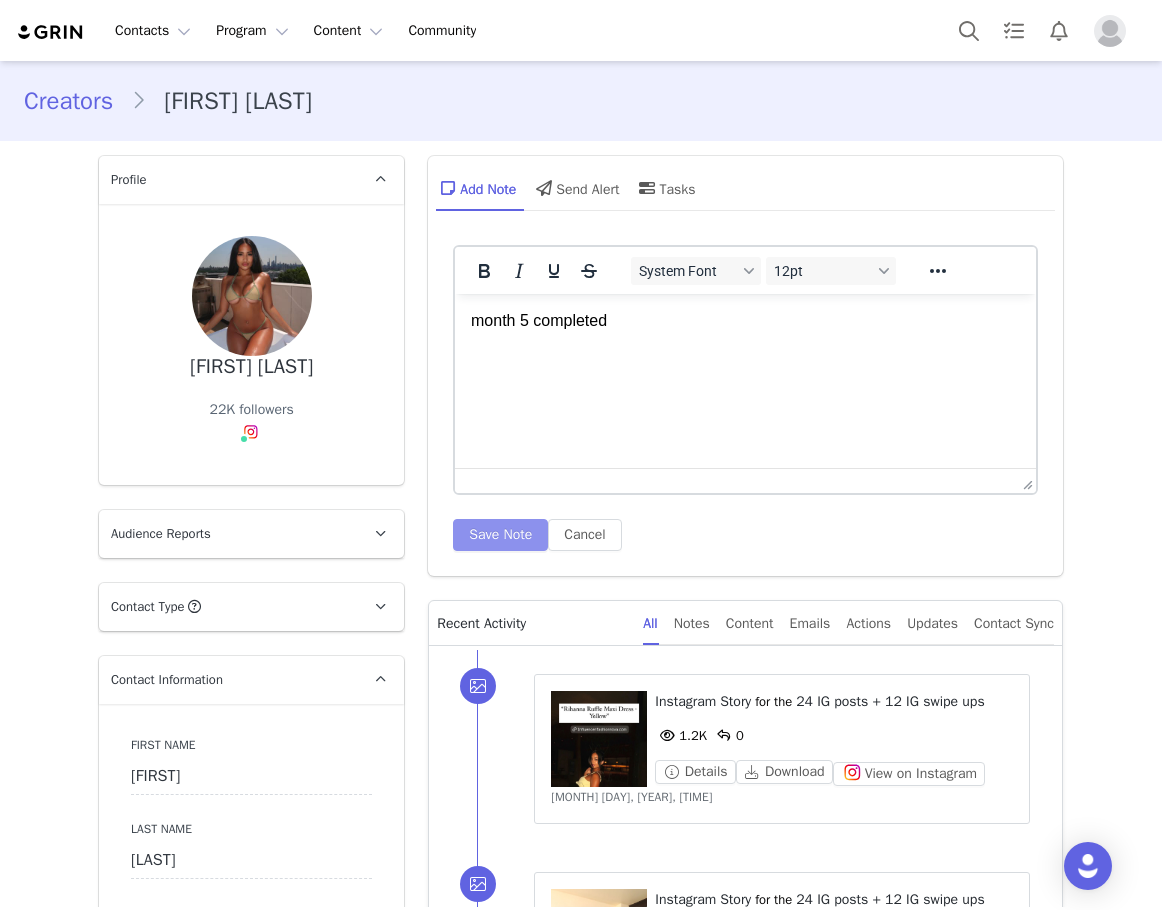 click on "Save Note" at bounding box center (500, 535) 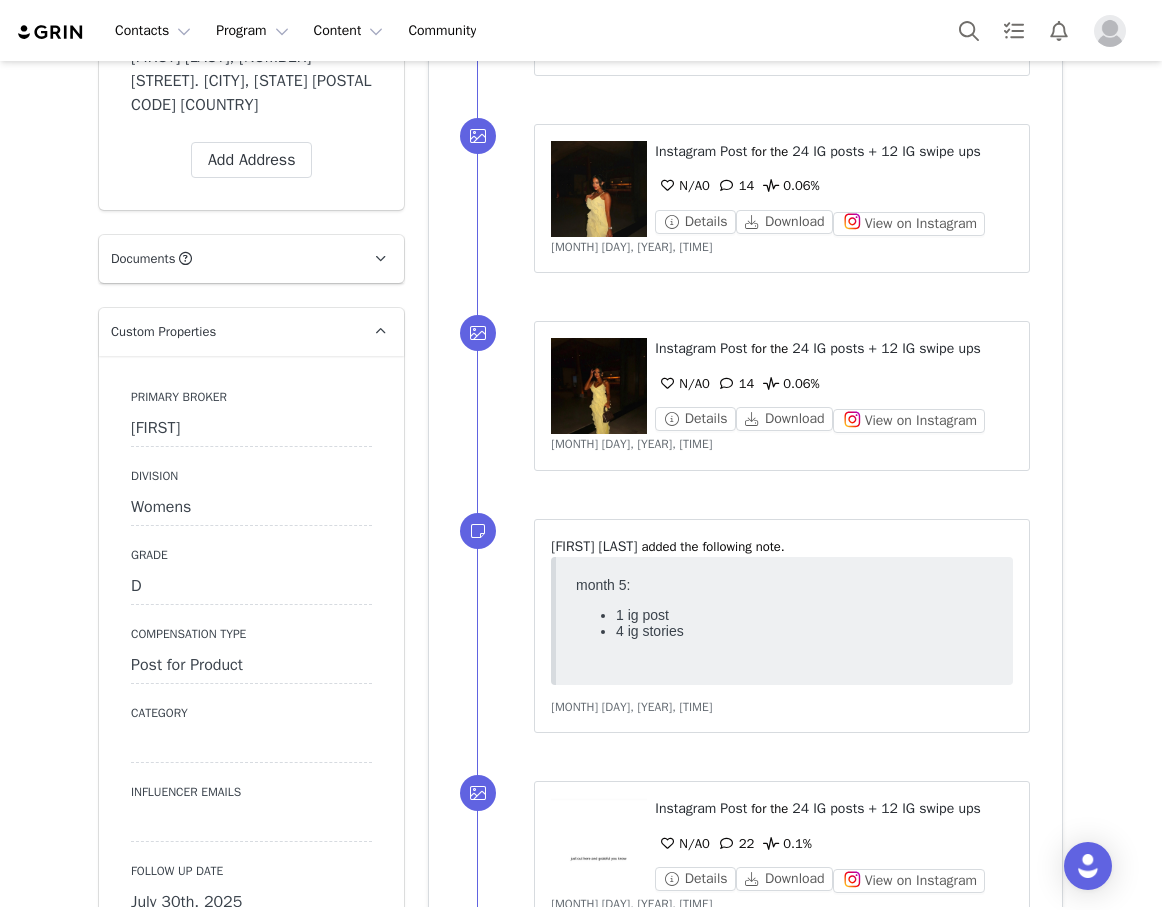 scroll, scrollTop: 1800, scrollLeft: 0, axis: vertical 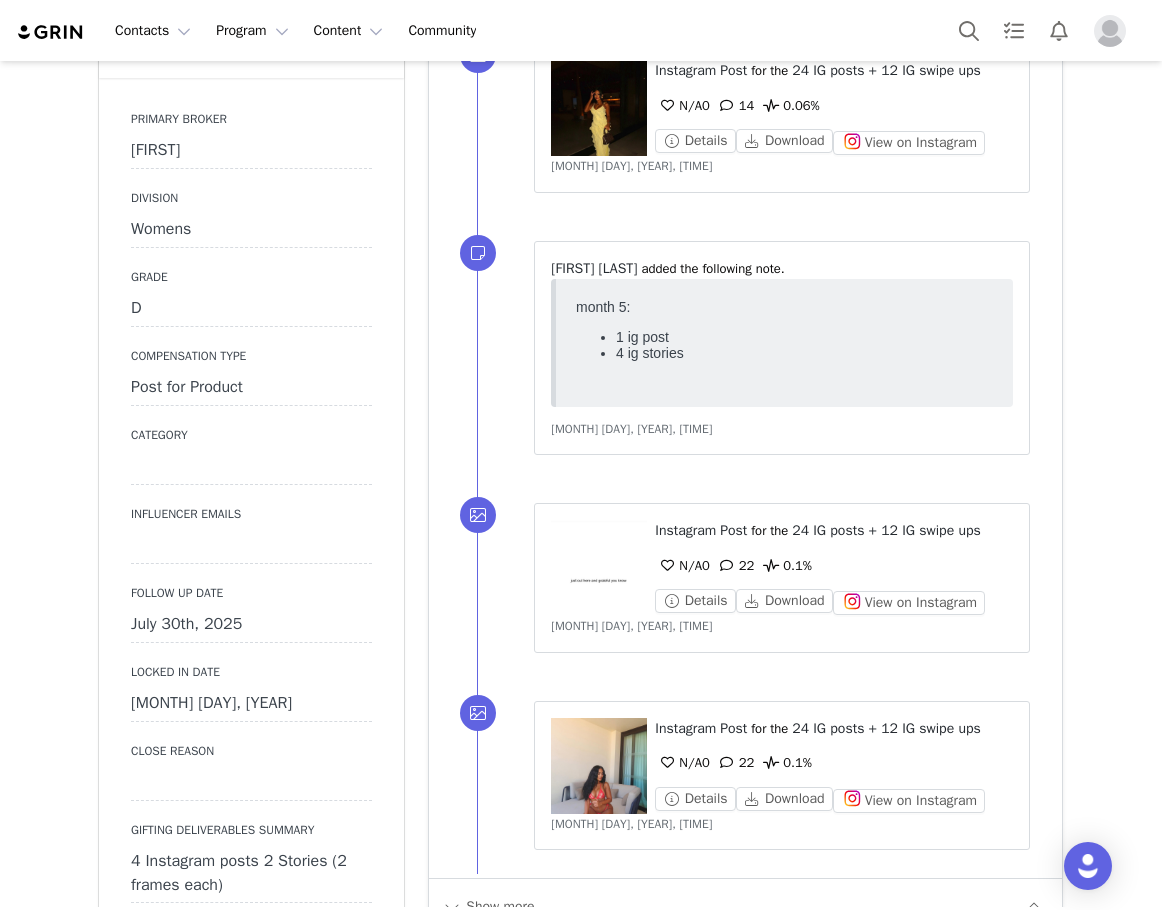 click on "July 30th, 2025" at bounding box center (251, 625) 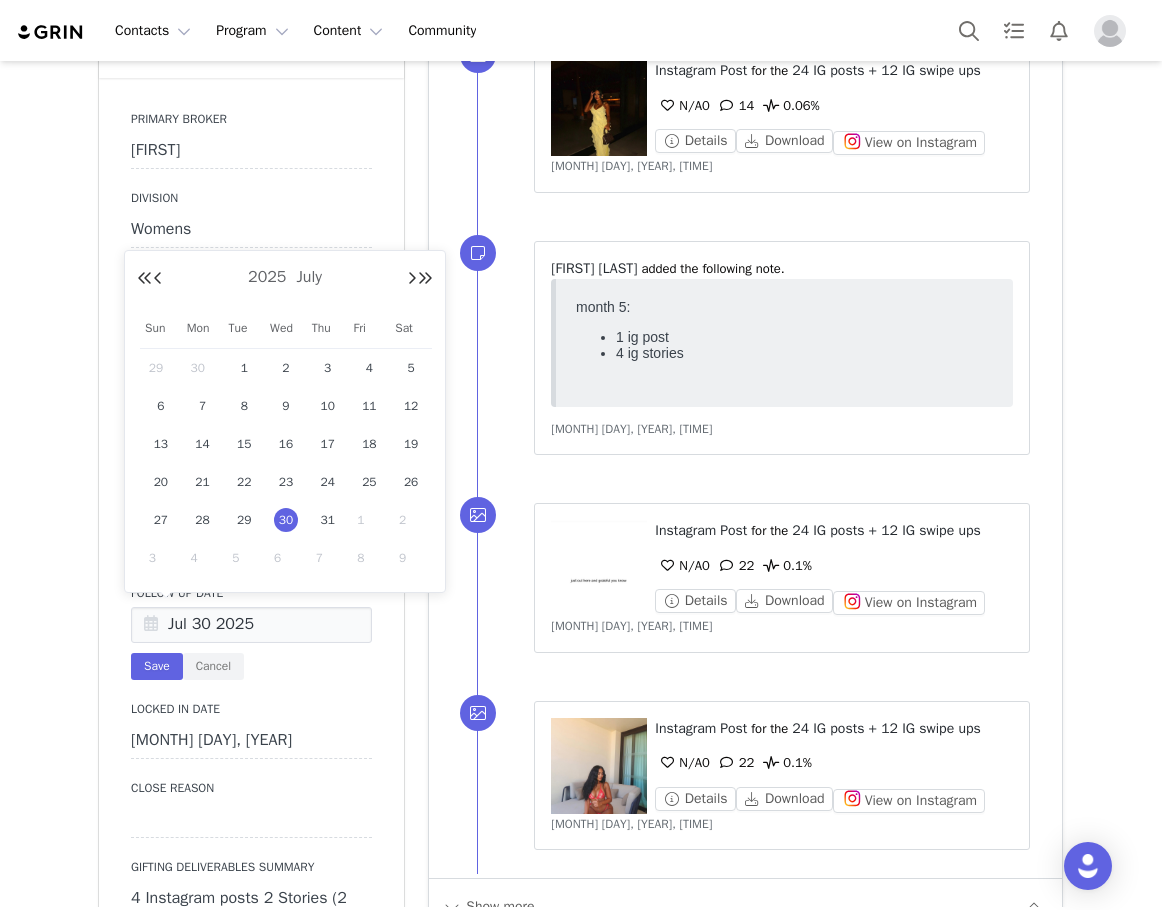 drag, startPoint x: 365, startPoint y: 518, endPoint x: 327, endPoint y: 559, distance: 55.9017 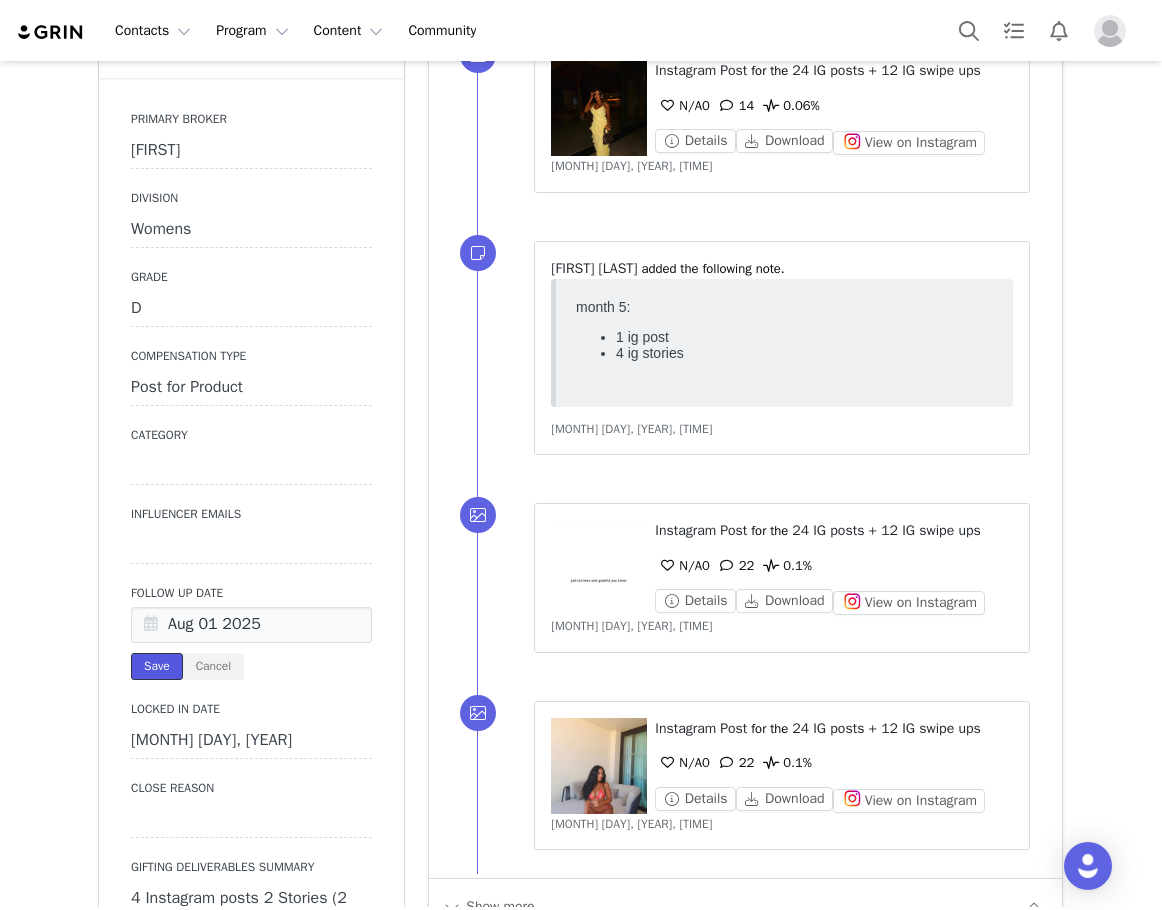 click on "Save" at bounding box center [157, 666] 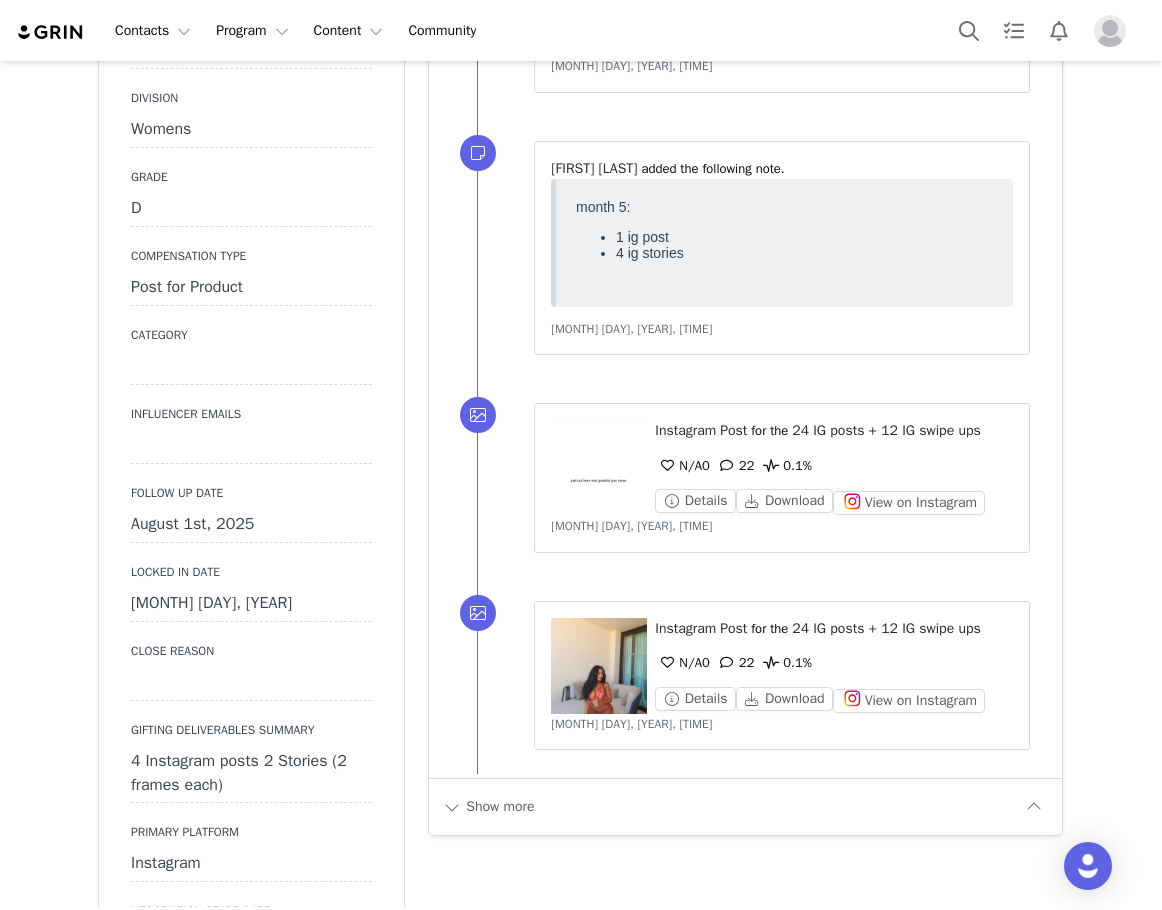 scroll, scrollTop: 2100, scrollLeft: 0, axis: vertical 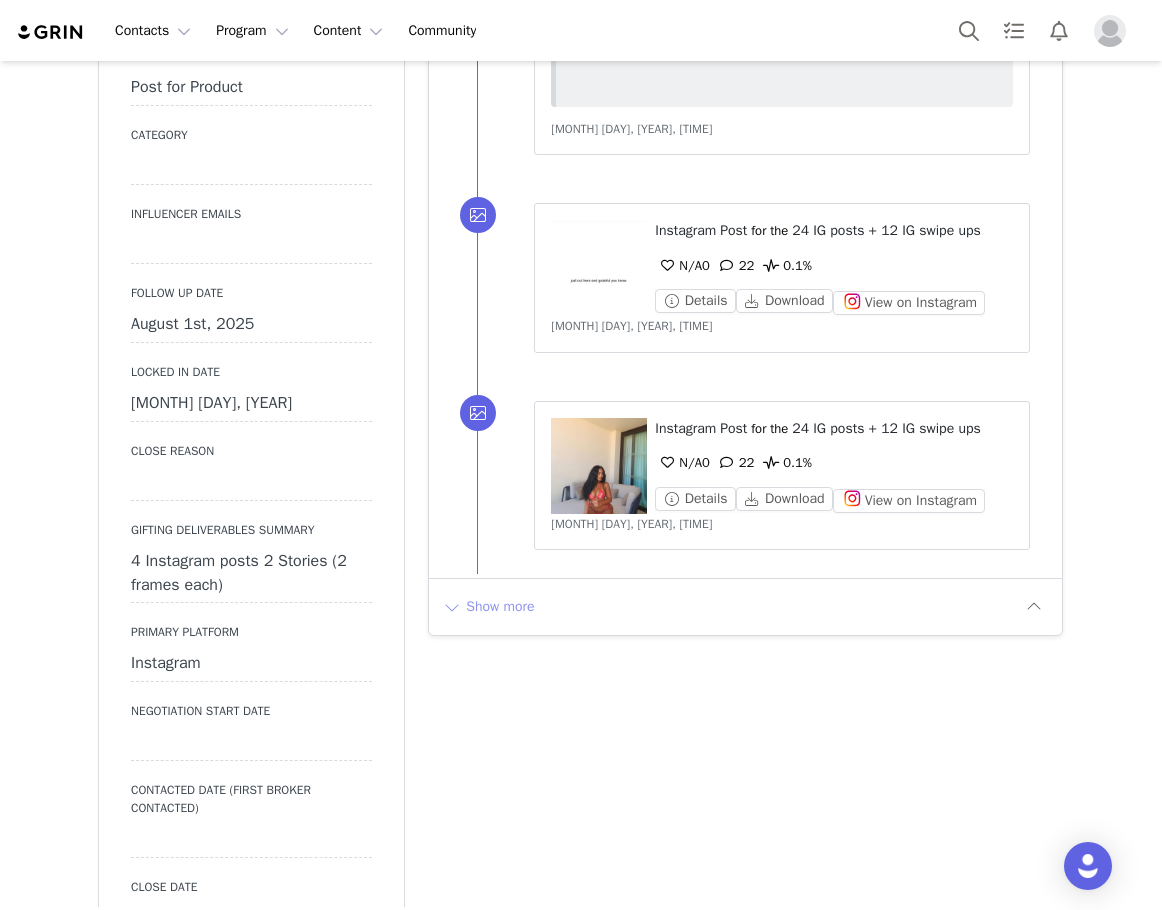 click on "Show more" at bounding box center [488, 607] 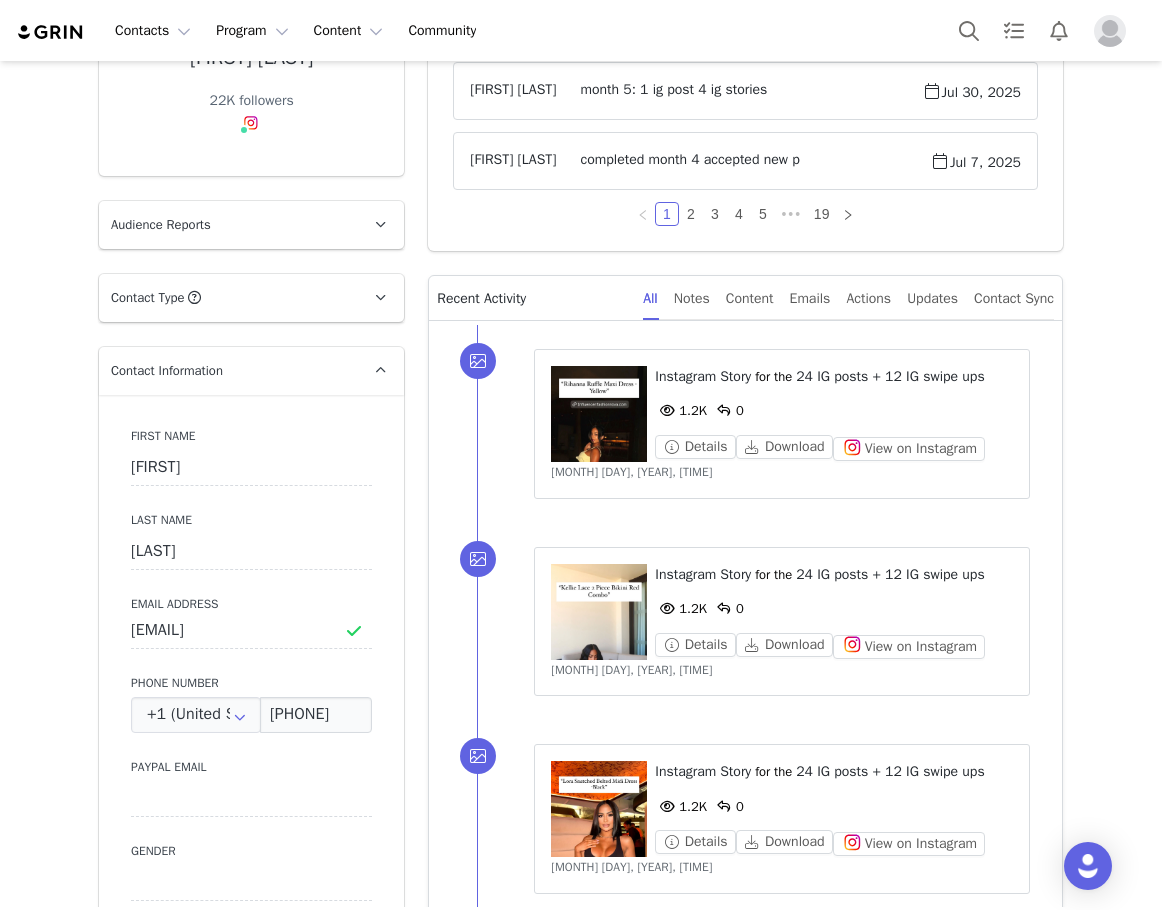 scroll, scrollTop: 0, scrollLeft: 0, axis: both 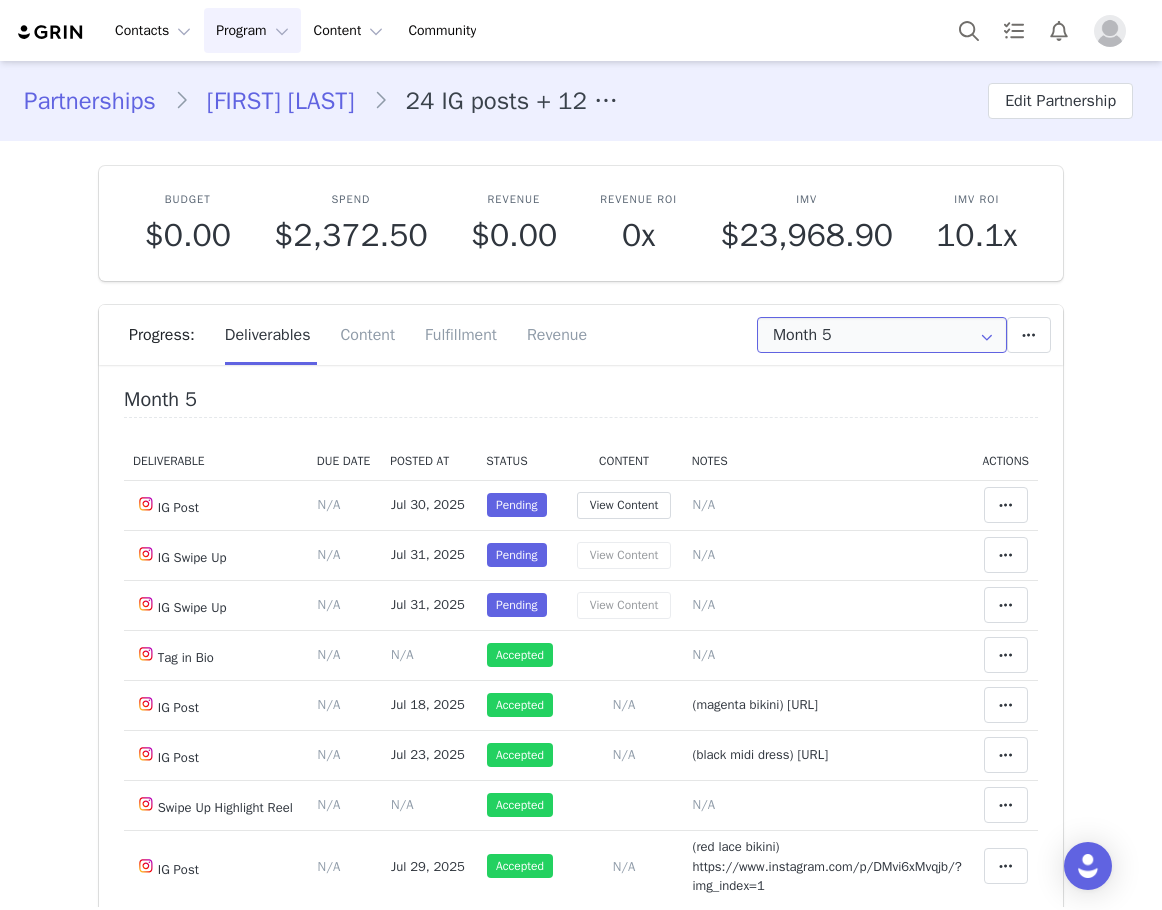 click on "Month 5" at bounding box center [882, 335] 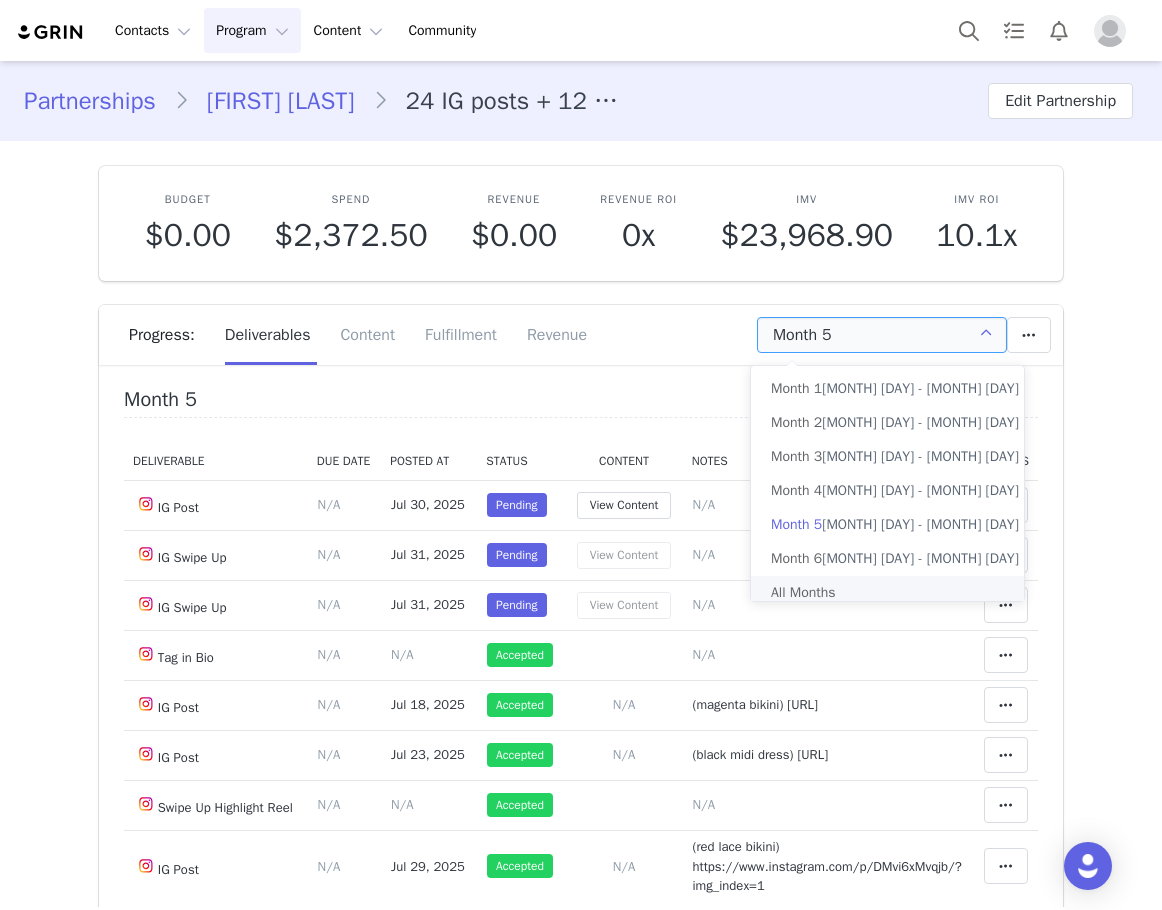 click on "All Months" at bounding box center [895, 593] 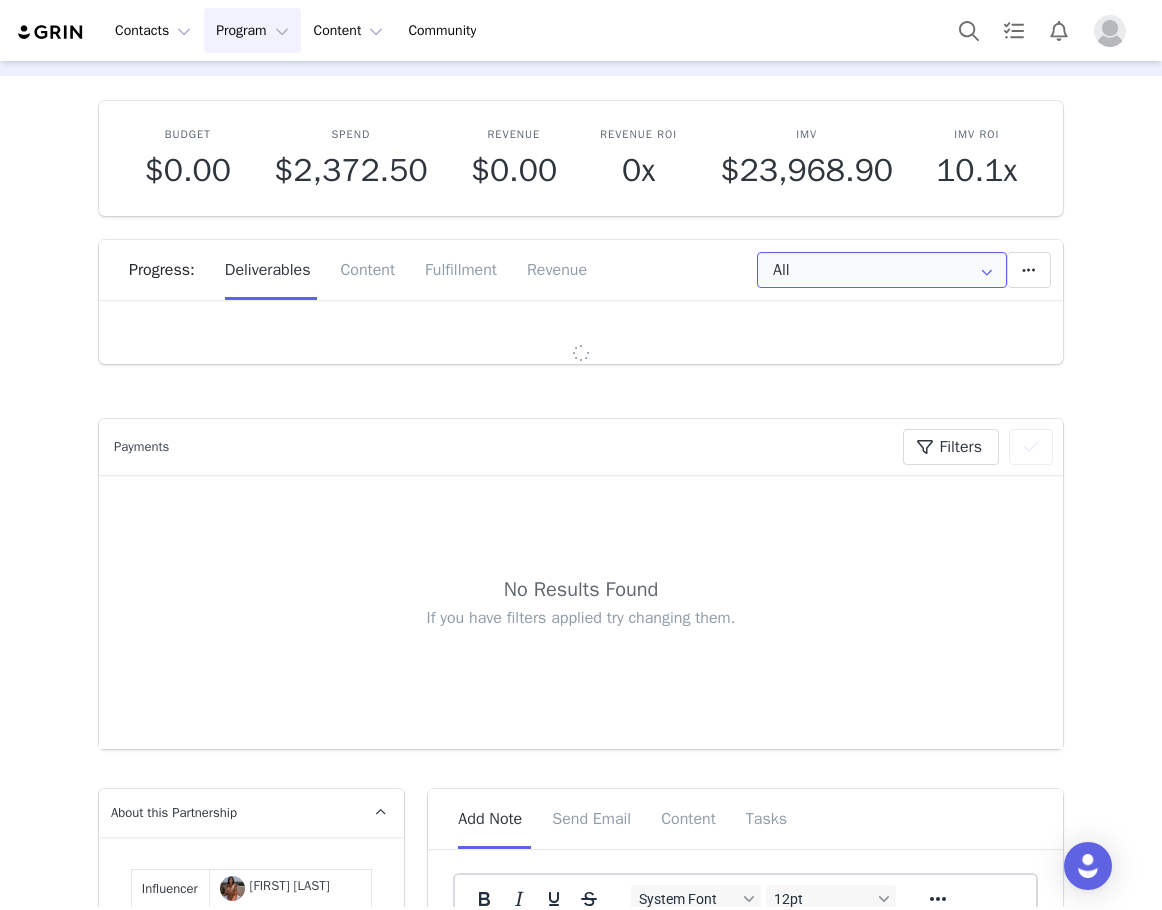 scroll, scrollTop: 100, scrollLeft: 0, axis: vertical 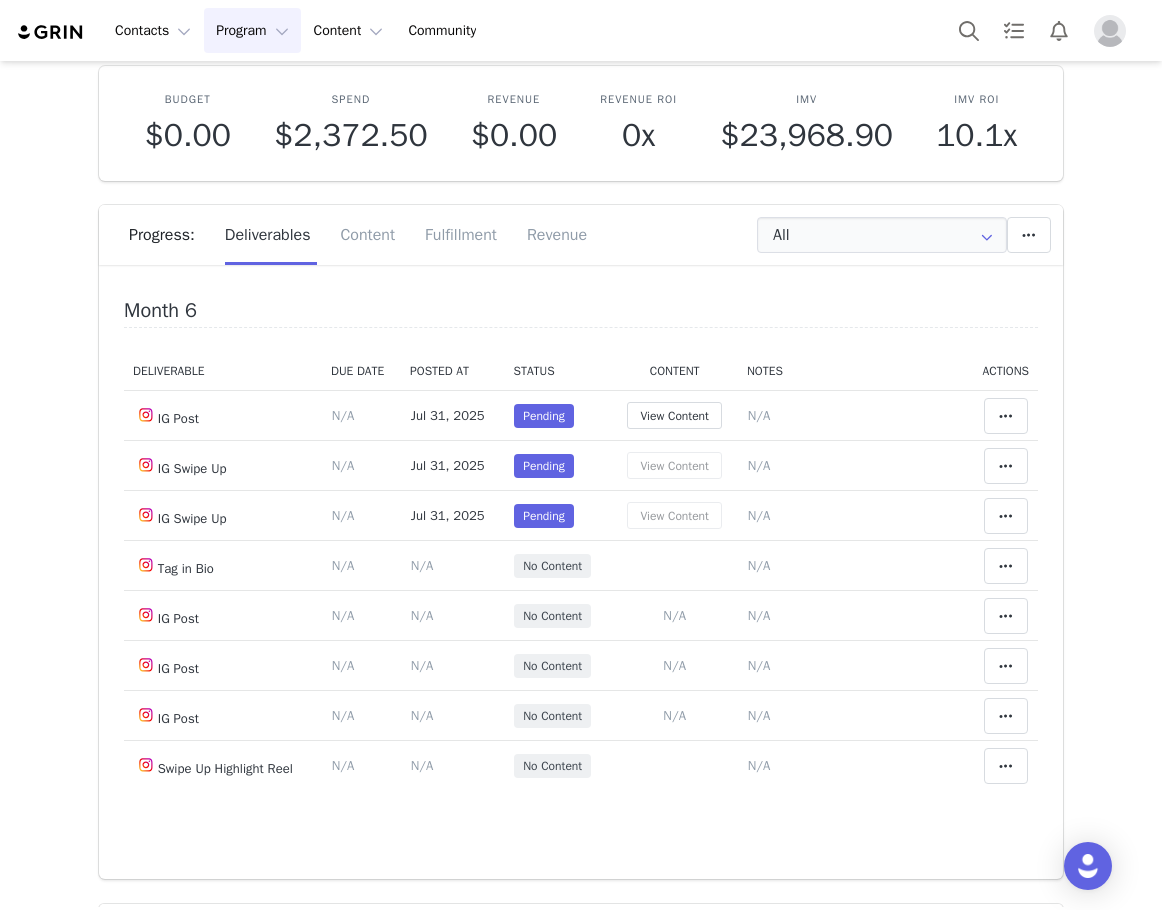 click at bounding box center [1006, -161] 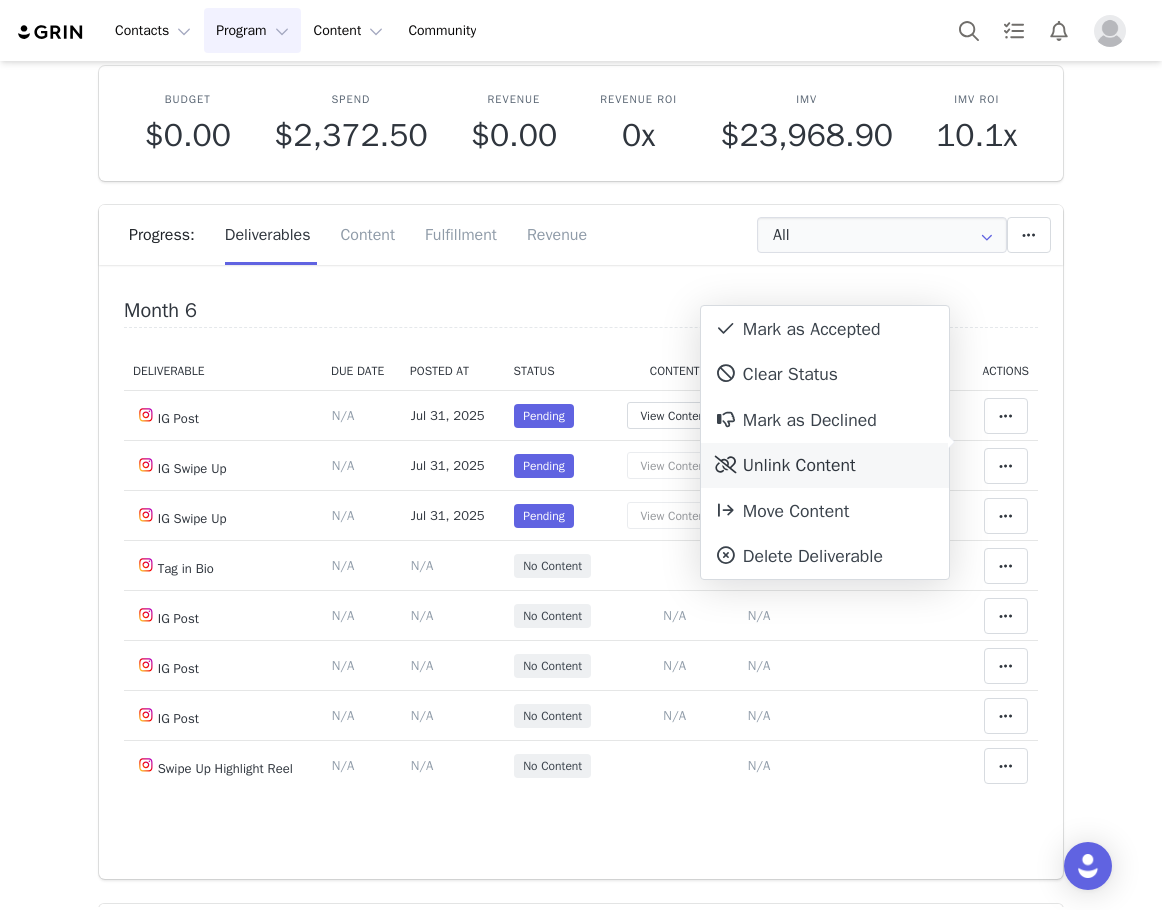 click on "Unlink Content" at bounding box center (825, 466) 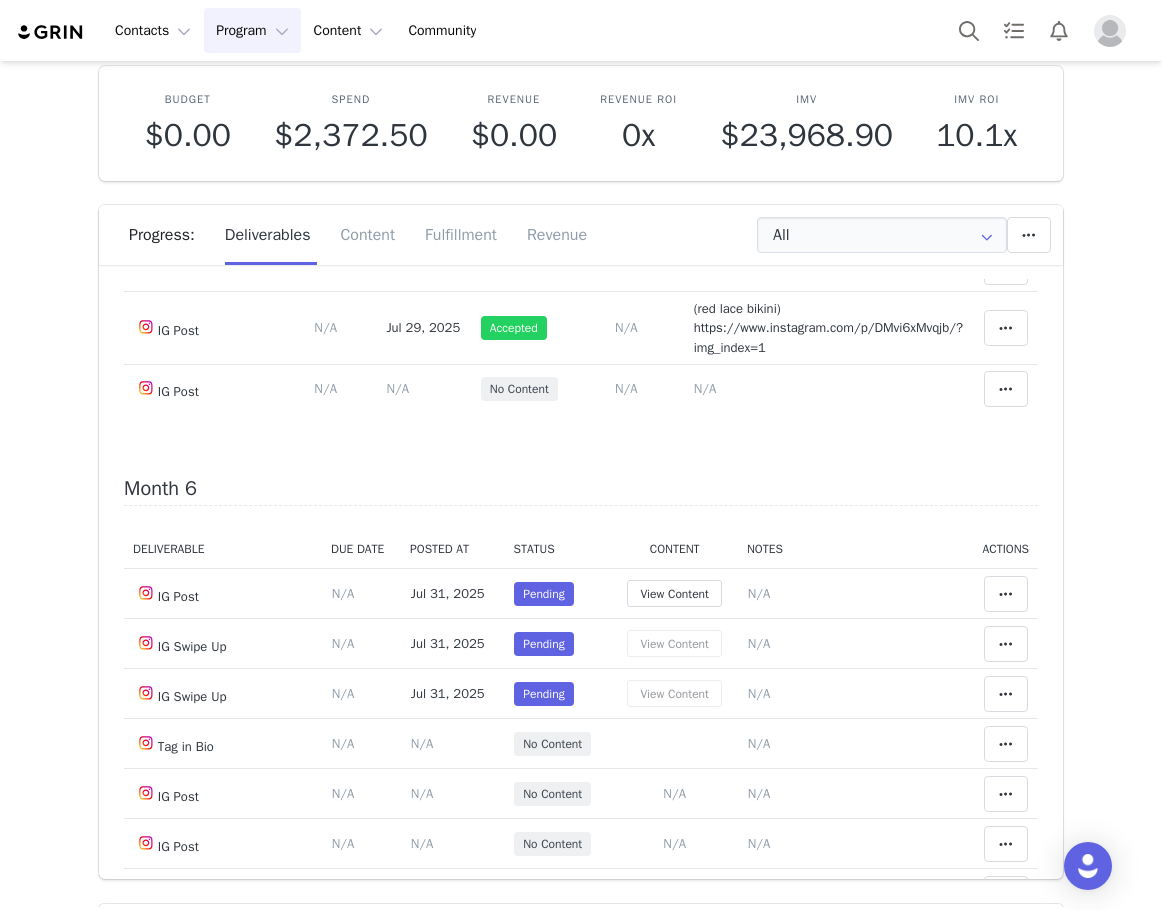 scroll, scrollTop: 3100, scrollLeft: 0, axis: vertical 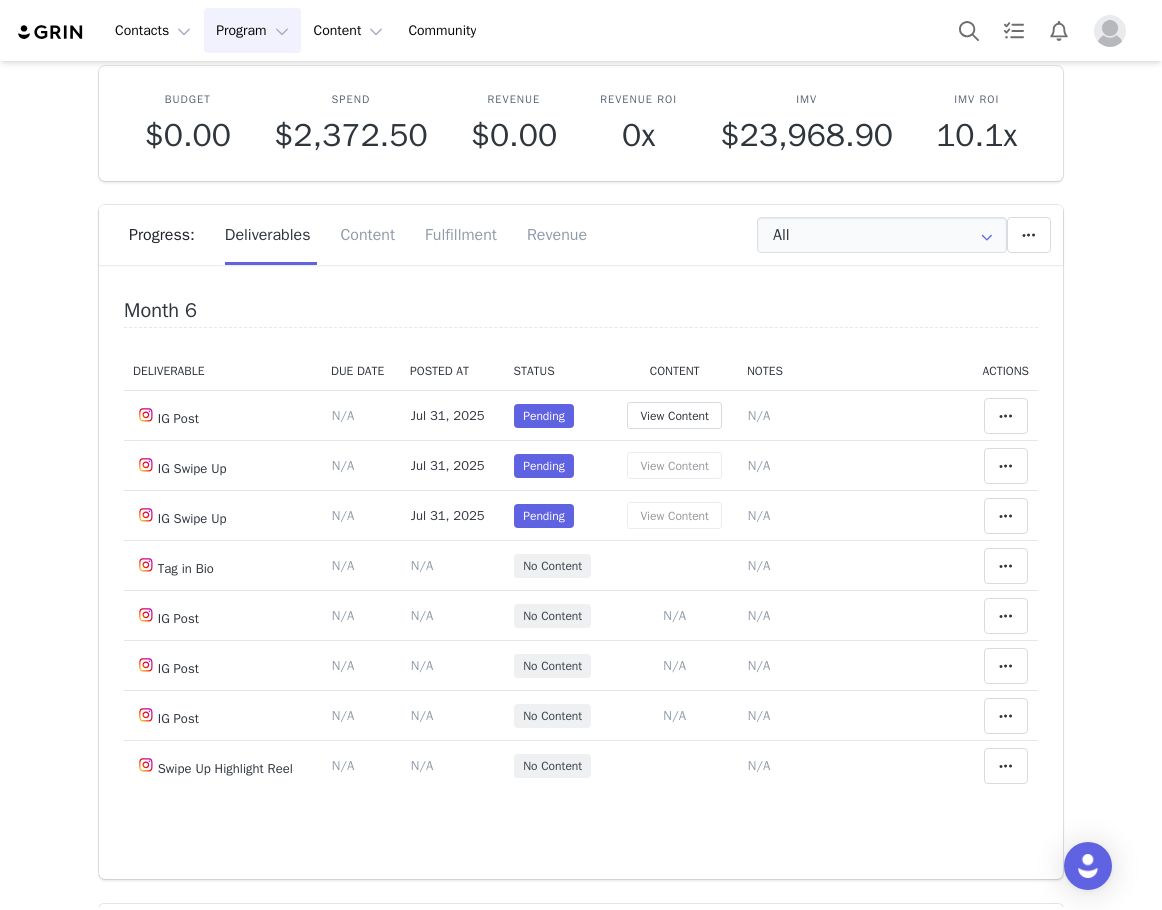 click at bounding box center [1006, -161] 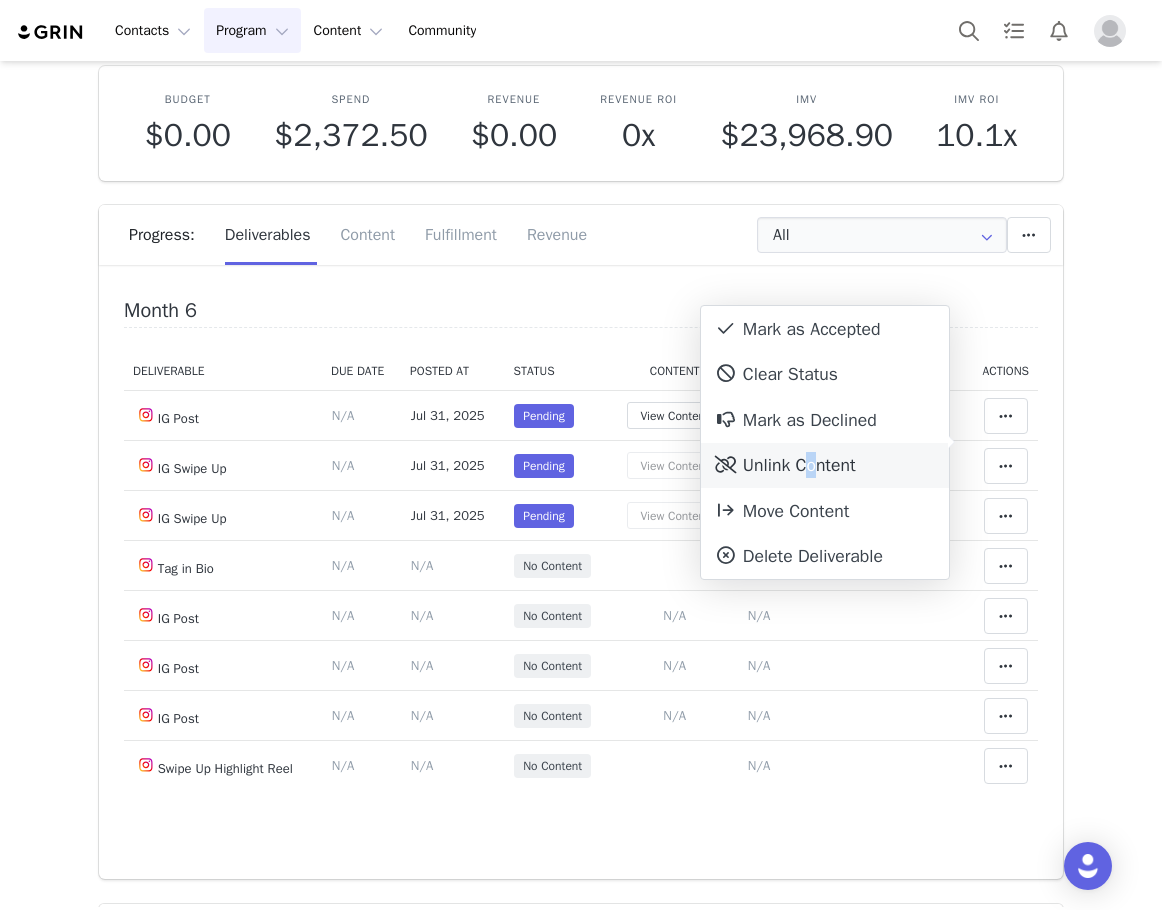 click on "Unlink Content" at bounding box center (825, 466) 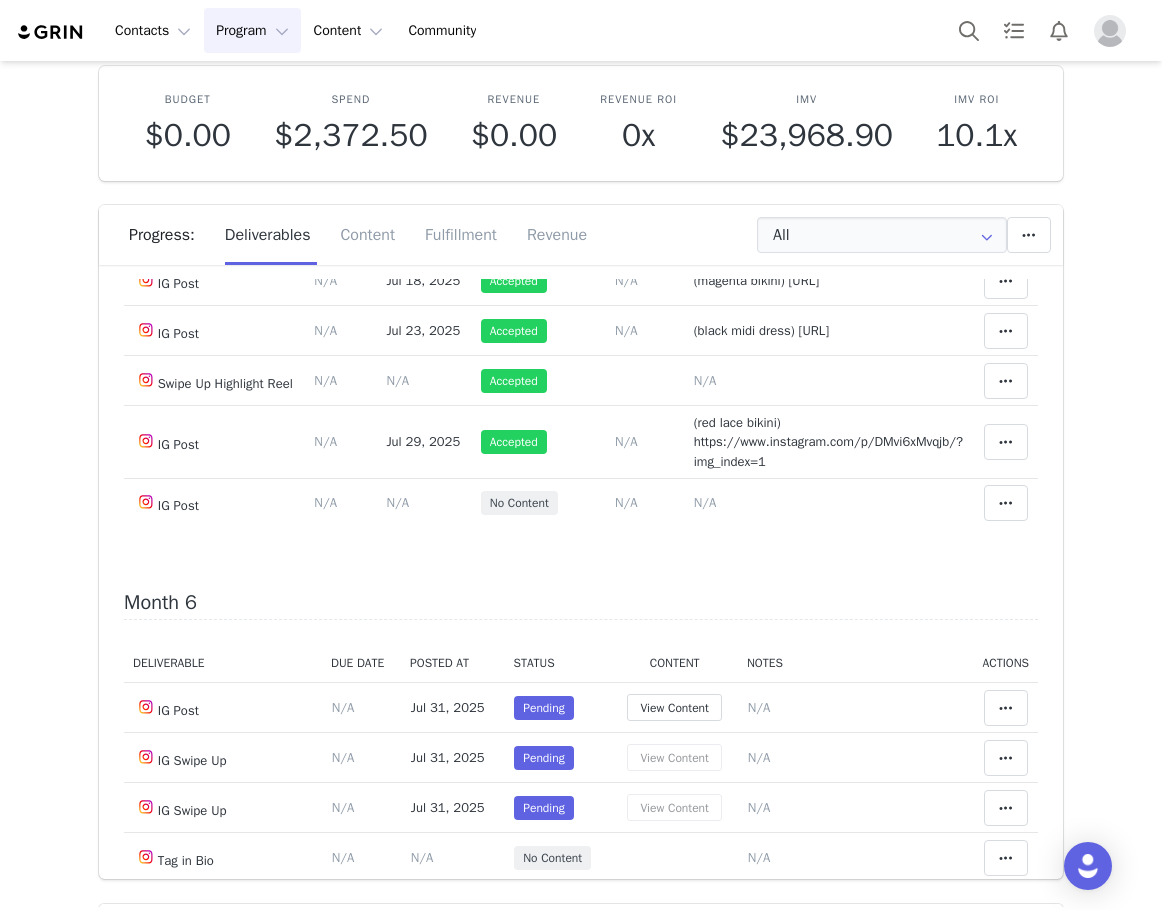 scroll, scrollTop: 2970, scrollLeft: 0, axis: vertical 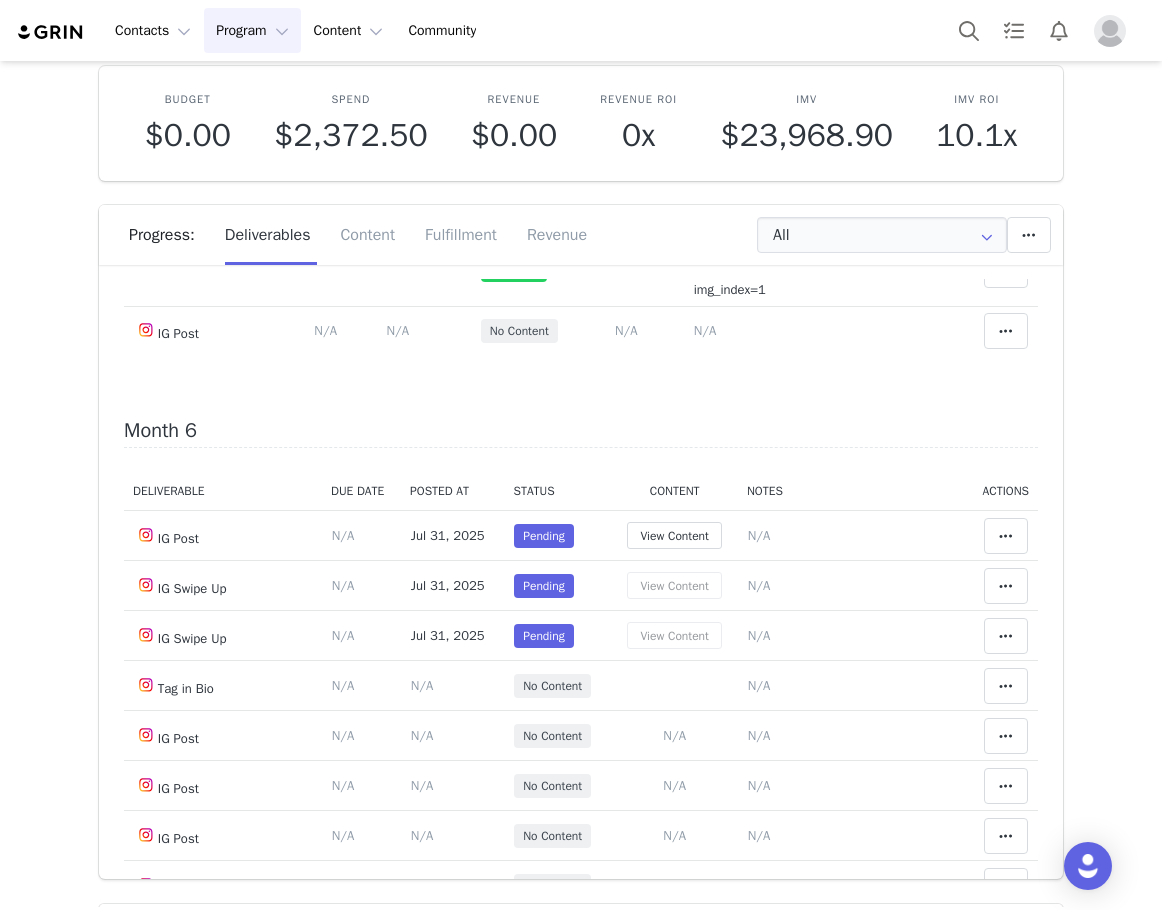 click at bounding box center (1006, -41) 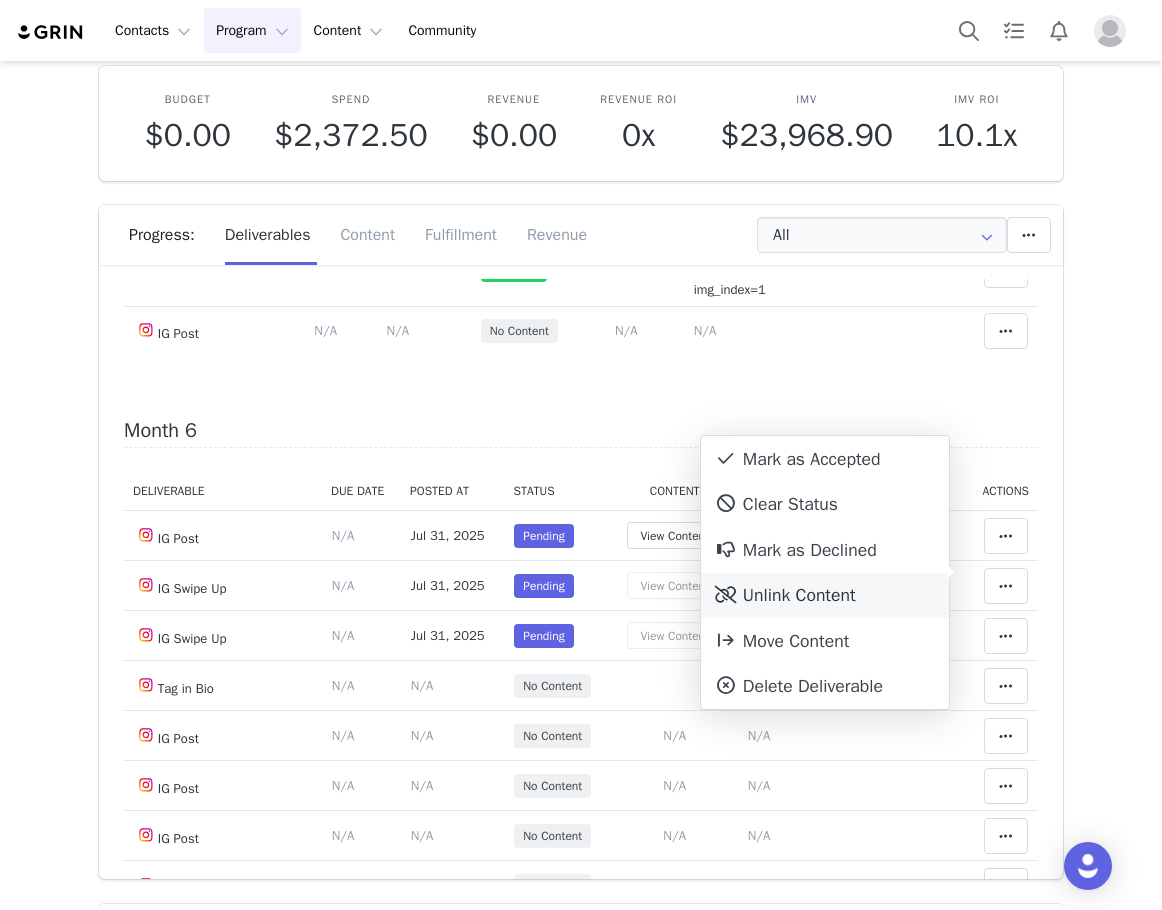 click on "Unlink Content" at bounding box center (825, 596) 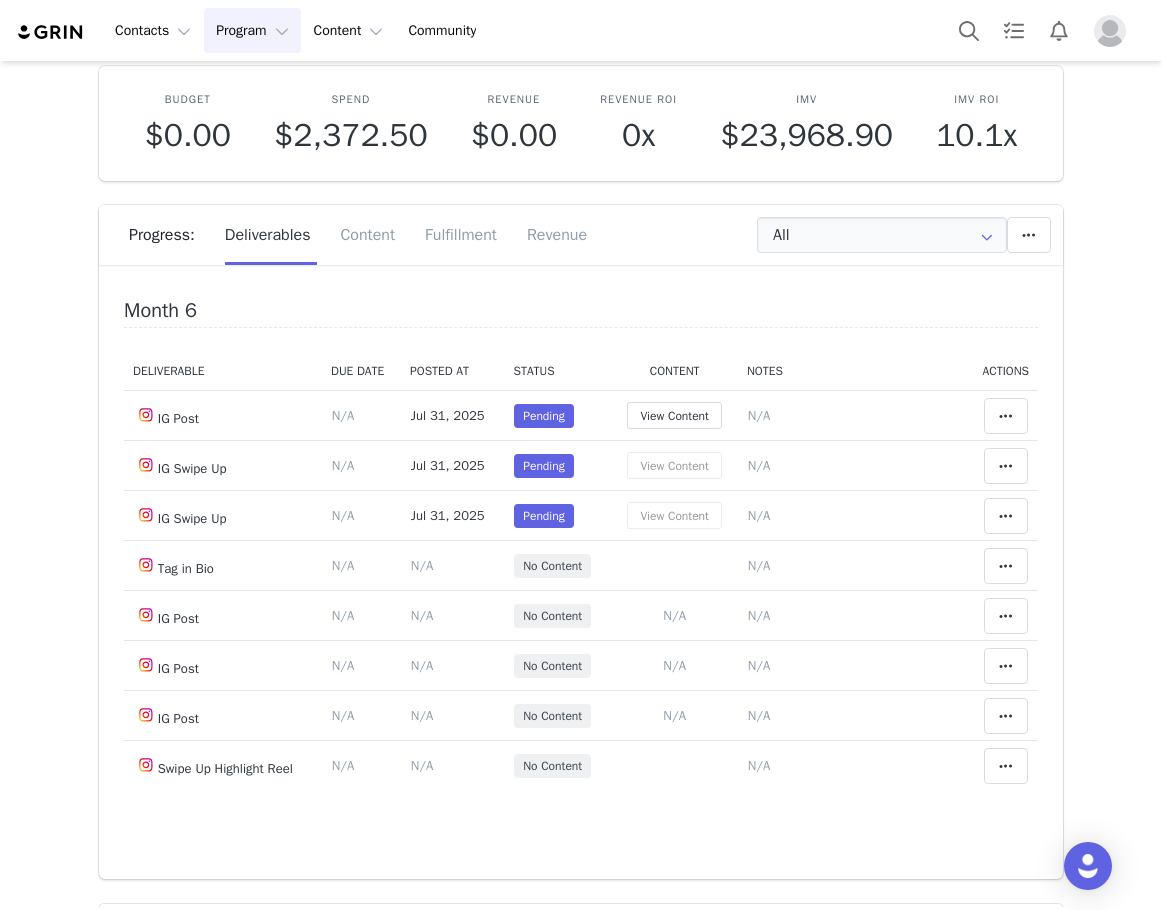 scroll, scrollTop: 3722, scrollLeft: 0, axis: vertical 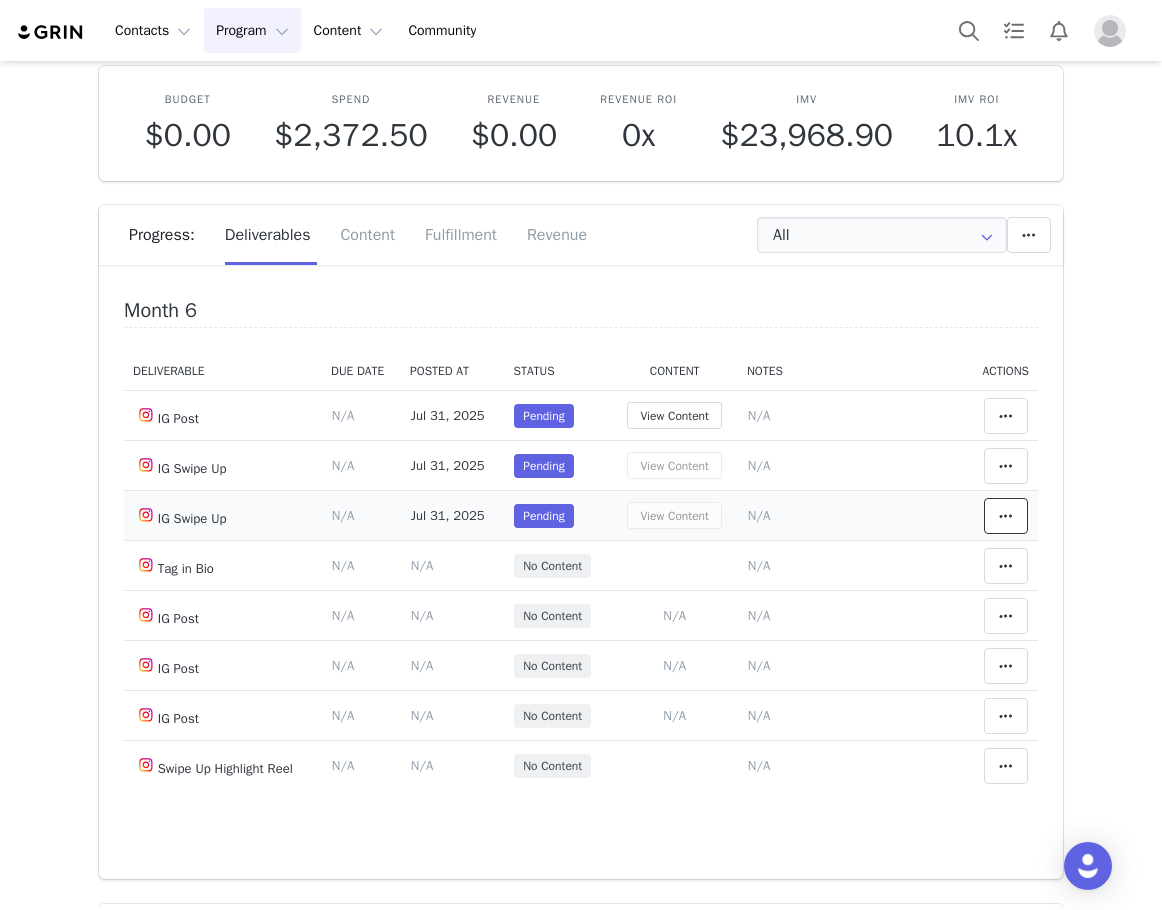 click at bounding box center [1006, 516] 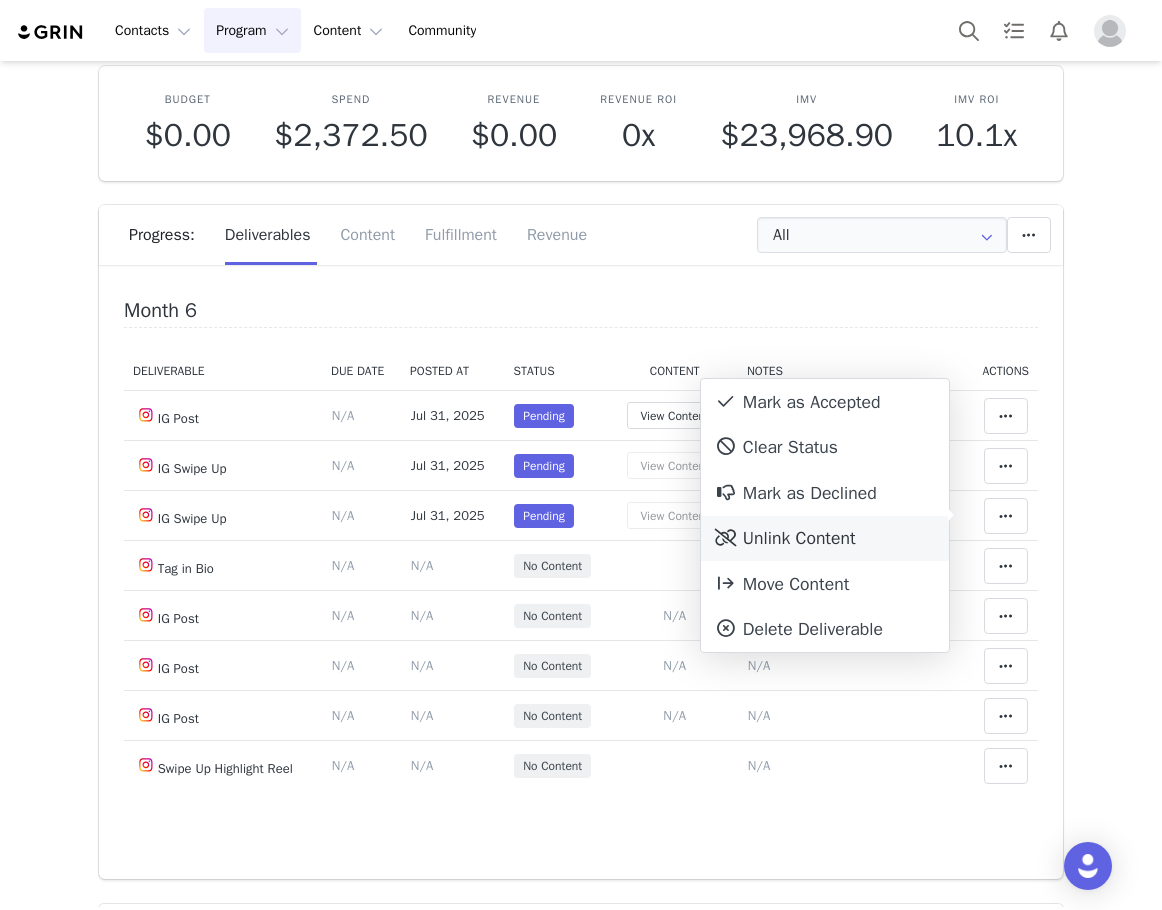 click on "Unlink Content" at bounding box center [825, 539] 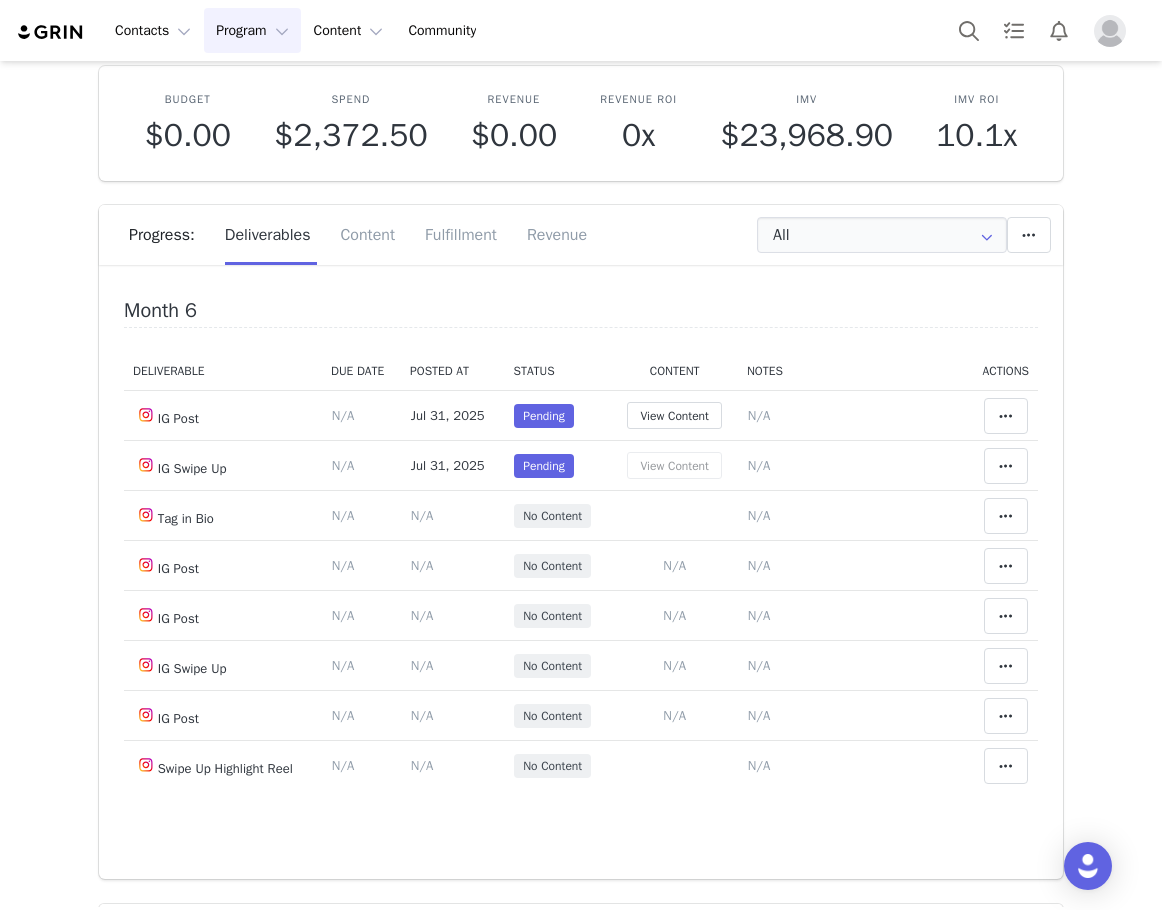 scroll, scrollTop: 3722, scrollLeft: 0, axis: vertical 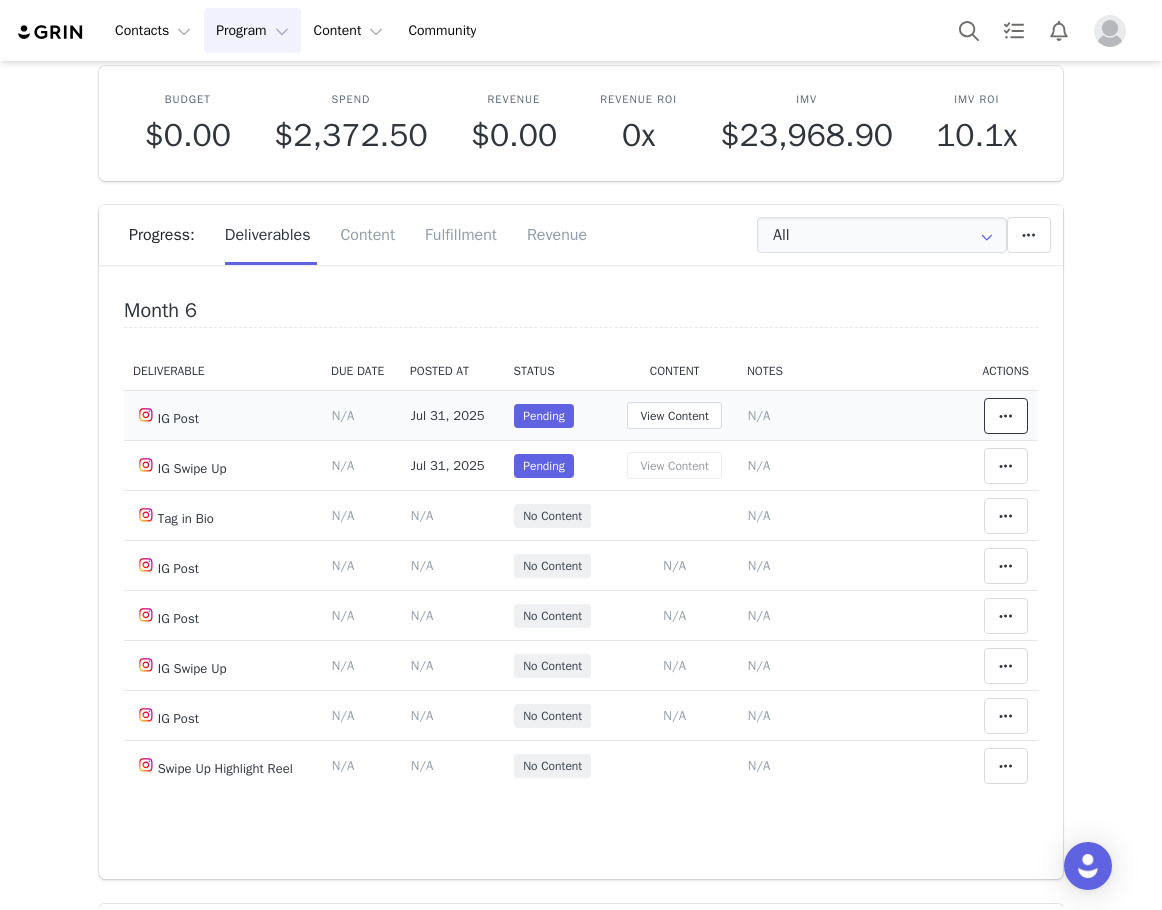 click at bounding box center (1006, 416) 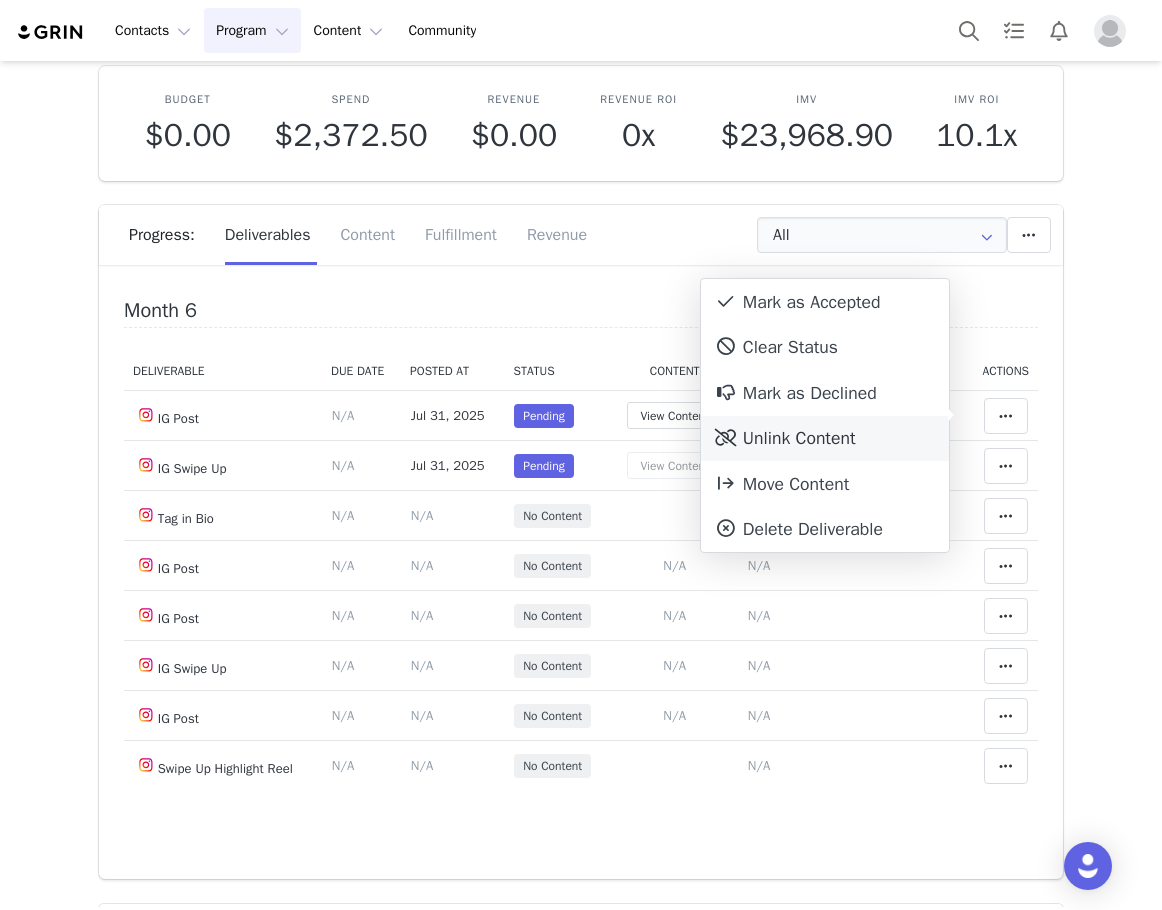 click on "Unlink Content" at bounding box center (825, 439) 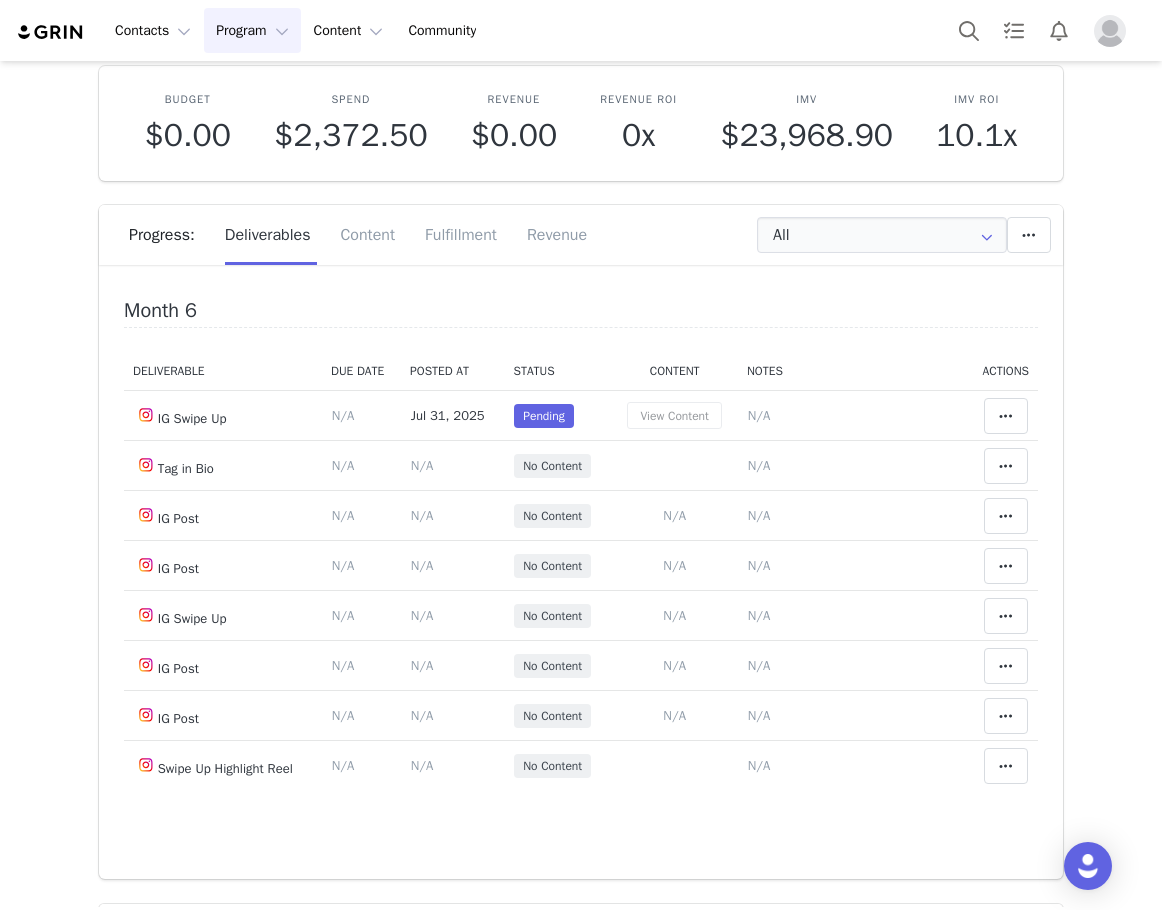 scroll, scrollTop: 3500, scrollLeft: 0, axis: vertical 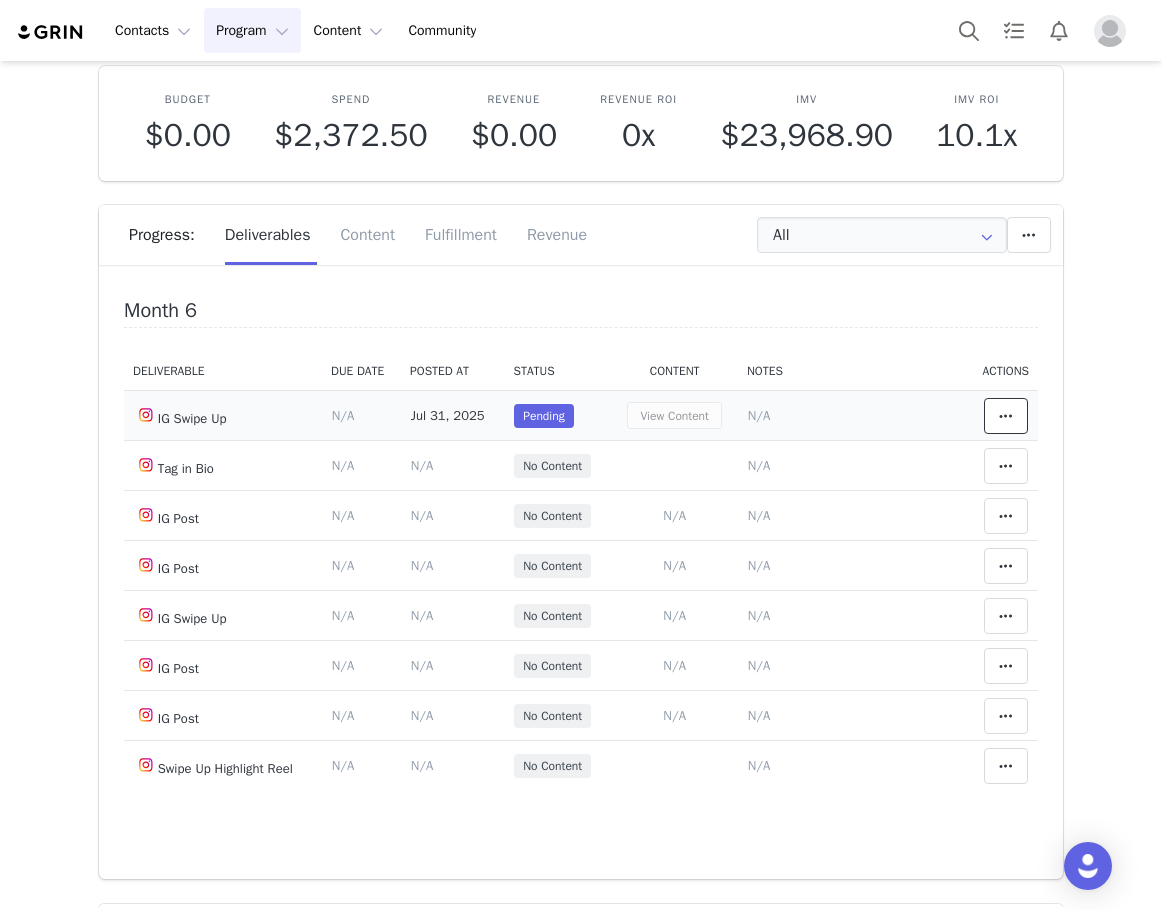 click at bounding box center (1006, 416) 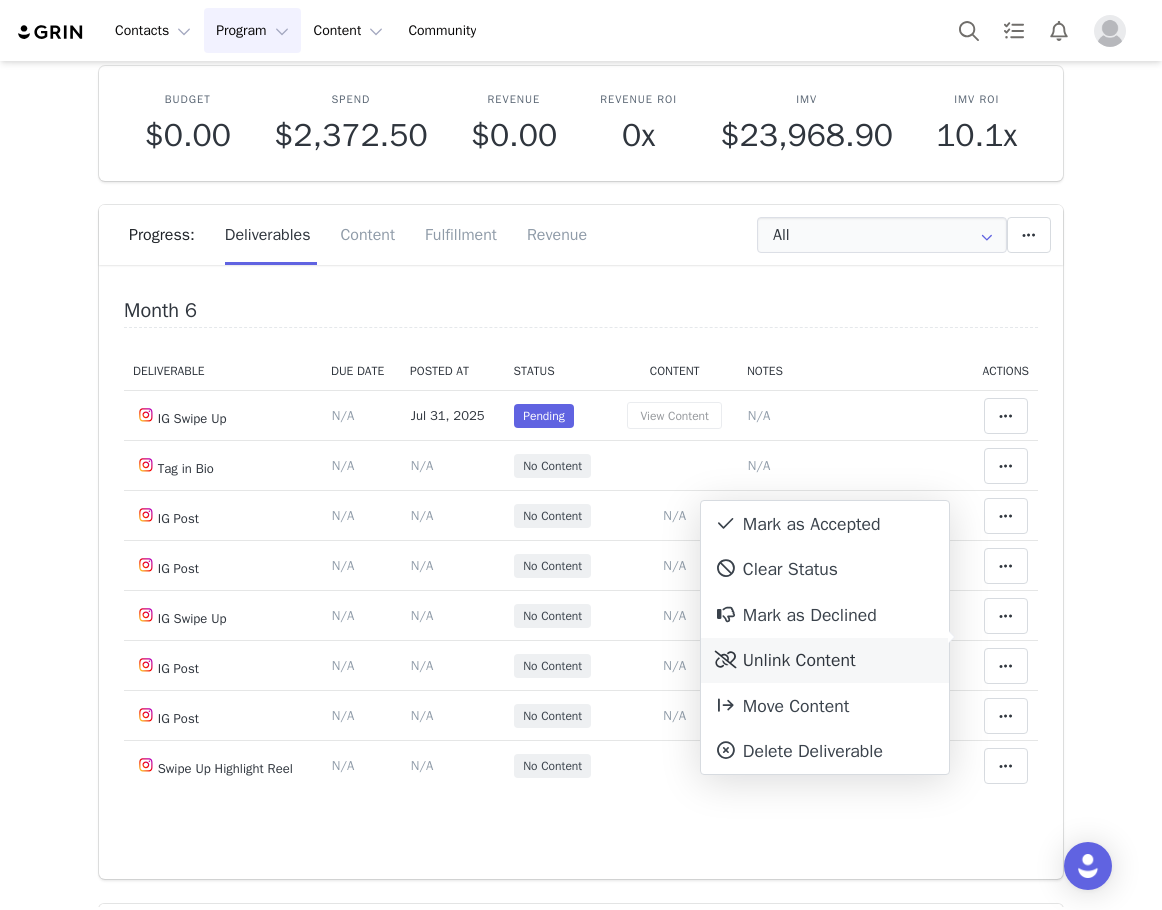 click on "Unlink Content" at bounding box center (825, 661) 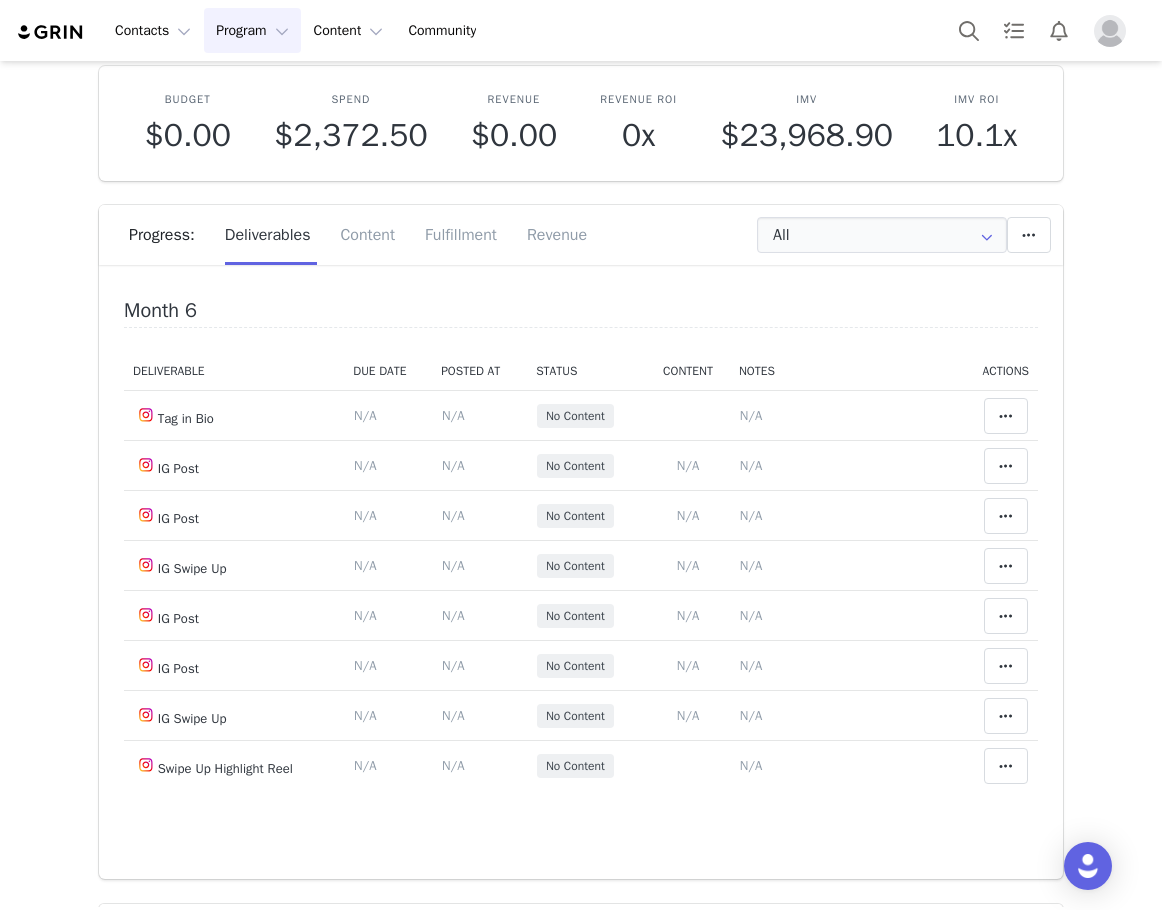 scroll, scrollTop: 3200, scrollLeft: 0, axis: vertical 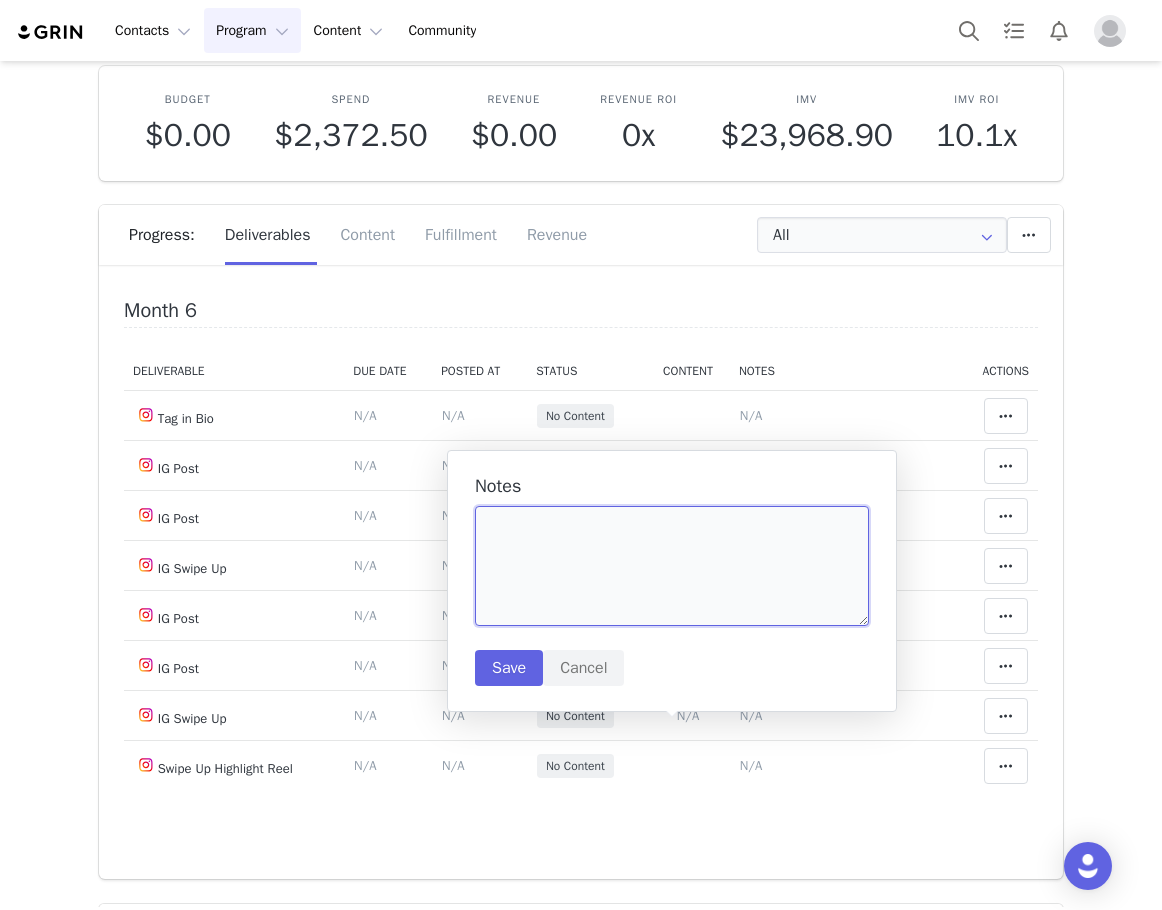 click at bounding box center (672, 566) 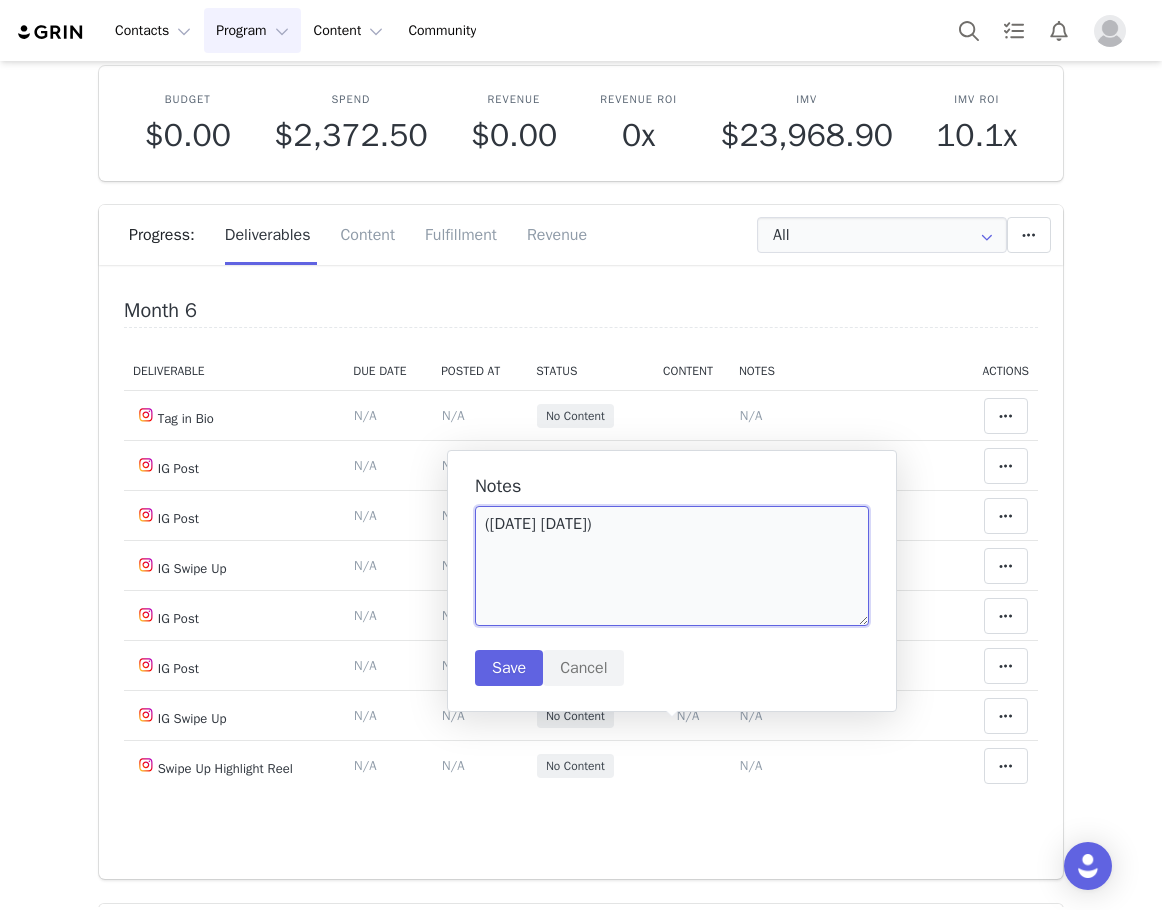 click on "(yellow ruffle maxi dress)" at bounding box center [672, 566] 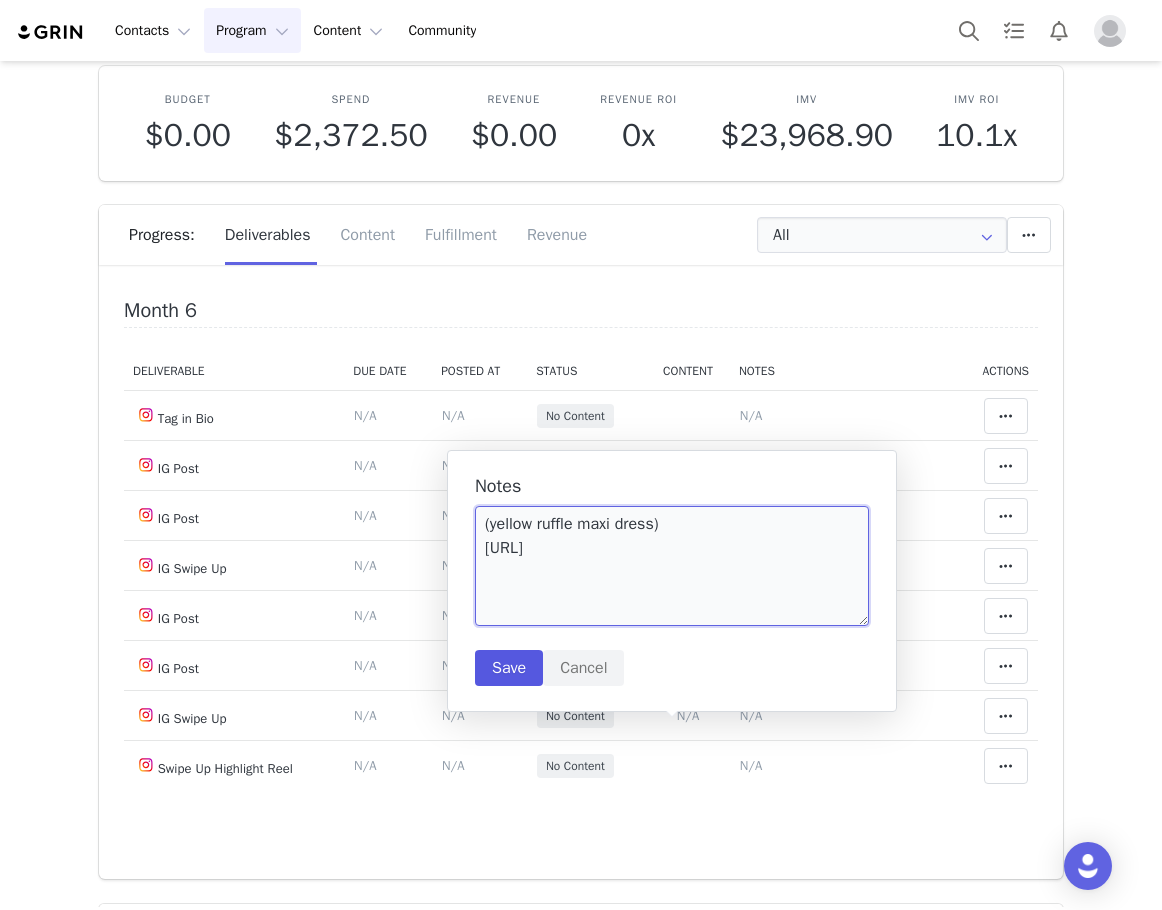 type on "(yellow ruffle maxi dress)
https://www.instagram.com/p/DMyA3tpuJ9a/?img_index=1" 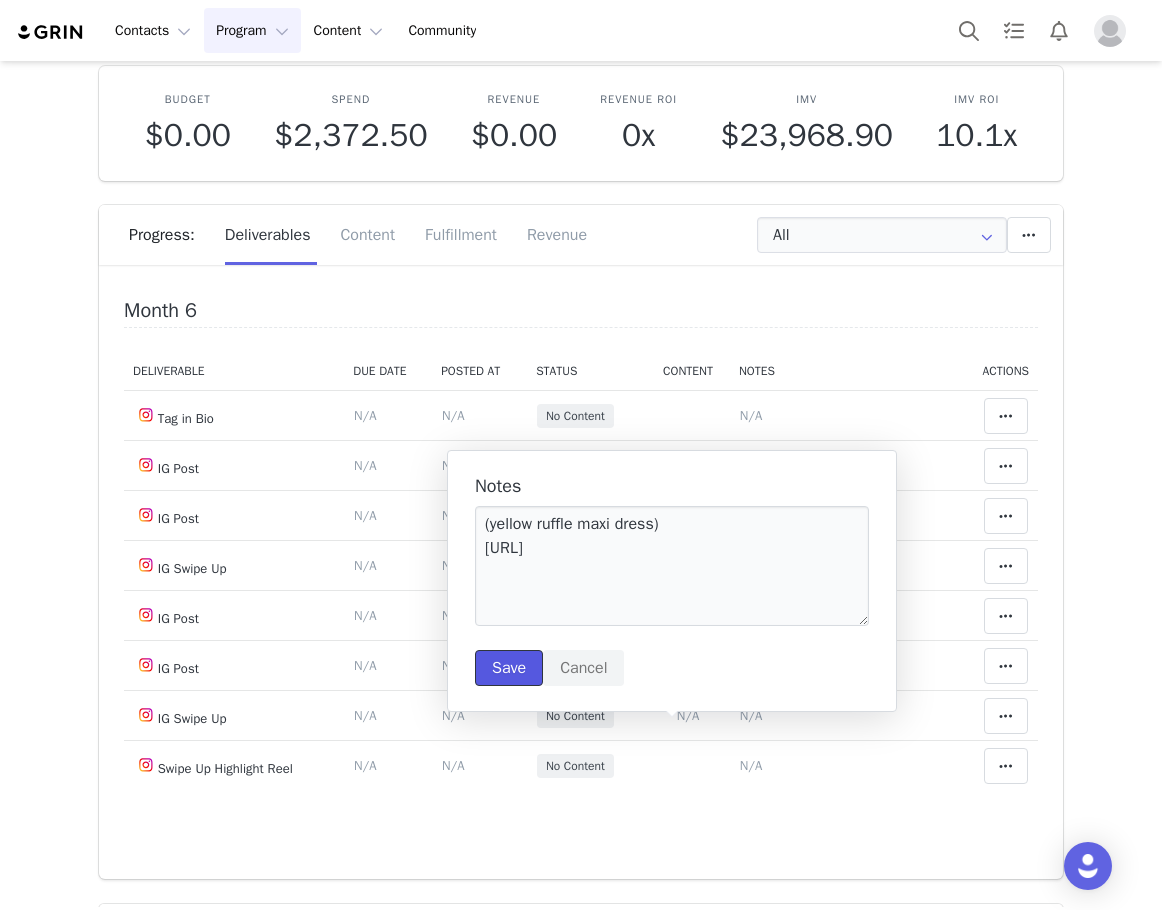 click on "Save" at bounding box center [509, 668] 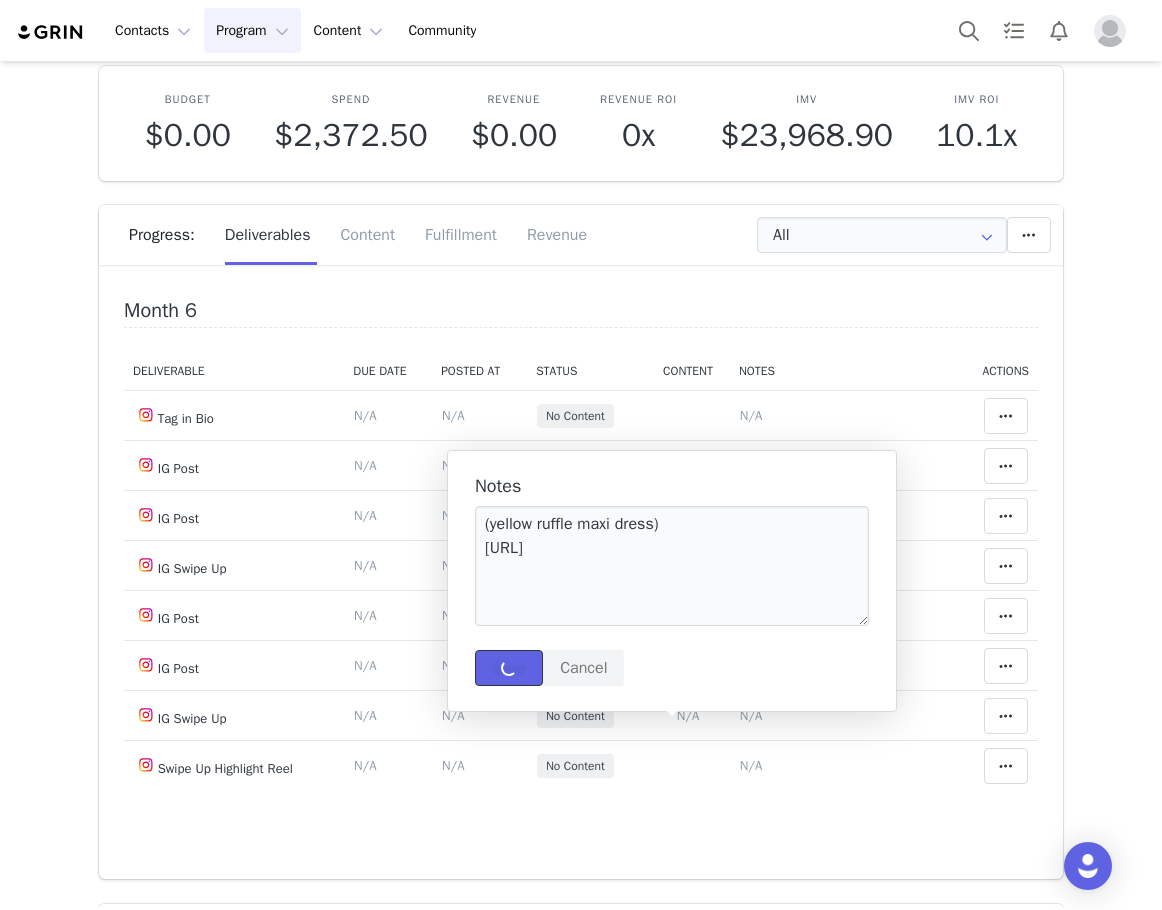 type 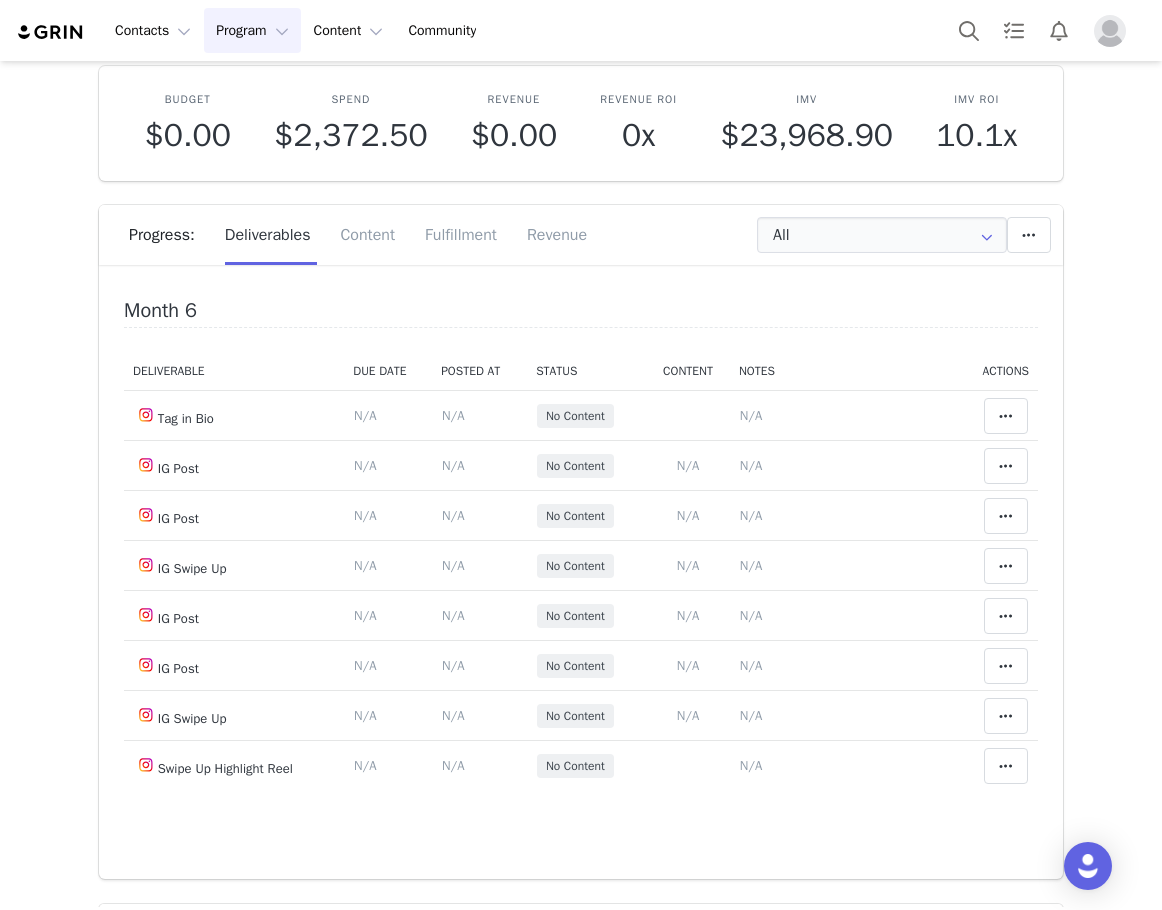 click on "N/A" at bounding box center [418, 210] 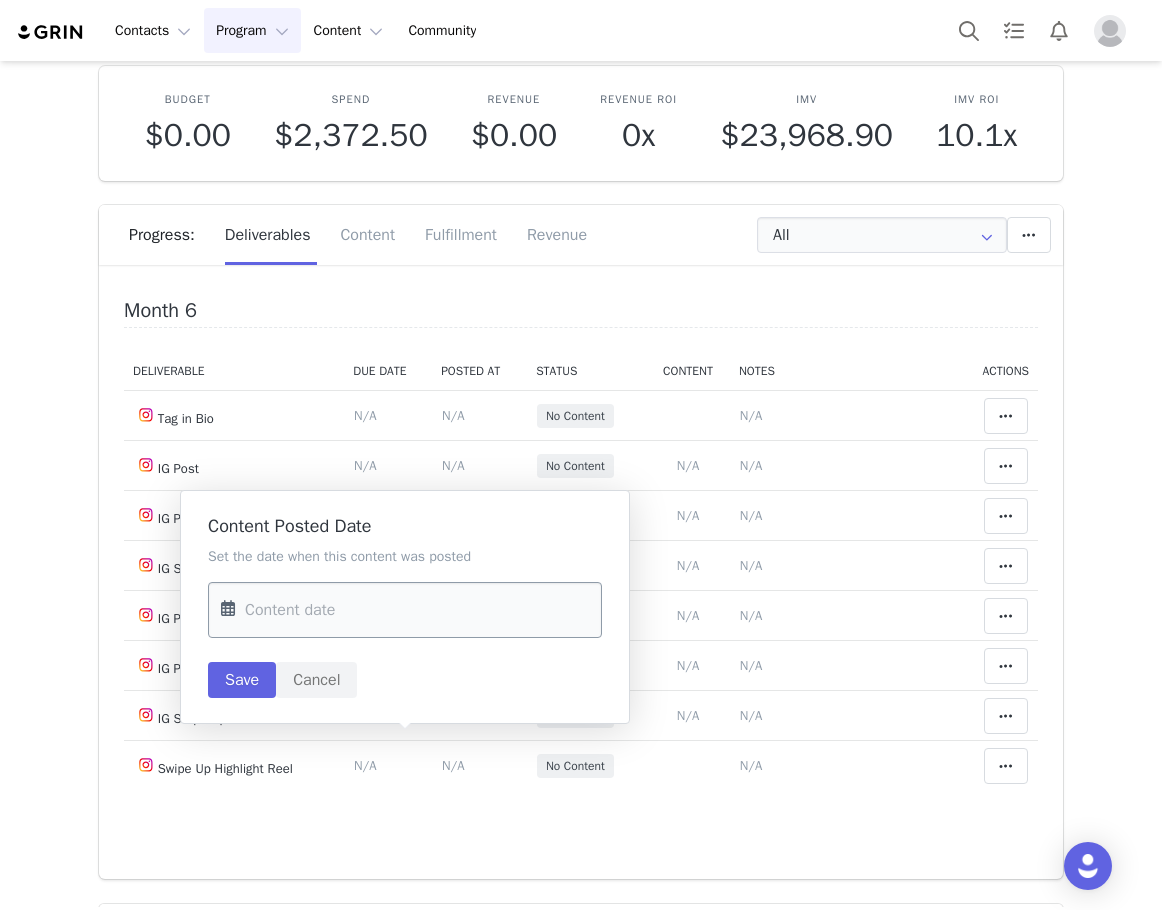 click at bounding box center (405, 610) 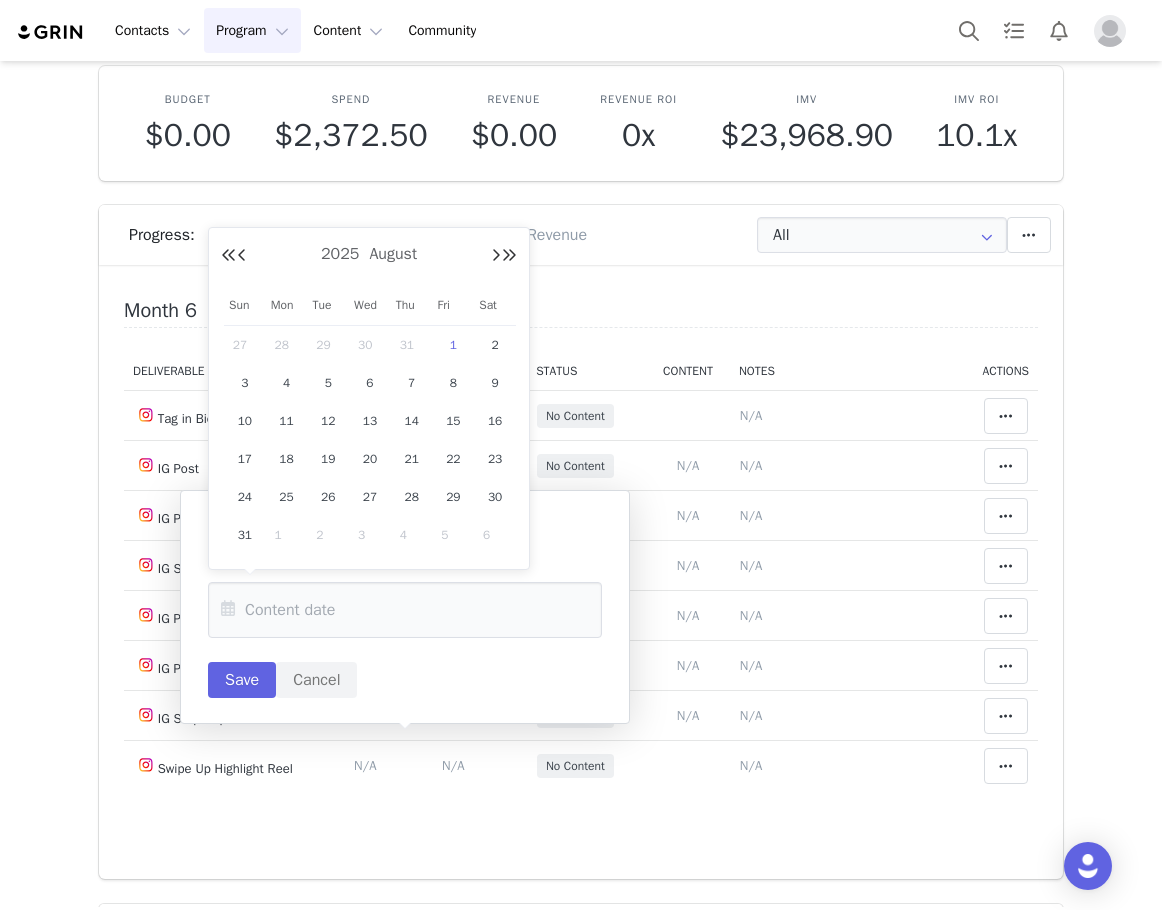 click on "31" at bounding box center [412, 345] 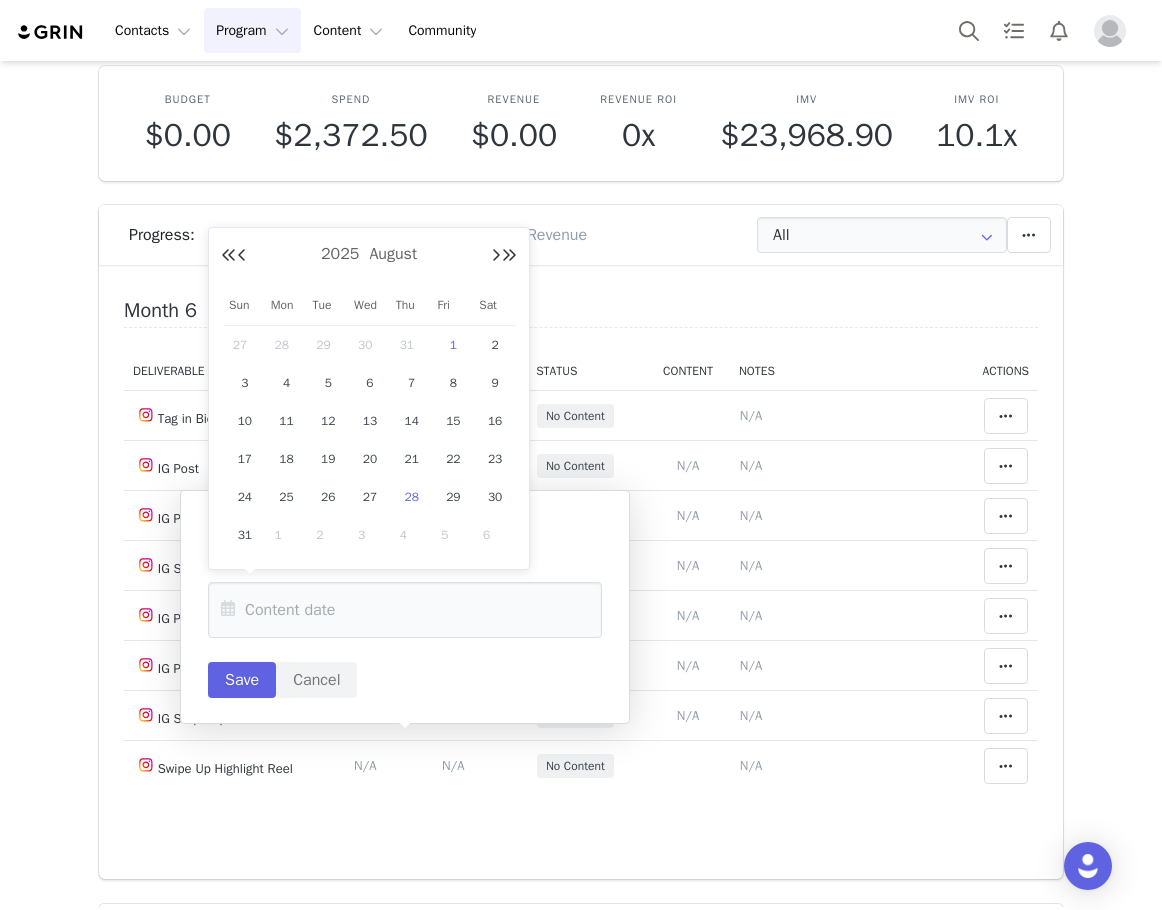 type on "Jul 31 2025" 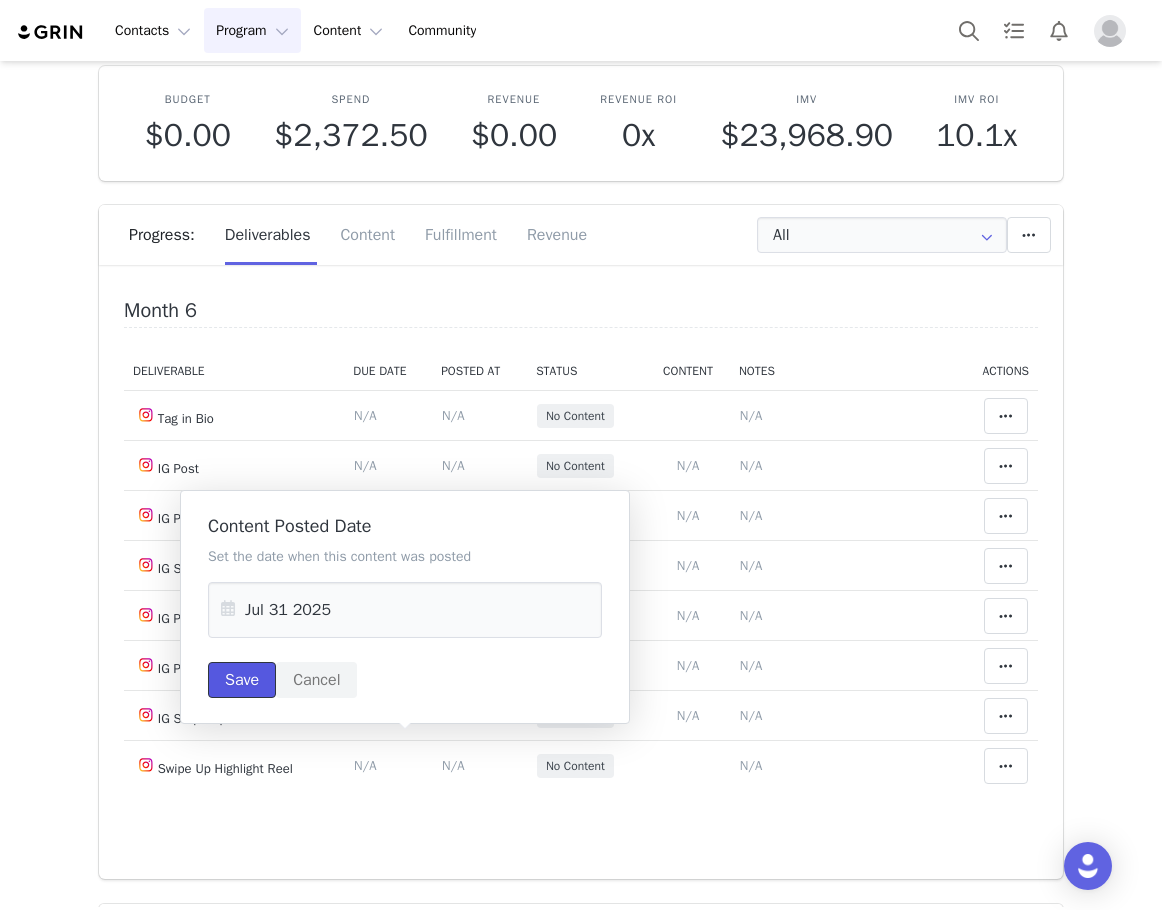 click on "Save" at bounding box center [242, 680] 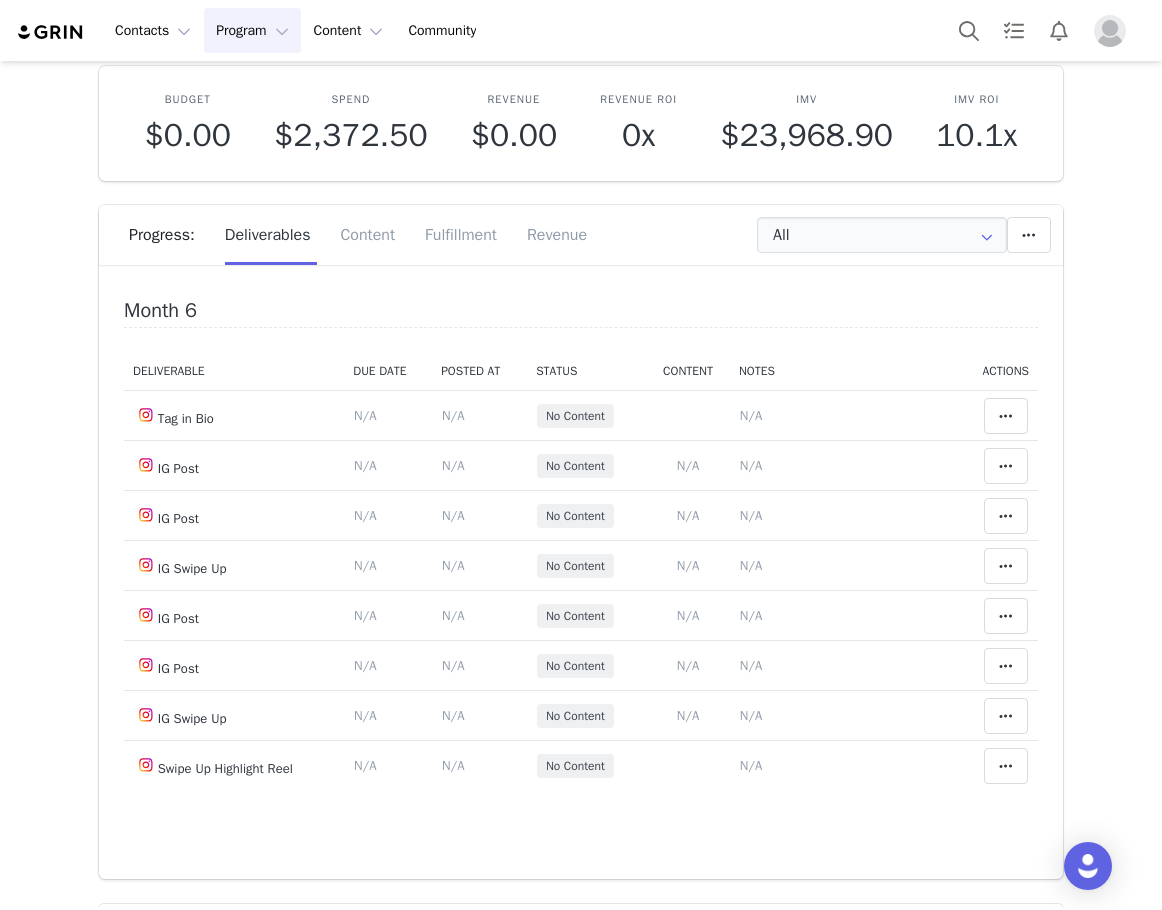 click at bounding box center [1006, 211] 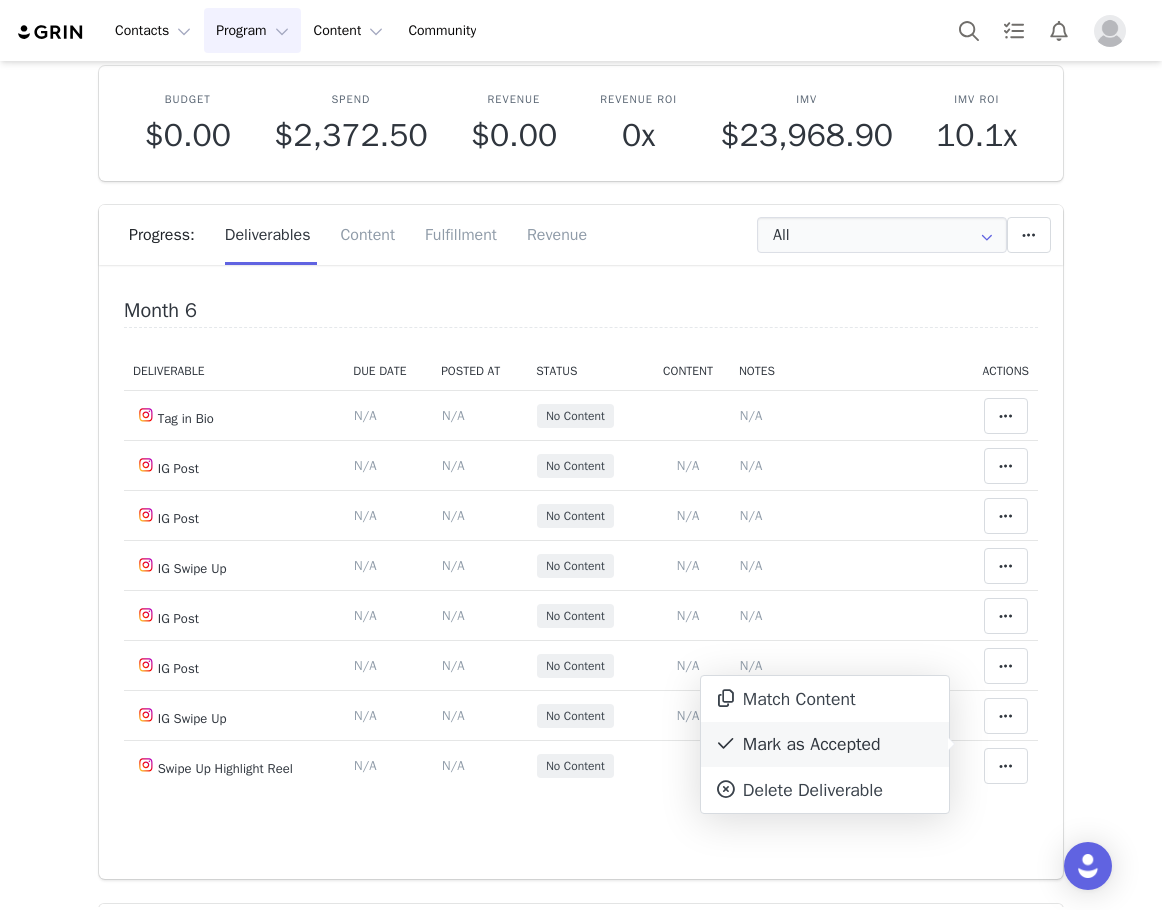 click on "Mark as Accepted" at bounding box center [825, 745] 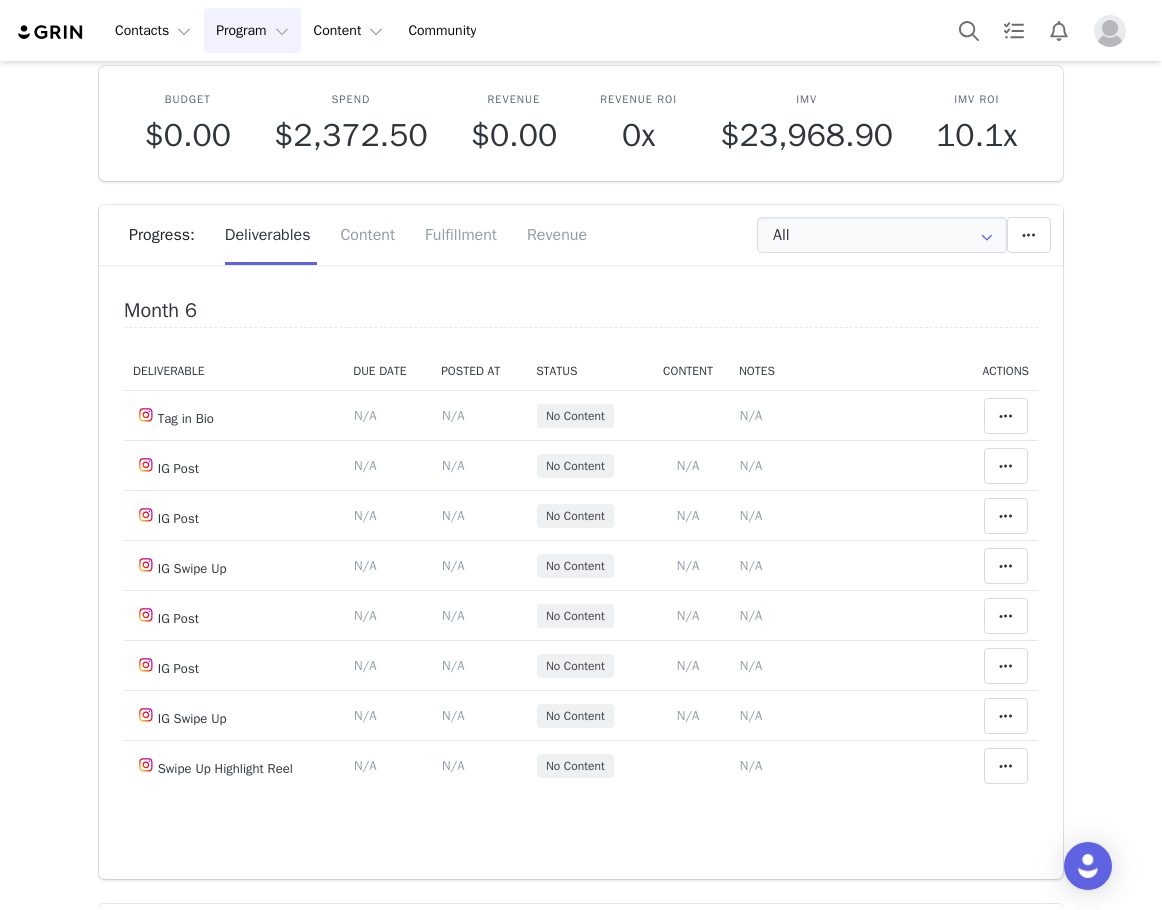 click on "N/A" at bounding box center [699, -162] 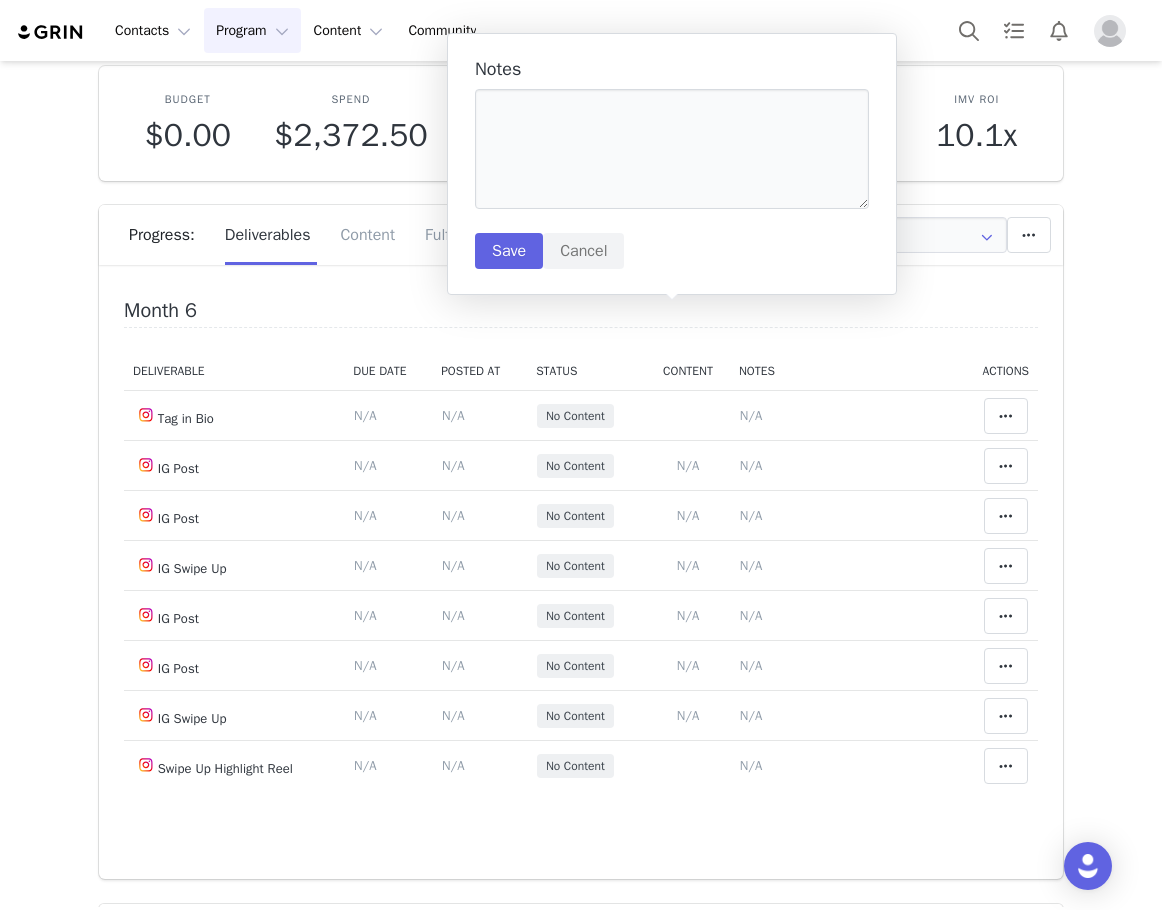 click on "Notes  Save  Cancel" at bounding box center (672, 164) 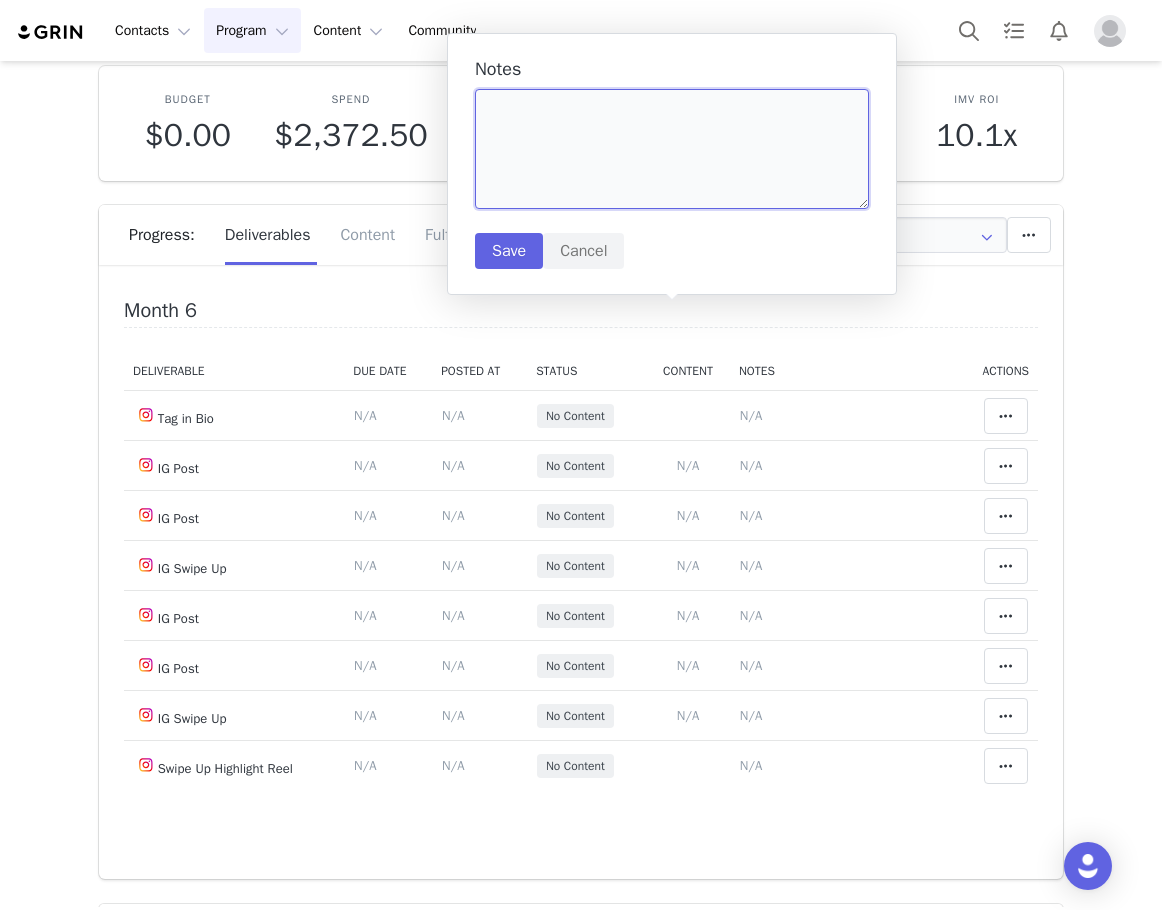 click at bounding box center (672, 149) 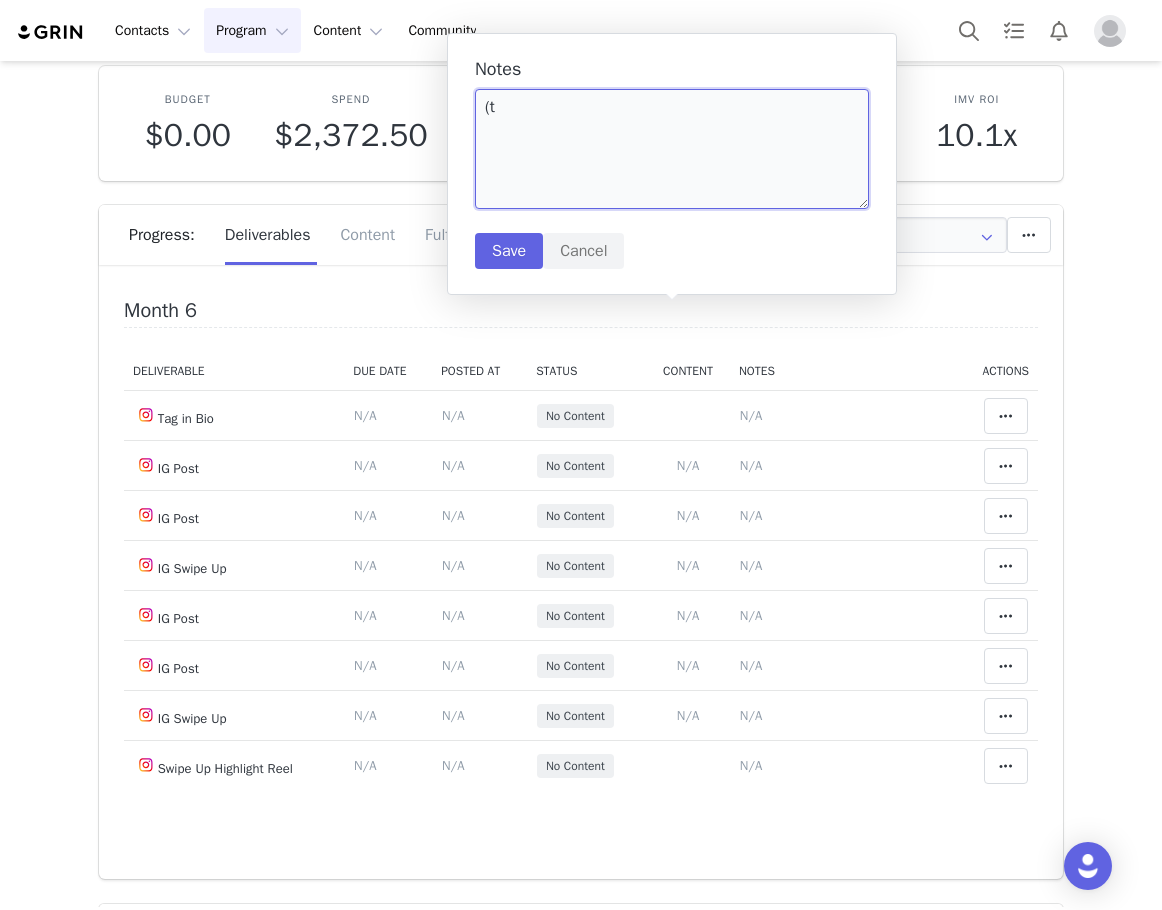 type on "(" 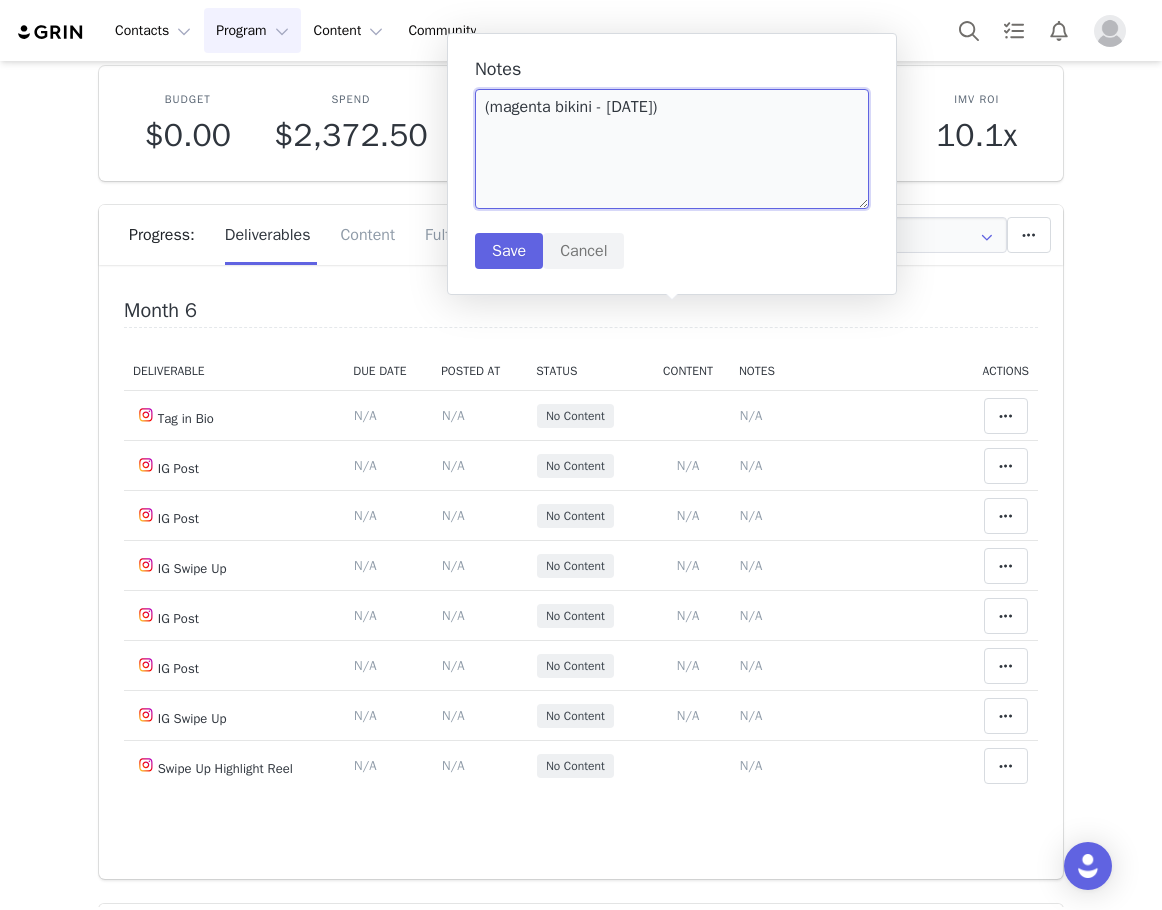 click on "magenta bikini - 7/" at bounding box center [672, 149] 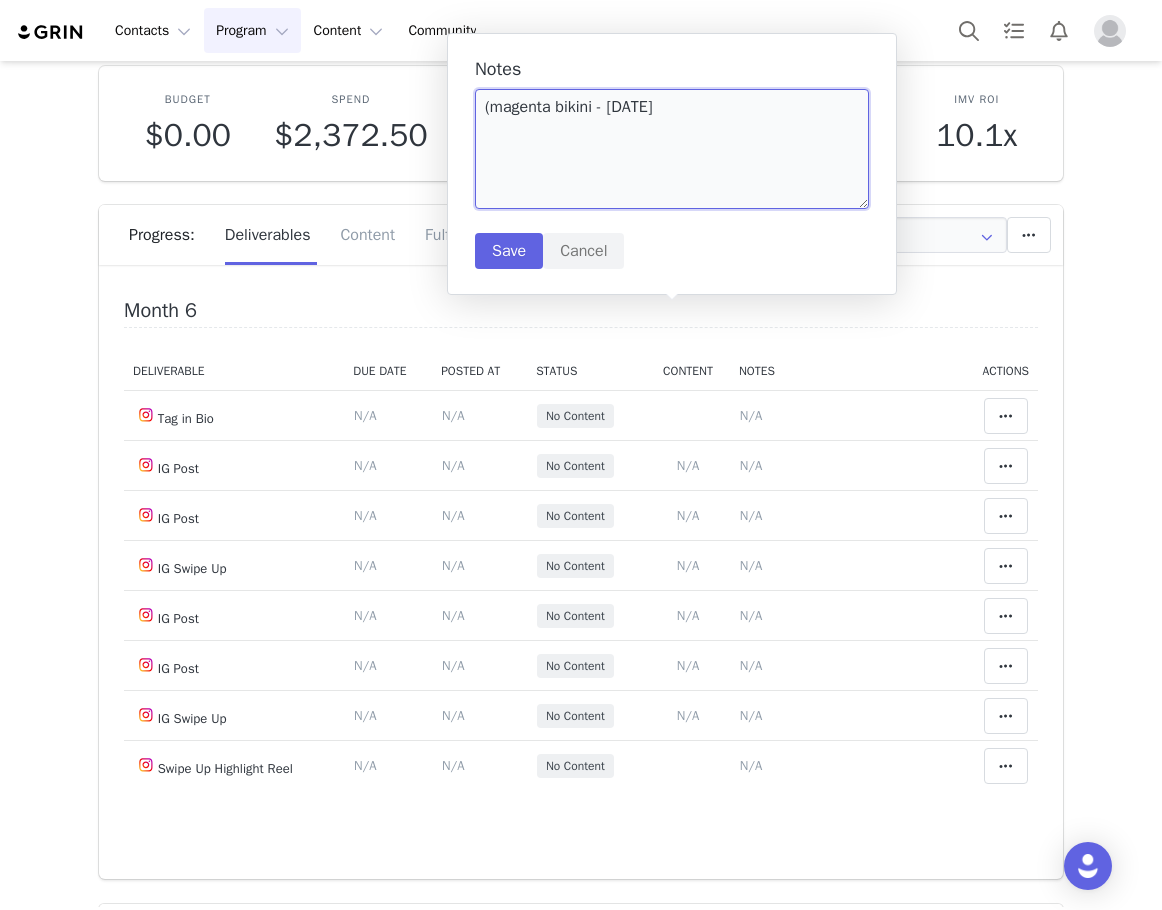 click on "(magenta bikini - 7/" at bounding box center (672, 149) 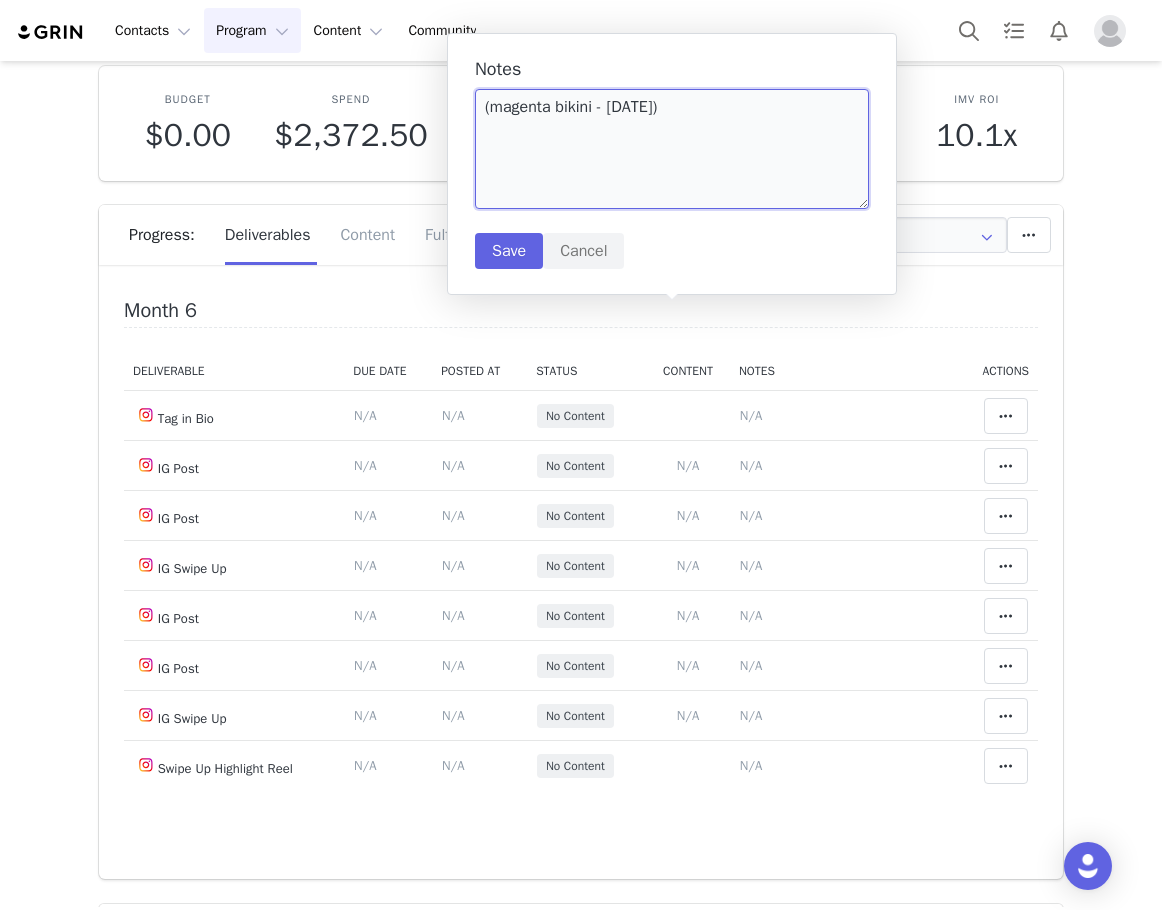 click on "(magenta bikini - 7/31)" at bounding box center [672, 149] 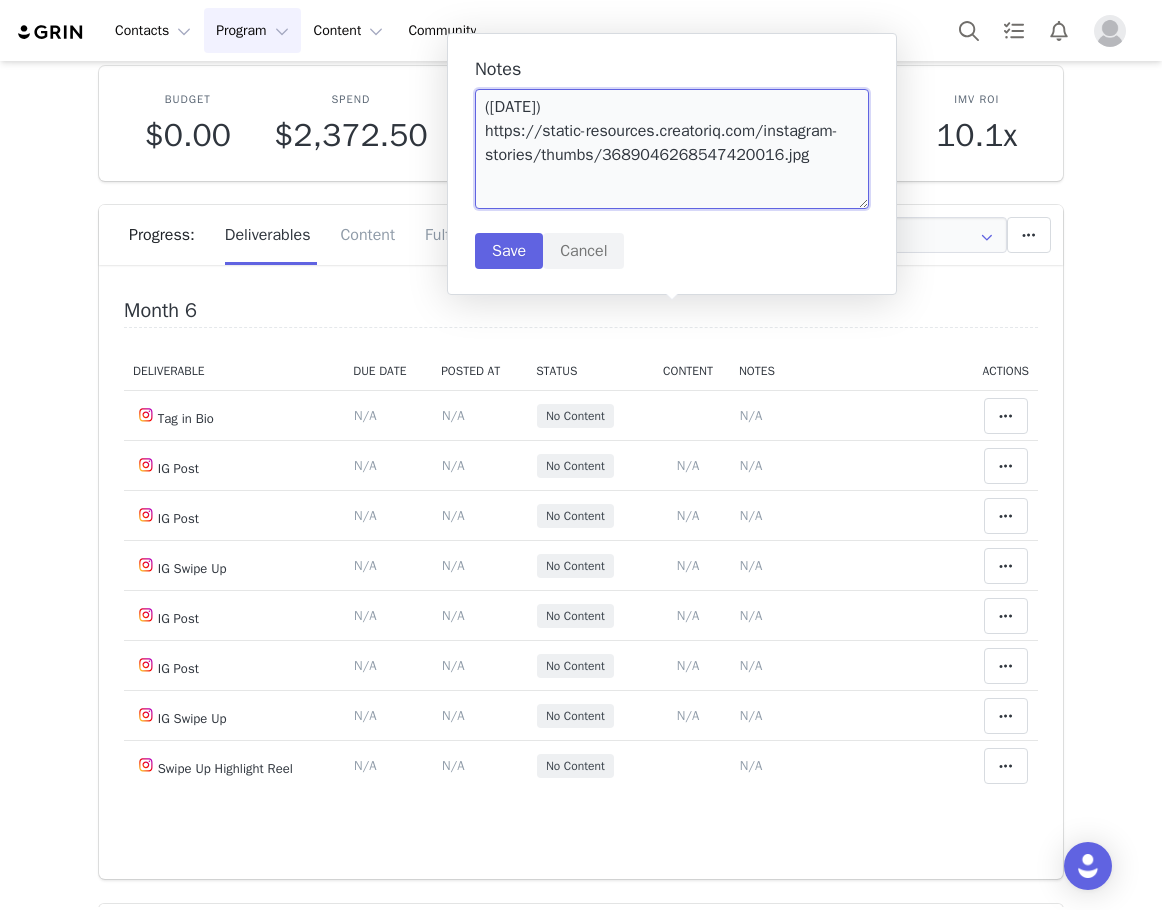 scroll, scrollTop: 6, scrollLeft: 0, axis: vertical 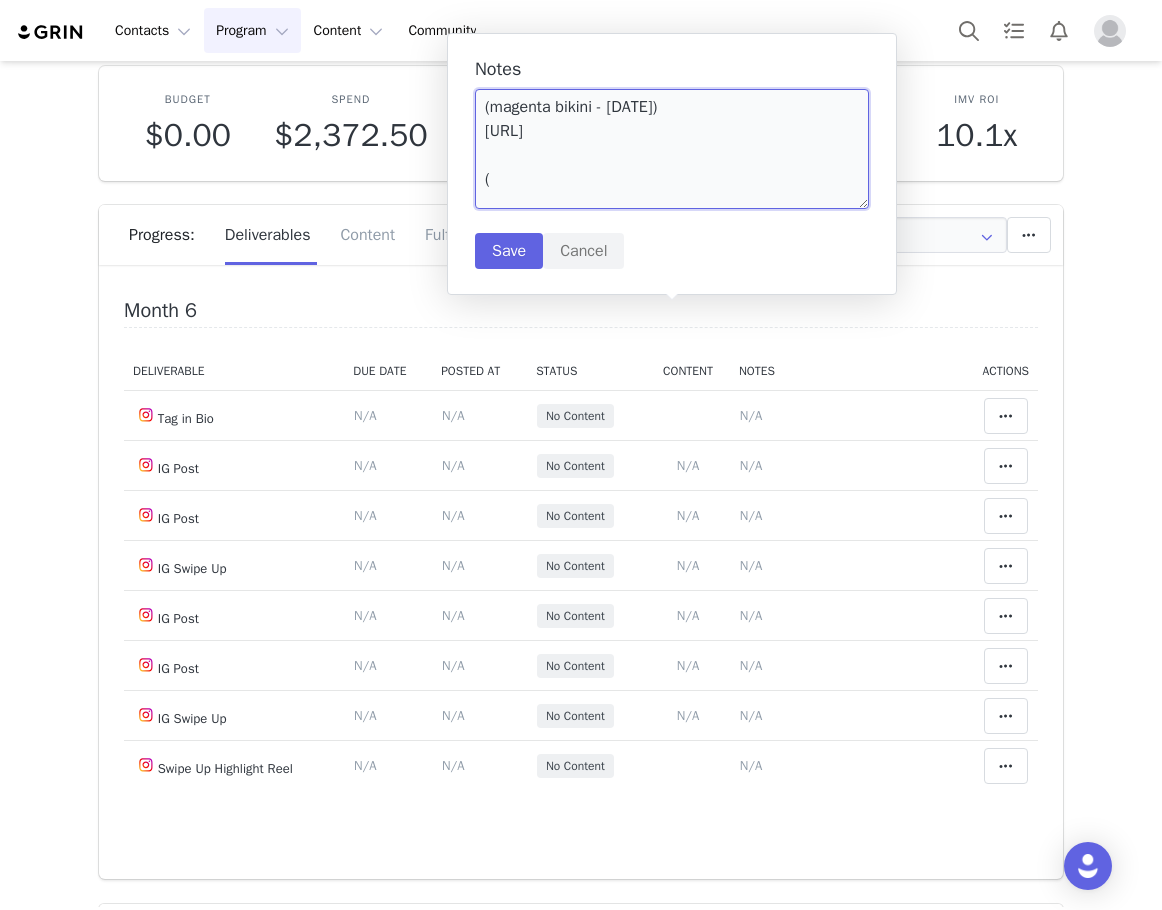 click on "(magenta bikini - 7/31)
https://static-resources.creatoriq.com/instagram-stories/thumbs/3689046268547420016.jpg
(" at bounding box center [672, 149] 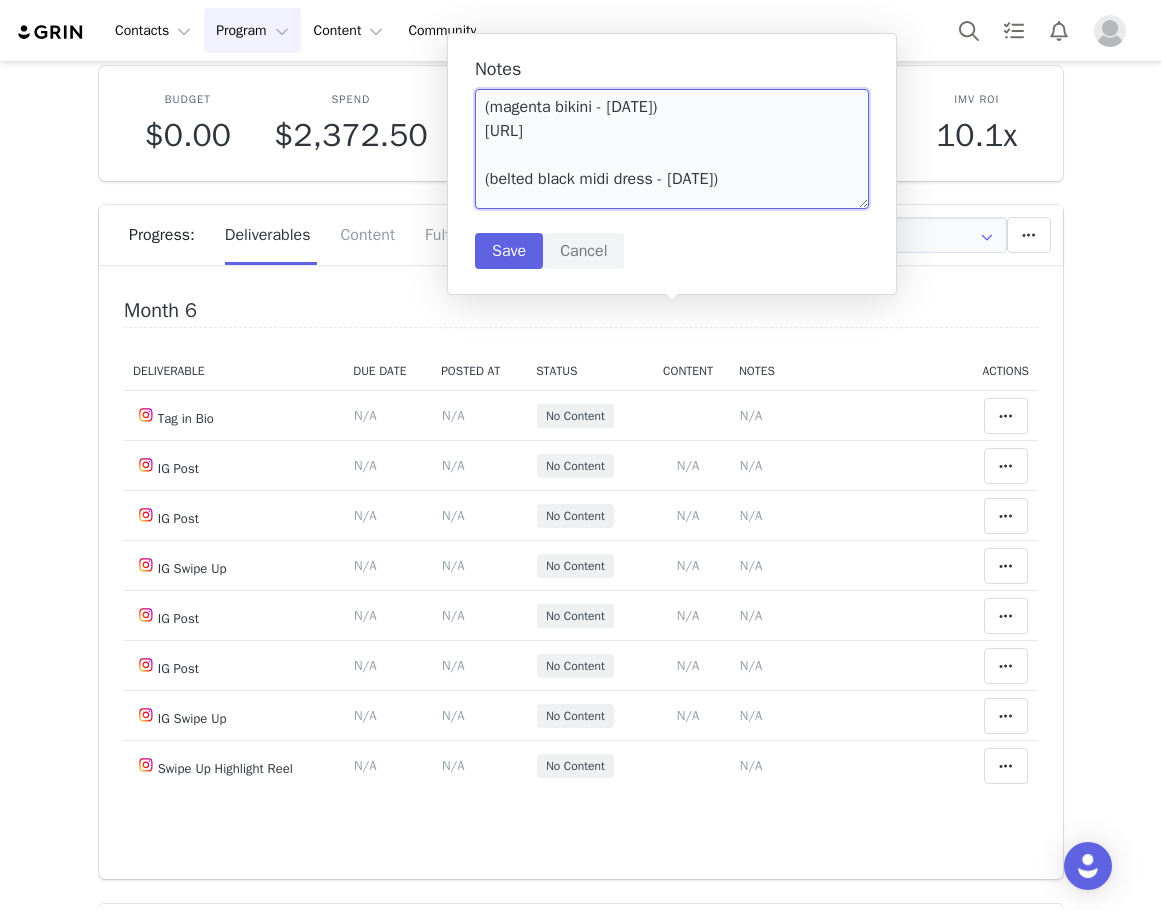 scroll, scrollTop: 30, scrollLeft: 0, axis: vertical 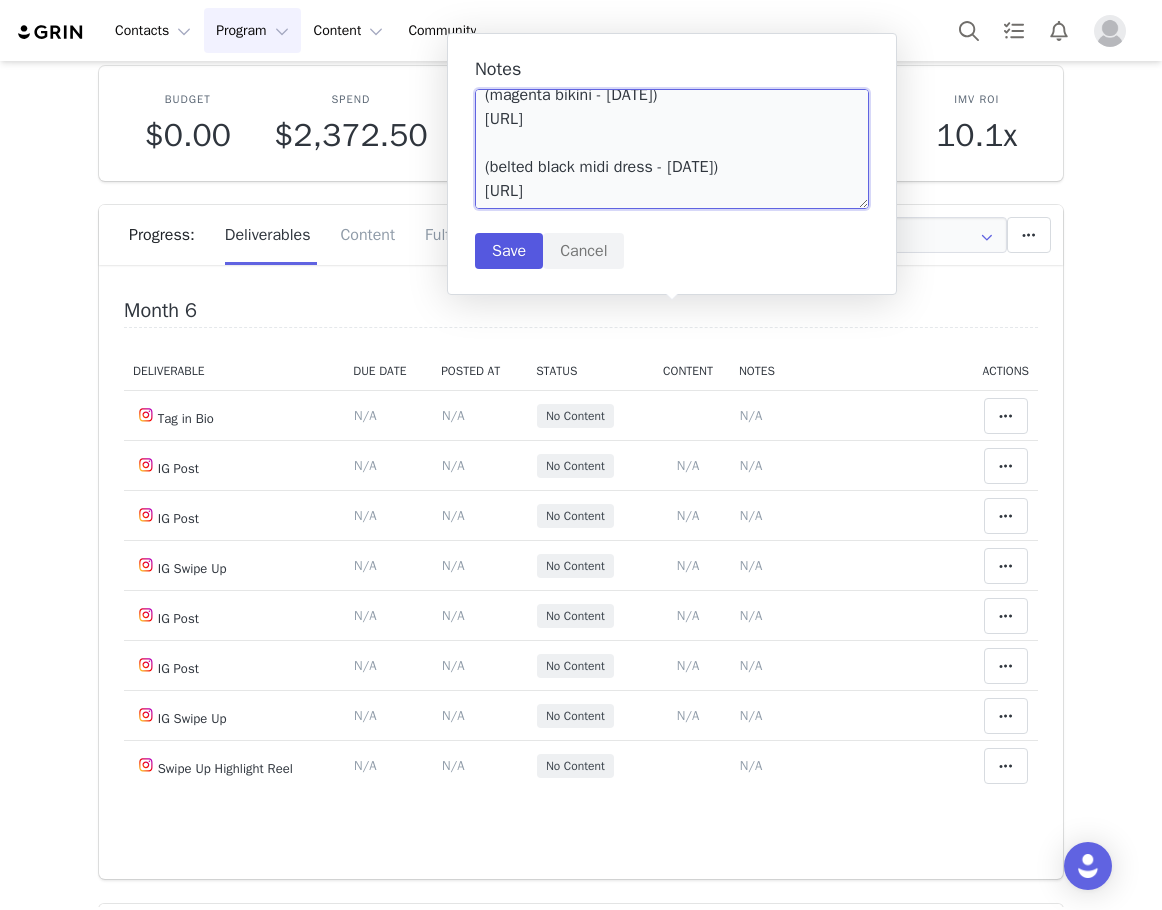 type on "(magenta bikini - 7/31)
https://static-resources.creatoriq.com/instagram-stories/thumbs/3689046268547420016.jpg
(belted black midi dress - 7/31)
https://static-resources.creatoriq.com/instagram-stories/thumbs/3689048731887186066.jpg" 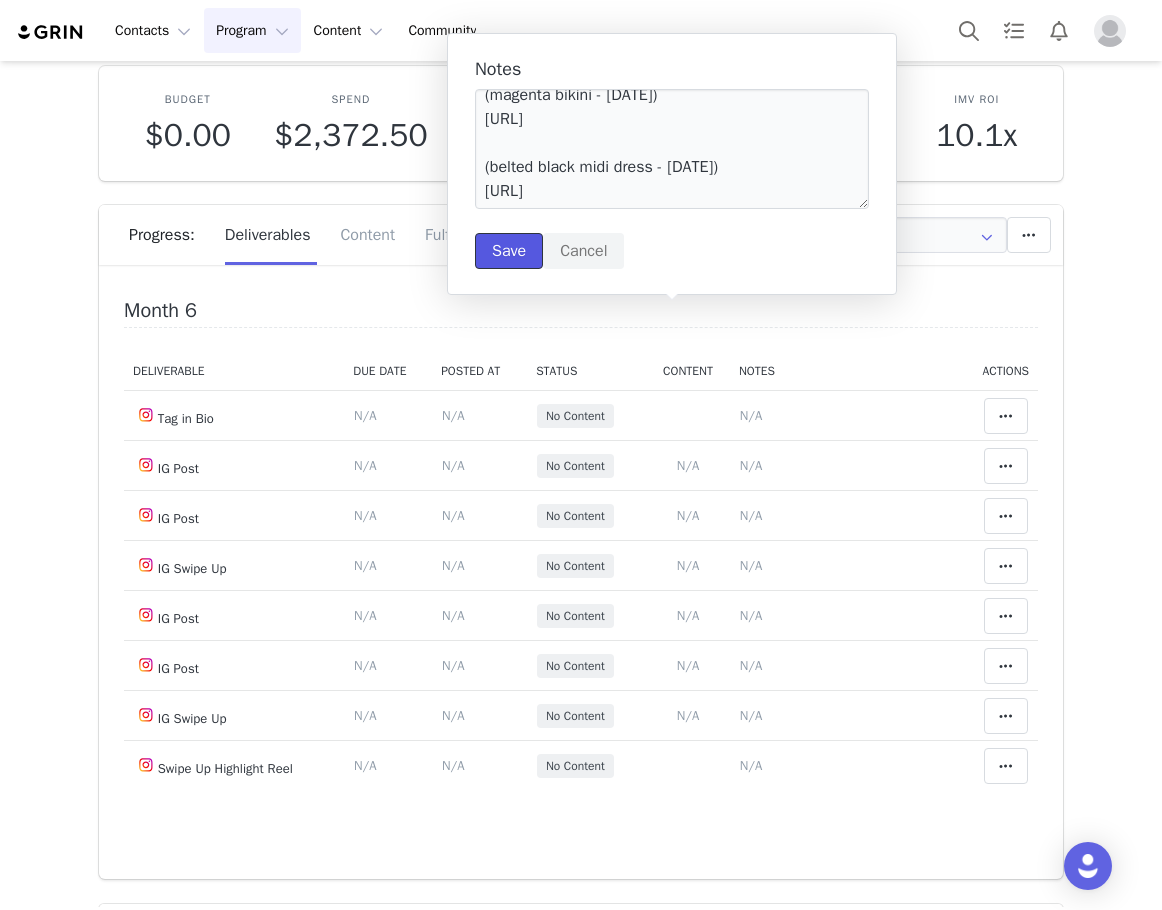 click on "Save" at bounding box center [509, 251] 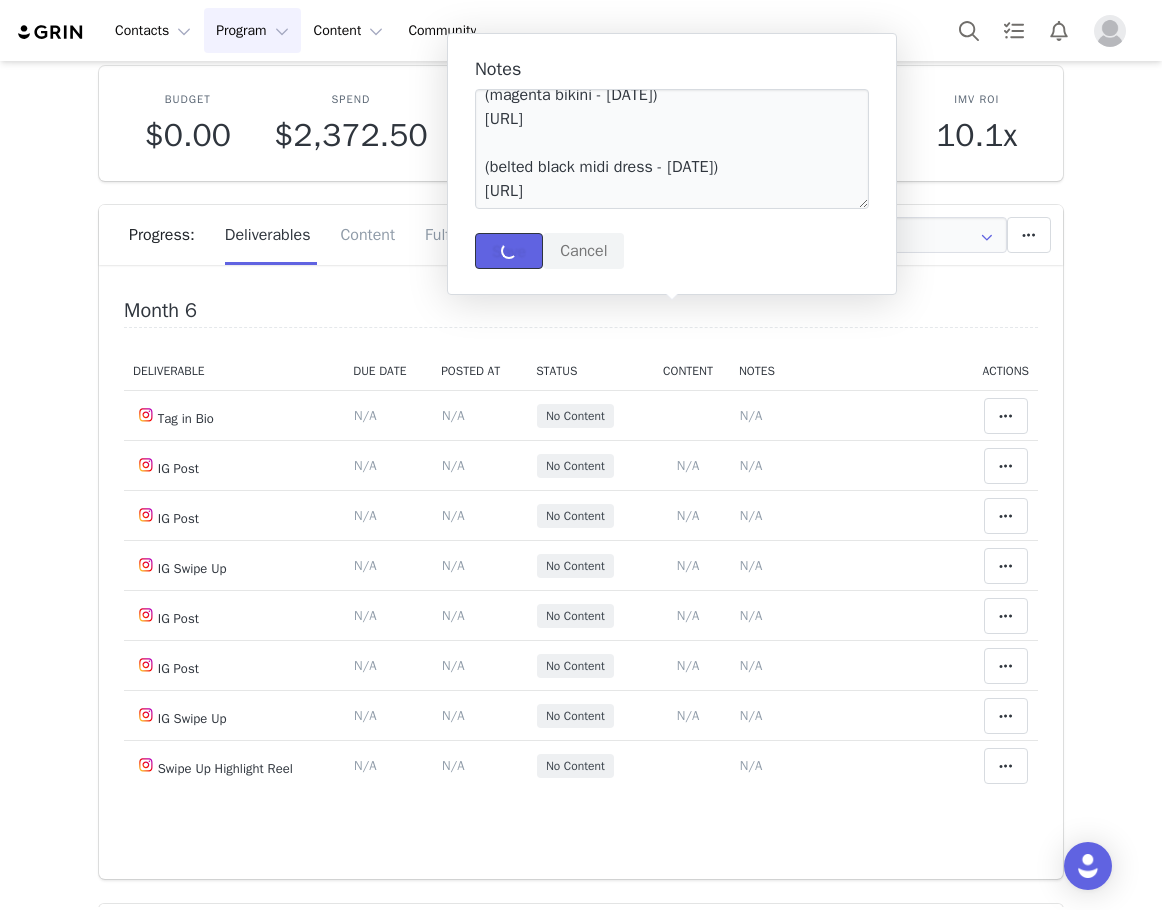 type 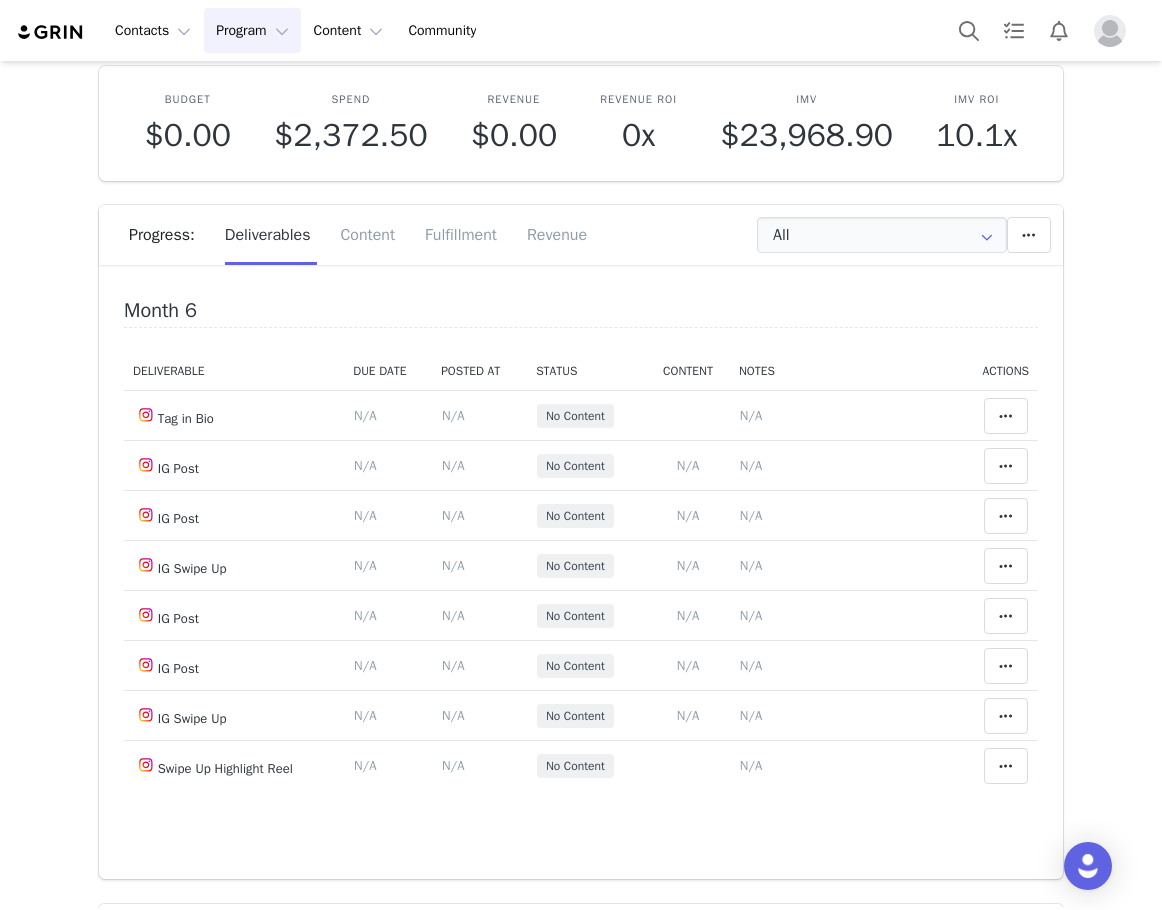 scroll, scrollTop: 0, scrollLeft: 0, axis: both 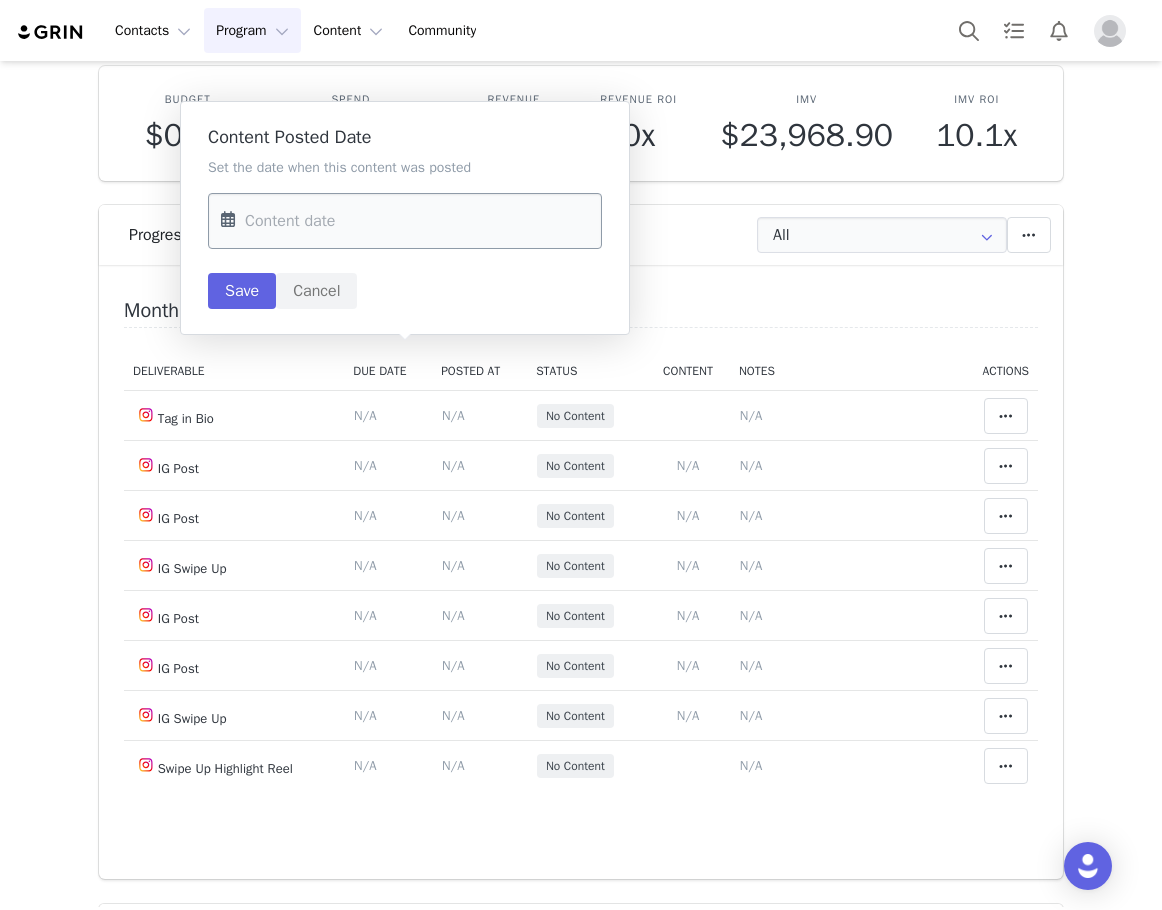 click at bounding box center (405, 221) 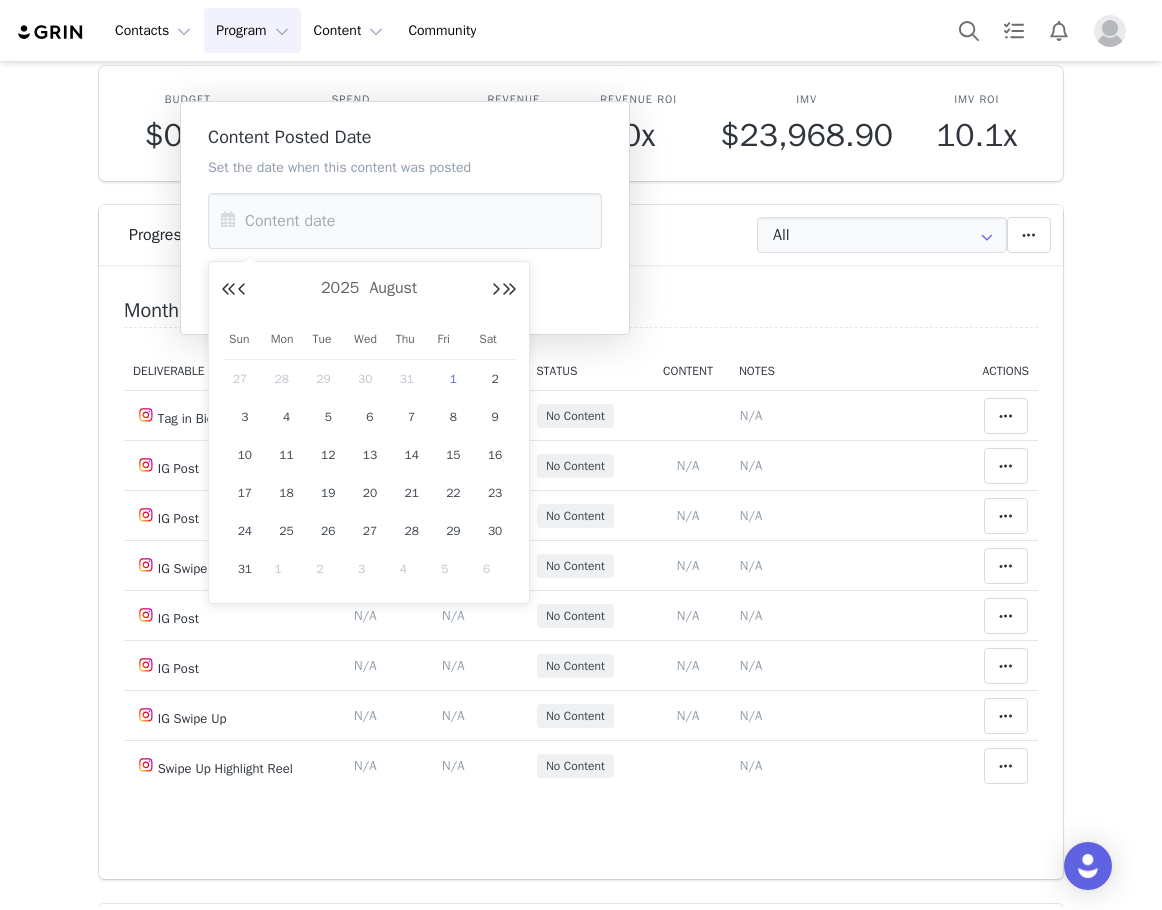 click on "31" at bounding box center (412, 379) 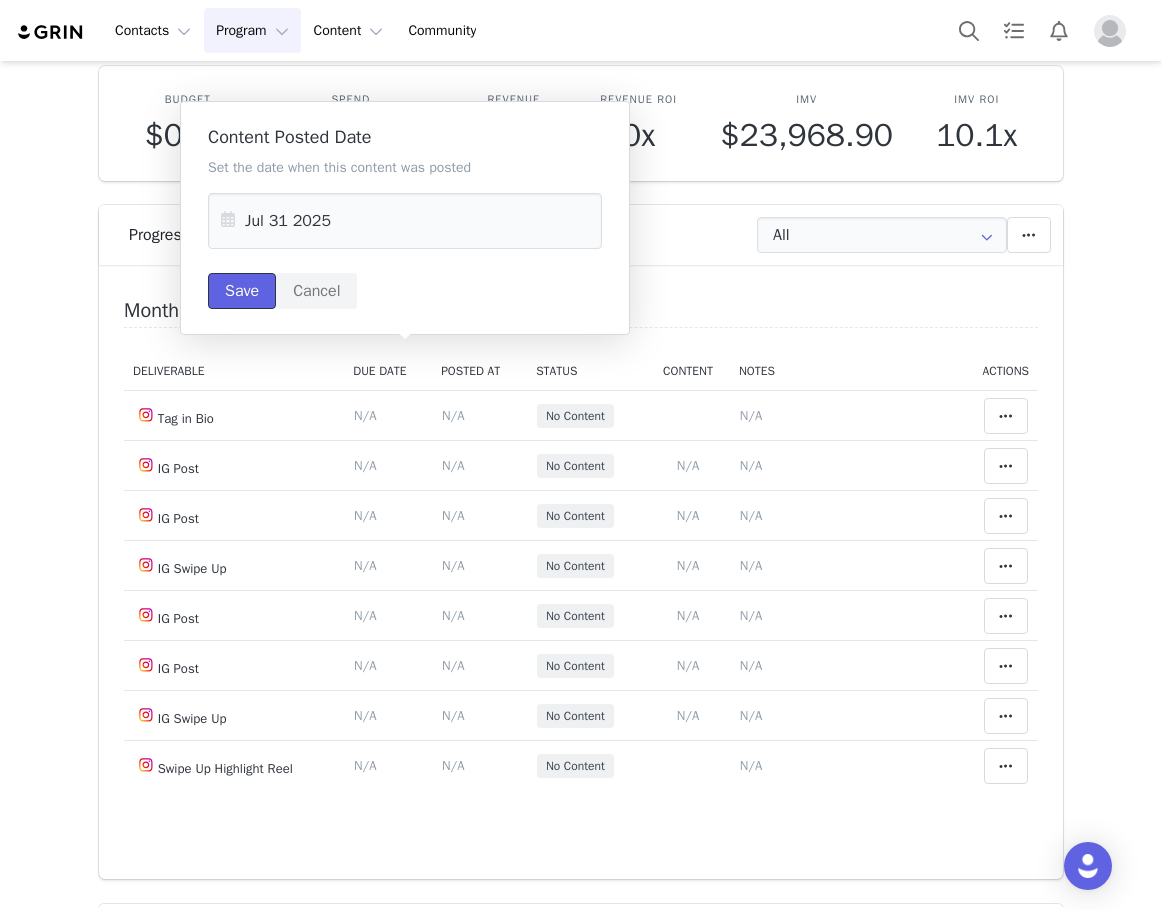 click on "Save" at bounding box center [242, 291] 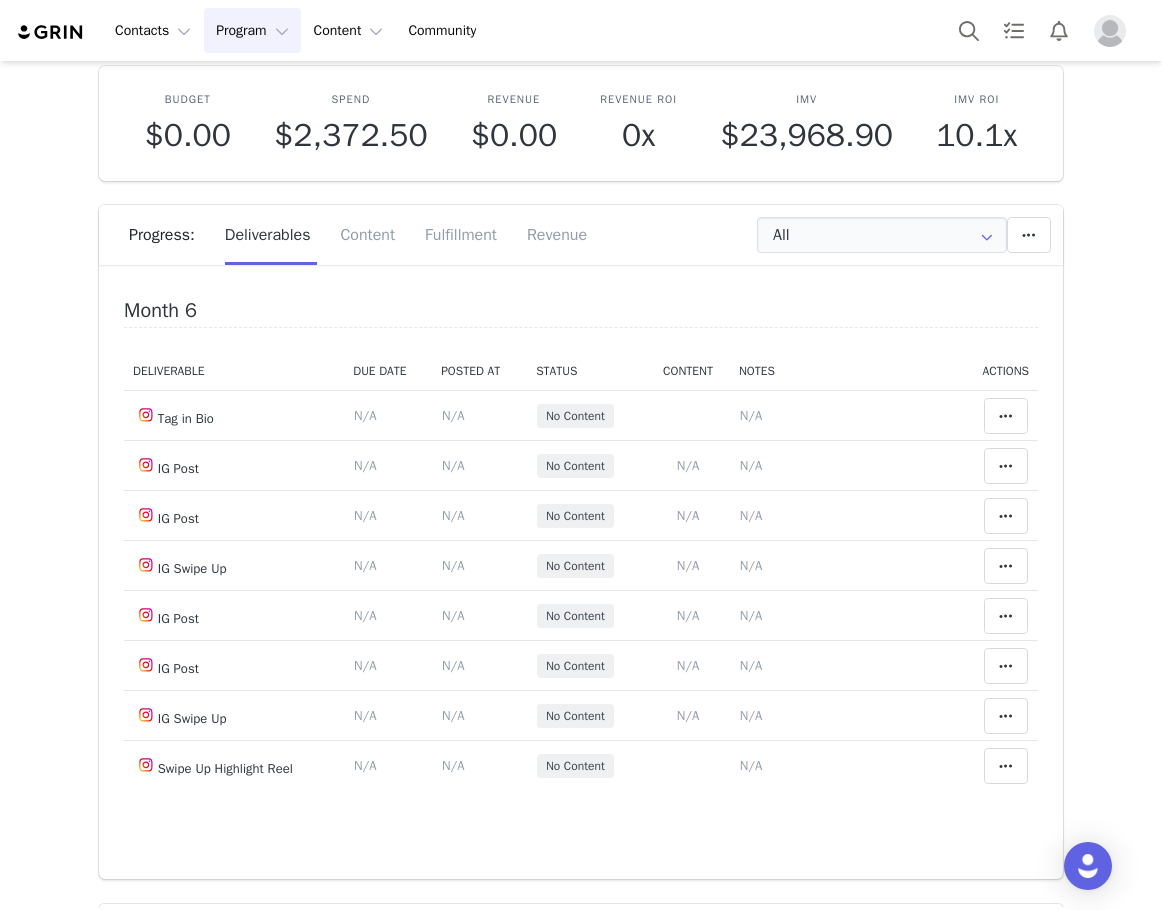 click at bounding box center [1006, -163] 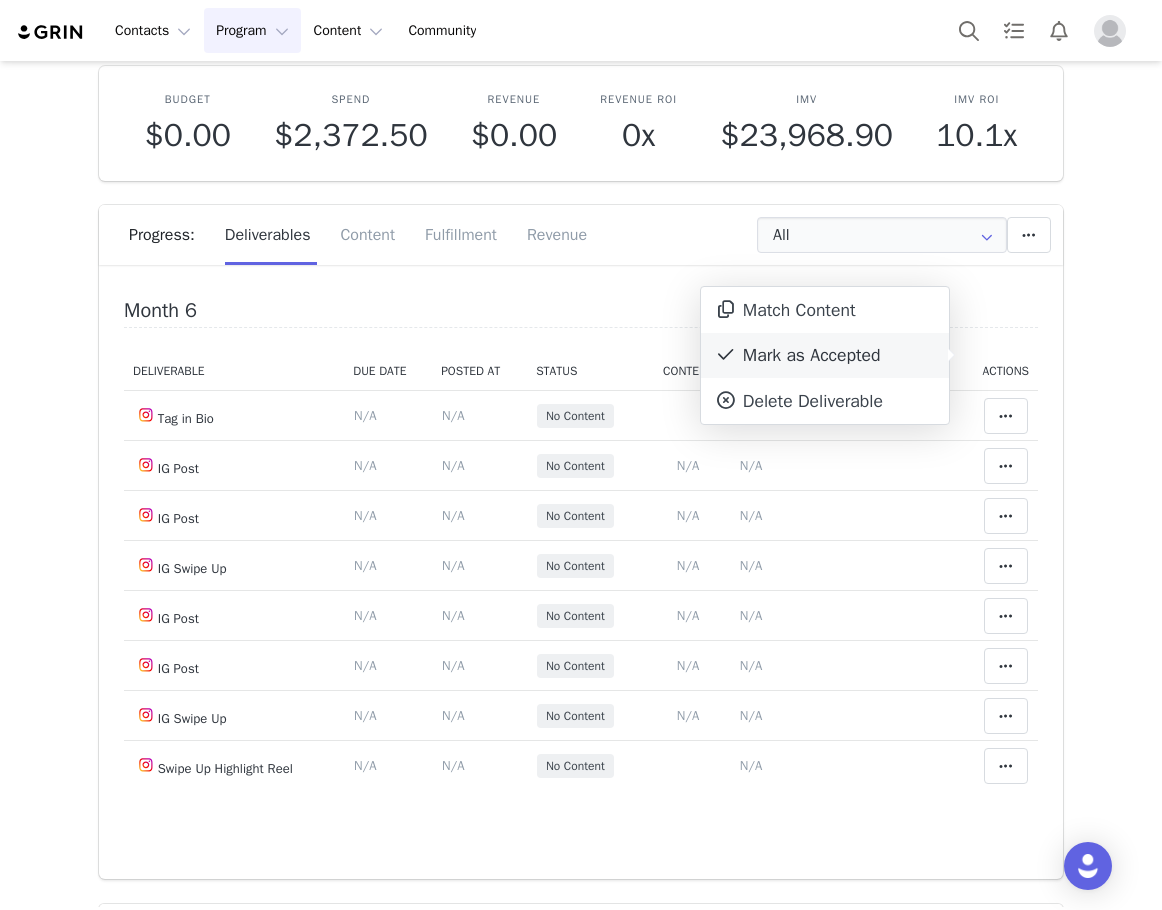 click on "Mark as Accepted" at bounding box center (825, 356) 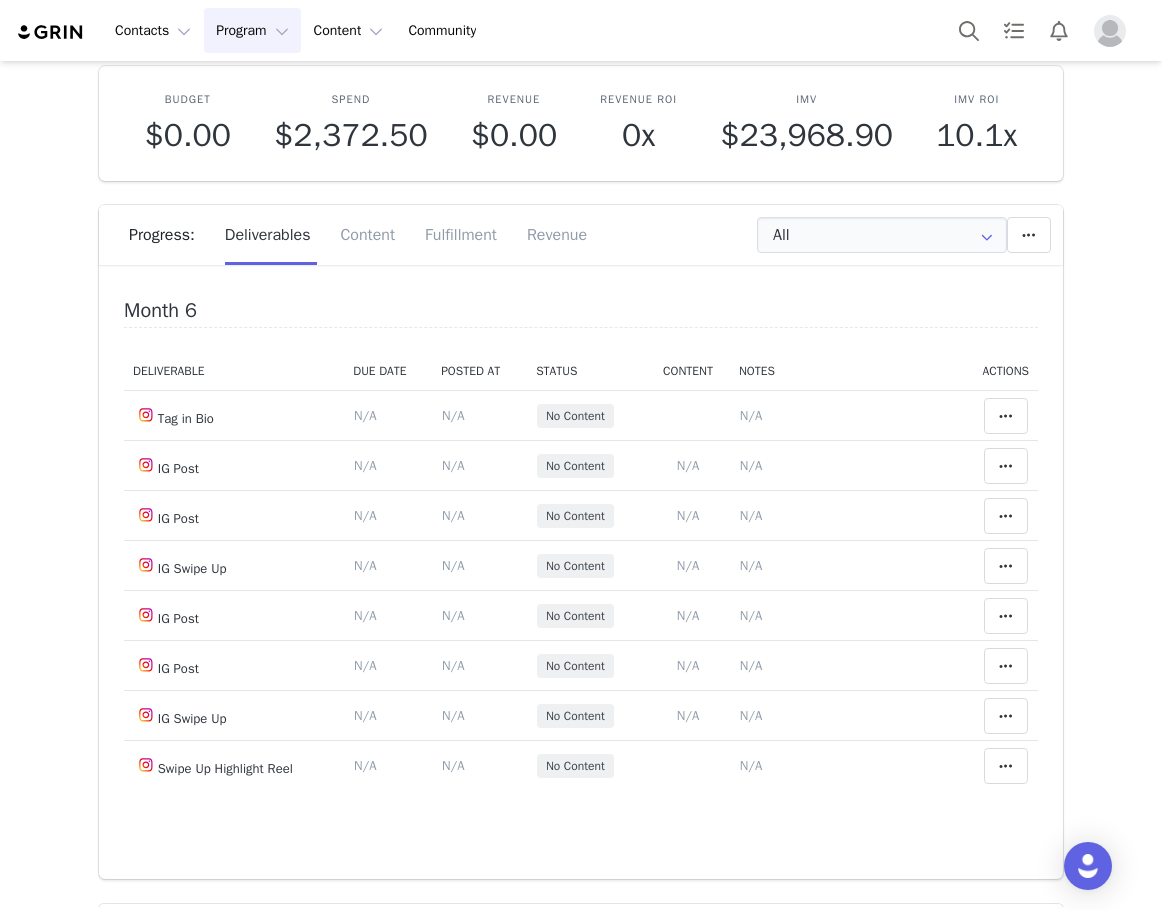 click on "N/A" at bounding box center [699, -62] 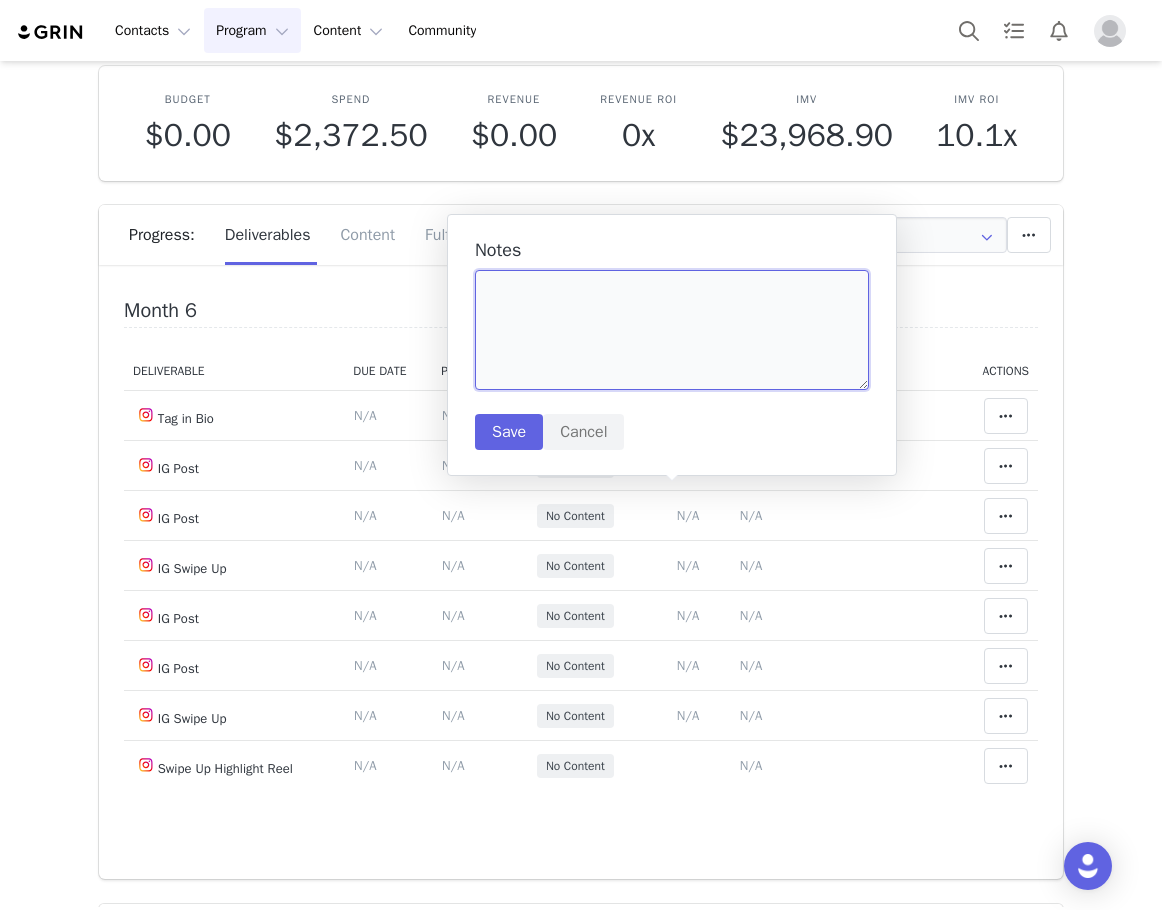 click at bounding box center (672, 330) 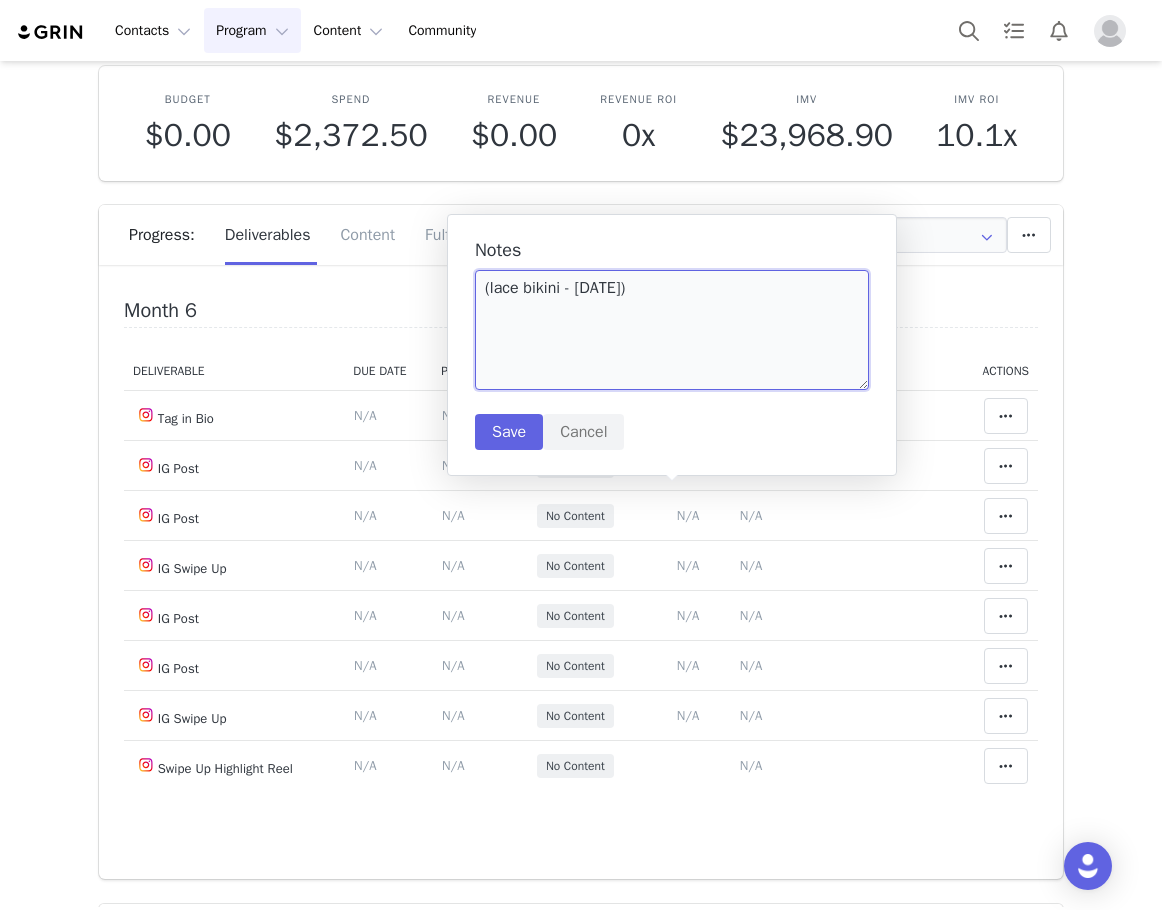 click on "(lace bikini - 7/31)" at bounding box center (672, 330) 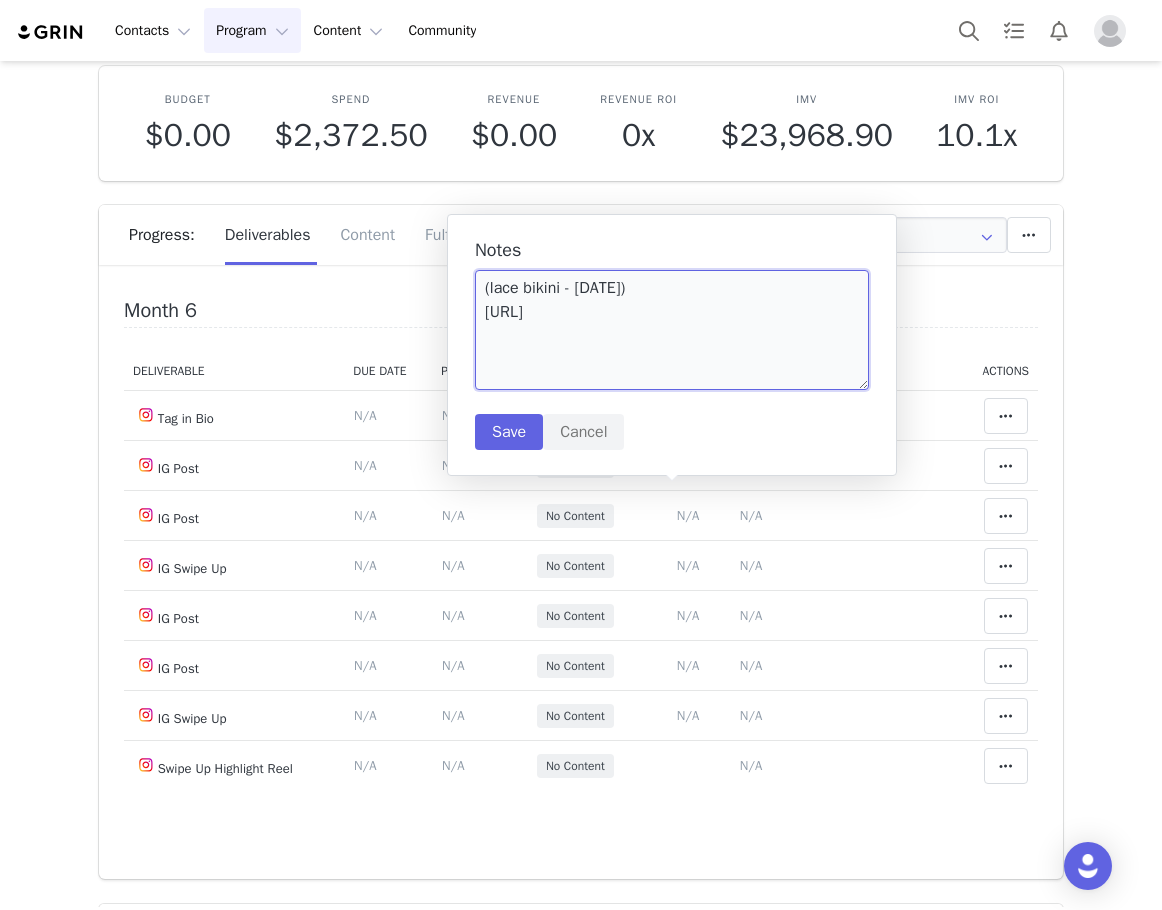 click on "(lace bikini - 7/31)
https://static-resources.creatoriq.com/instagram-stories/thumbs/3689051554536293693.jpg" at bounding box center [672, 330] 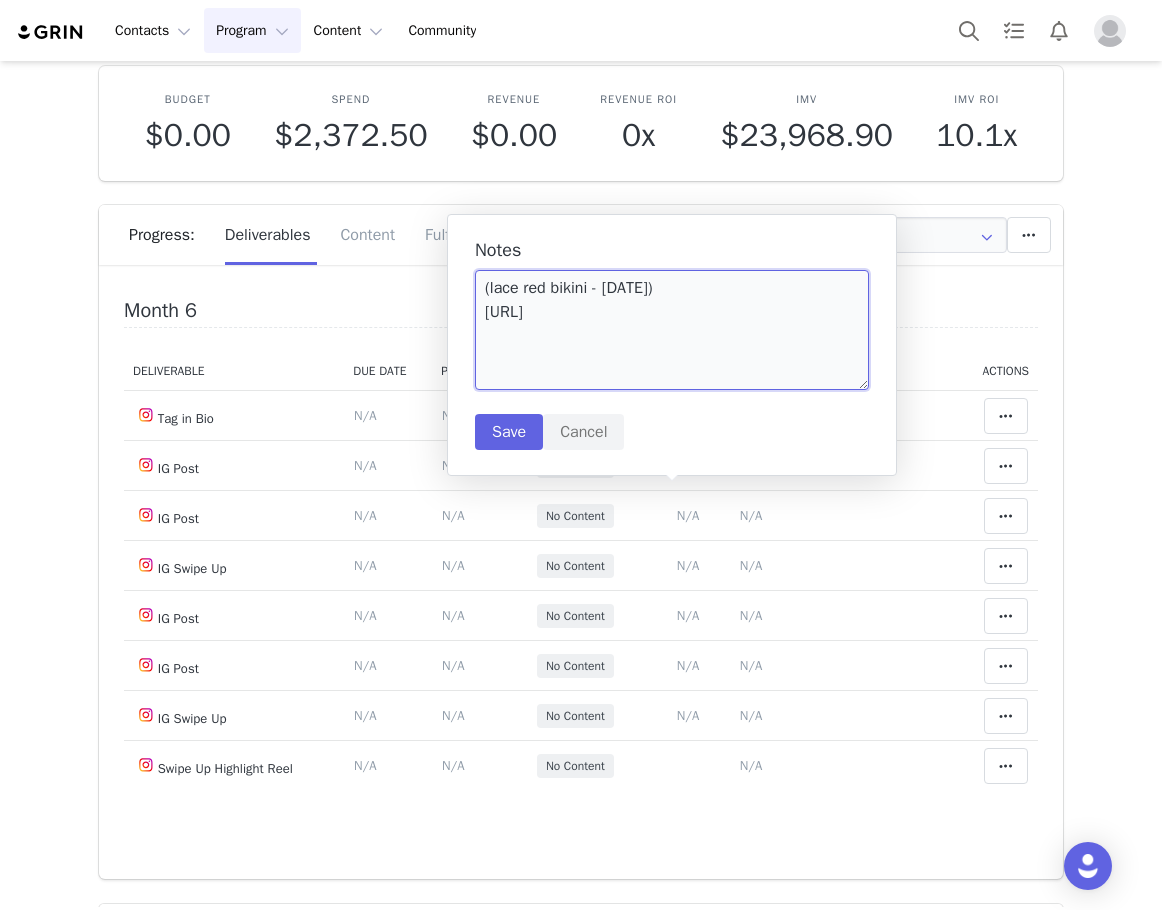 click on "(lace red bikini - 7/31)
https://static-resources.creatoriq.com/instagram-stories/thumbs/3689051554536293693.jpg" at bounding box center [672, 330] 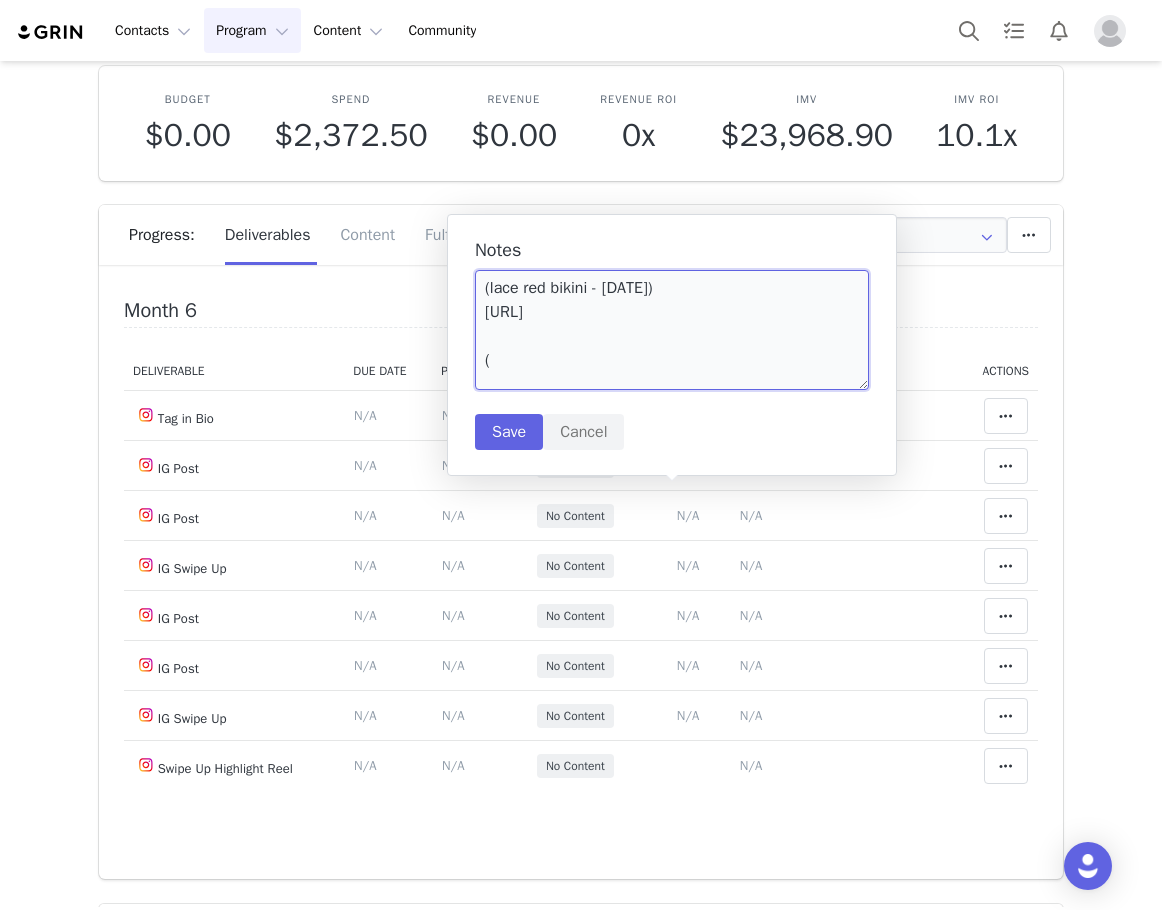 click on "(lace red bikini - 7/31)
https://static-resources.creatoriq.com/instagram-stories/thumbs/3689051554536293693.jpg
(" at bounding box center (672, 330) 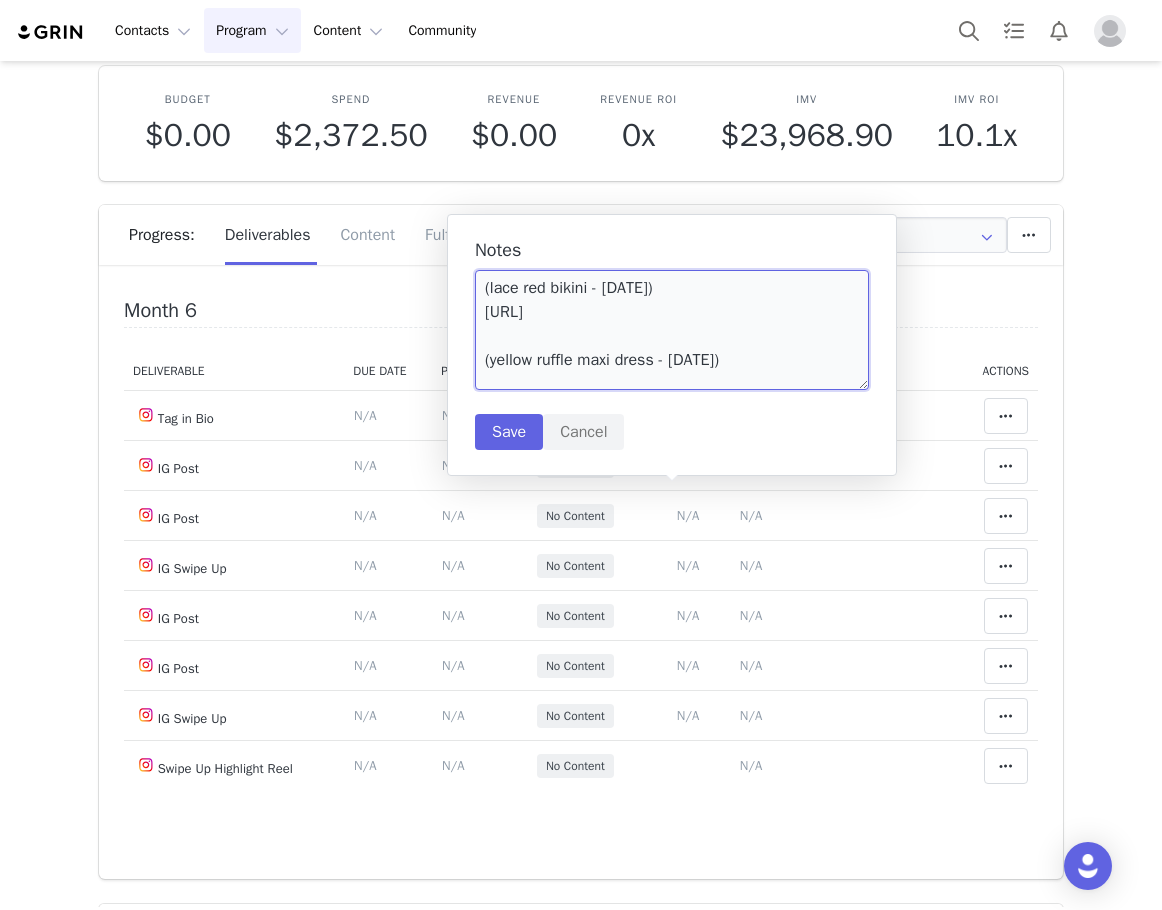 scroll, scrollTop: 30, scrollLeft: 0, axis: vertical 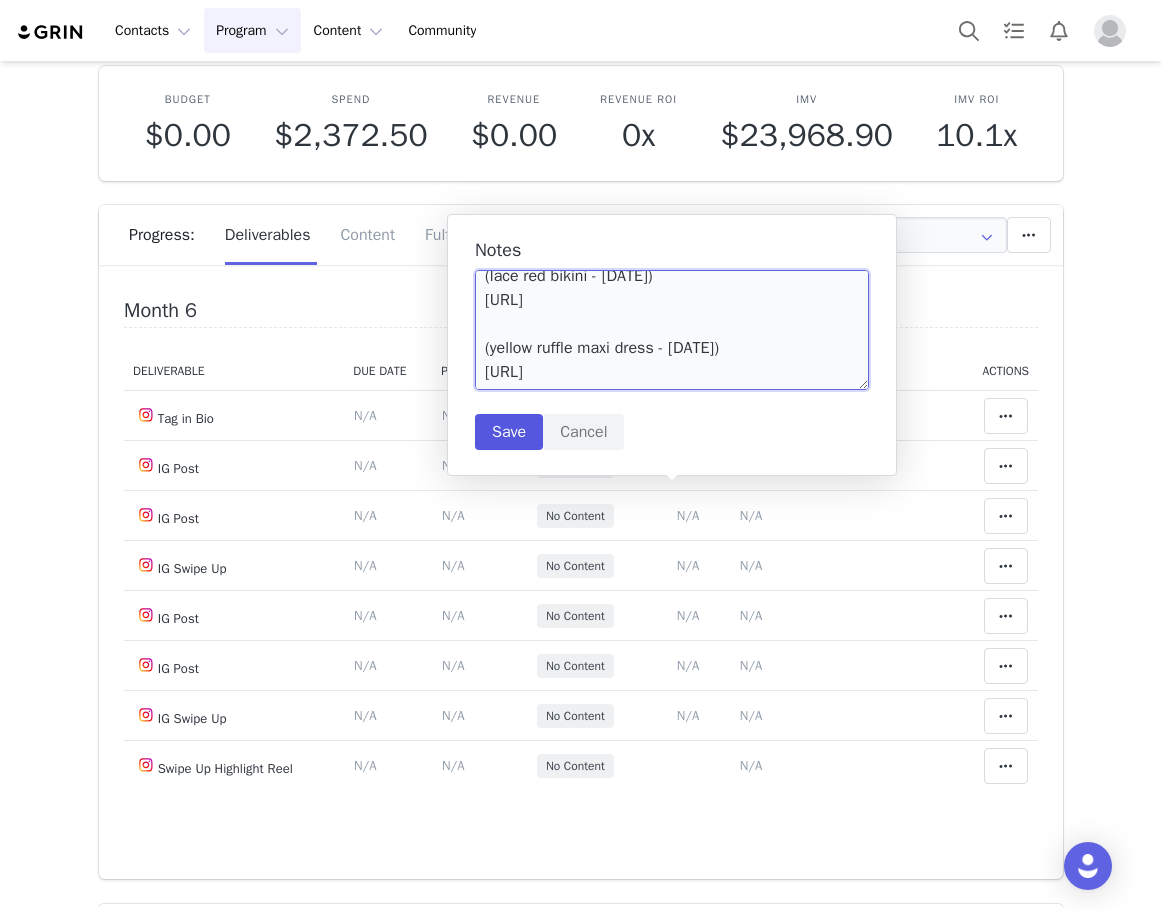 type on "(lace red bikini - 7/31)
https://static-resources.creatoriq.com/instagram-stories/thumbs/3689051554536293693.jpg
(yellow ruffle maxi dress - 7/31)
https://static-resources.creatoriq.com/instagram-stories/thumbs/3689053836976834132.jpg" 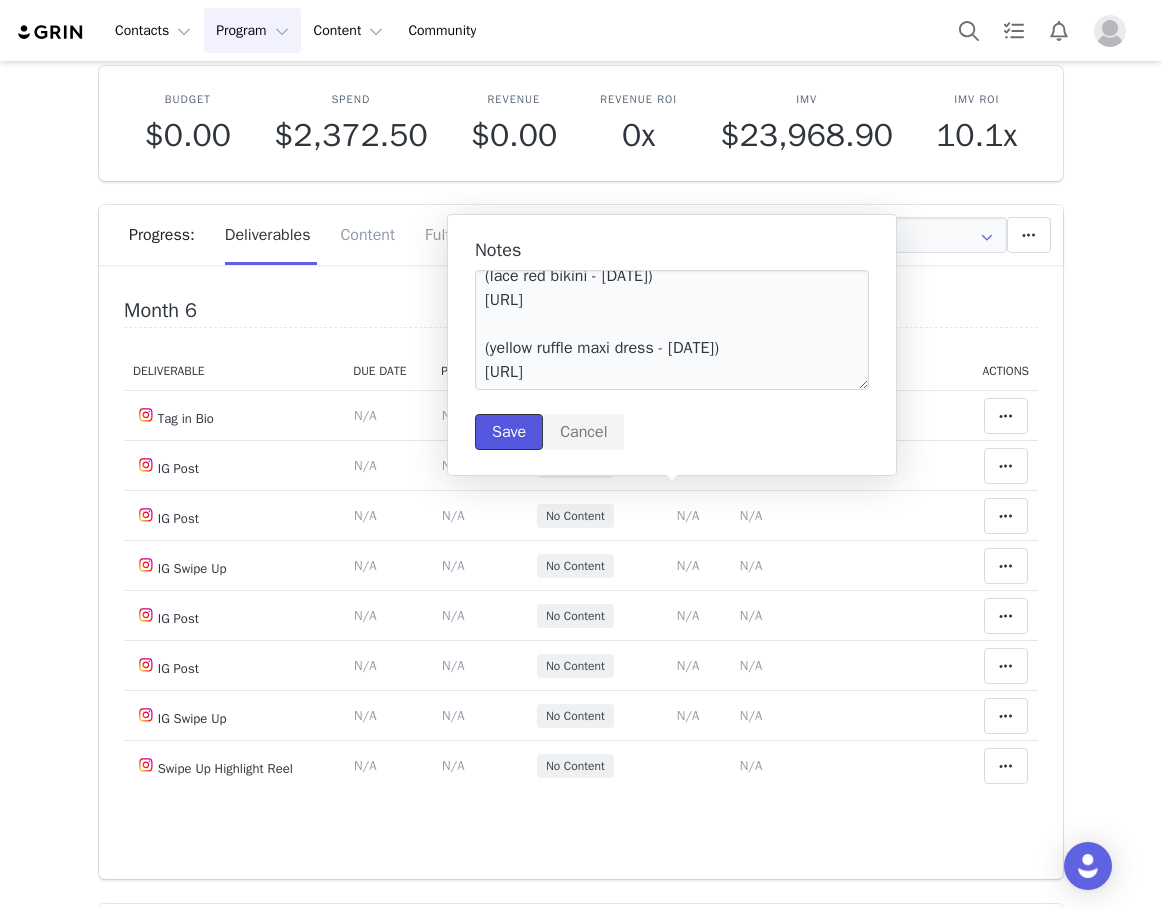 click on "Save" at bounding box center [509, 432] 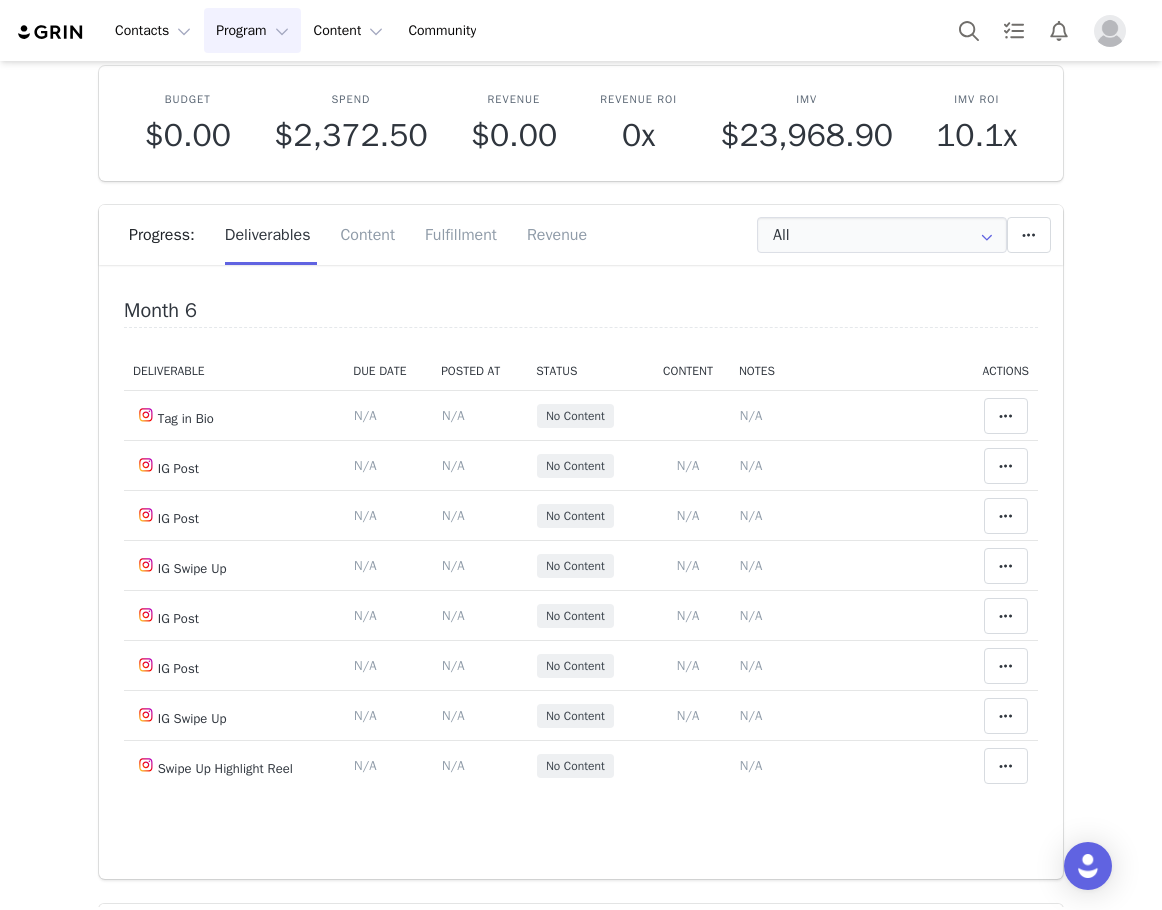 type 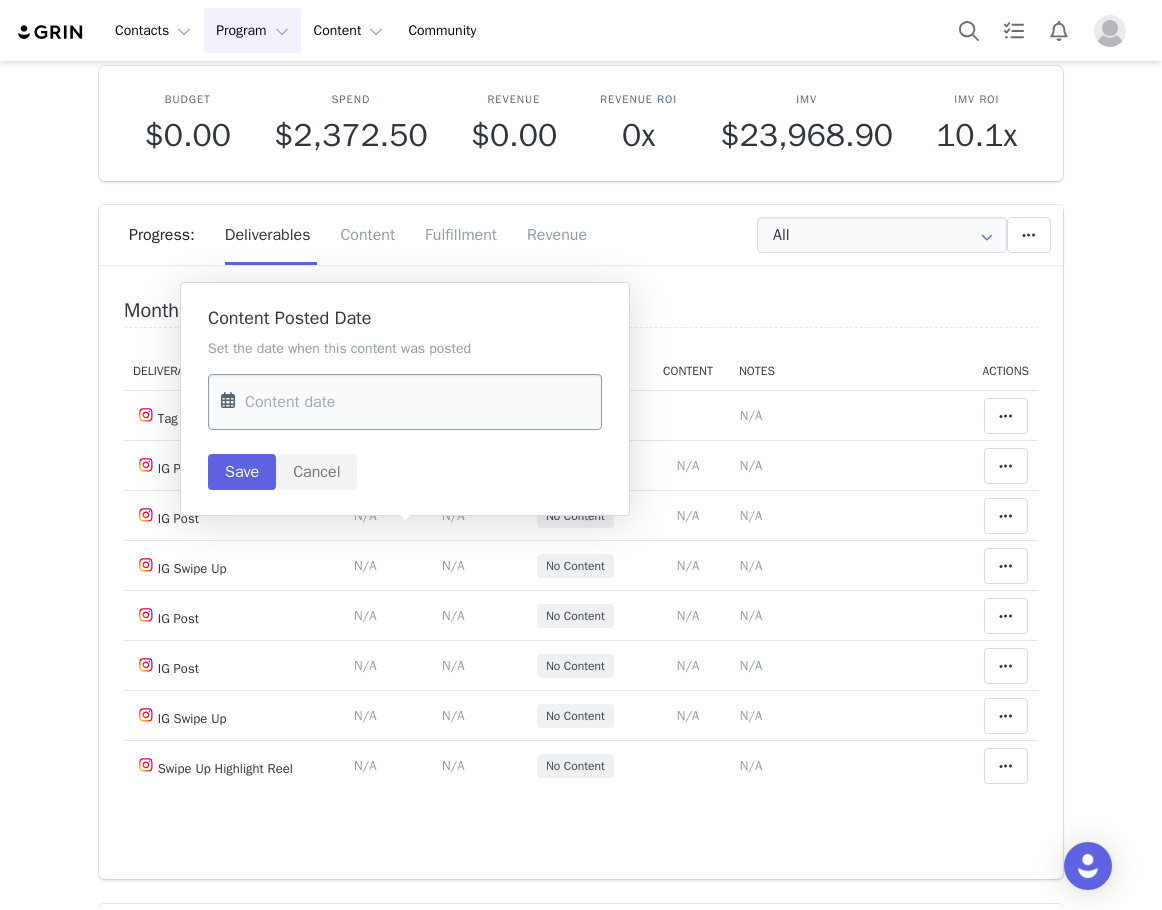 click at bounding box center (405, 402) 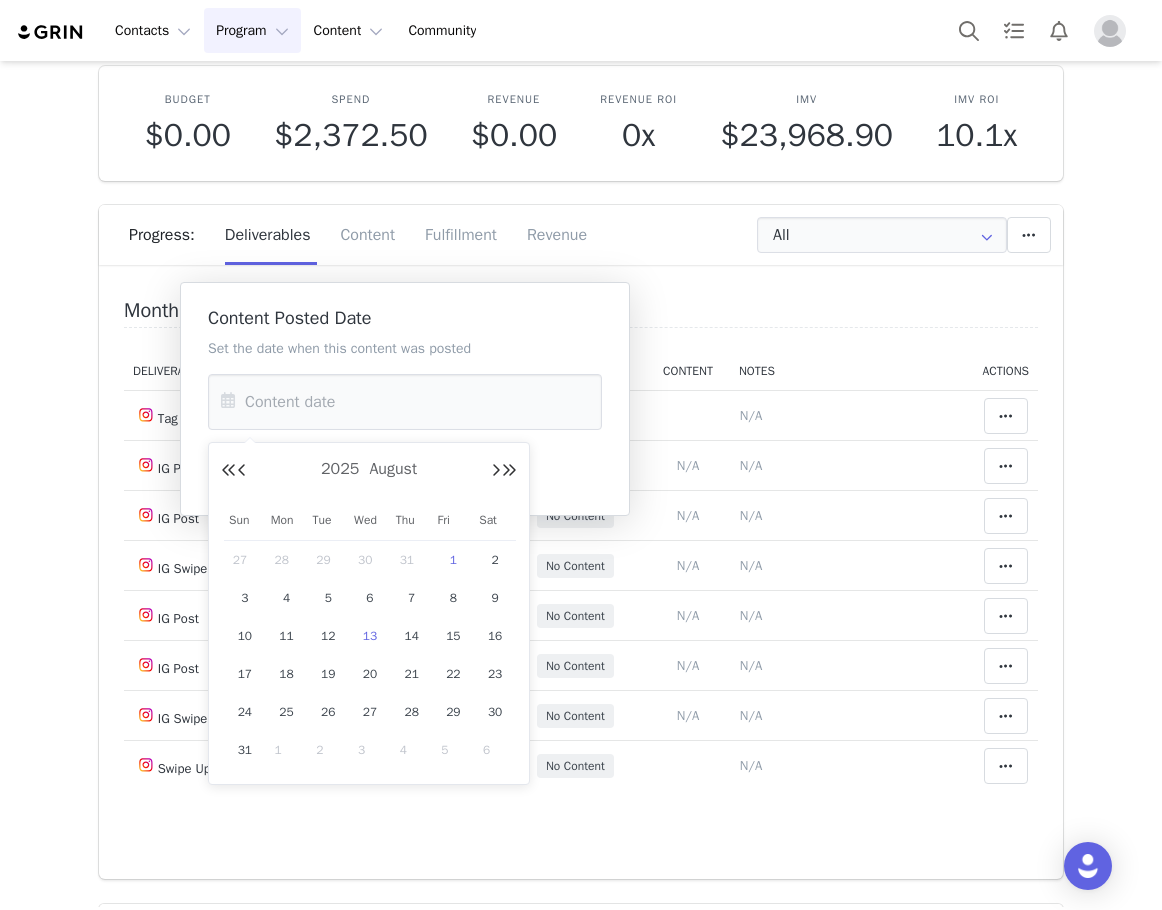 drag, startPoint x: 407, startPoint y: 564, endPoint x: 365, endPoint y: 551, distance: 43.965897 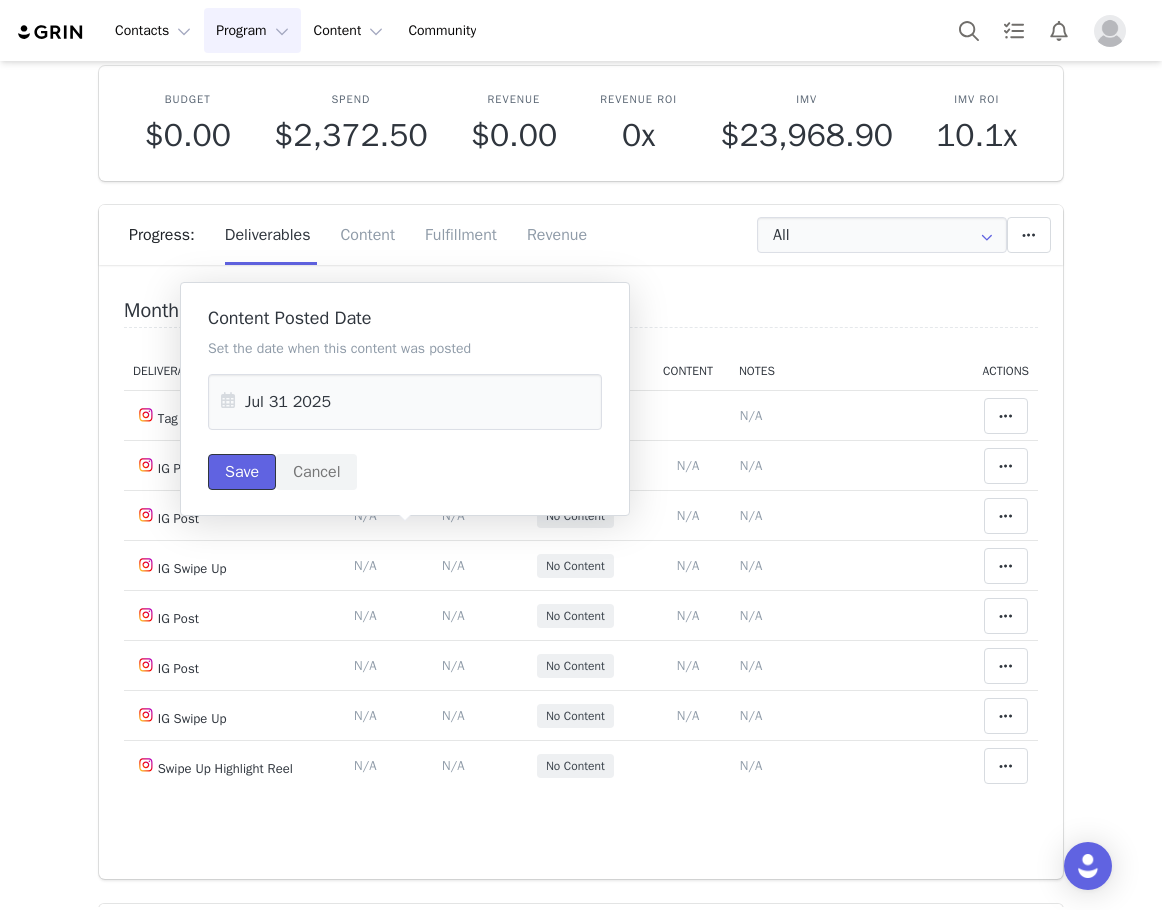 drag, startPoint x: 250, startPoint y: 458, endPoint x: 913, endPoint y: 528, distance: 666.68506 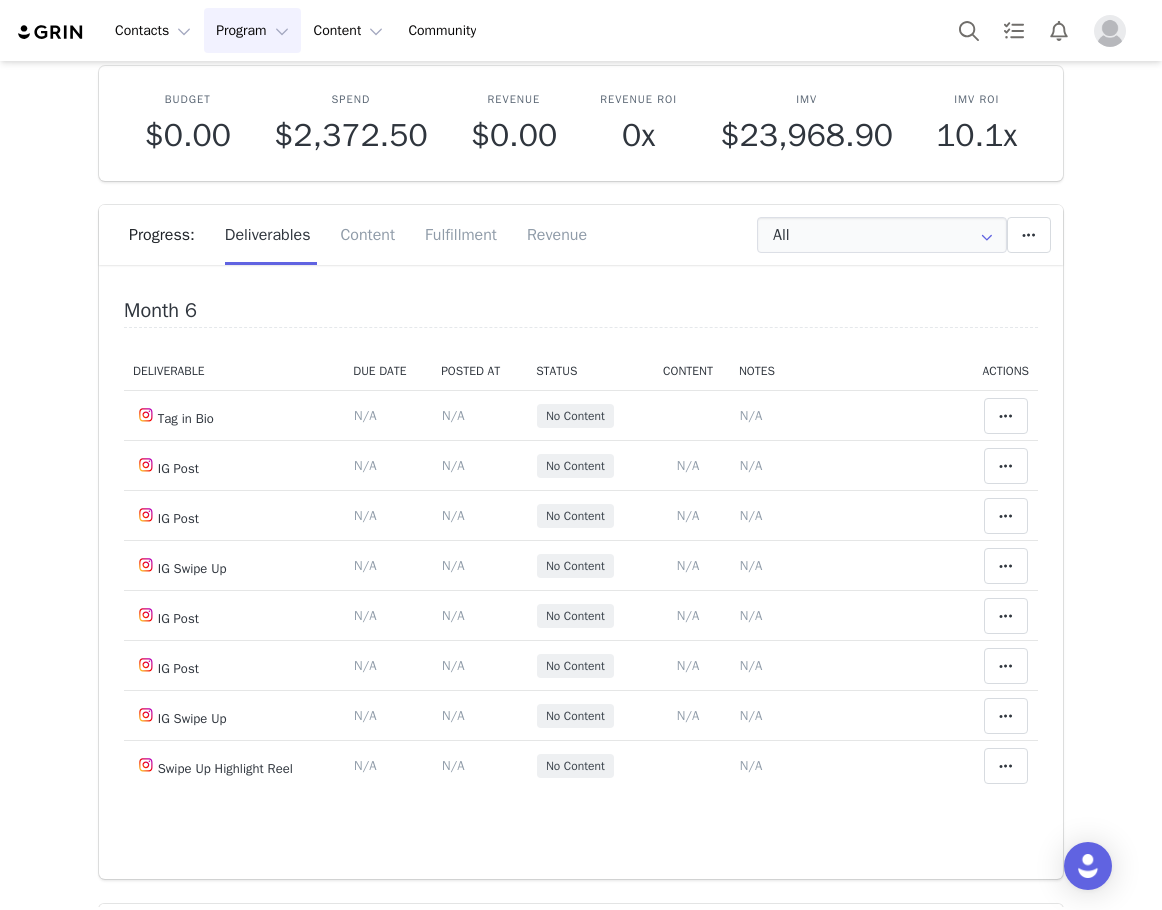 click at bounding box center (1006, -63) 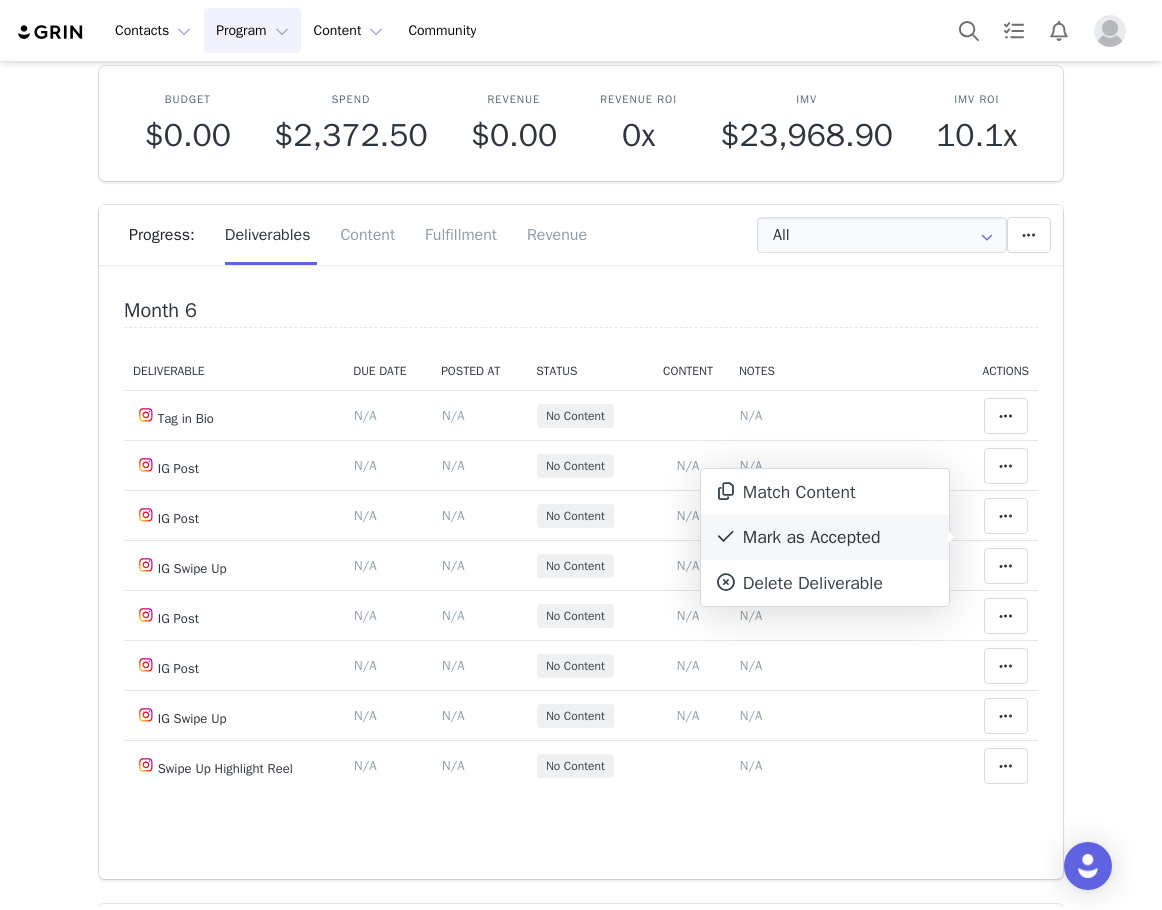 click on "Mark as Accepted" at bounding box center (825, 538) 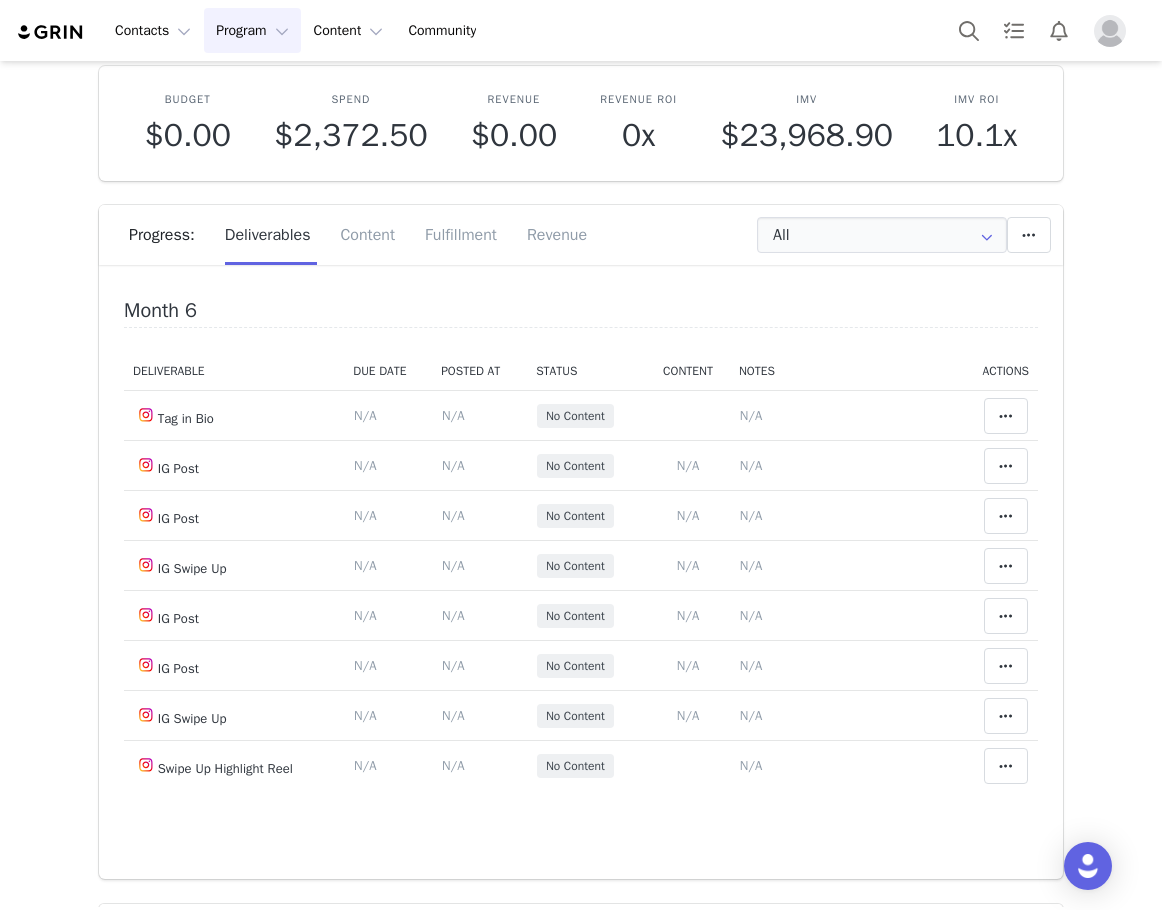 scroll, scrollTop: 3500, scrollLeft: 0, axis: vertical 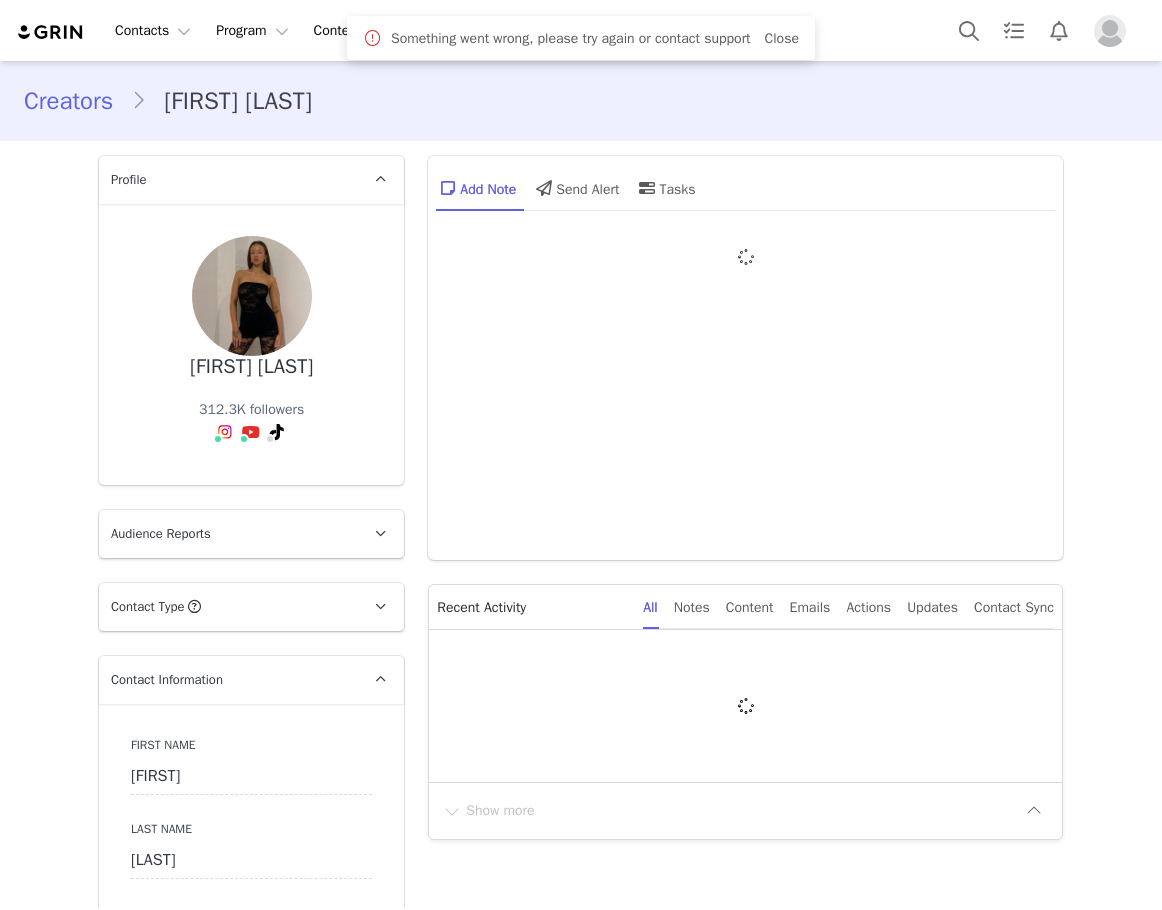 type on "+381 (Serbia)" 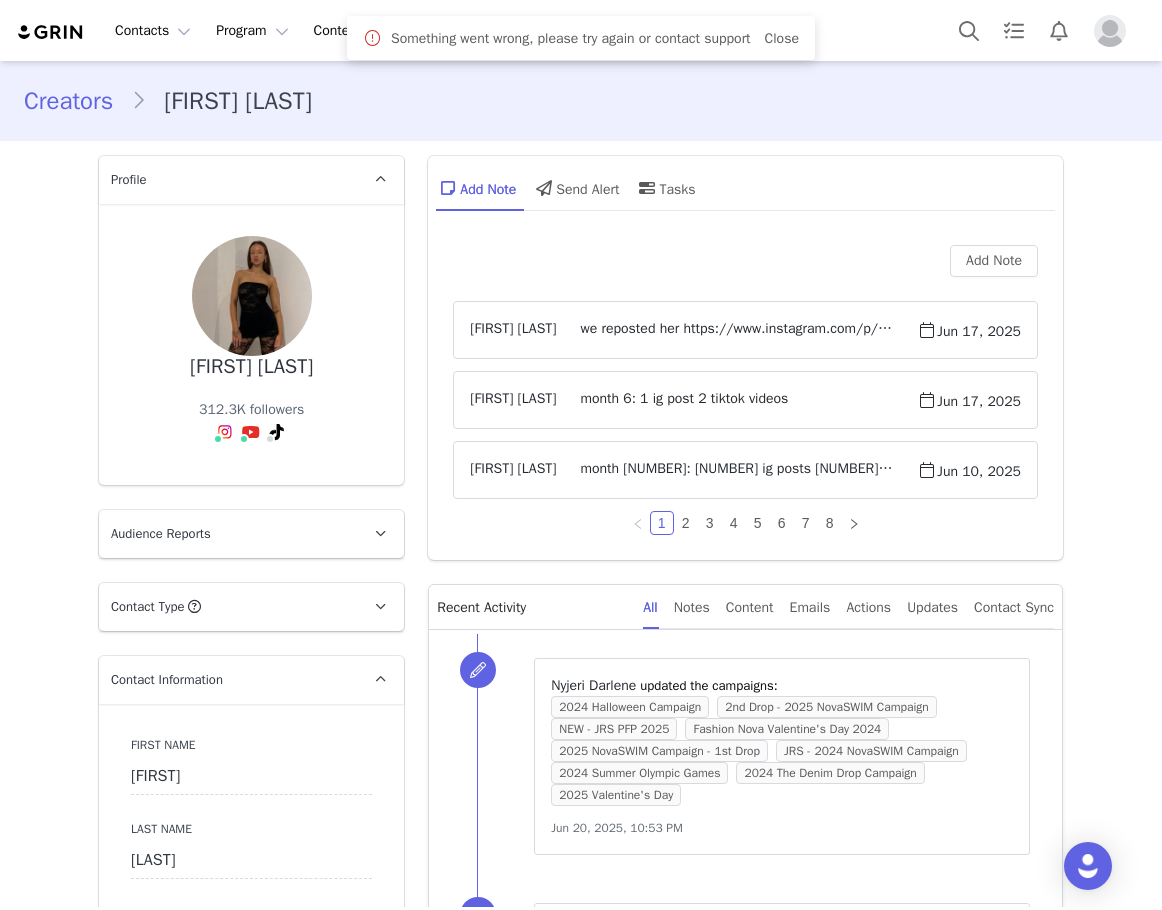 scroll, scrollTop: 1500, scrollLeft: 0, axis: vertical 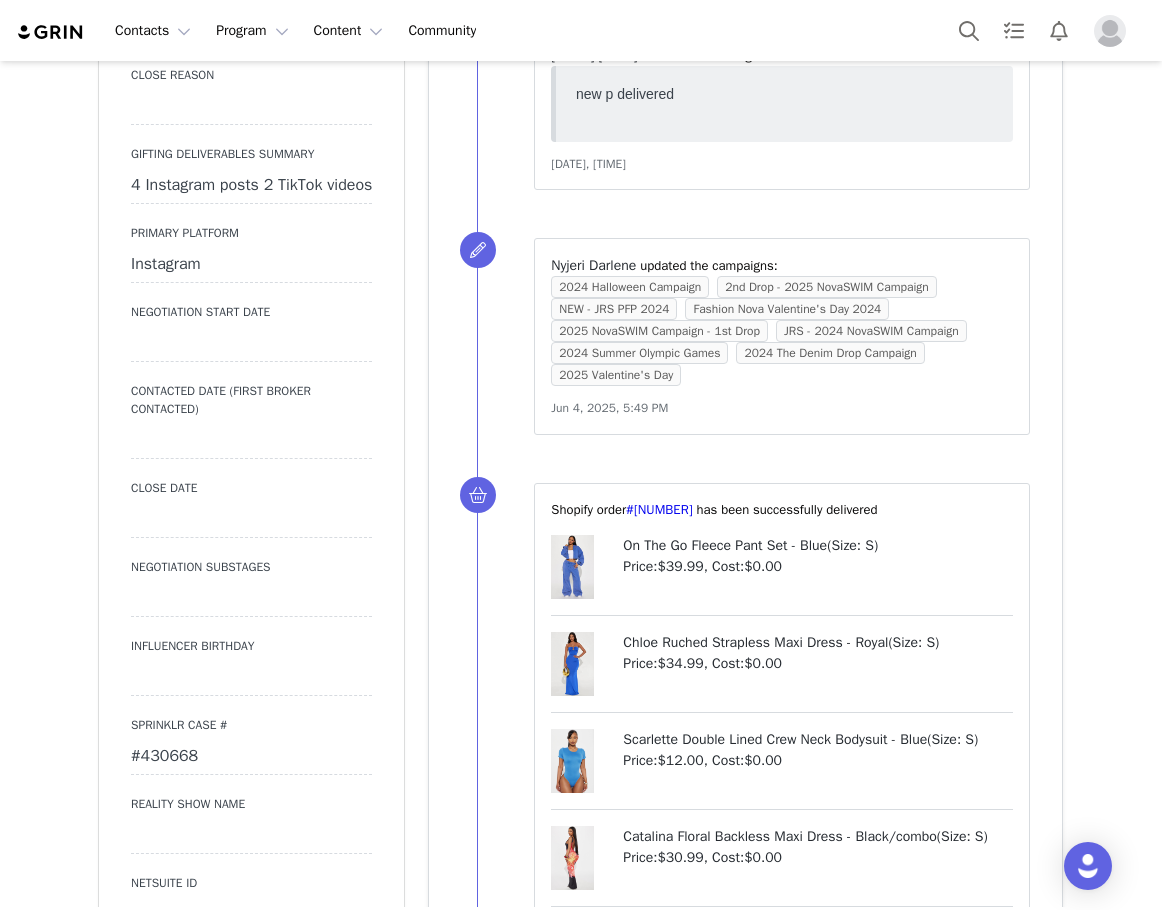 click on "#430668" at bounding box center [251, 757] 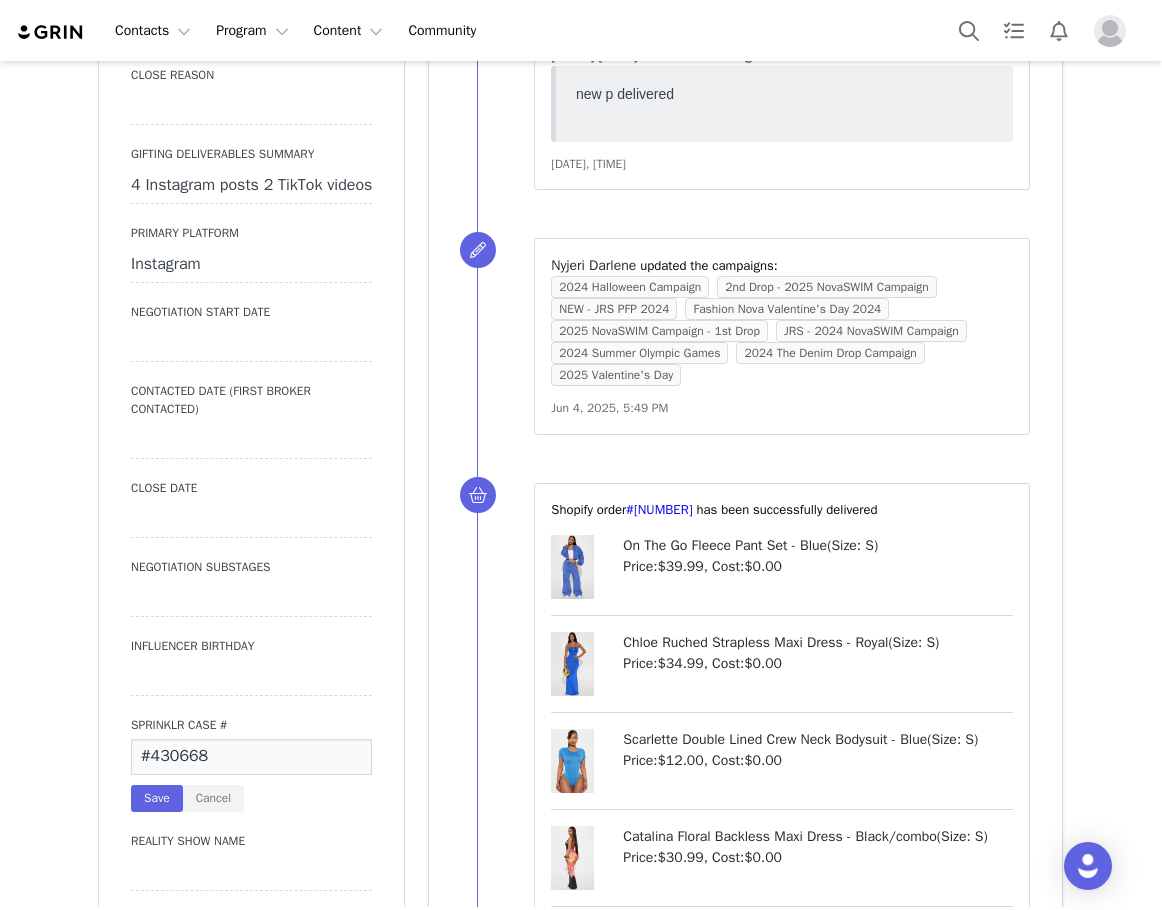click on "#430668" at bounding box center (251, 757) 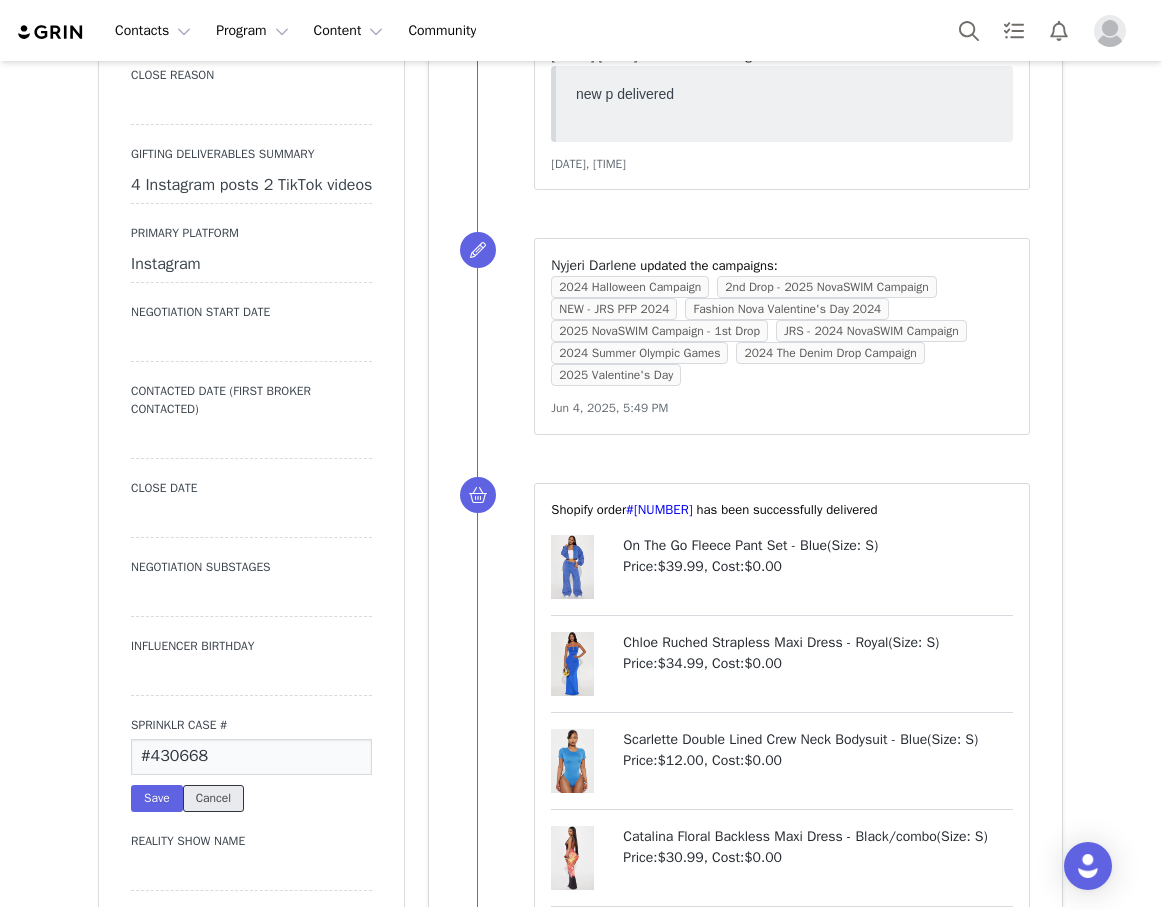 click on "Cancel" at bounding box center (213, 798) 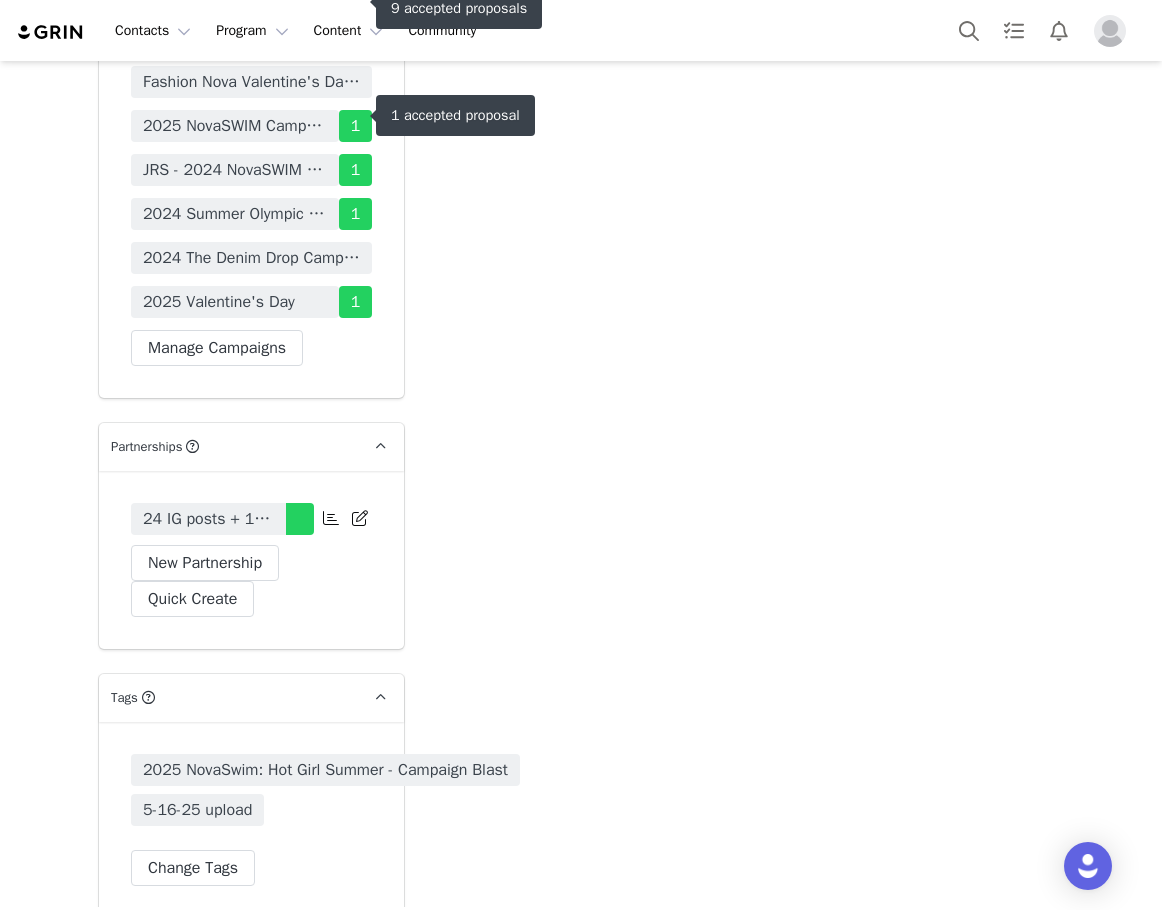 scroll, scrollTop: 5200, scrollLeft: 0, axis: vertical 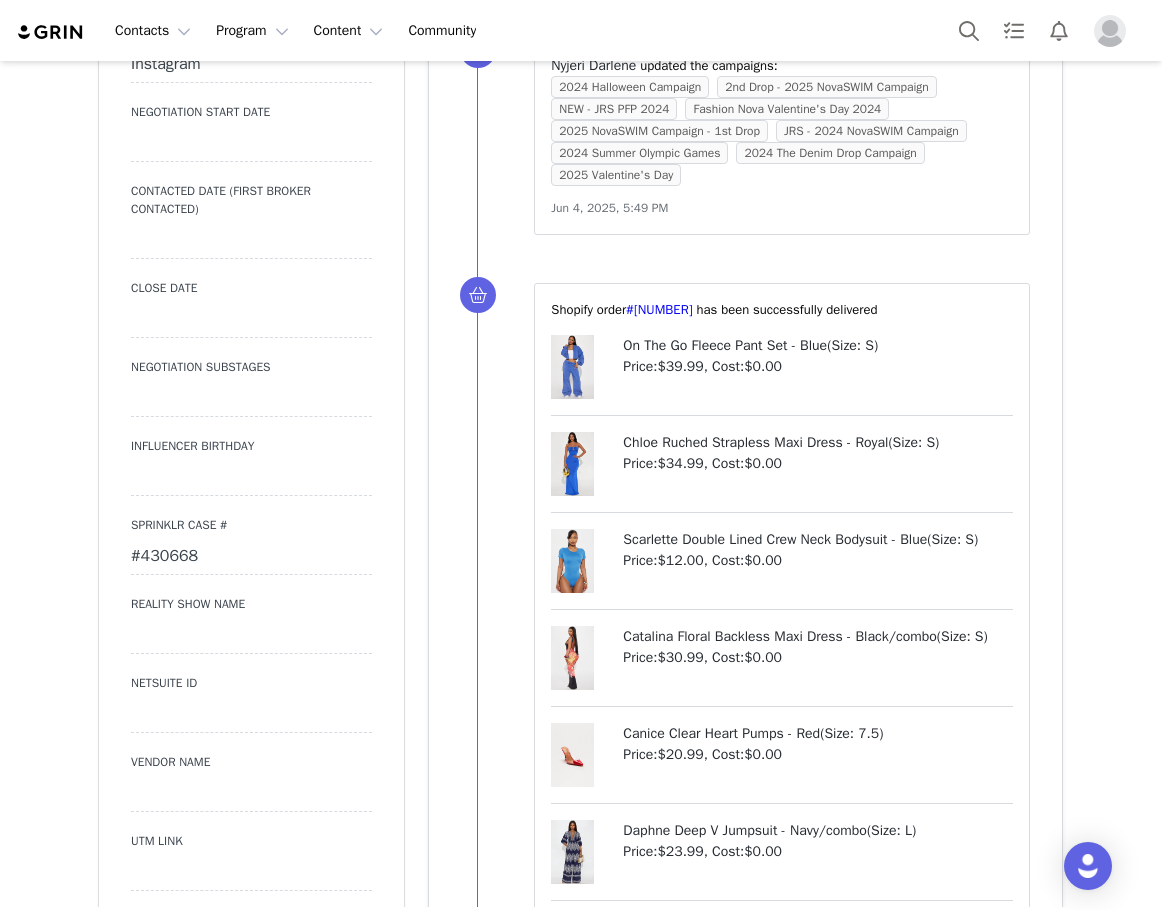 click on "#430668" at bounding box center [251, 557] 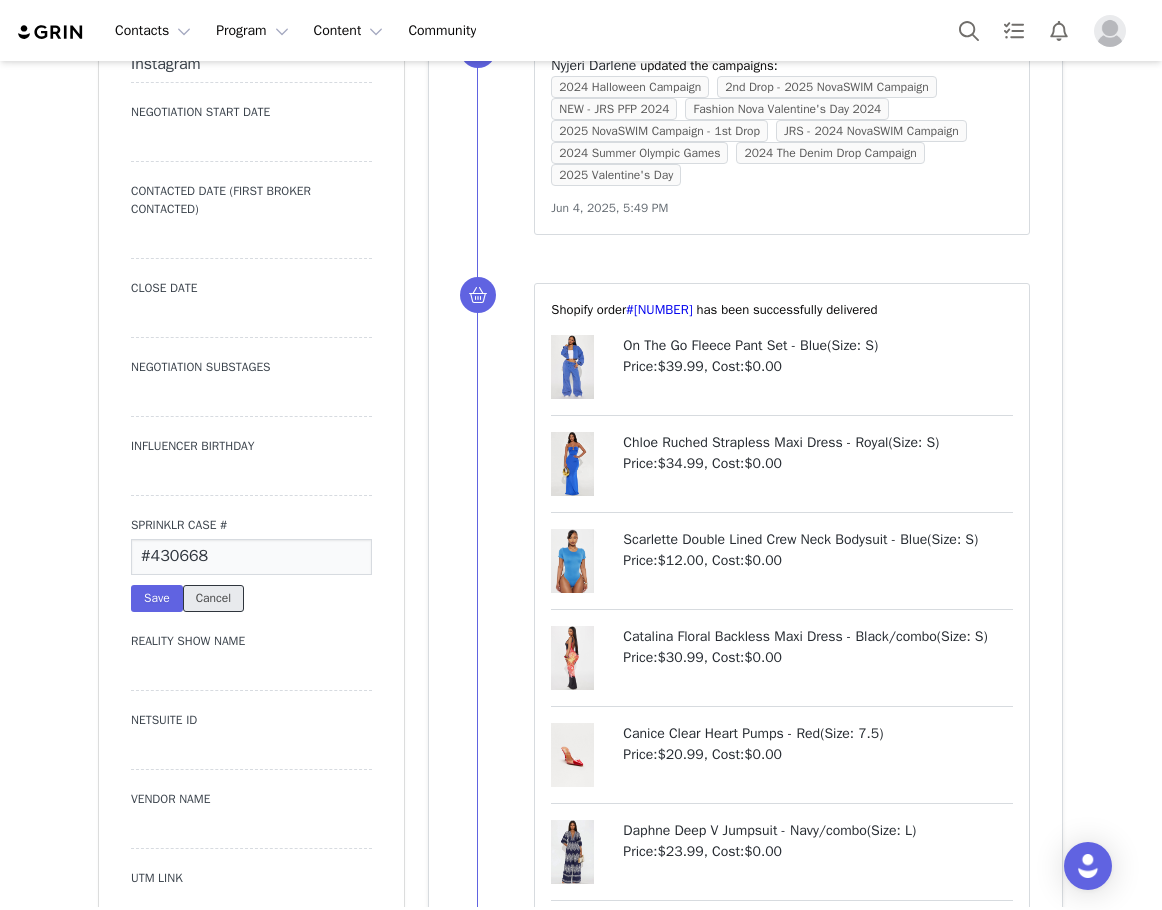 click on "Cancel" at bounding box center [213, 598] 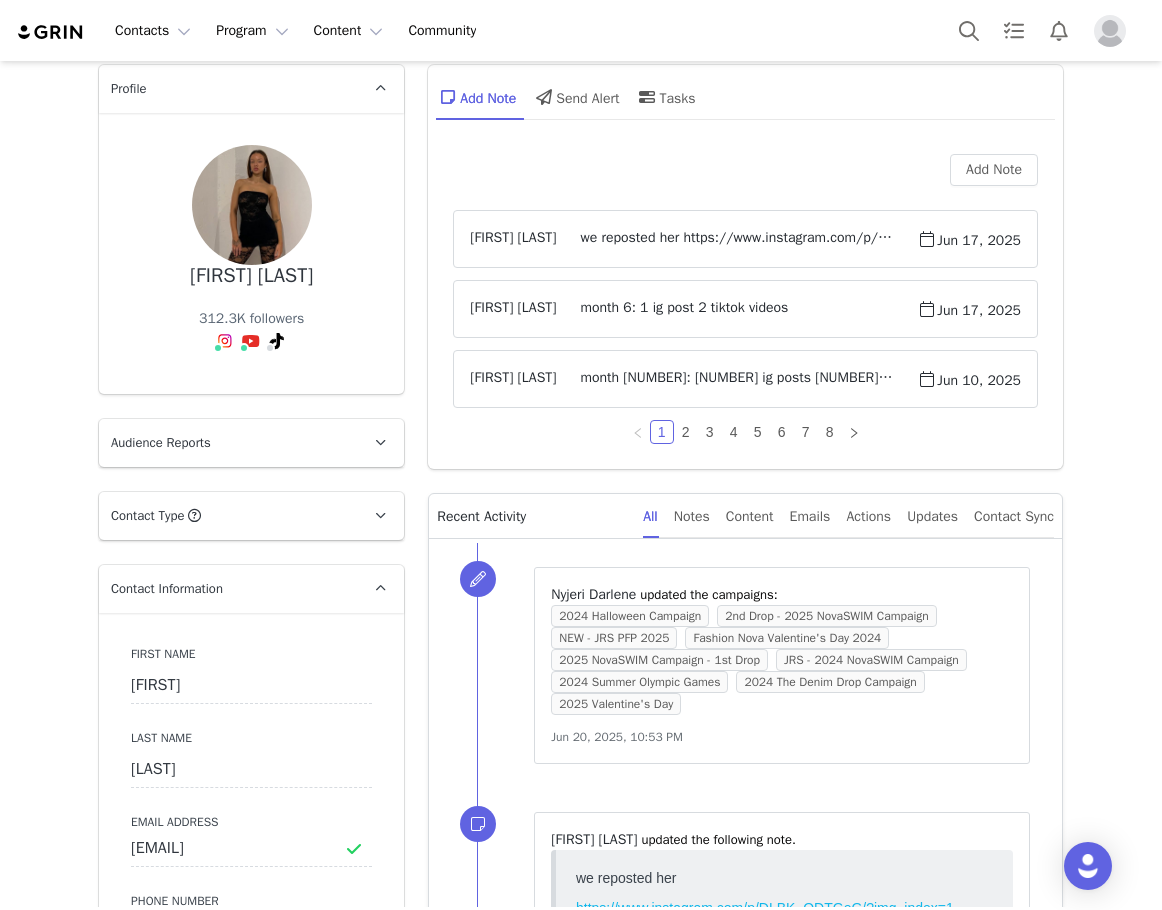 scroll, scrollTop: 0, scrollLeft: 0, axis: both 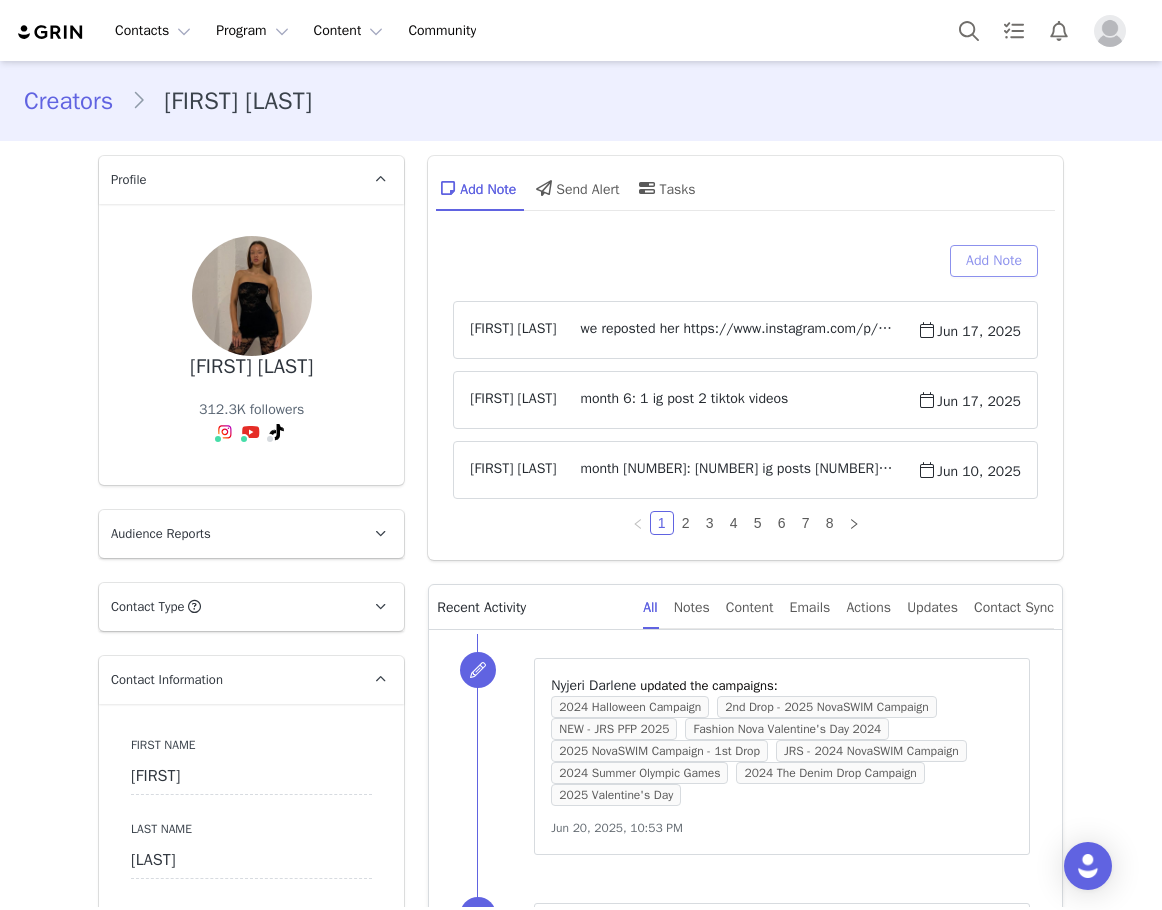 click on "Add Note" at bounding box center [994, 261] 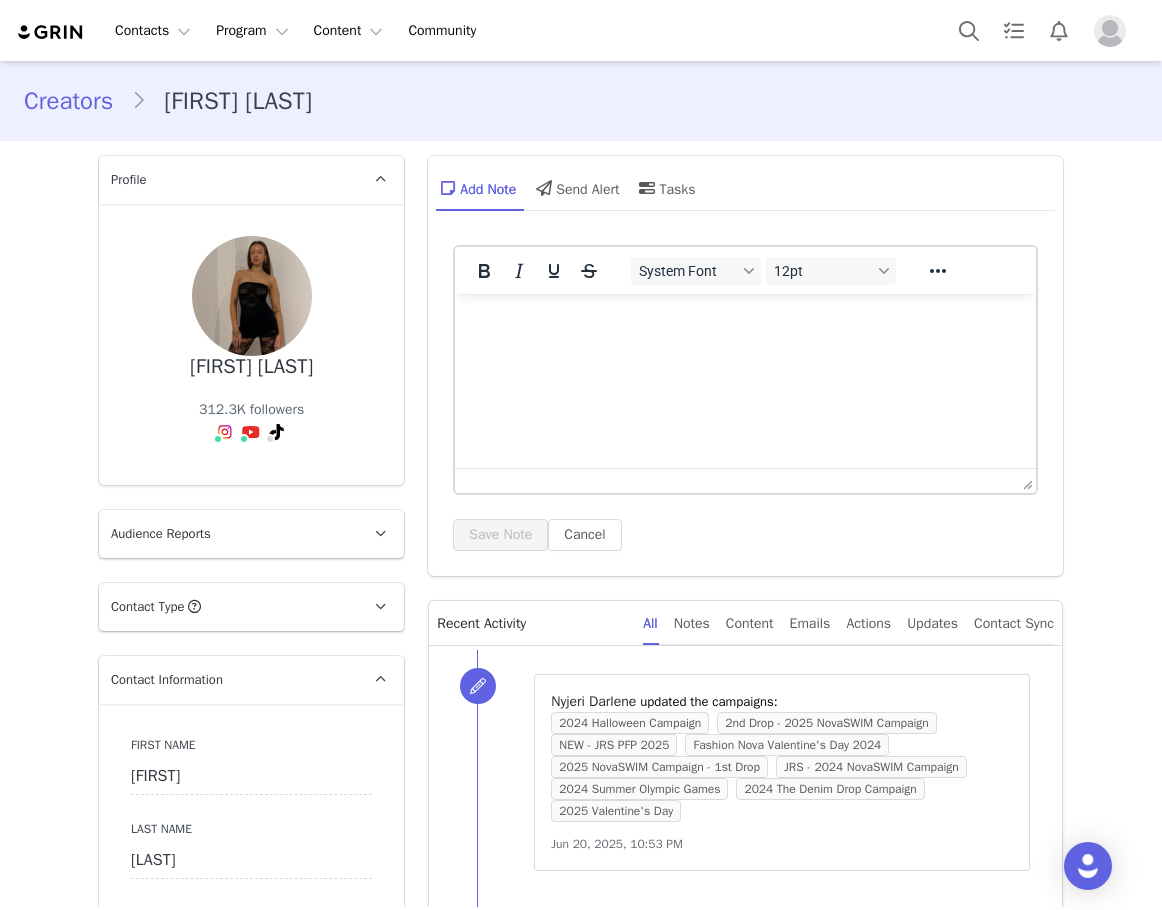 scroll, scrollTop: 0, scrollLeft: 0, axis: both 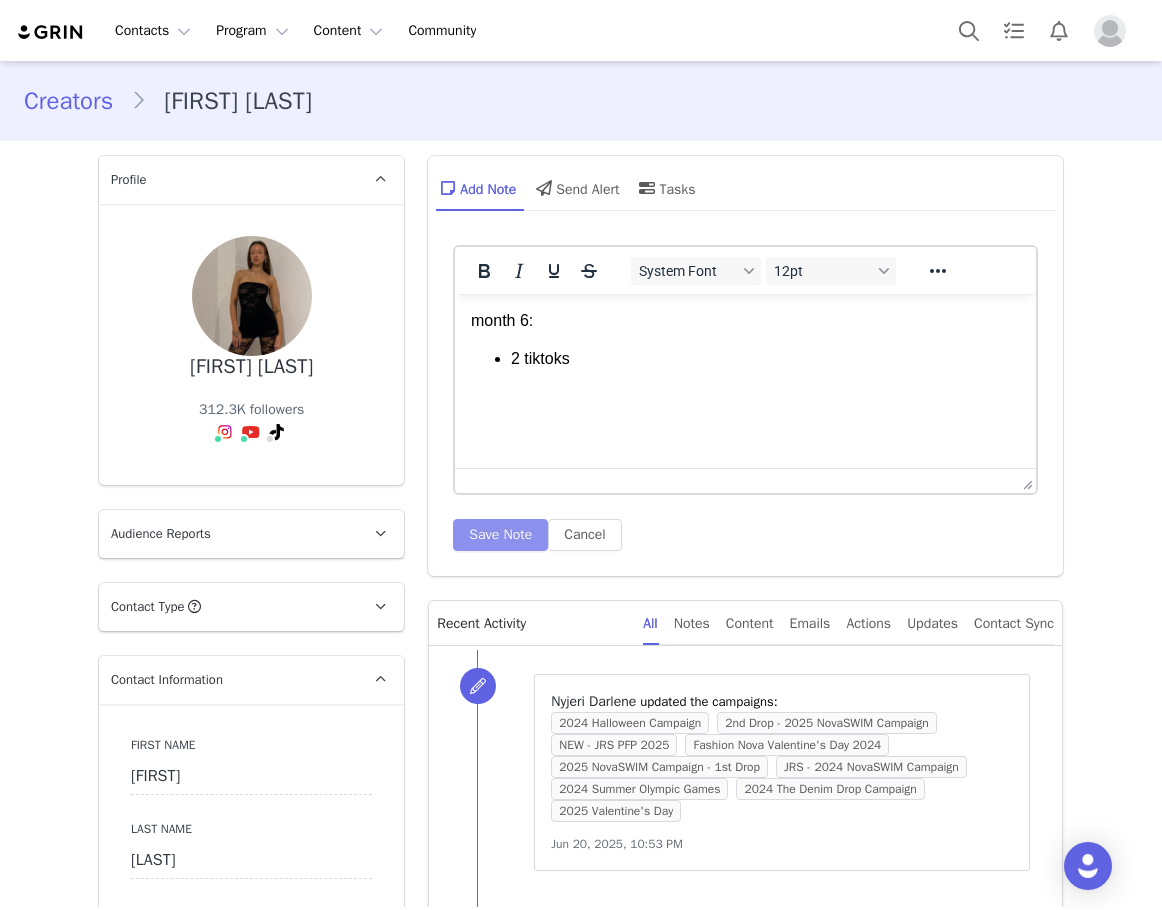 click on "Save Note" at bounding box center (500, 535) 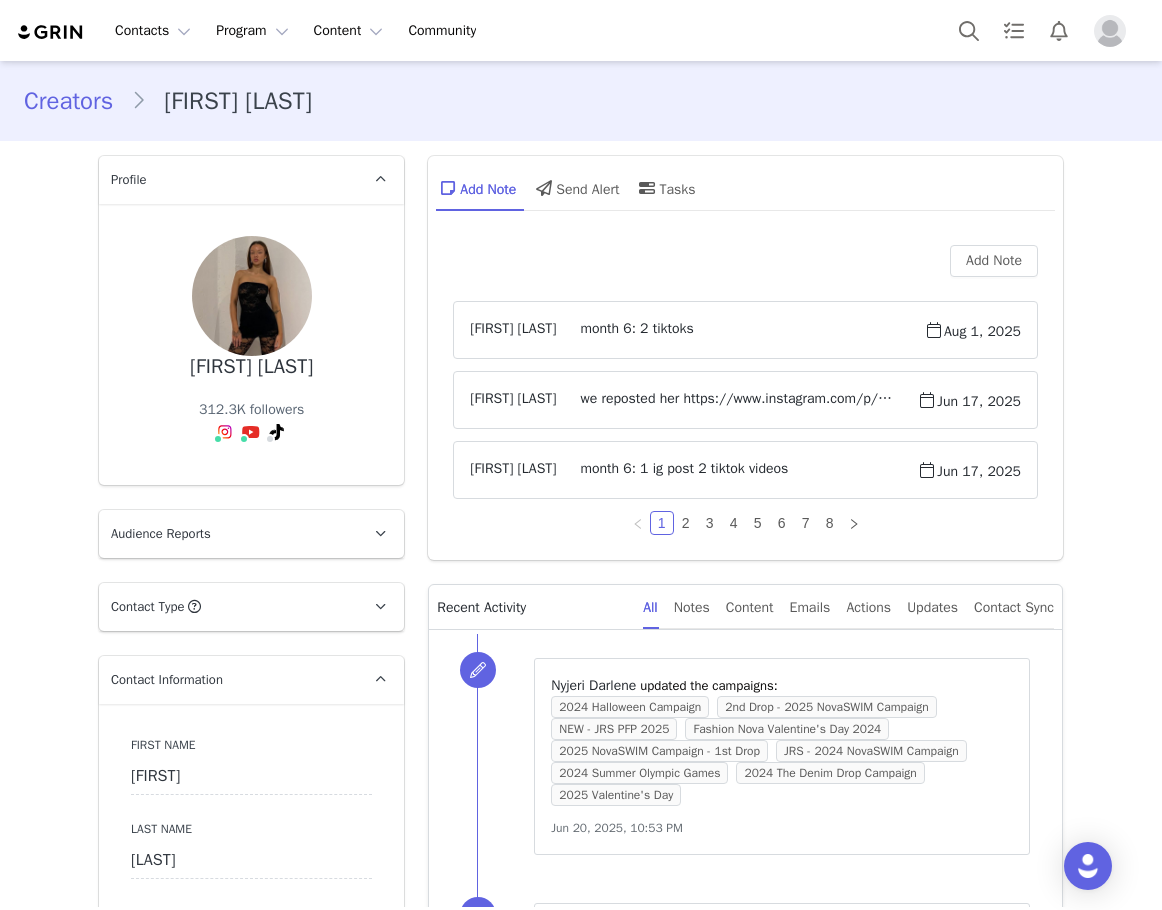 scroll, scrollTop: 400, scrollLeft: 0, axis: vertical 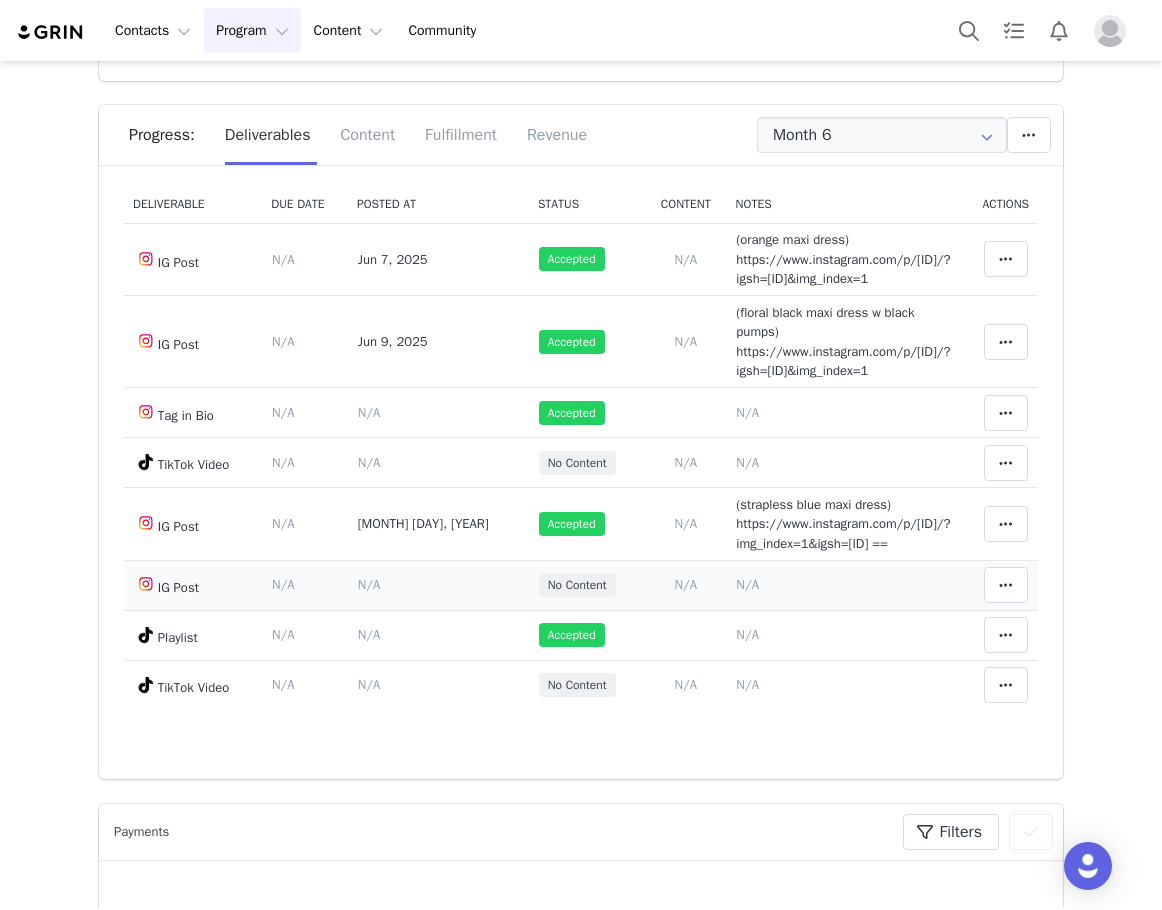 click on "N/A" at bounding box center [747, 584] 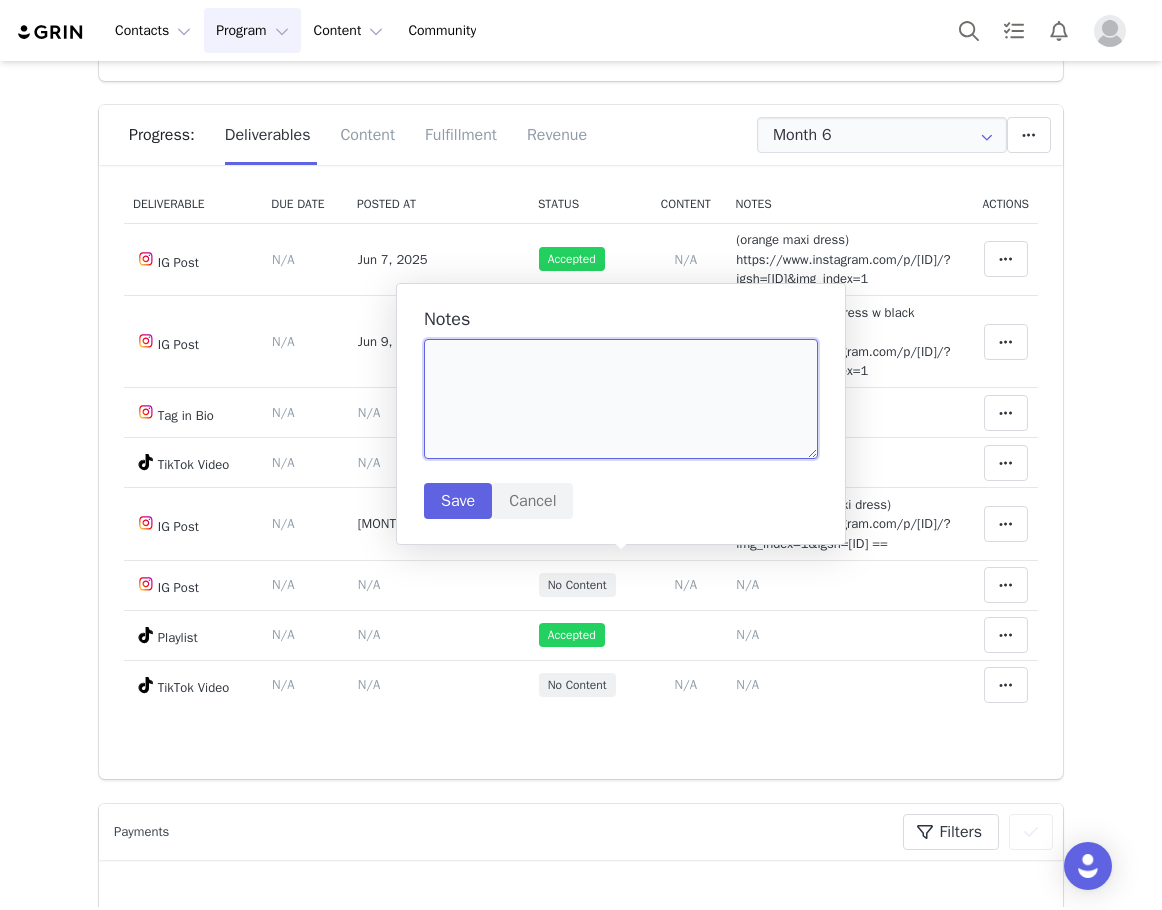 click at bounding box center (621, 399) 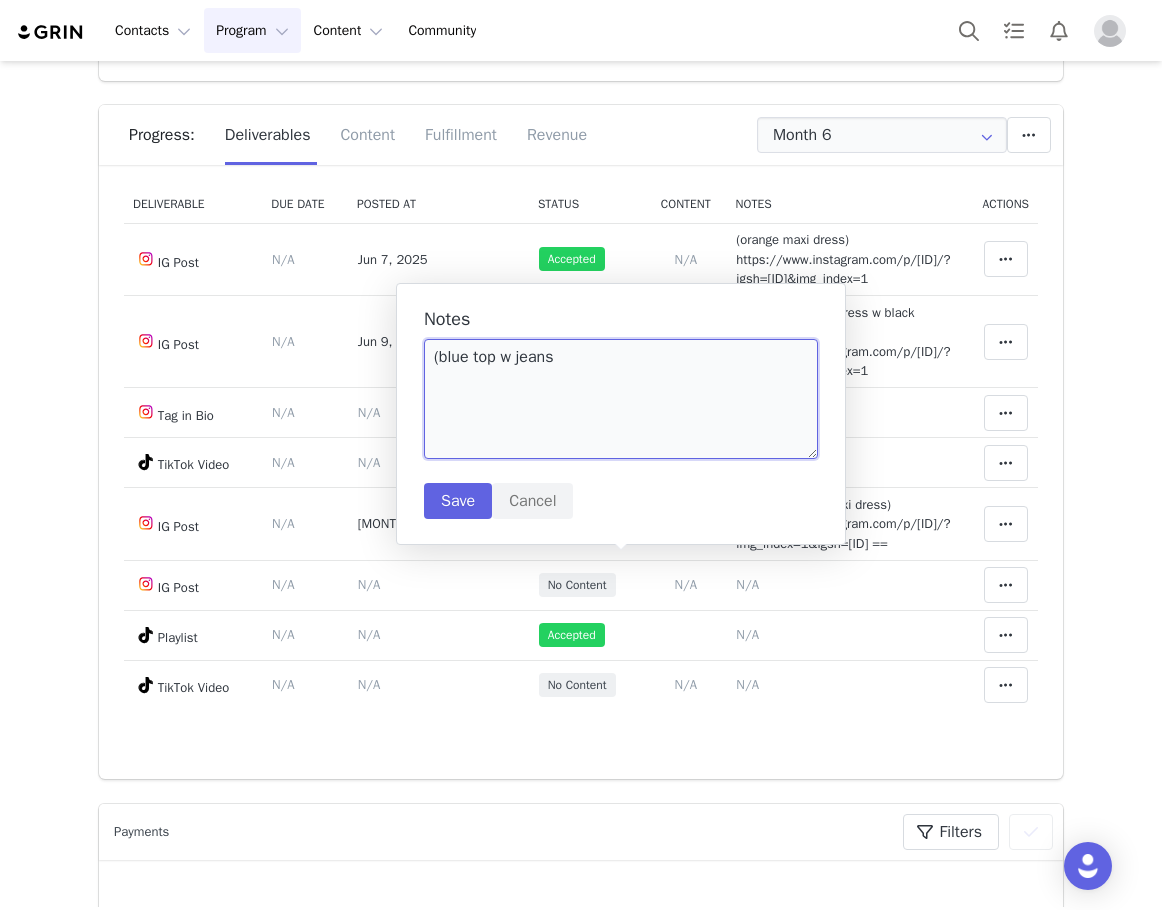 click on "(blue top w jeans" at bounding box center (621, 399) 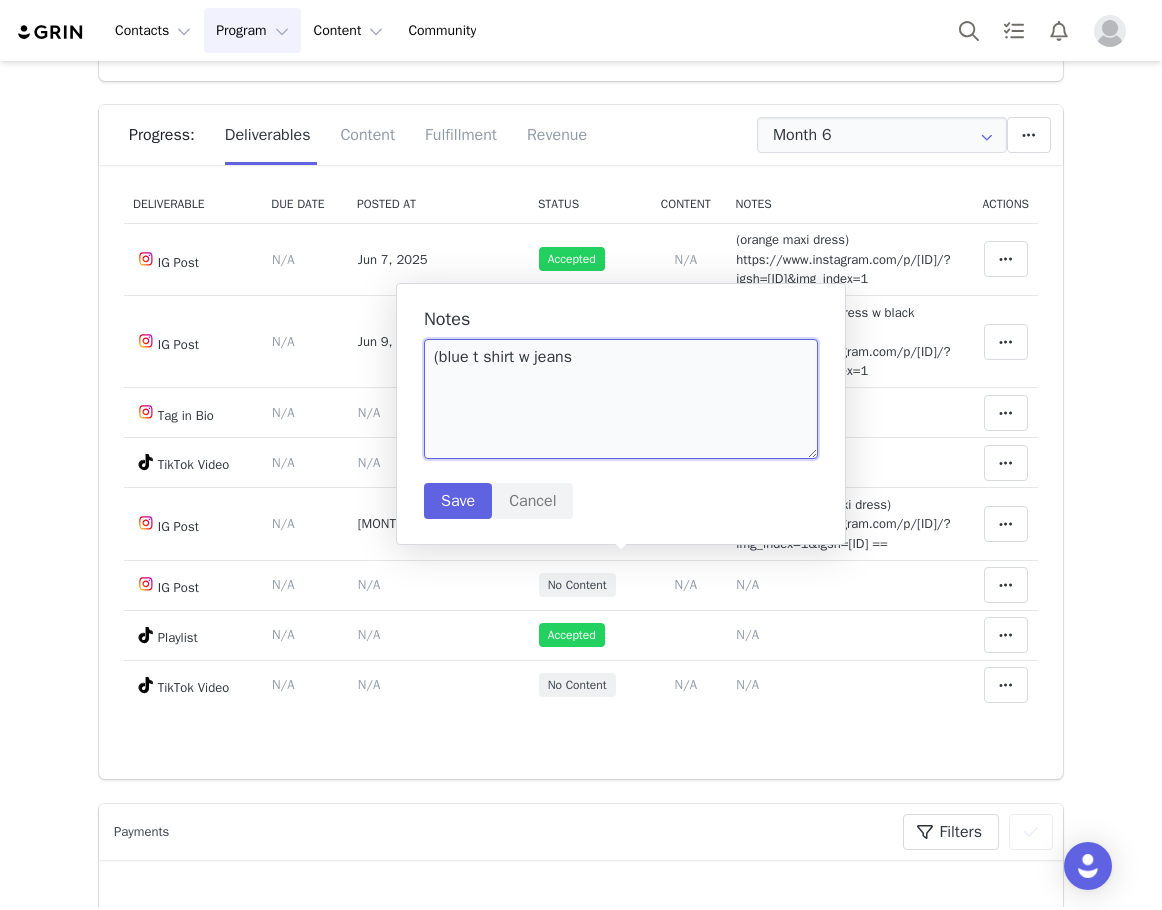 click on "(blue t shirt w jeans" at bounding box center (621, 399) 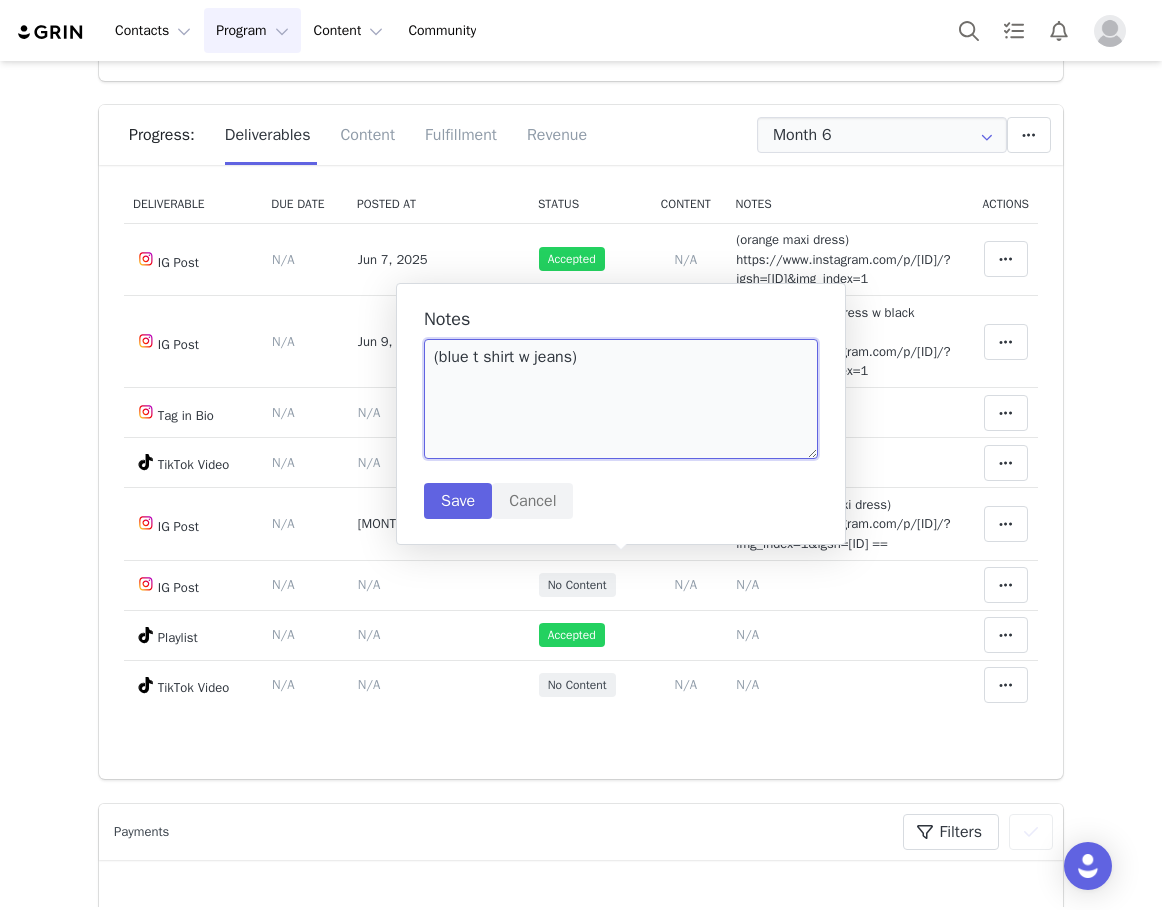 drag, startPoint x: 654, startPoint y: 379, endPoint x: 645, endPoint y: 403, distance: 25.632011 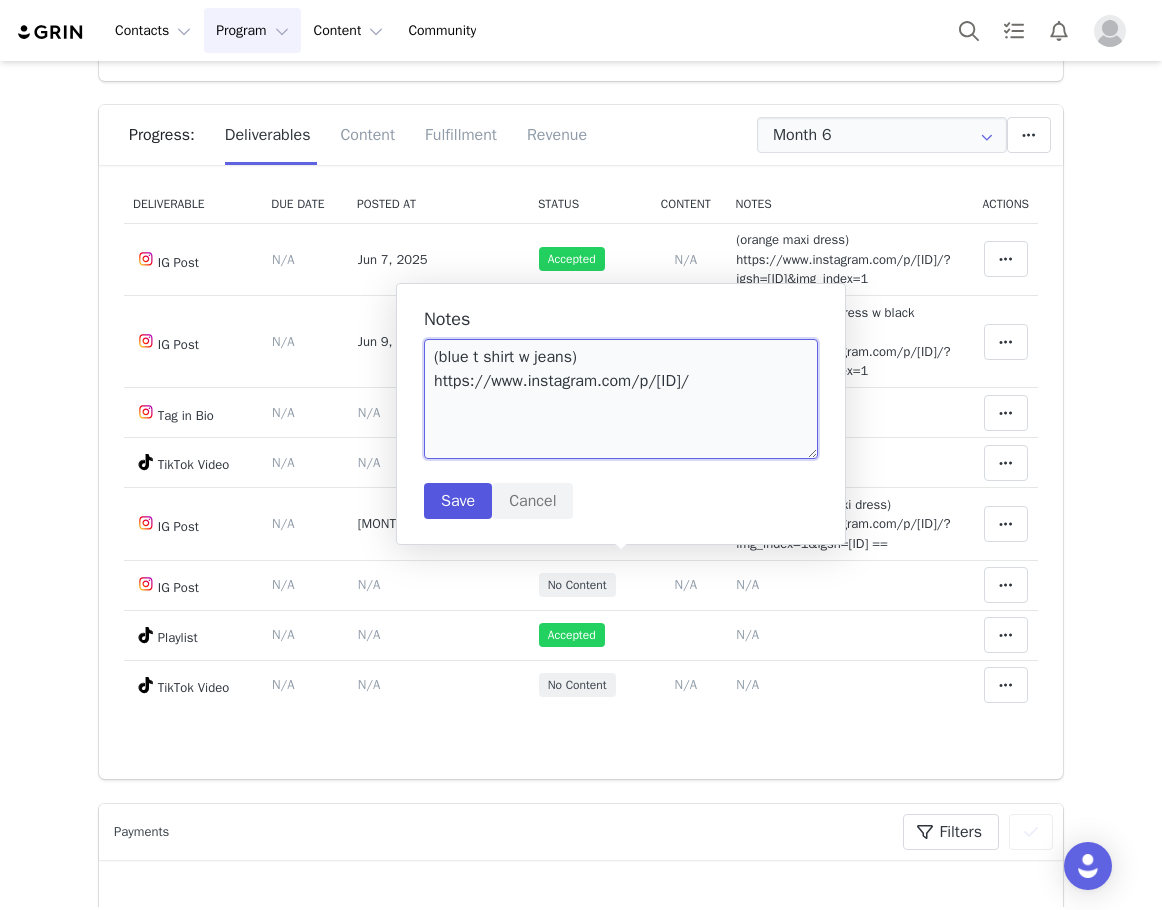 type on "(blue t shirt w jeans)
https://www.instagram.com/p/[ID]/" 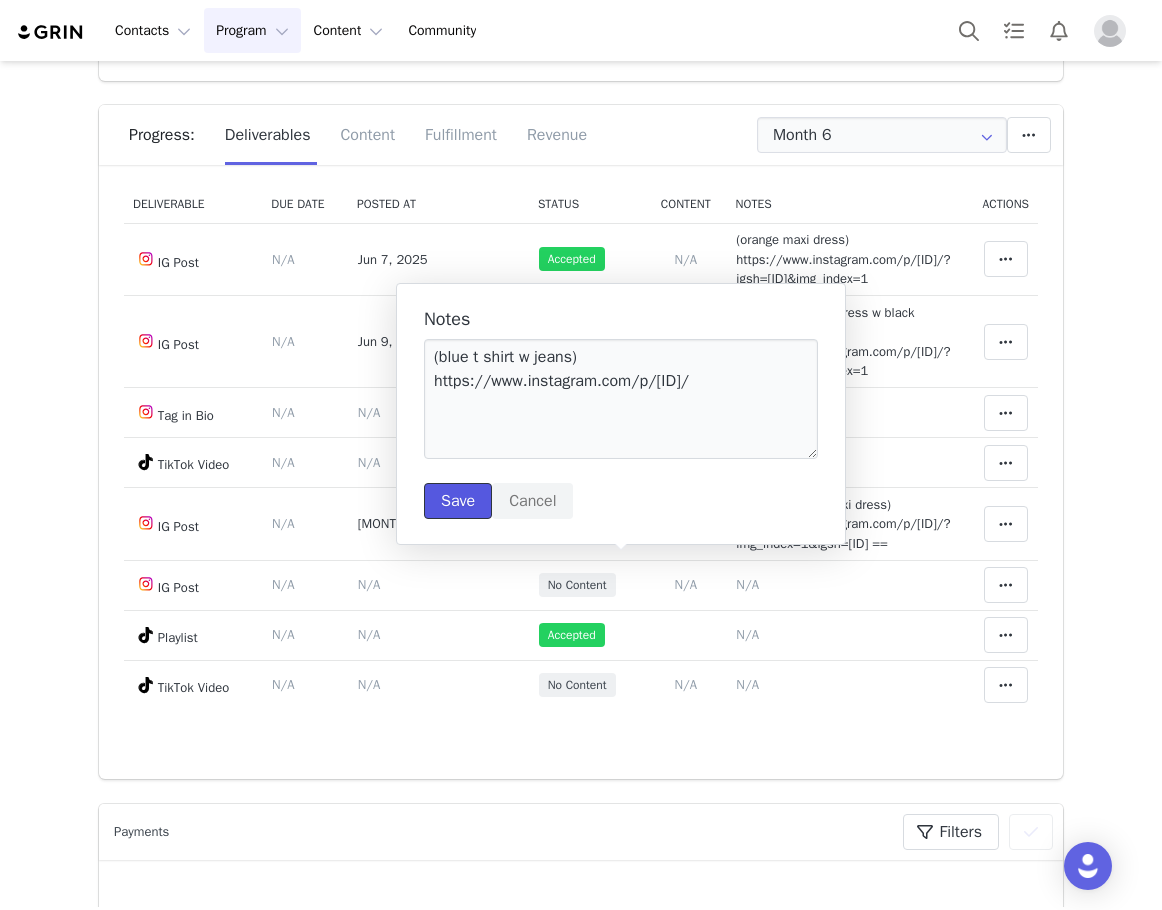 click on "Save" at bounding box center [458, 501] 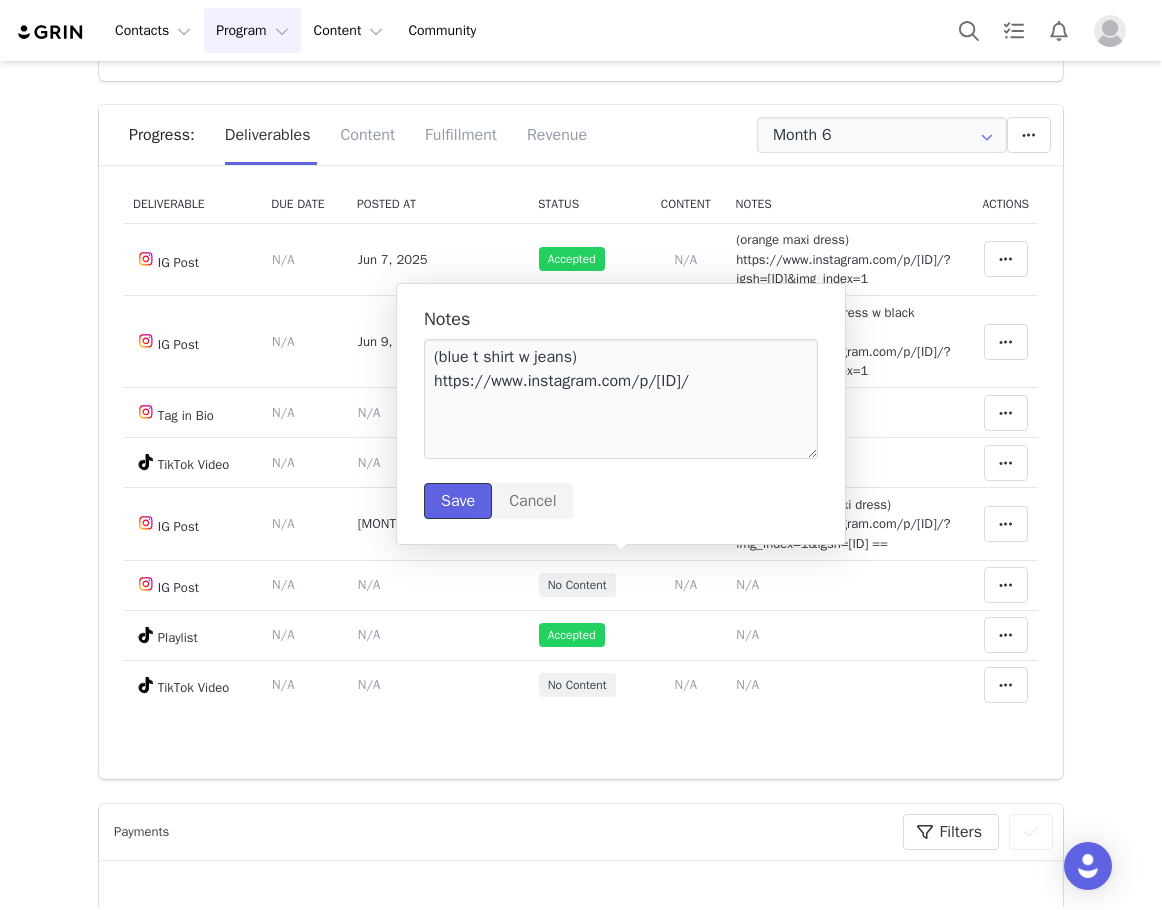 type 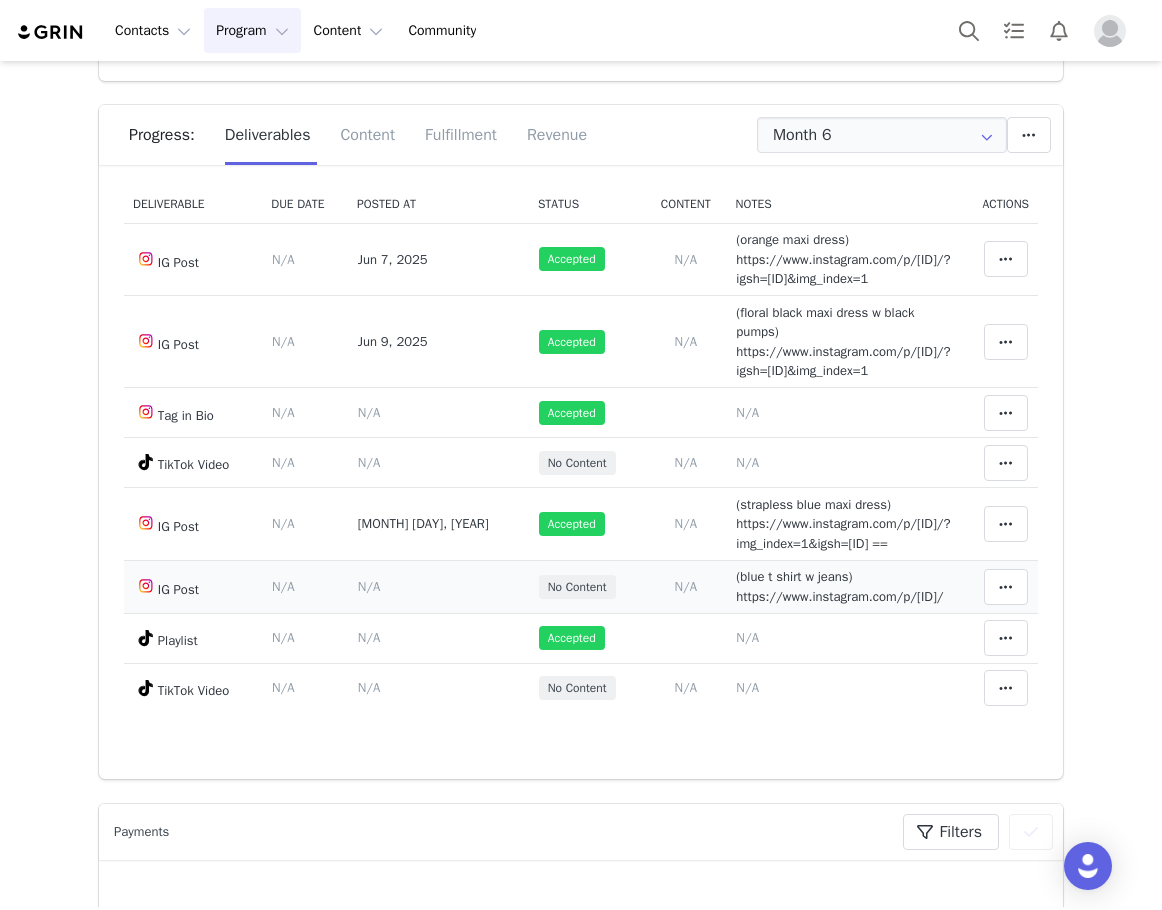 click on "N/A" at bounding box center (369, 586) 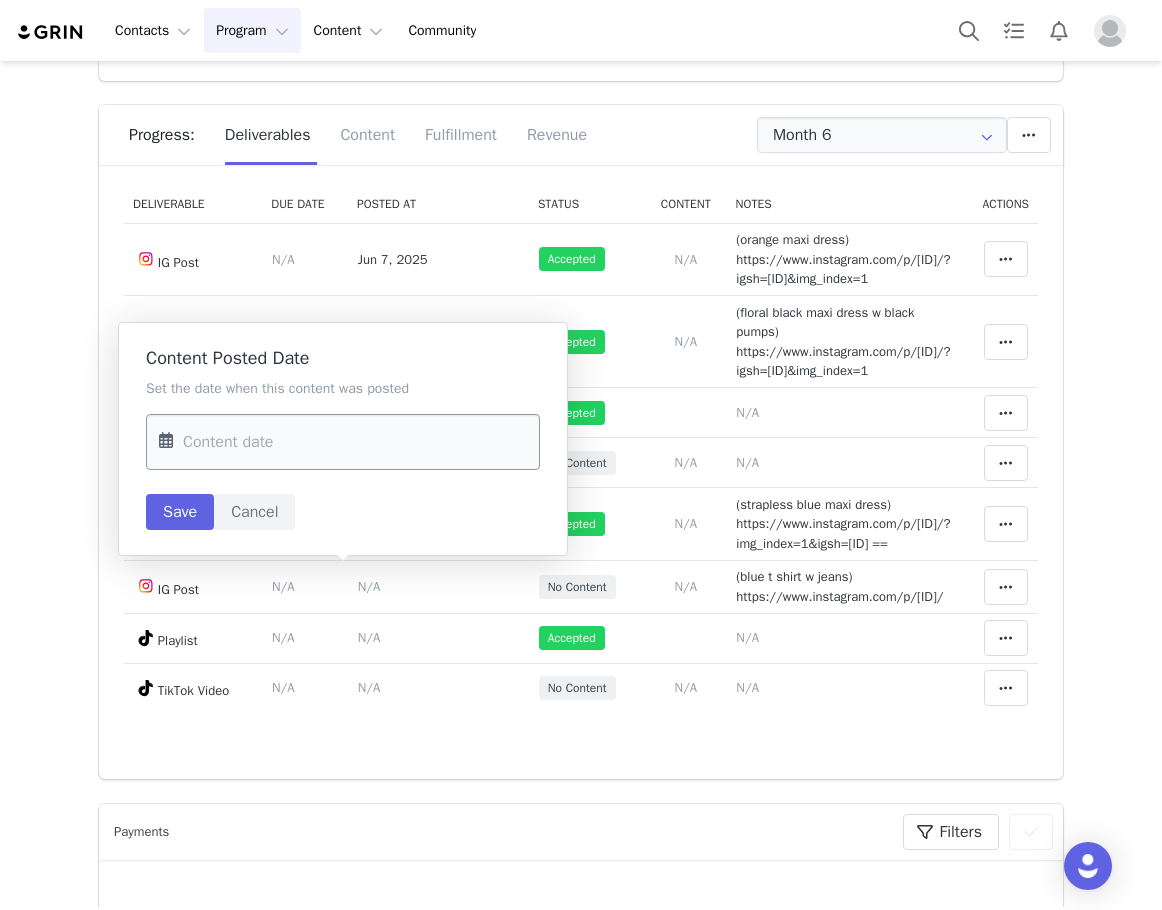 click at bounding box center [343, 442] 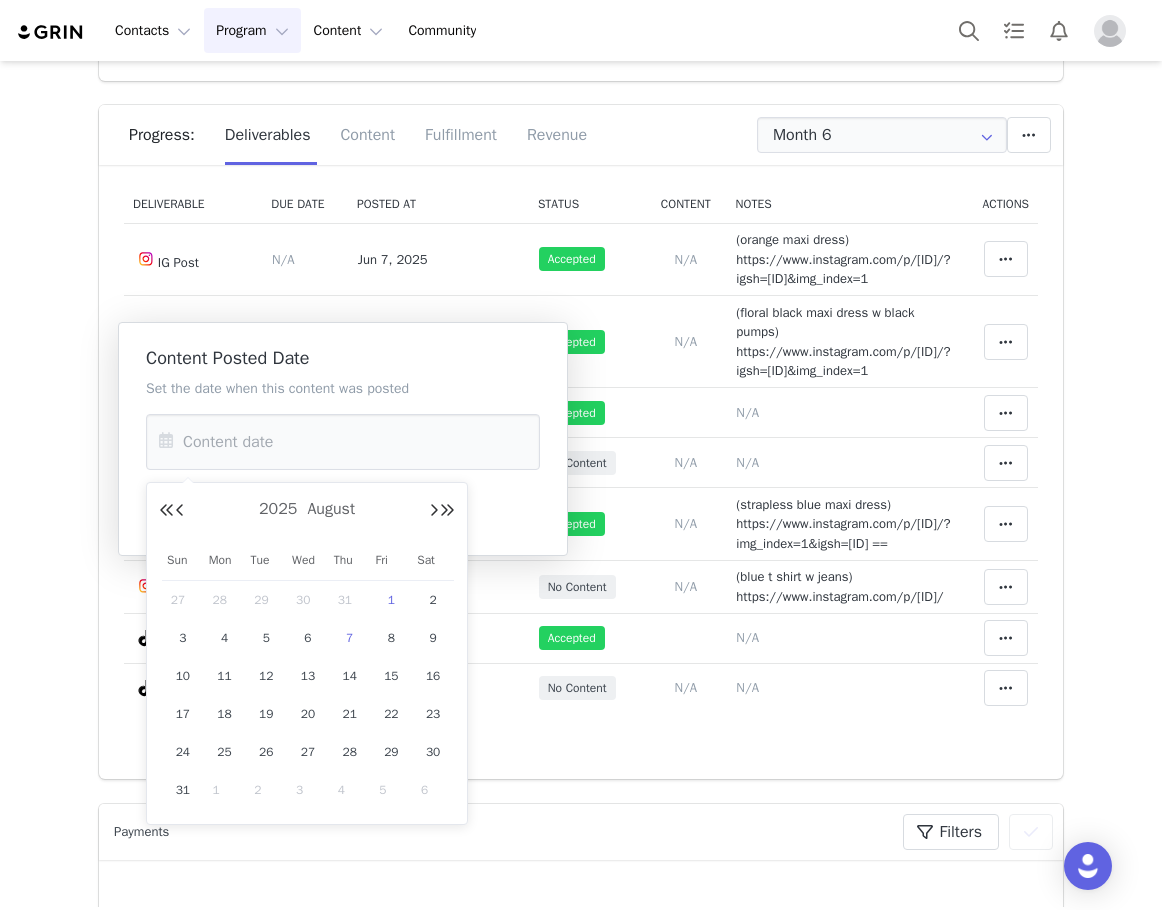drag, startPoint x: 394, startPoint y: 592, endPoint x: 328, endPoint y: 549, distance: 78.77182 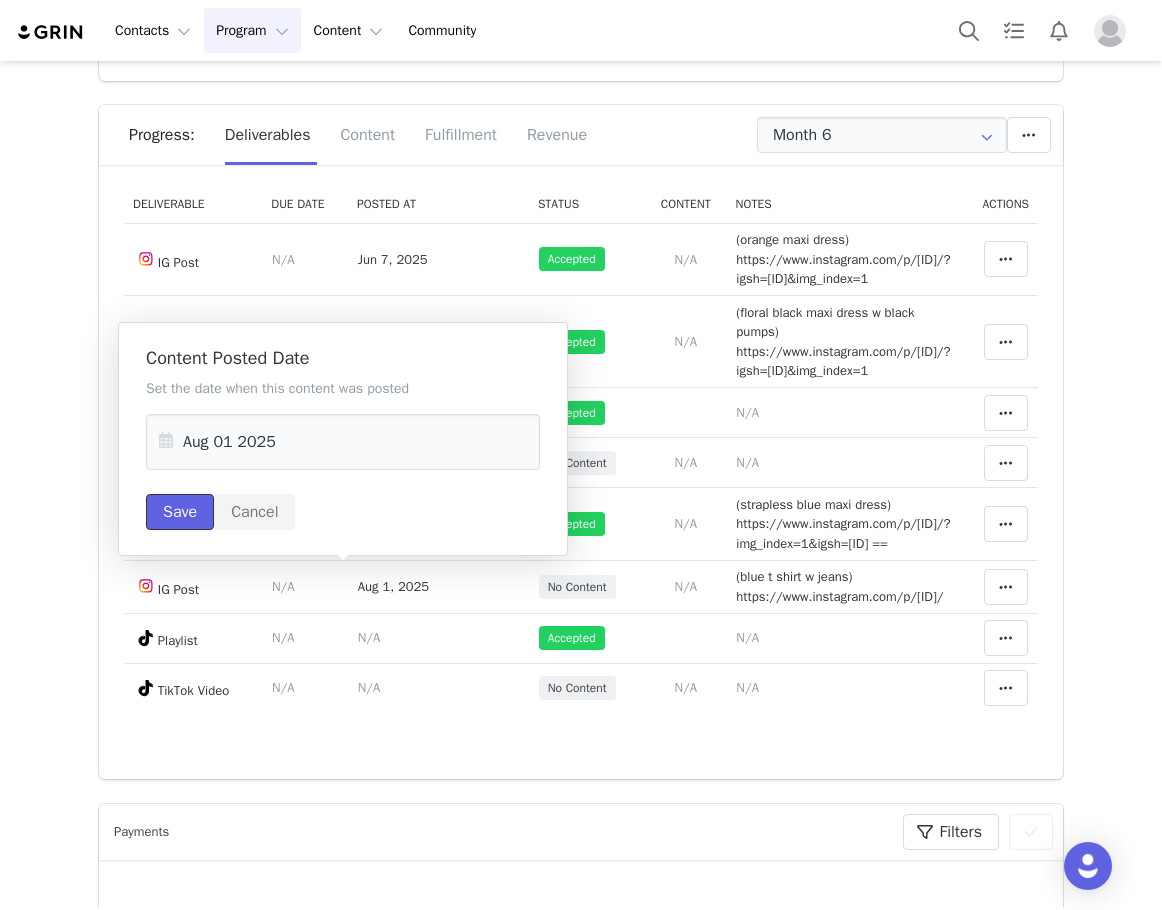 click on "Save" at bounding box center (180, 512) 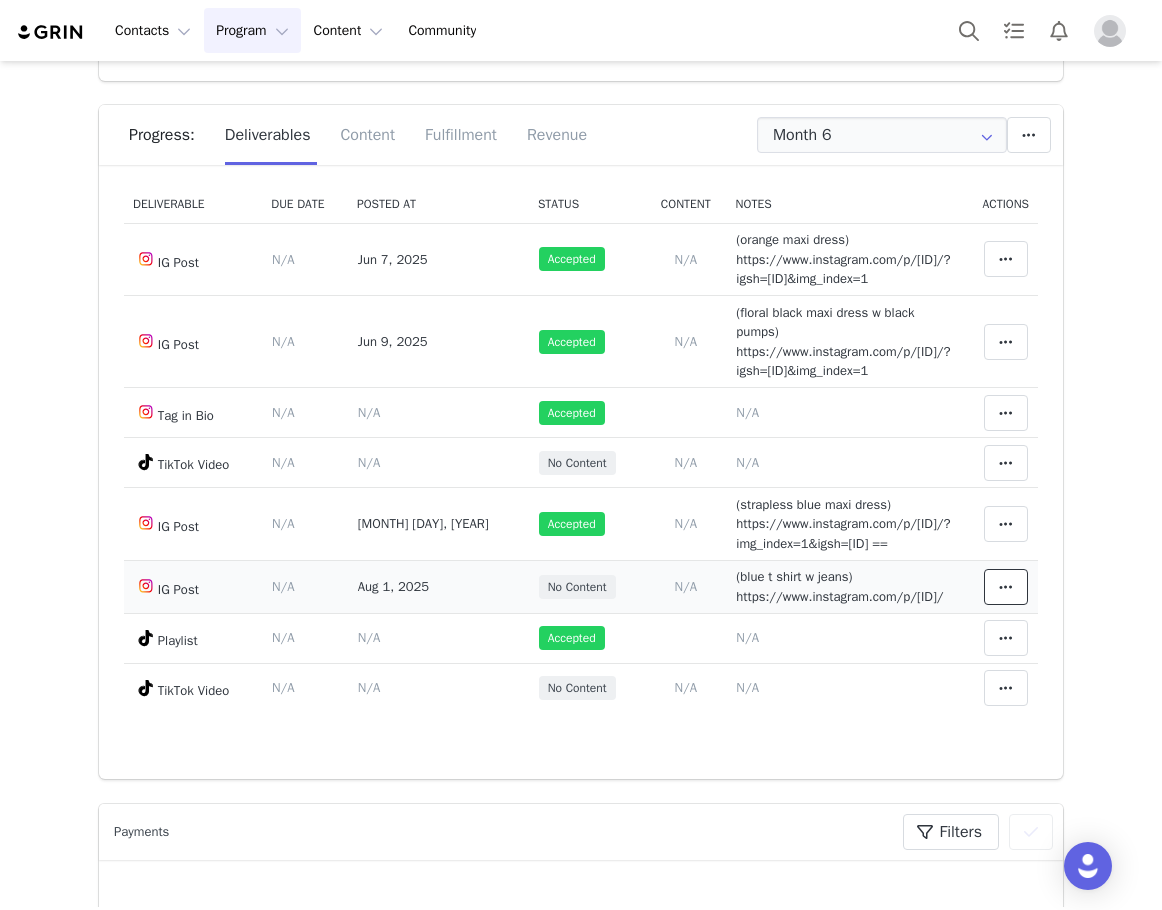 click at bounding box center [1006, 587] 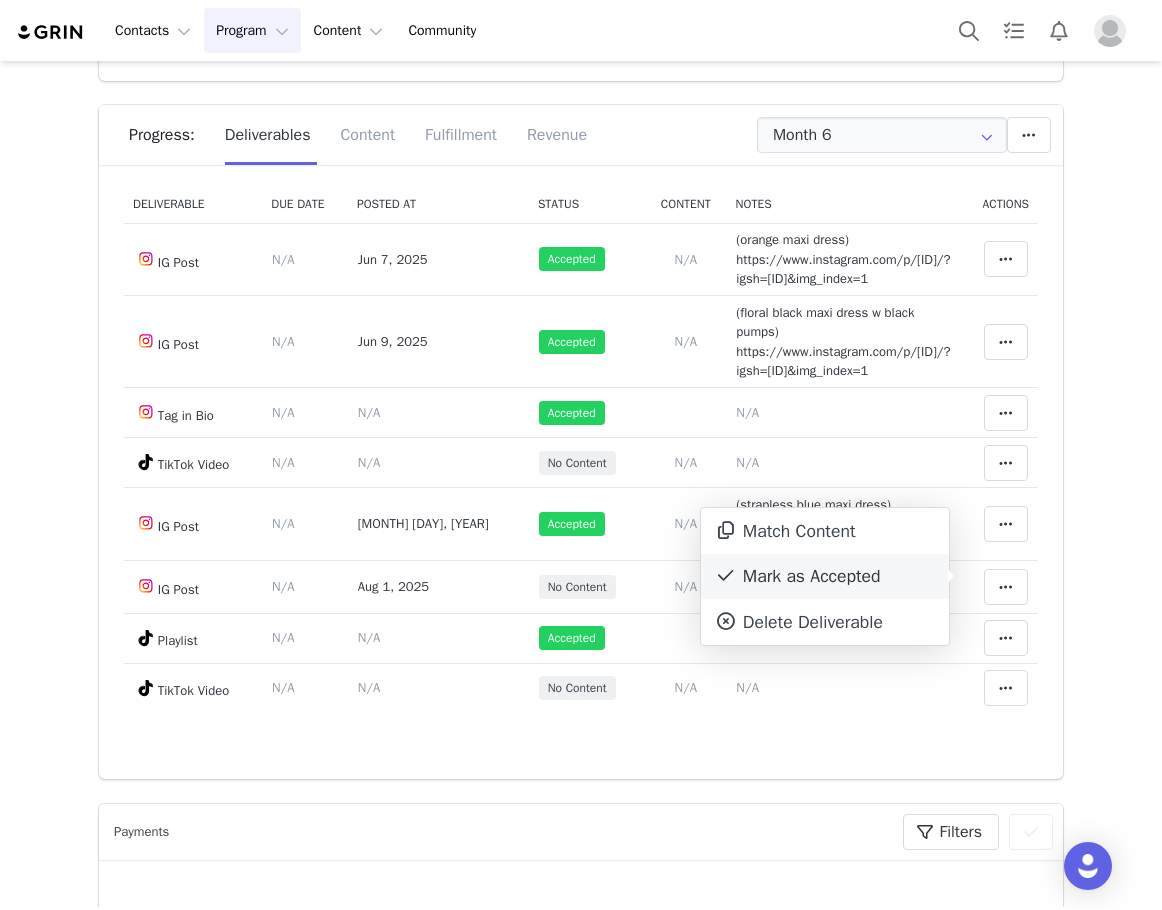 click on "Mark as Accepted" at bounding box center (825, 577) 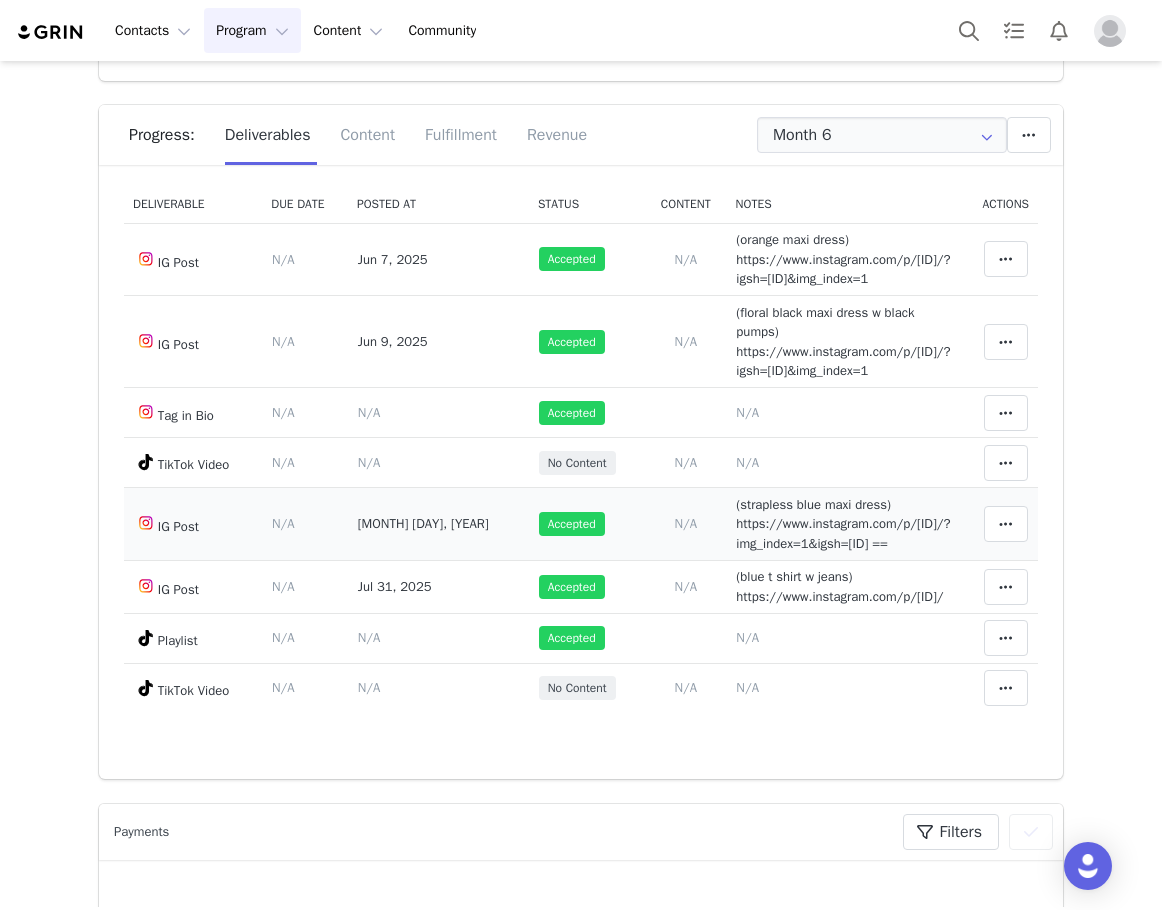 scroll, scrollTop: 0, scrollLeft: 0, axis: both 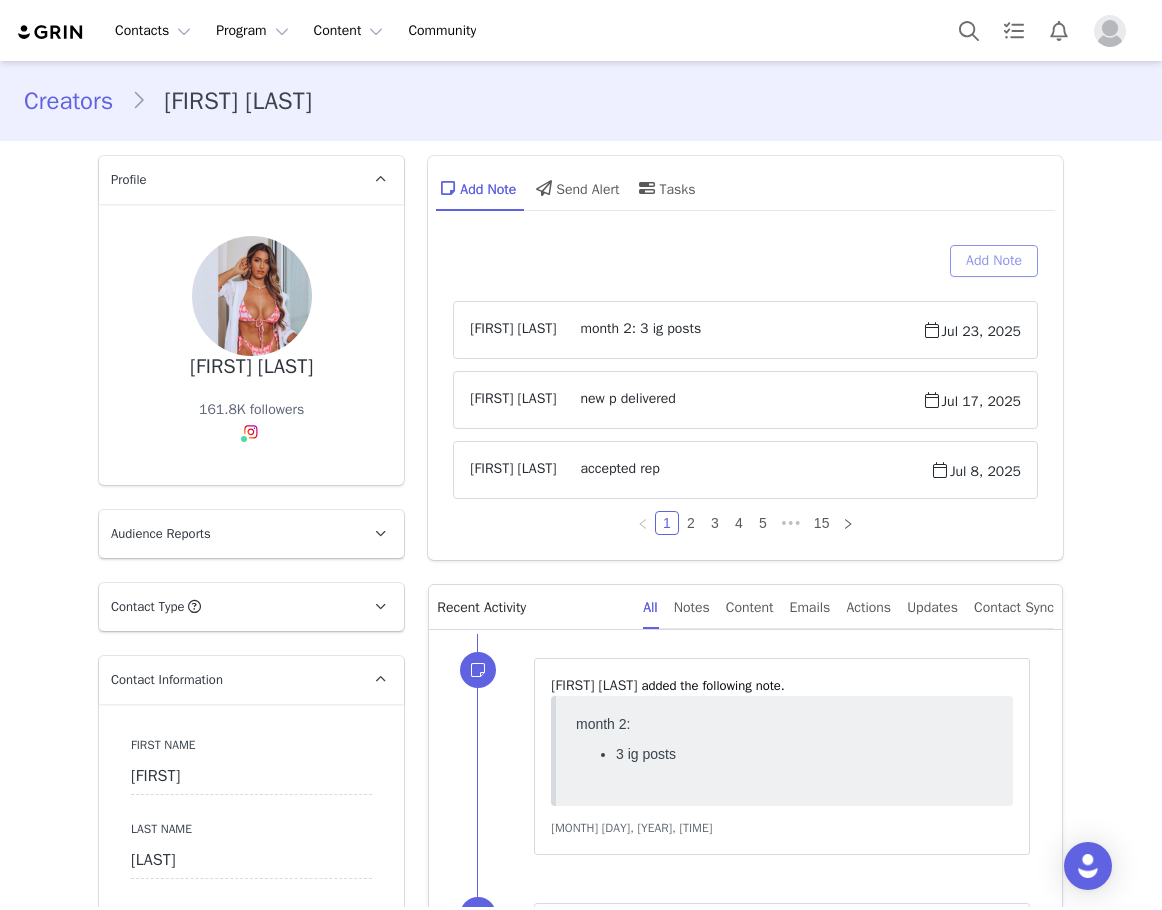 click on "Add Note" at bounding box center [994, 261] 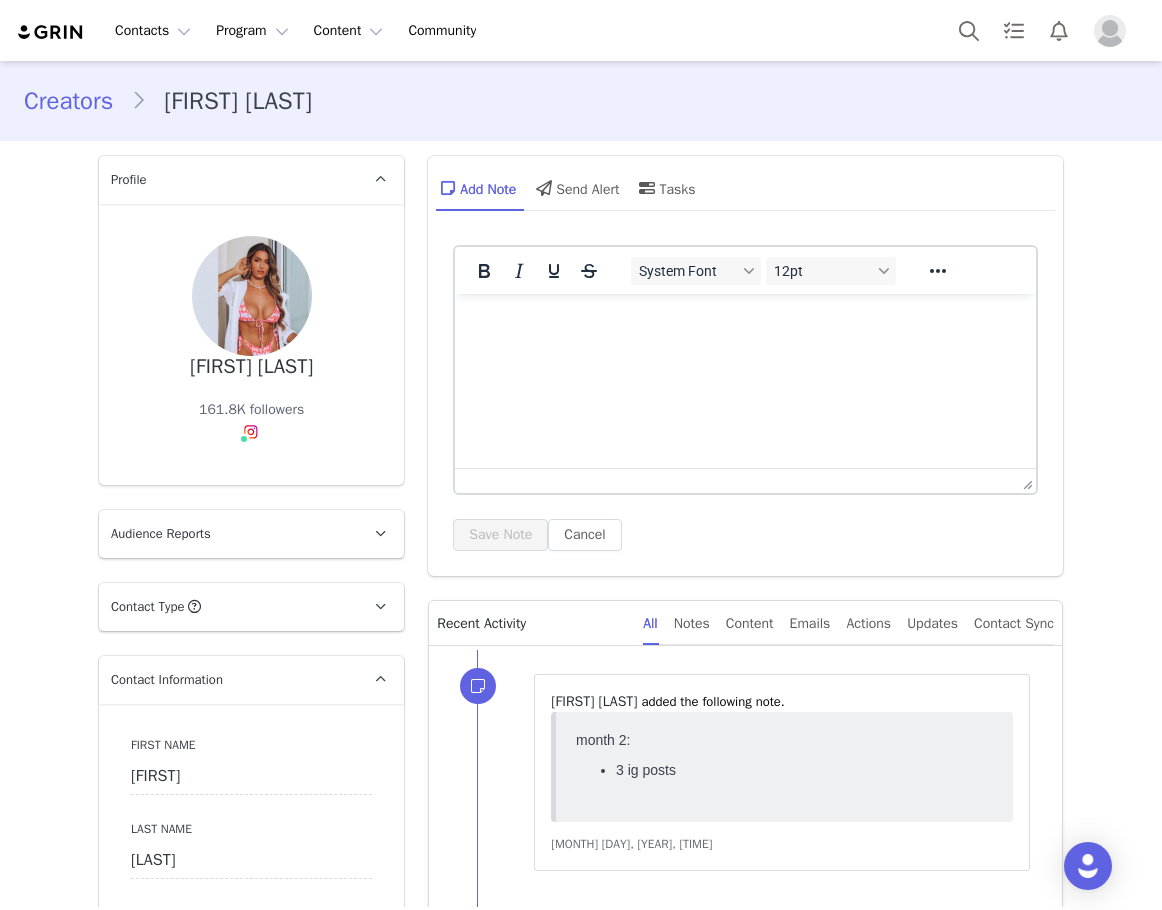 scroll, scrollTop: 0, scrollLeft: 0, axis: both 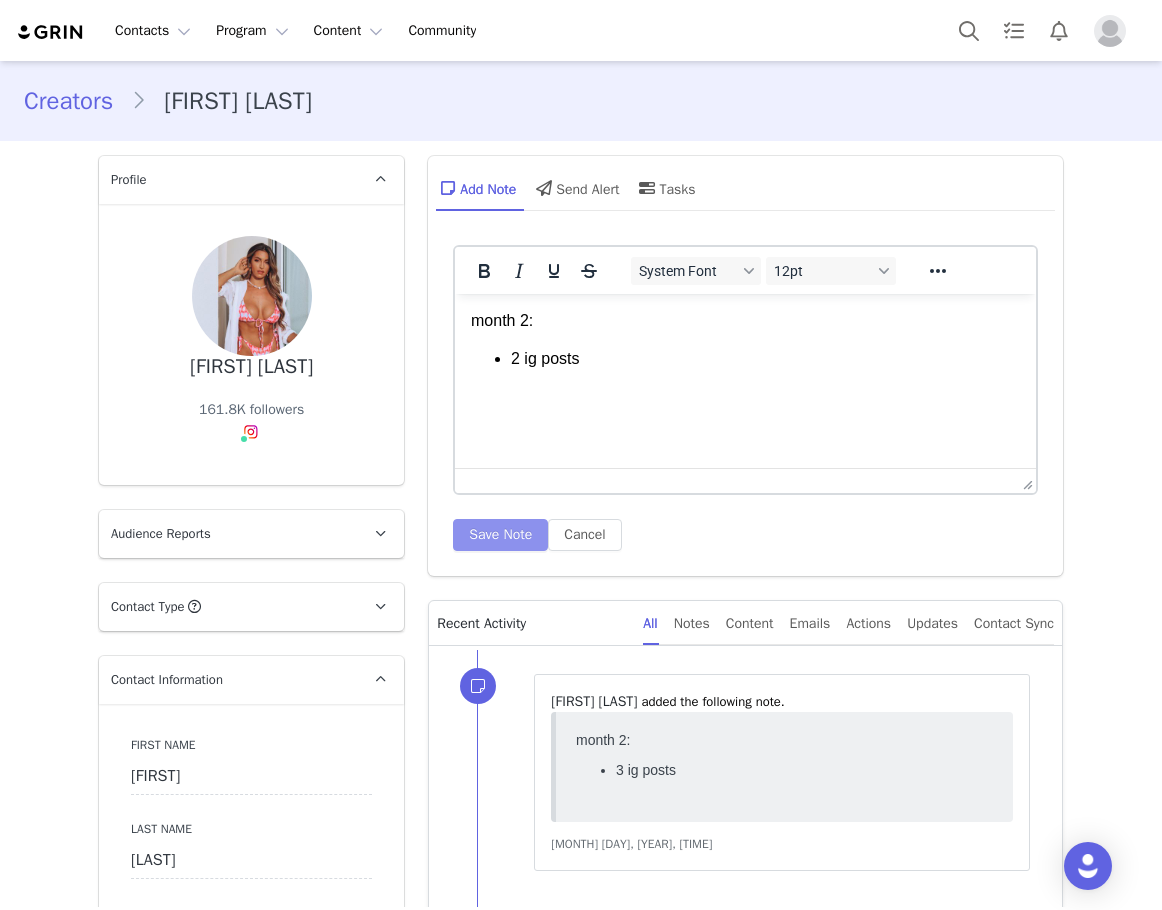 click on "Save Note" at bounding box center [500, 535] 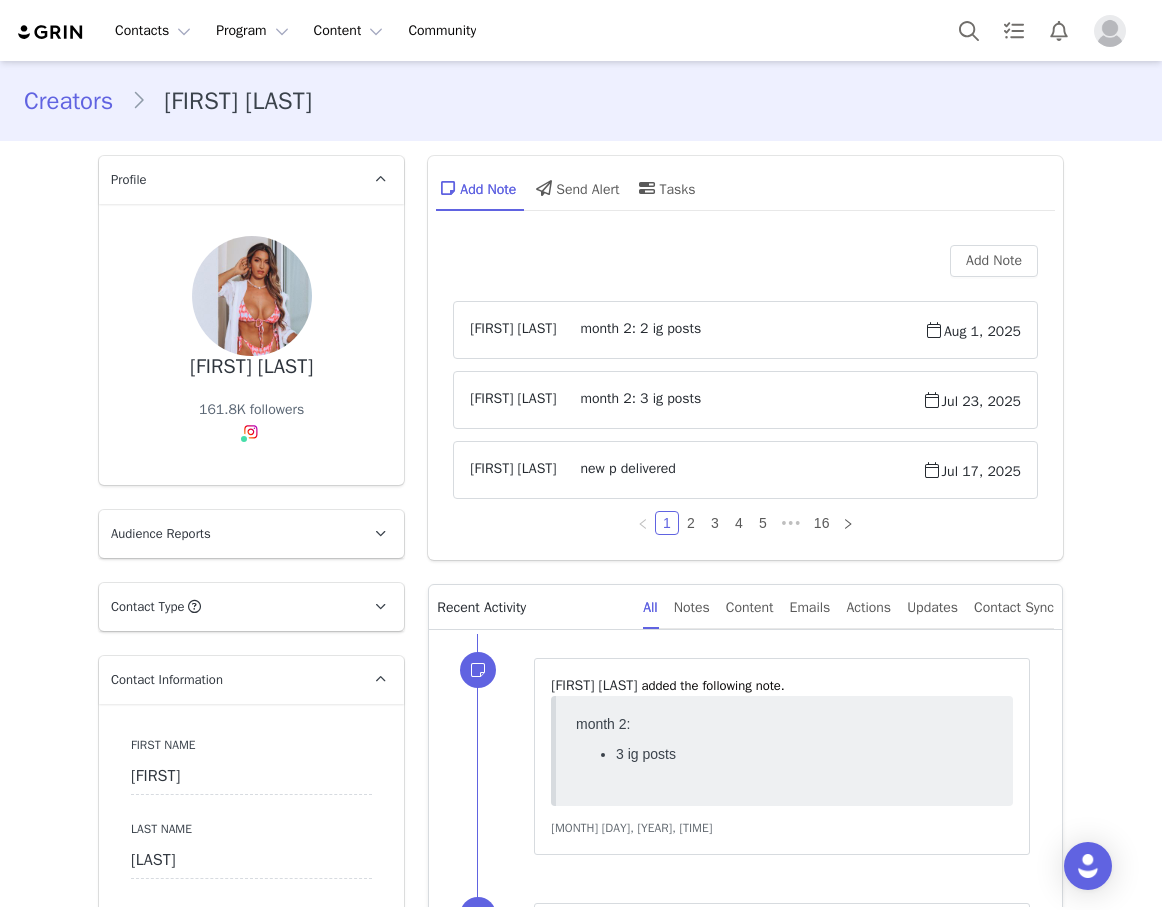 click on "Kaeli Barankiewicz  month 2:
2 ig posts
Aug 1, 2025" at bounding box center (745, 330) 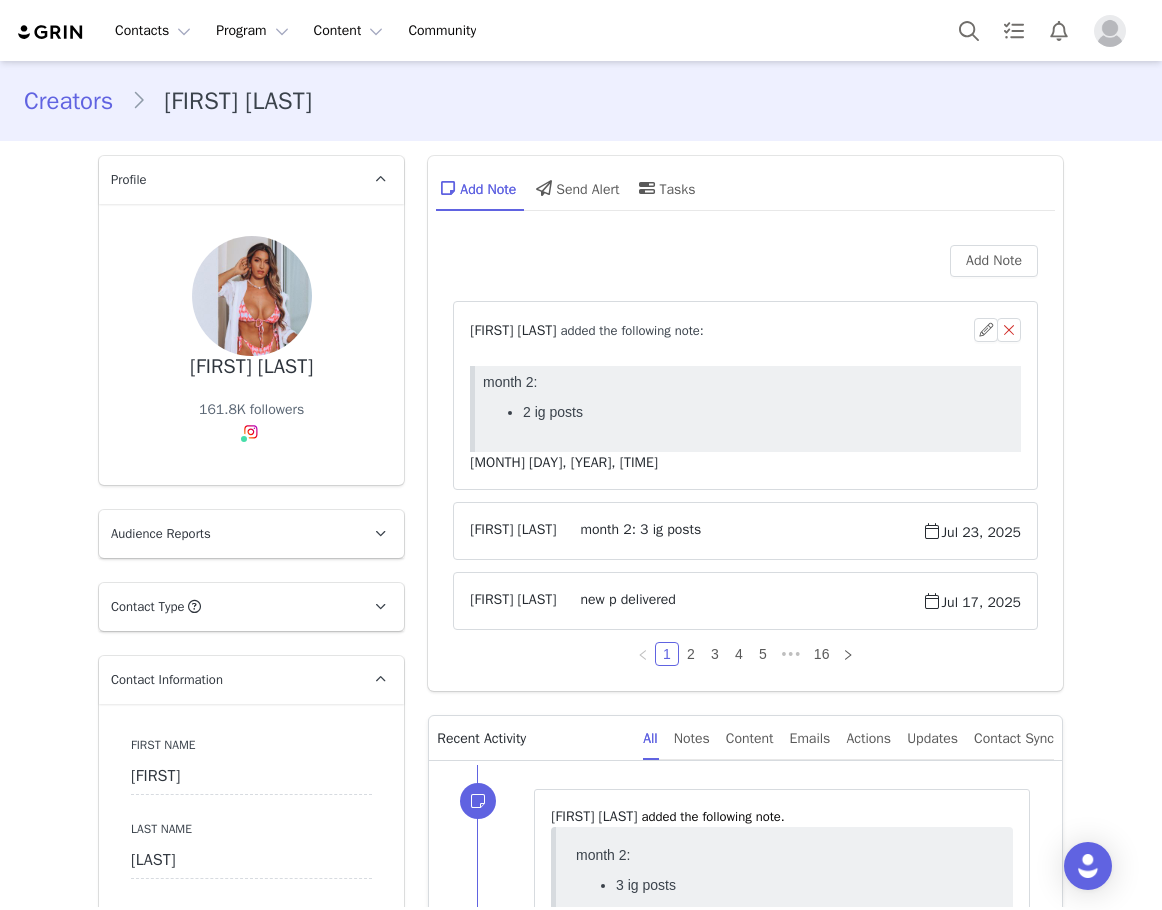scroll, scrollTop: 0, scrollLeft: 0, axis: both 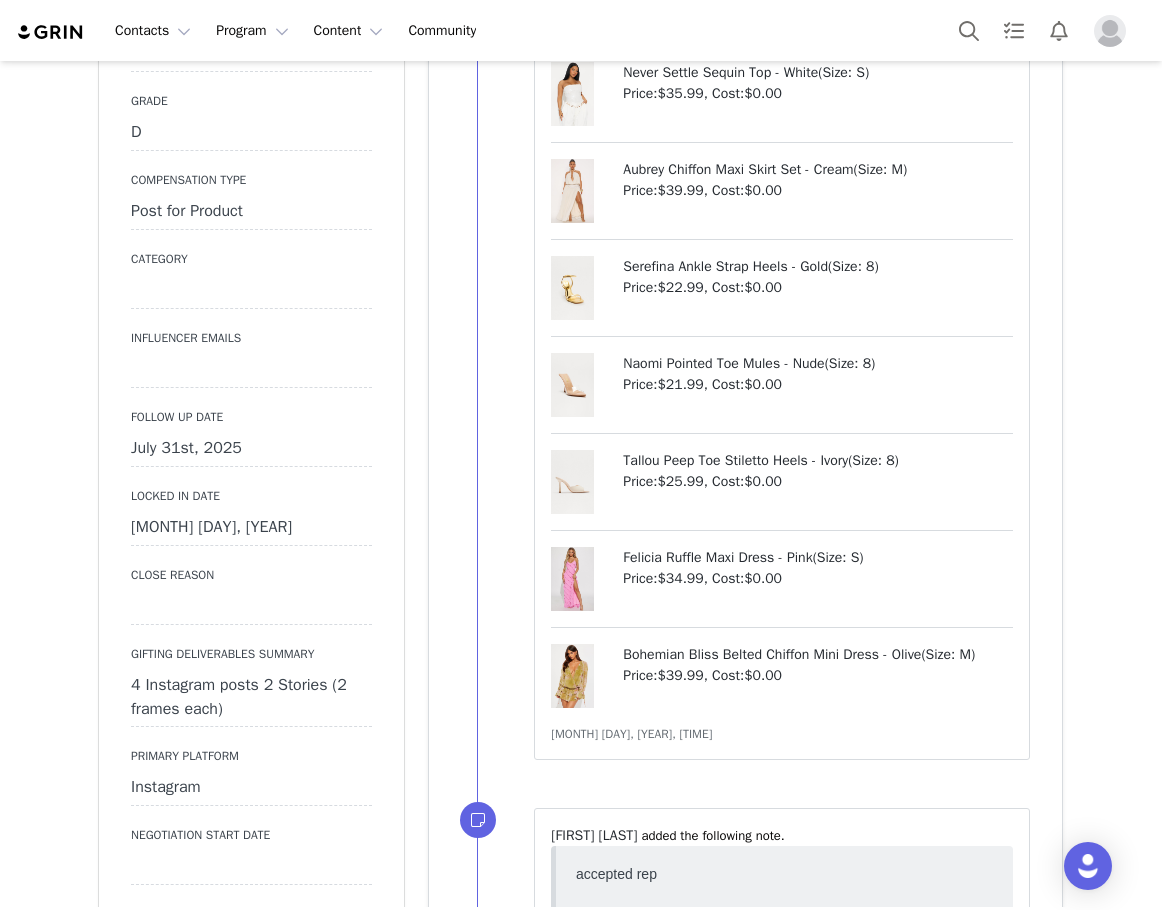click on "July 31st, 2025" at bounding box center [251, 449] 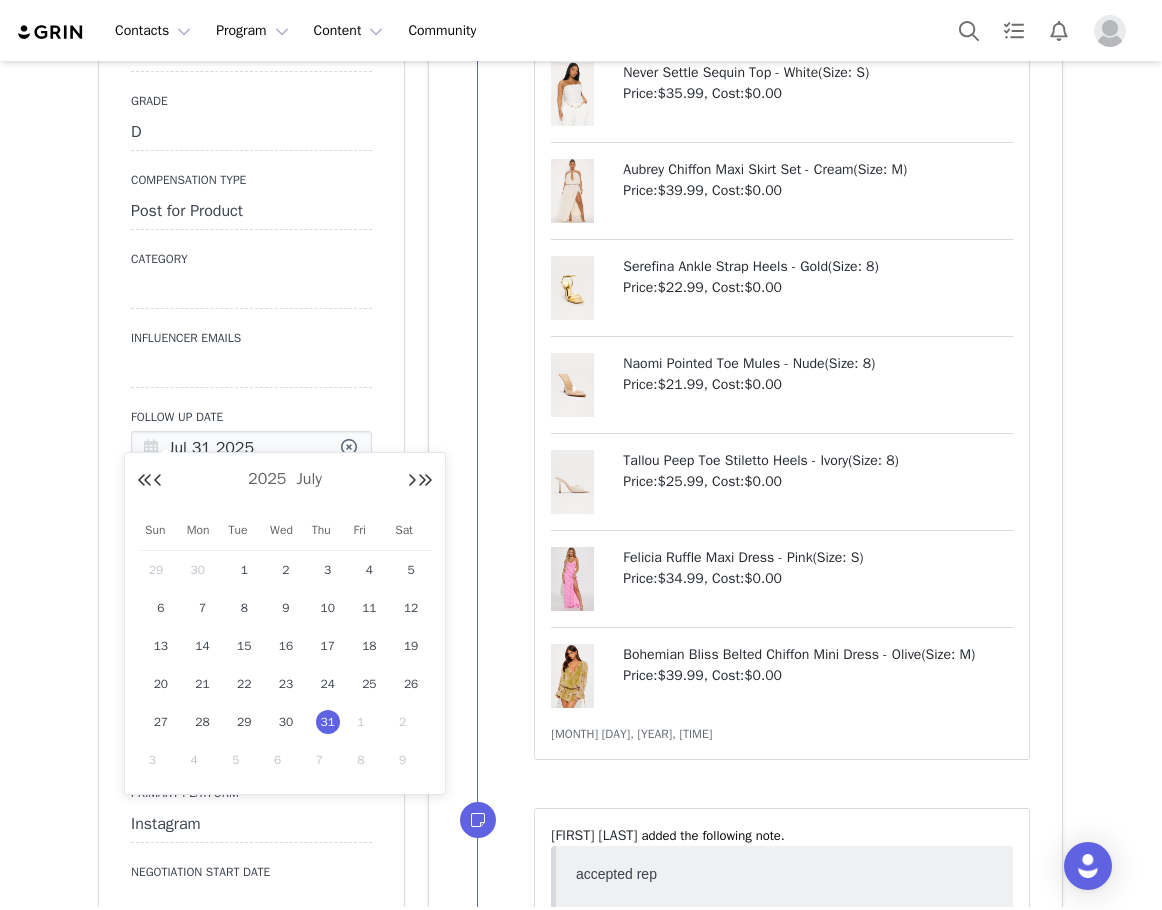 click on "Jul 31 2025" at bounding box center [251, 449] 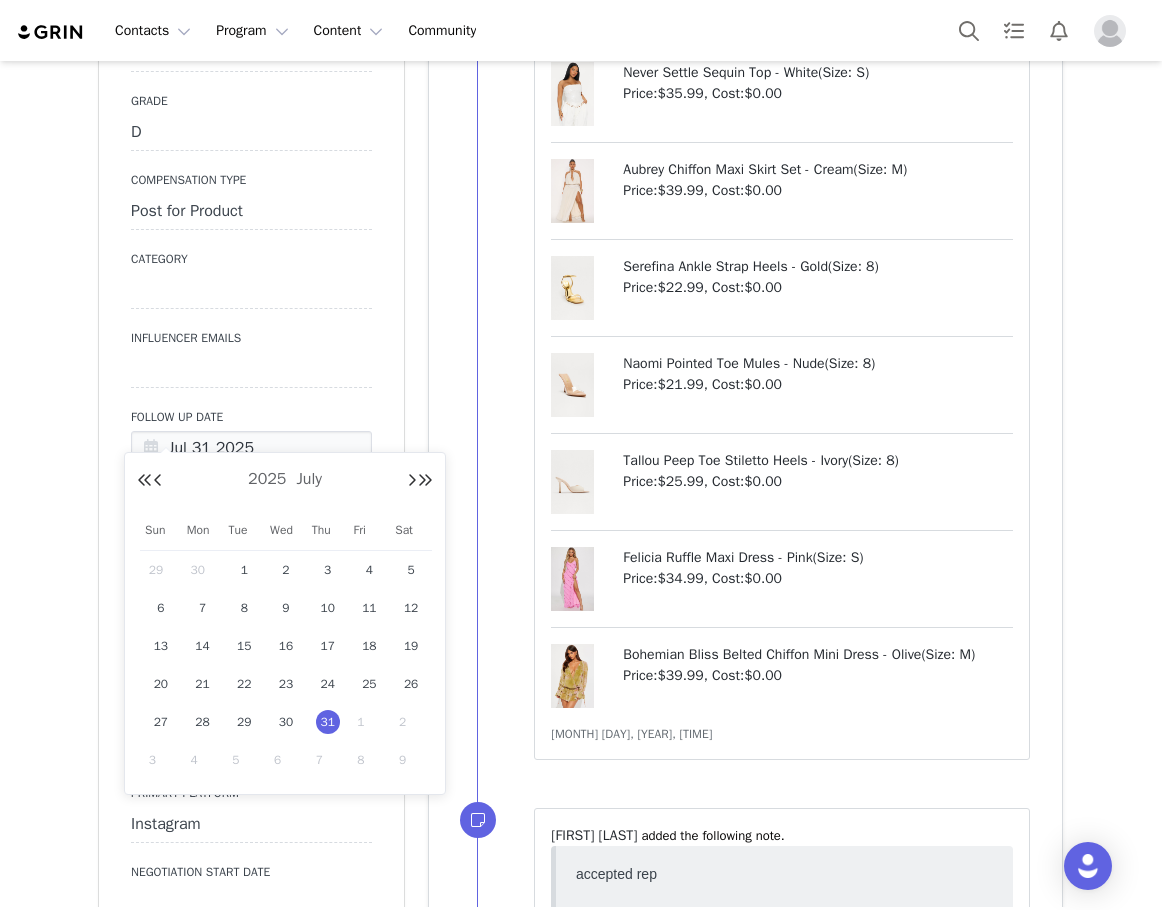 click on "1" at bounding box center [369, 722] 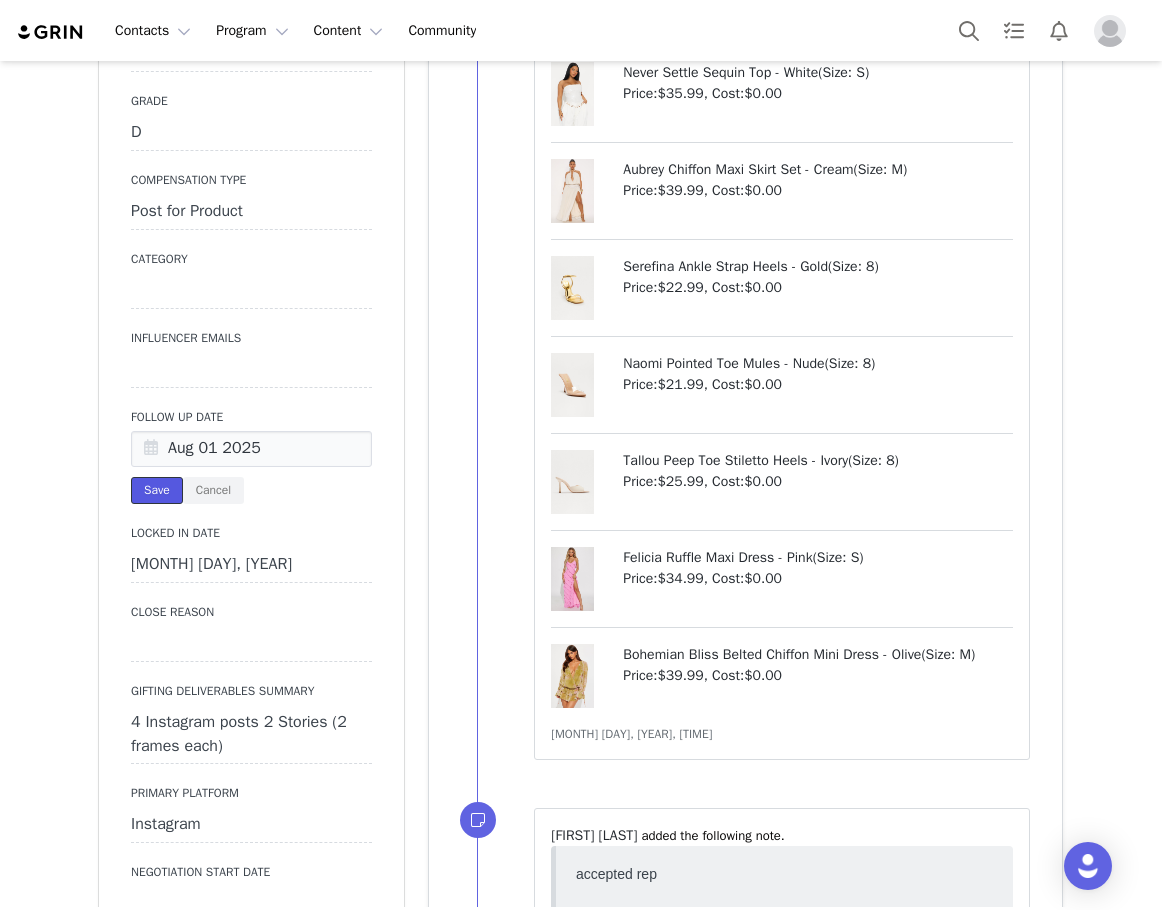 click on "Save" at bounding box center [157, 490] 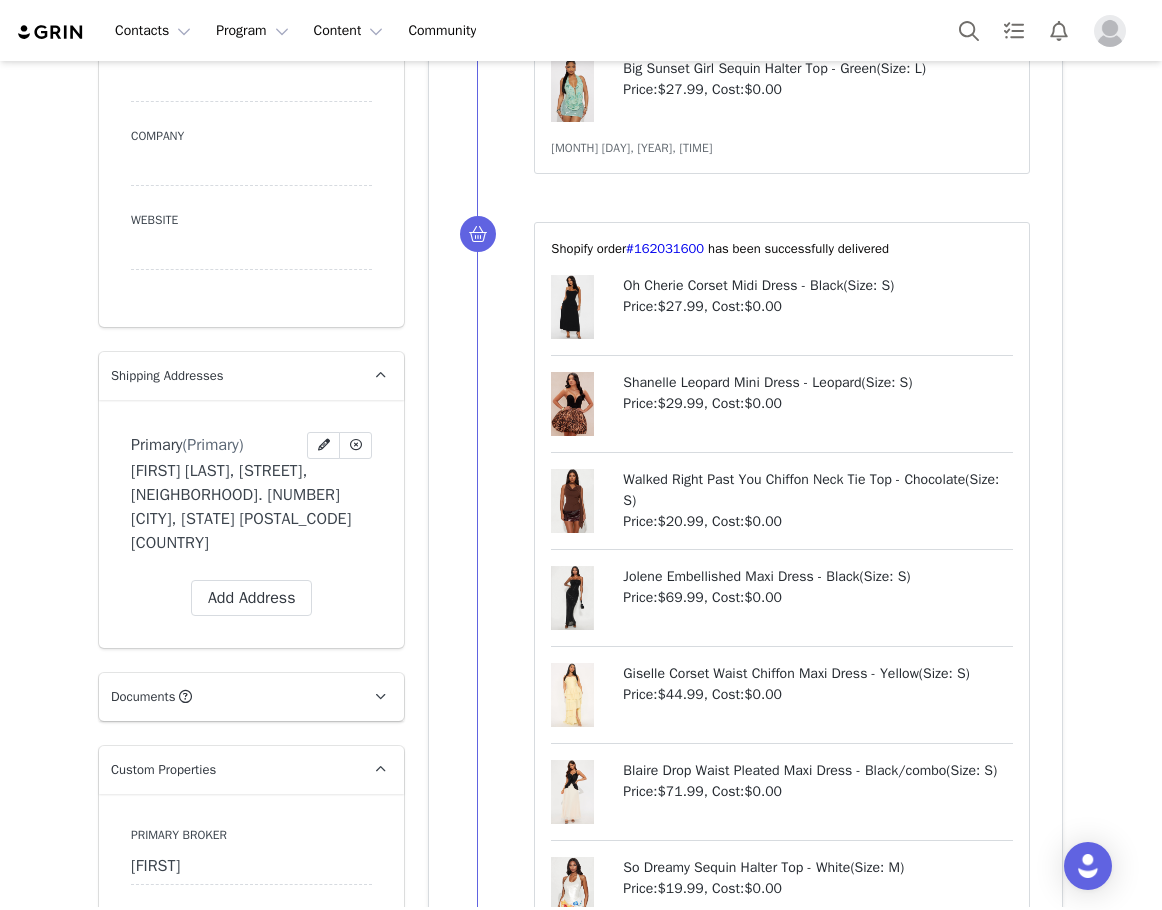 scroll, scrollTop: 1300, scrollLeft: 0, axis: vertical 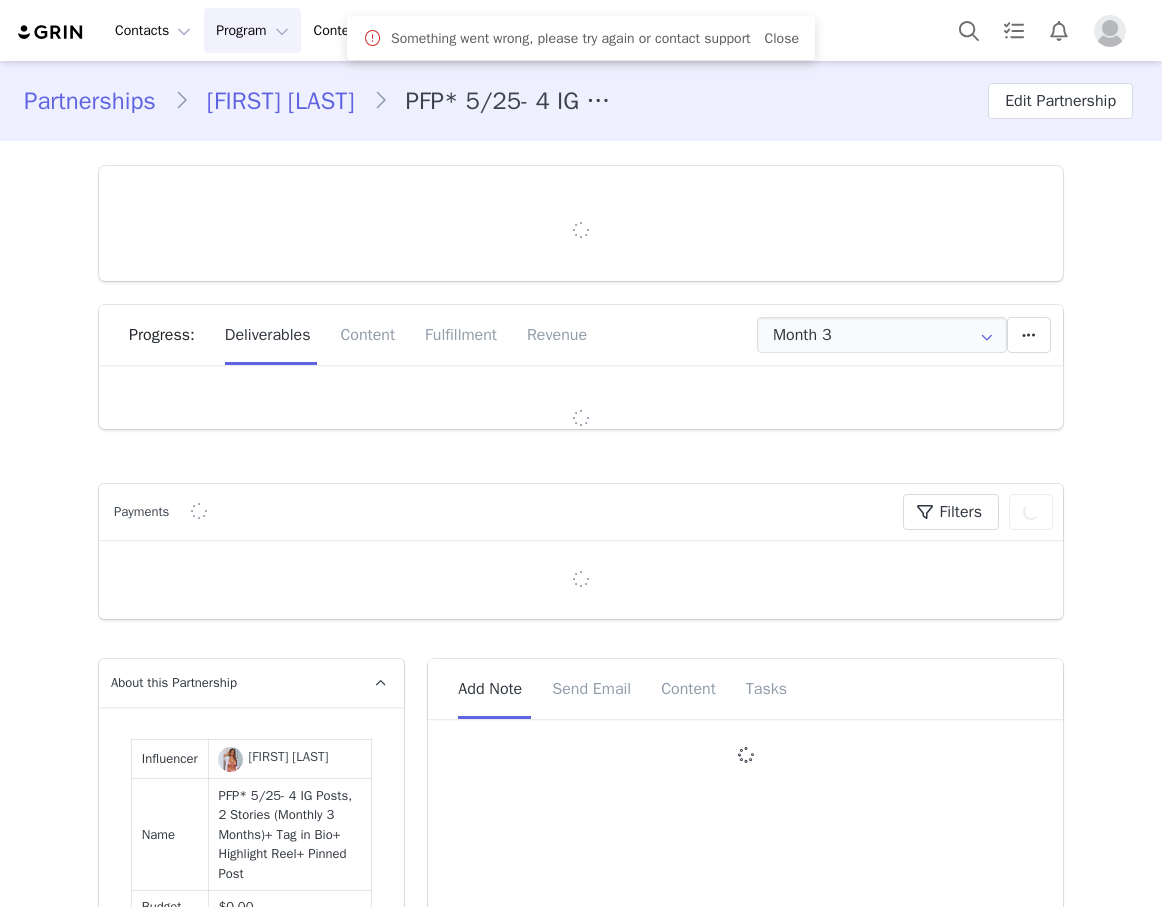 type on "+351 (Portugal)" 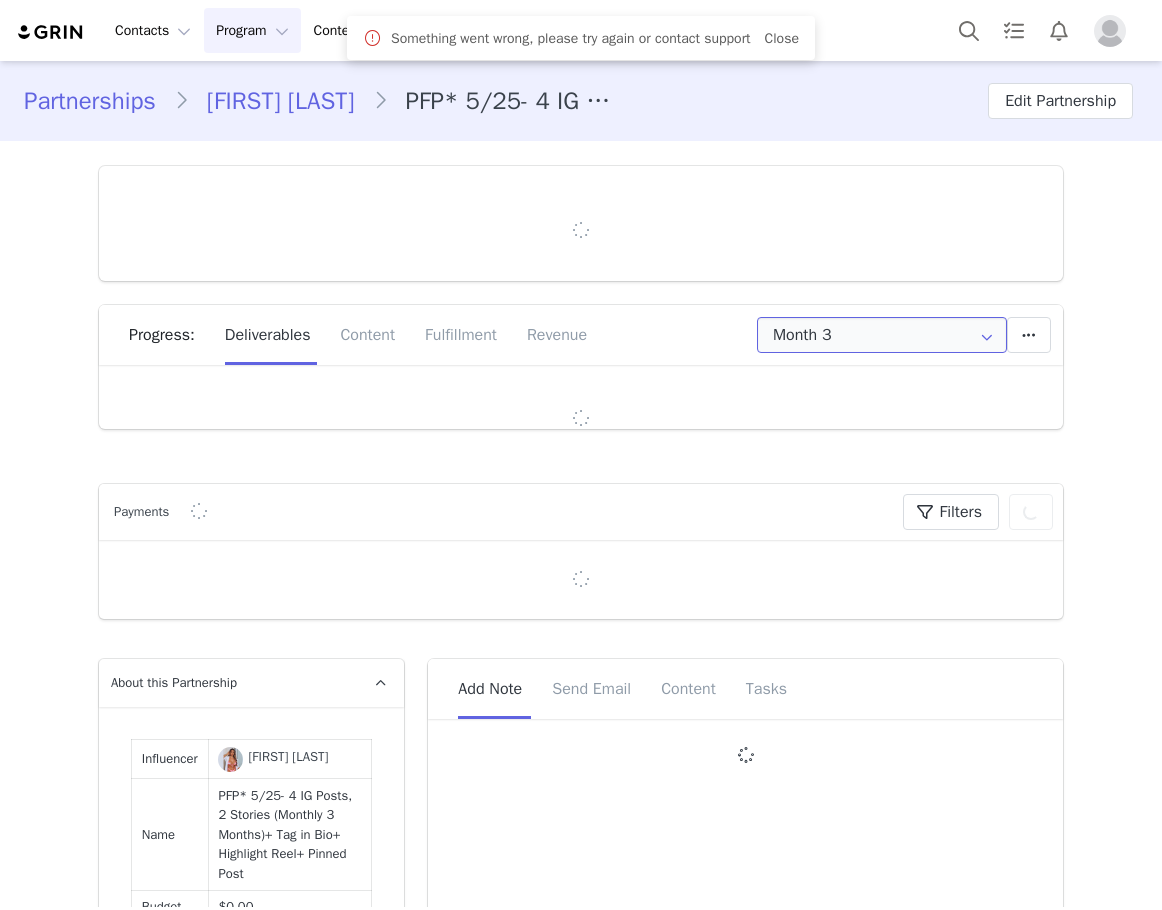 click on "Month 3" at bounding box center [882, 335] 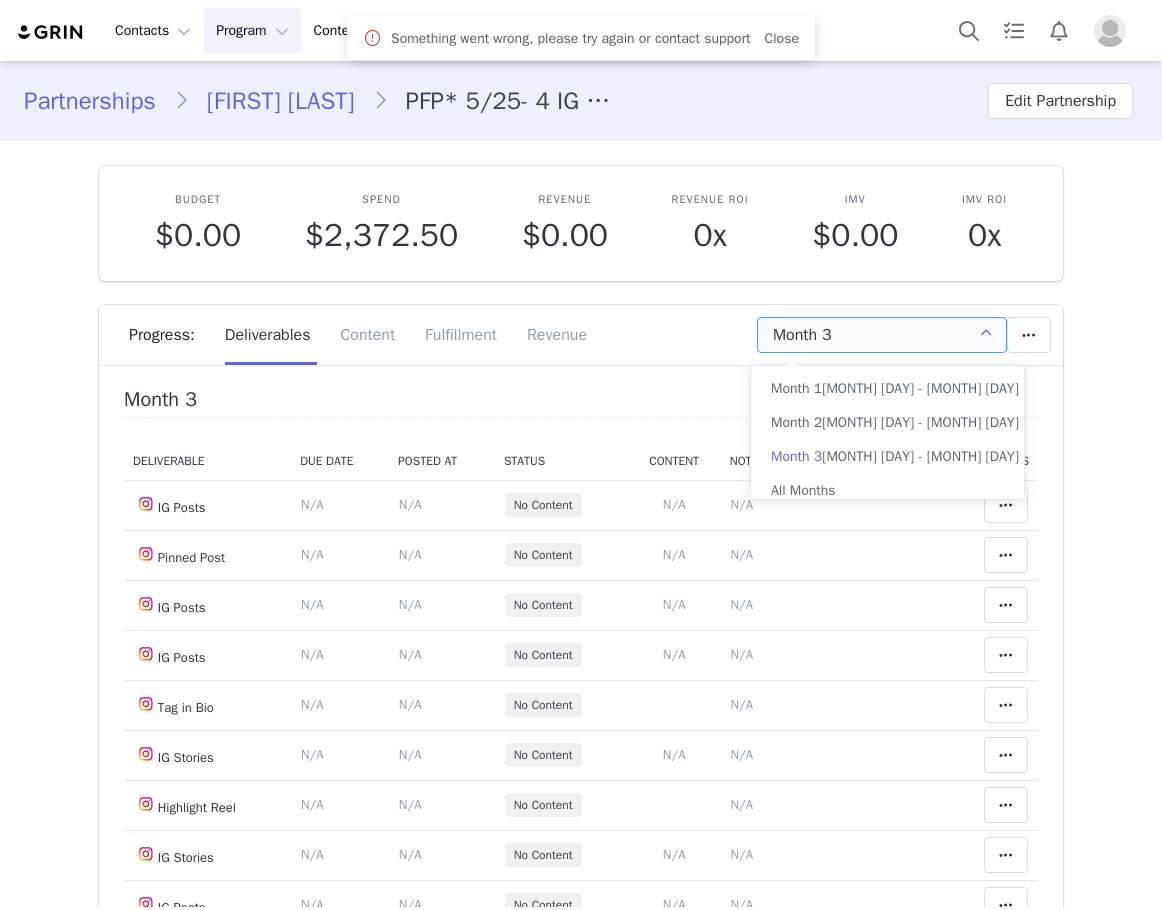 scroll, scrollTop: 0, scrollLeft: 0, axis: both 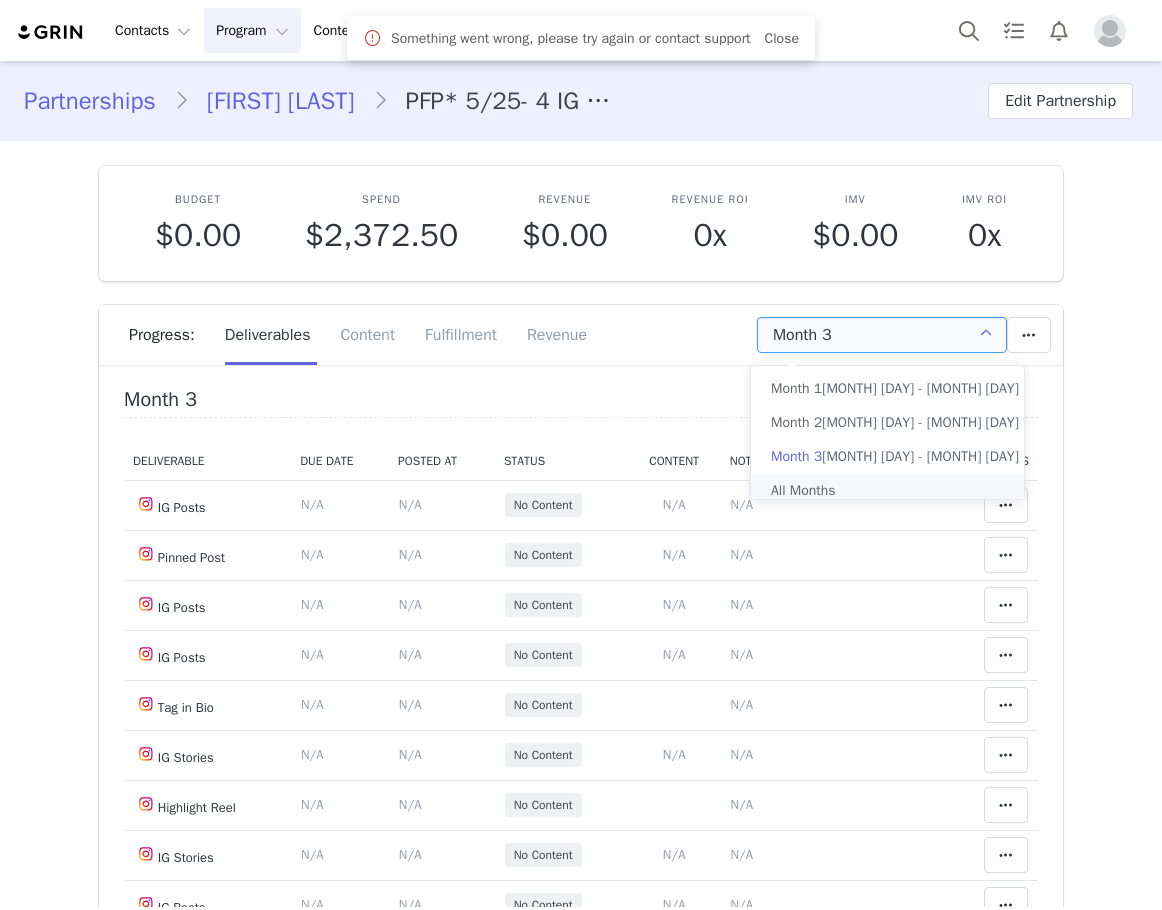 click on "All Months" at bounding box center (895, 491) 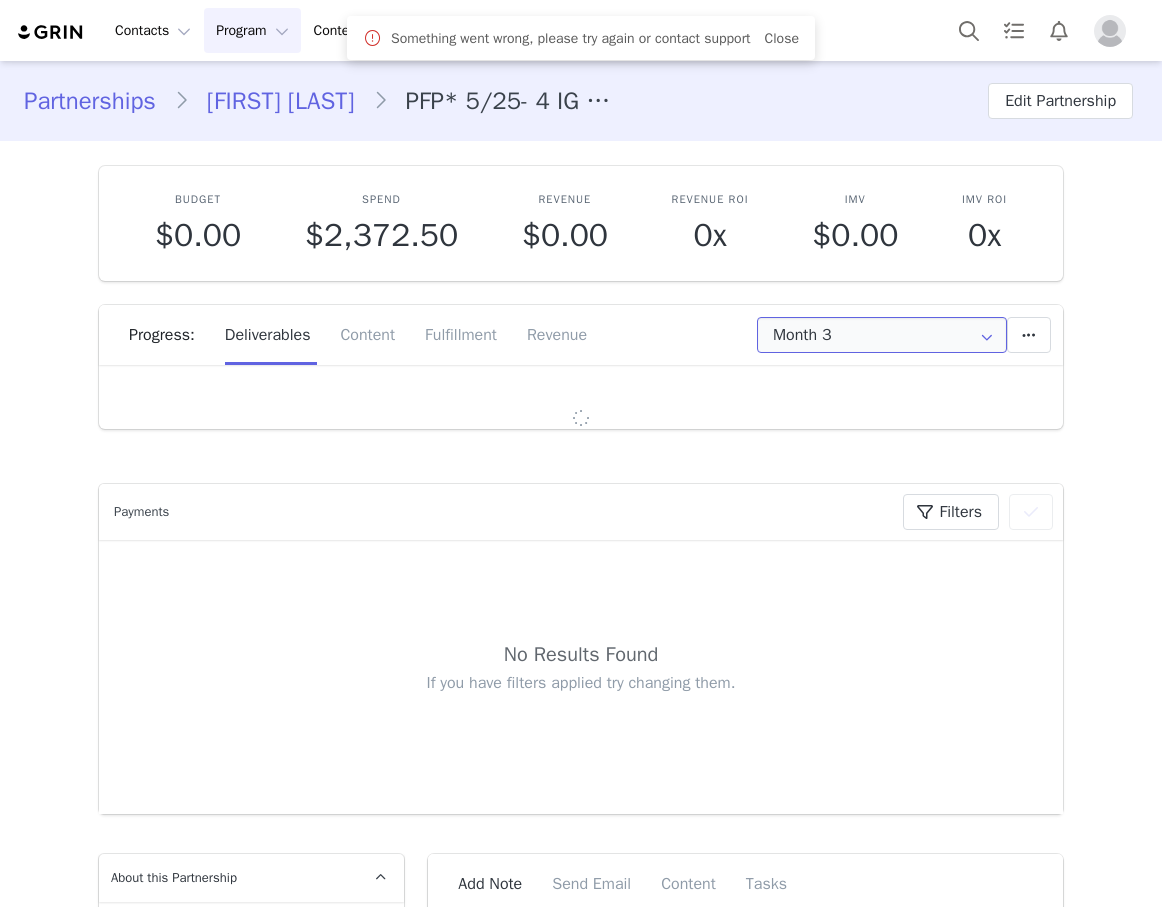 type on "All" 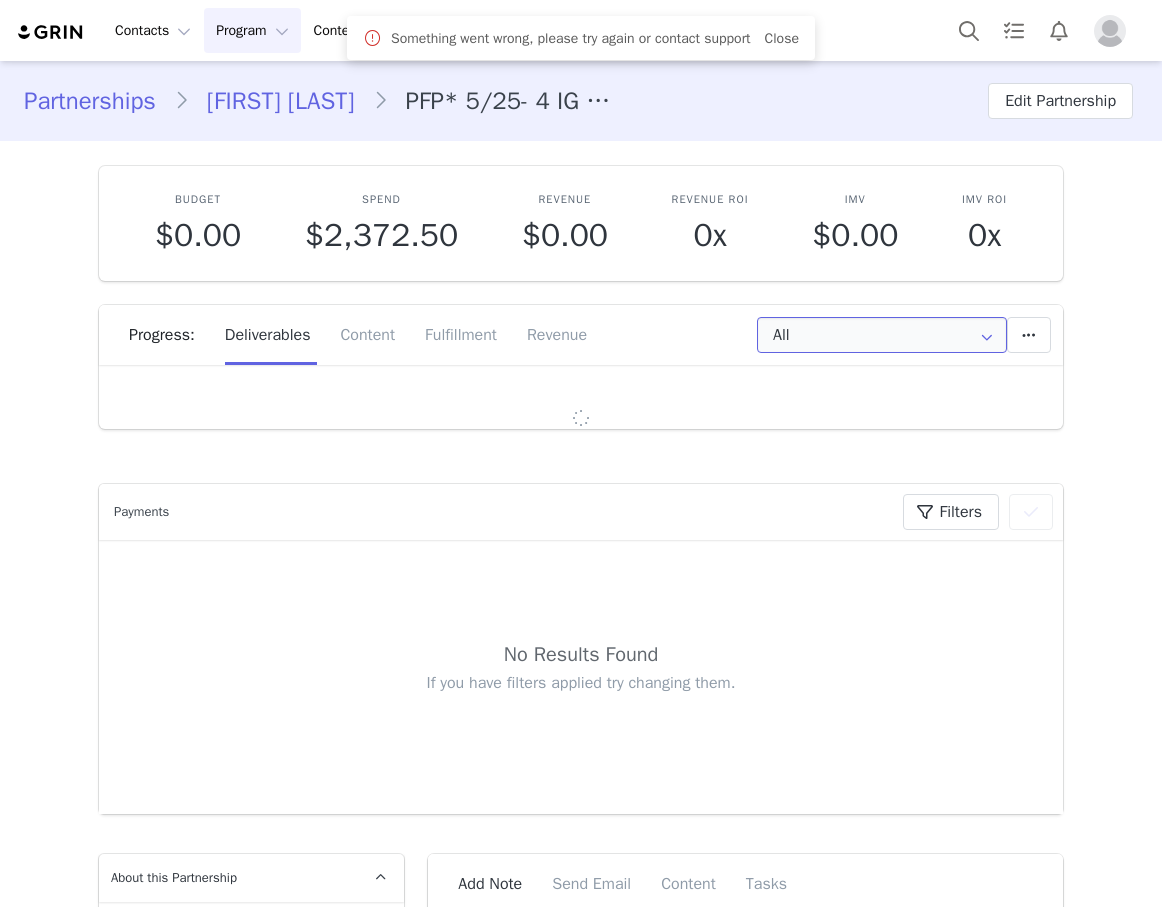 scroll, scrollTop: 0, scrollLeft: 0, axis: both 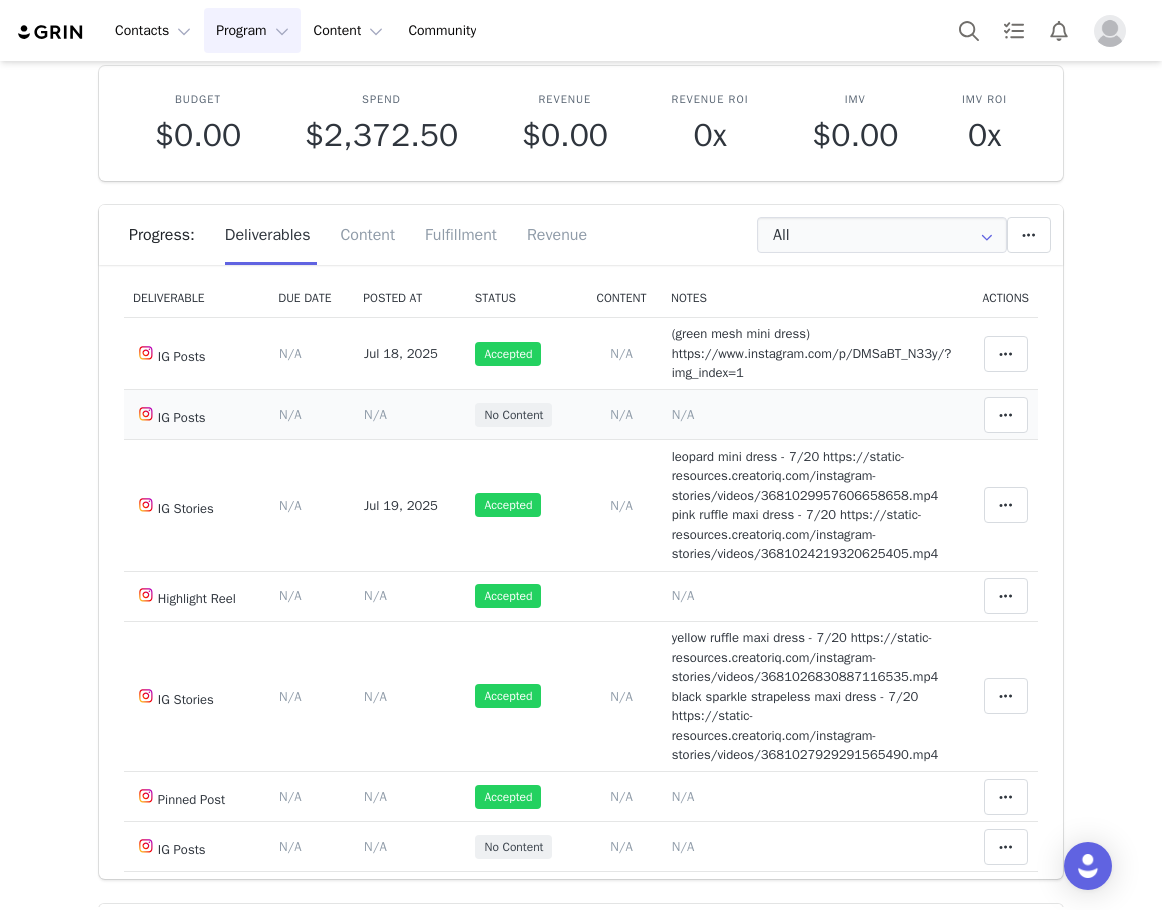 click on "Notes  Save  Cancel N/A" at bounding box center (811, 415) 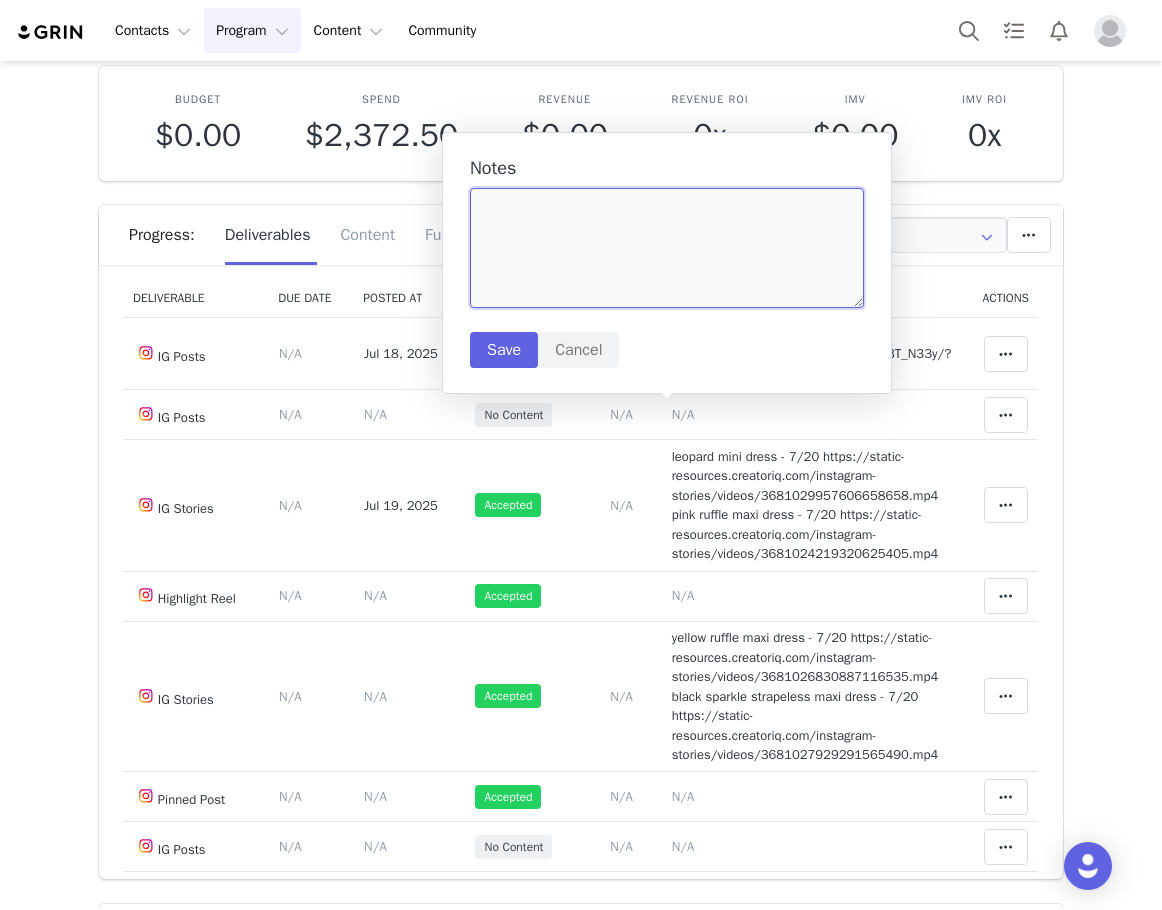 click at bounding box center (667, 248) 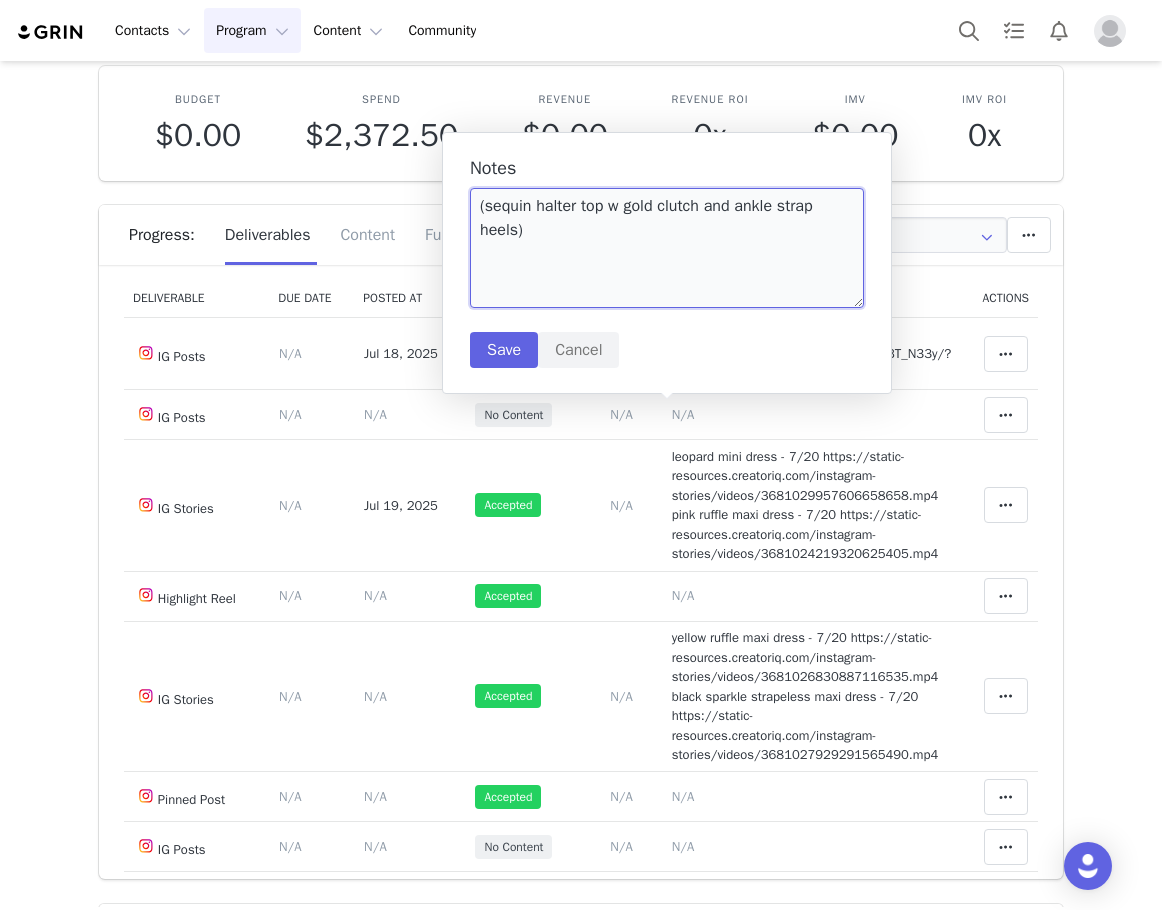 click on "(sequin halter top w gold clutch and ankle strap heels)" at bounding box center (667, 248) 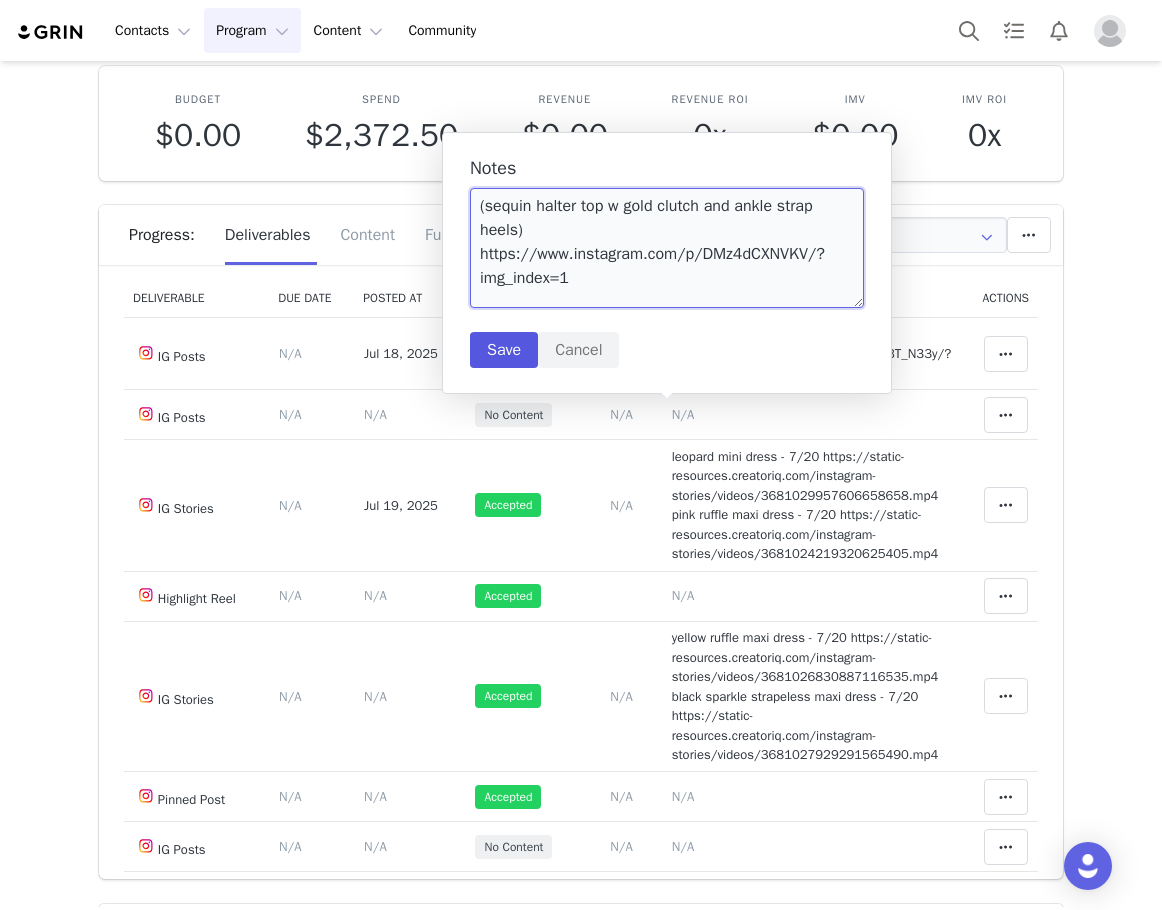 type on "(sequin halter top w gold clutch and ankle strap heels)
https://www.instagram.com/p/DMz4dCXNVKV/?img_index=1" 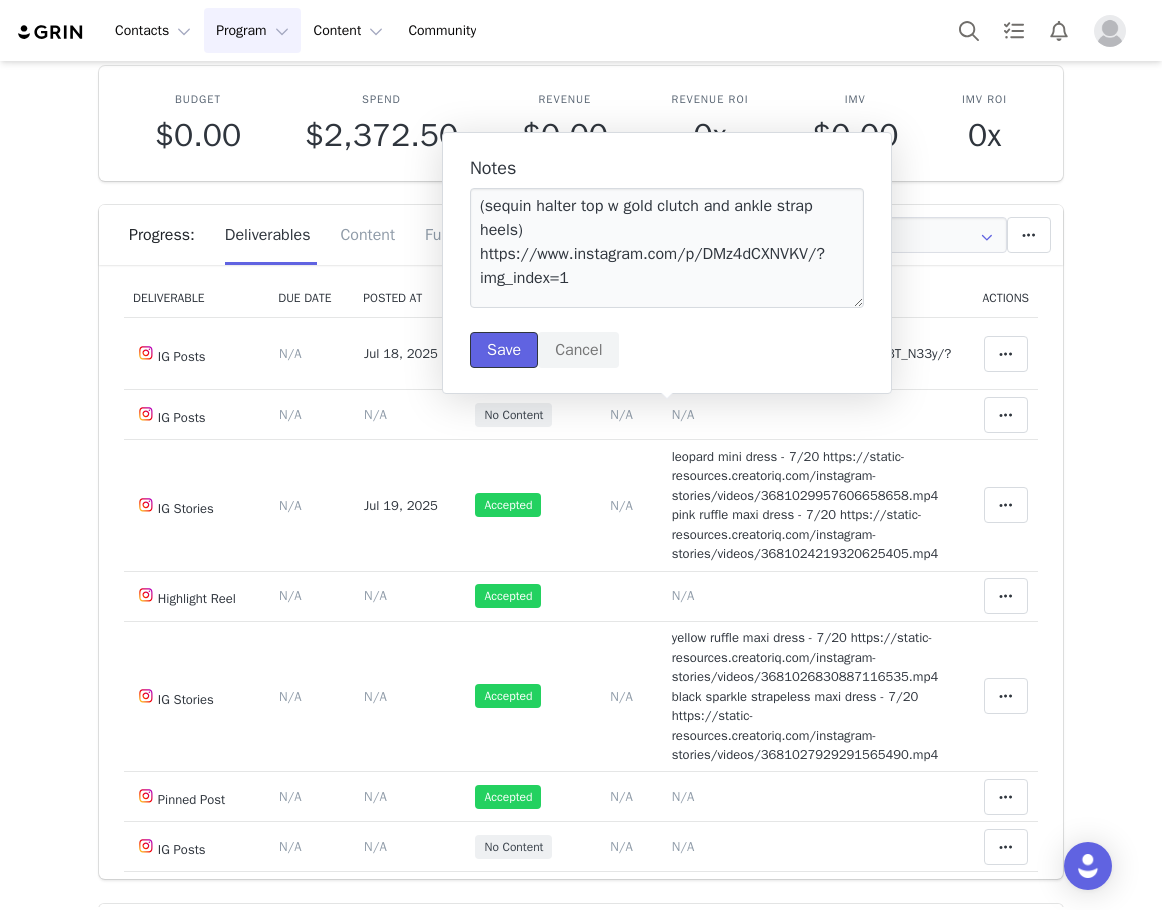click on "Save" at bounding box center [504, 350] 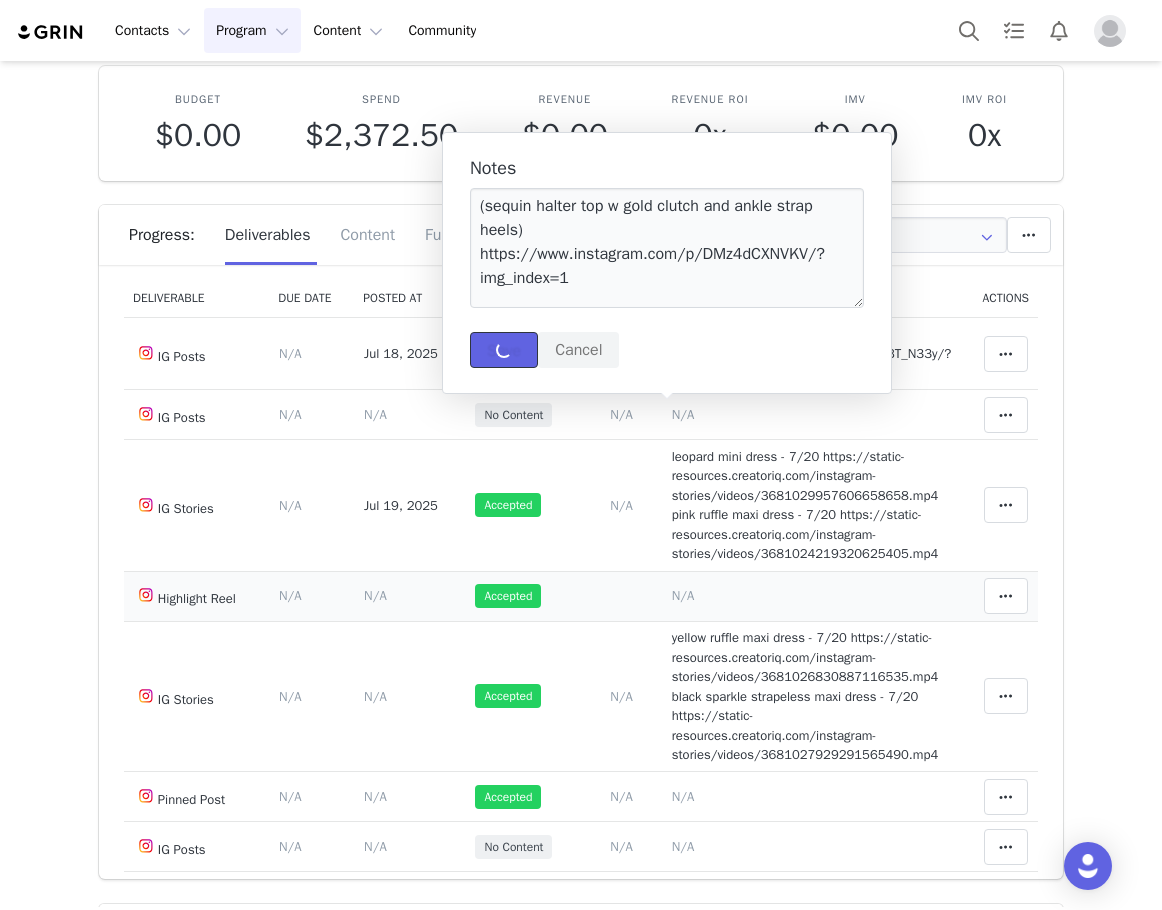 type 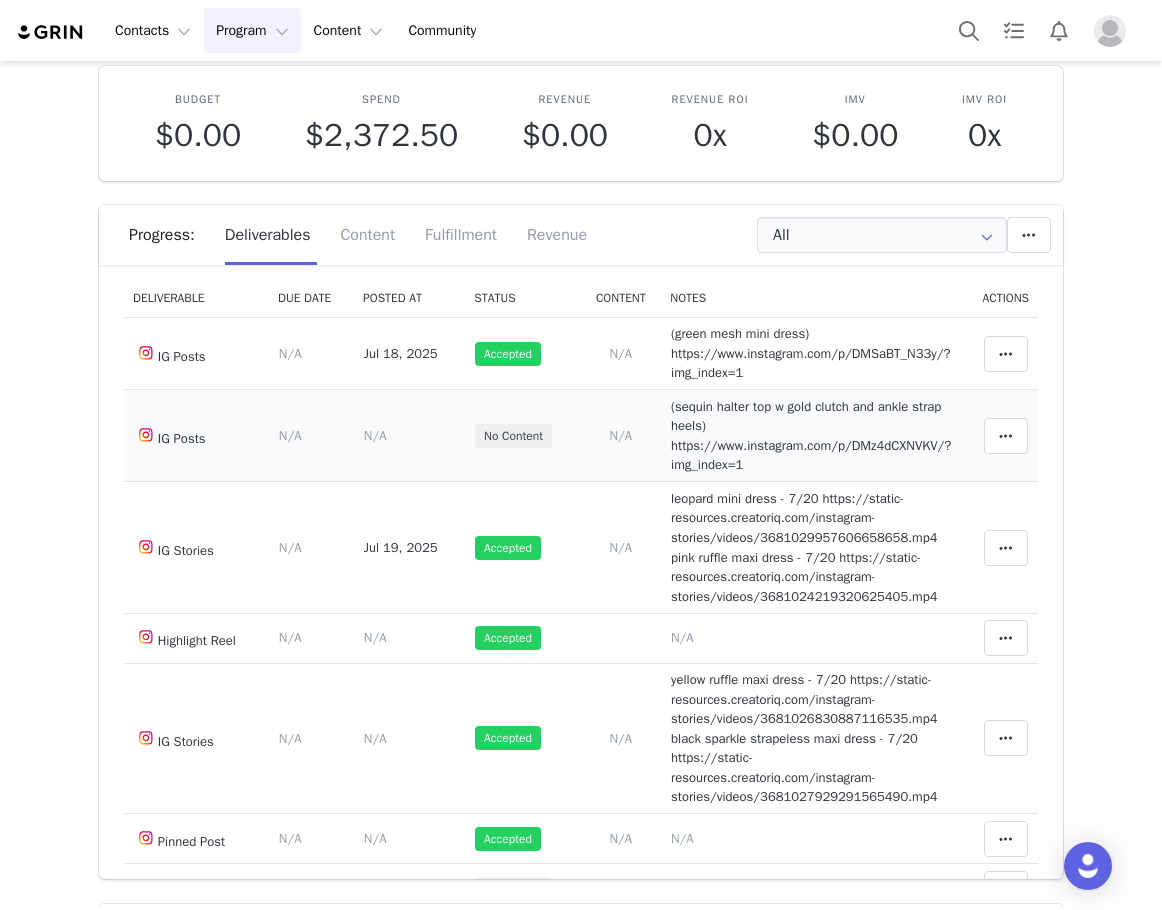 click on "Content Posted Date Set the date when this content was posted  Save  Cancel N/A" at bounding box center (409, 436) 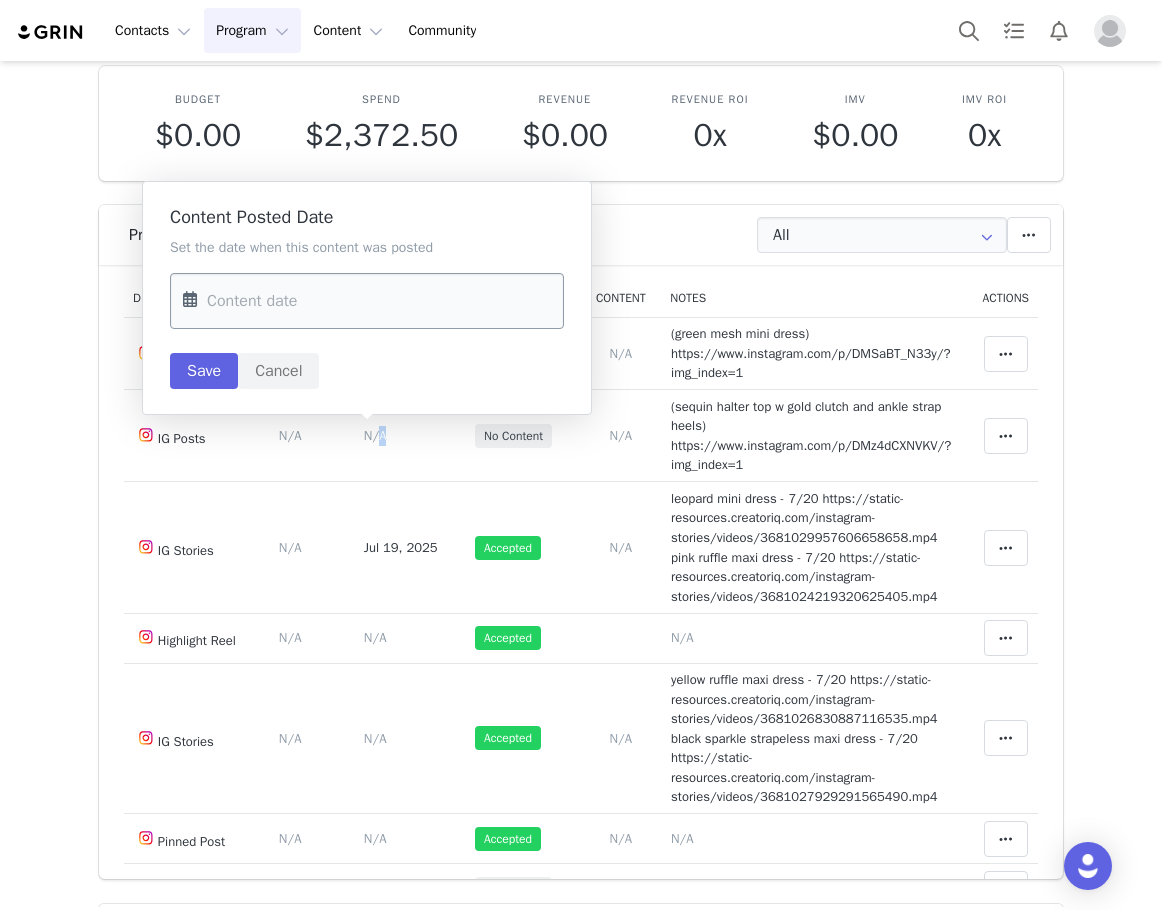 click at bounding box center [367, 301] 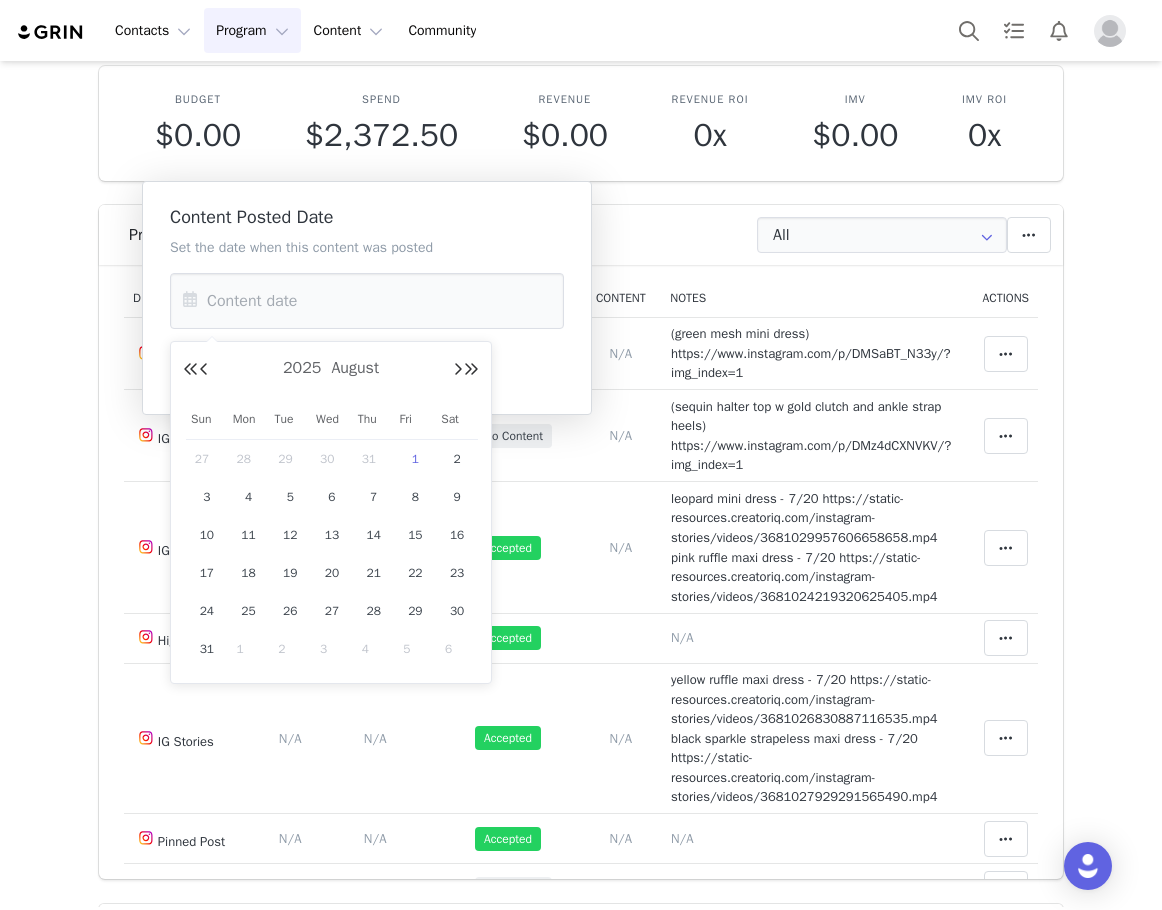 click on "1" at bounding box center [415, 459] 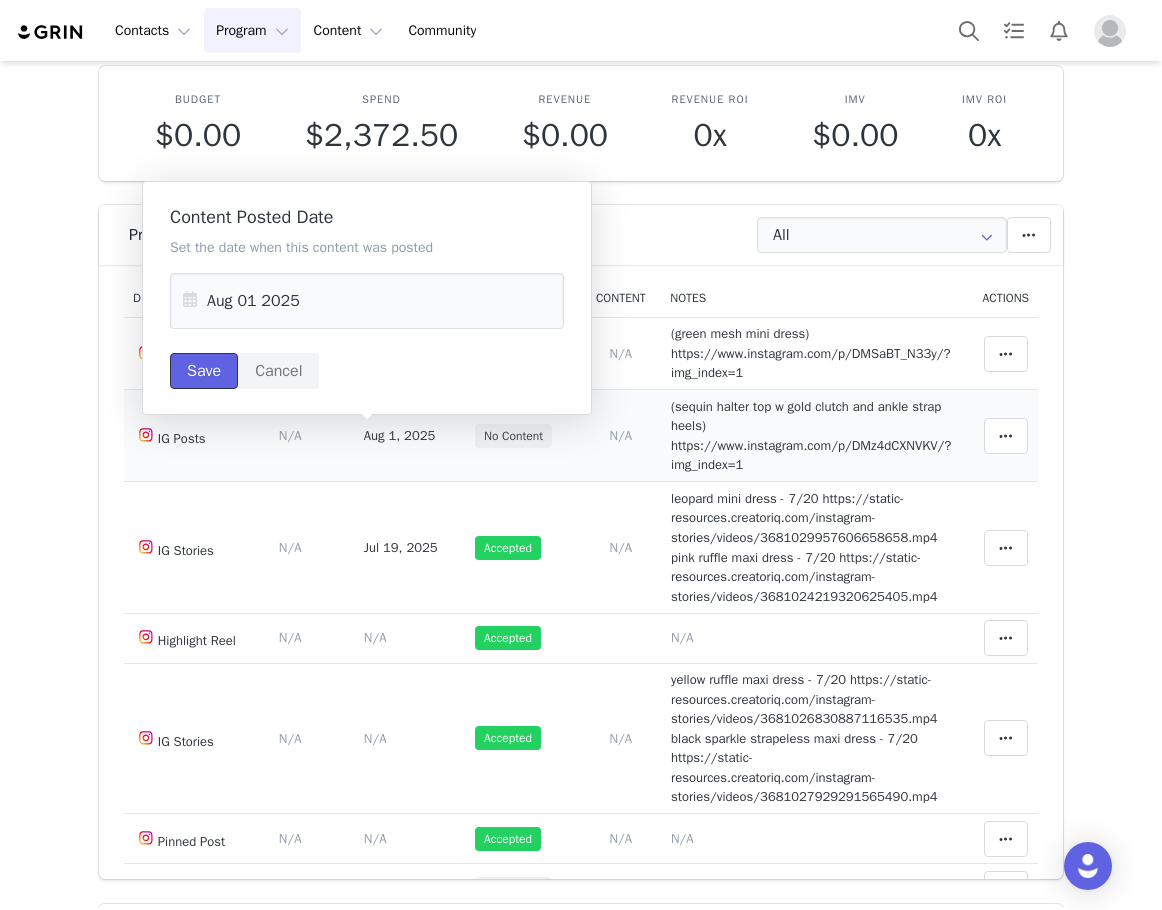 drag, startPoint x: 217, startPoint y: 374, endPoint x: 253, endPoint y: 451, distance: 85 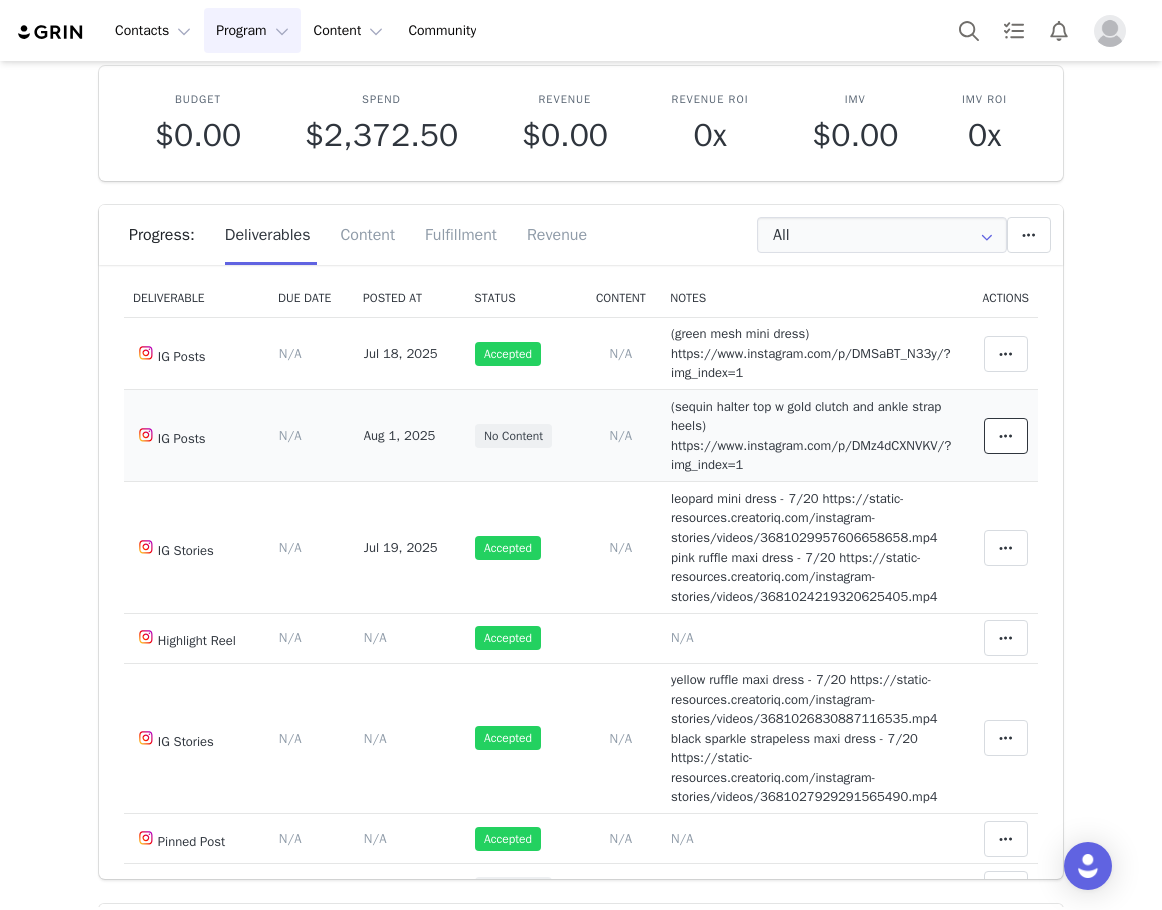 click at bounding box center [1006, 436] 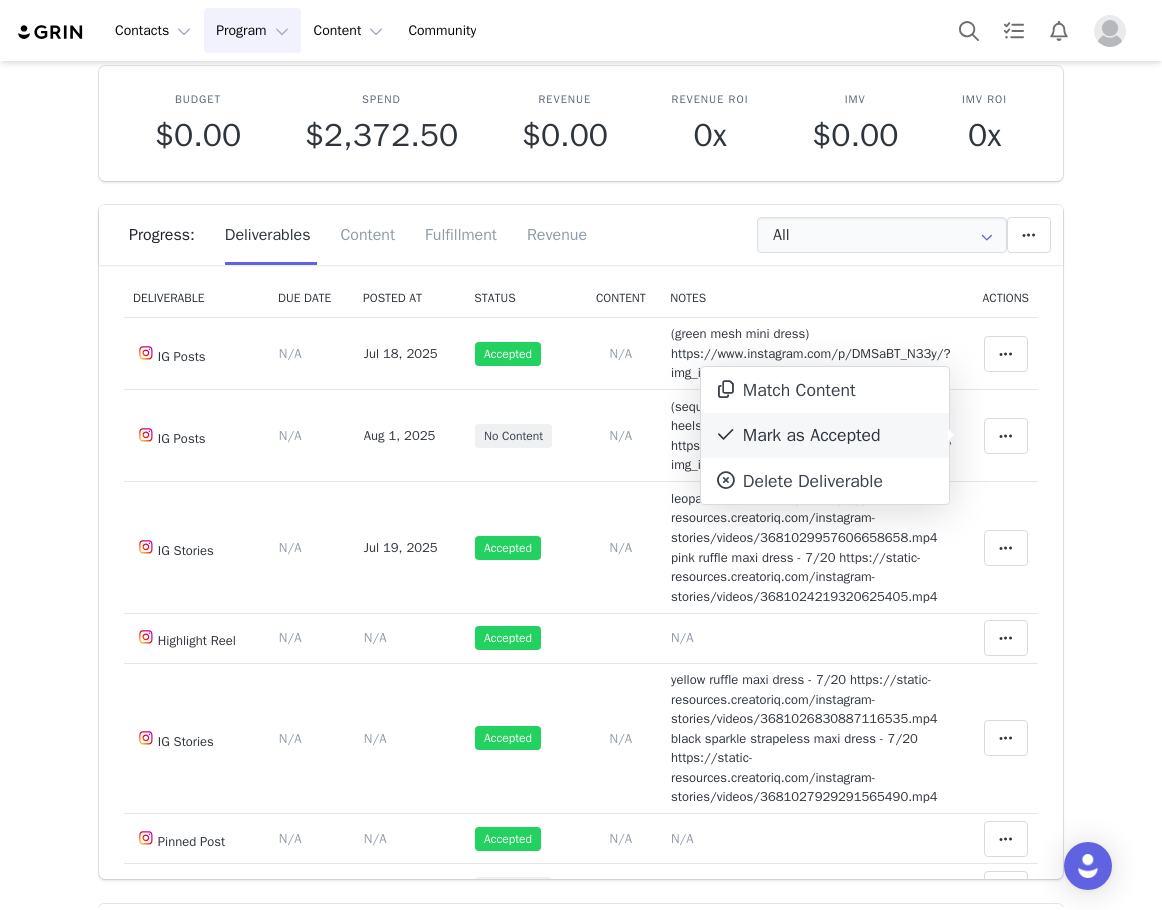 click on "Mark as Accepted" at bounding box center (825, 436) 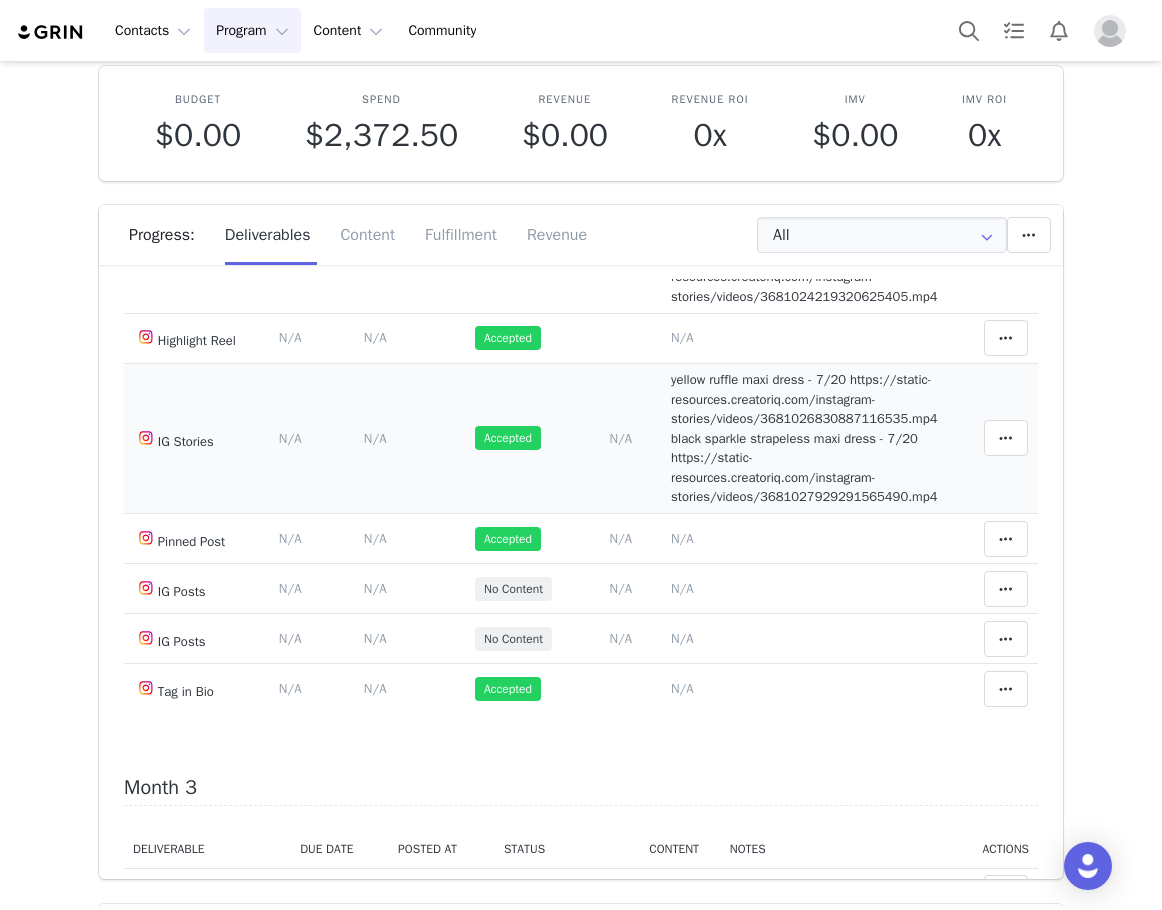 scroll, scrollTop: 1100, scrollLeft: 0, axis: vertical 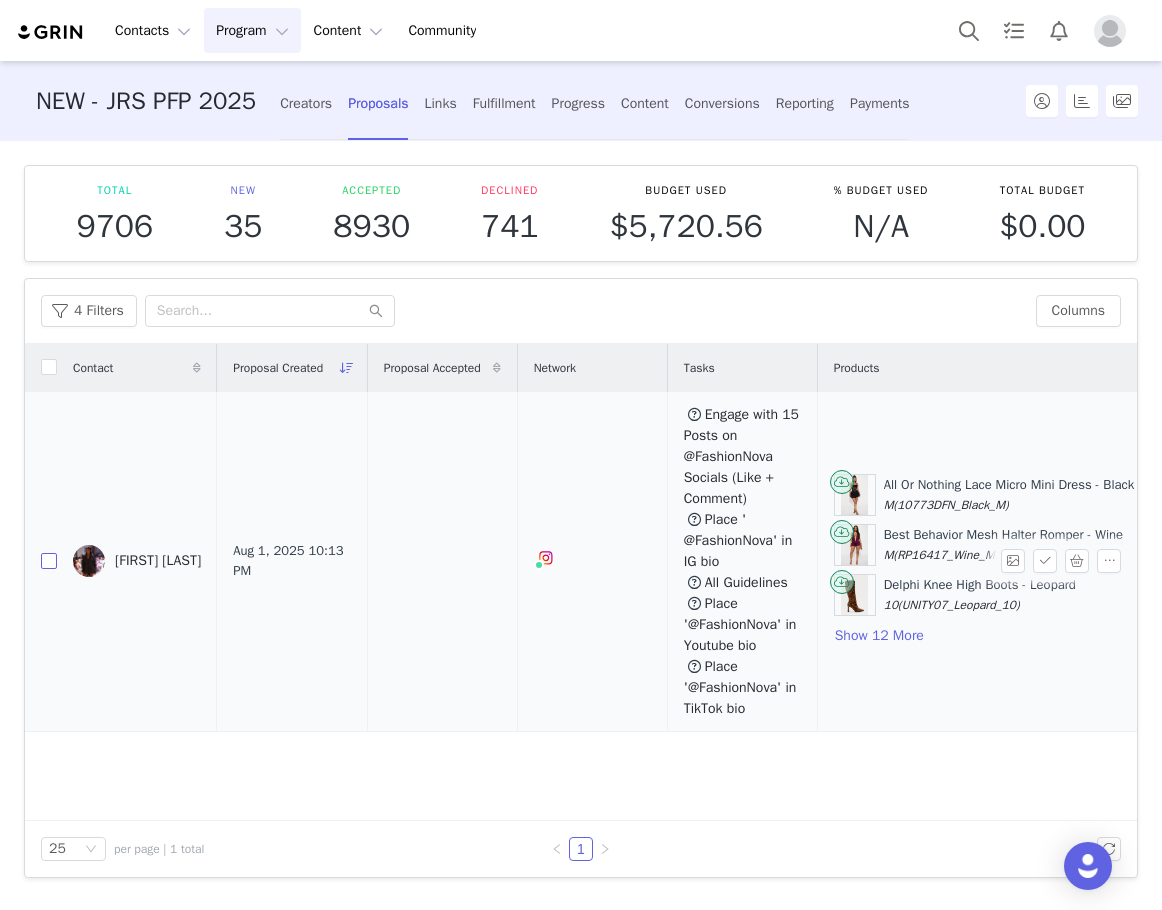 click at bounding box center (49, 561) 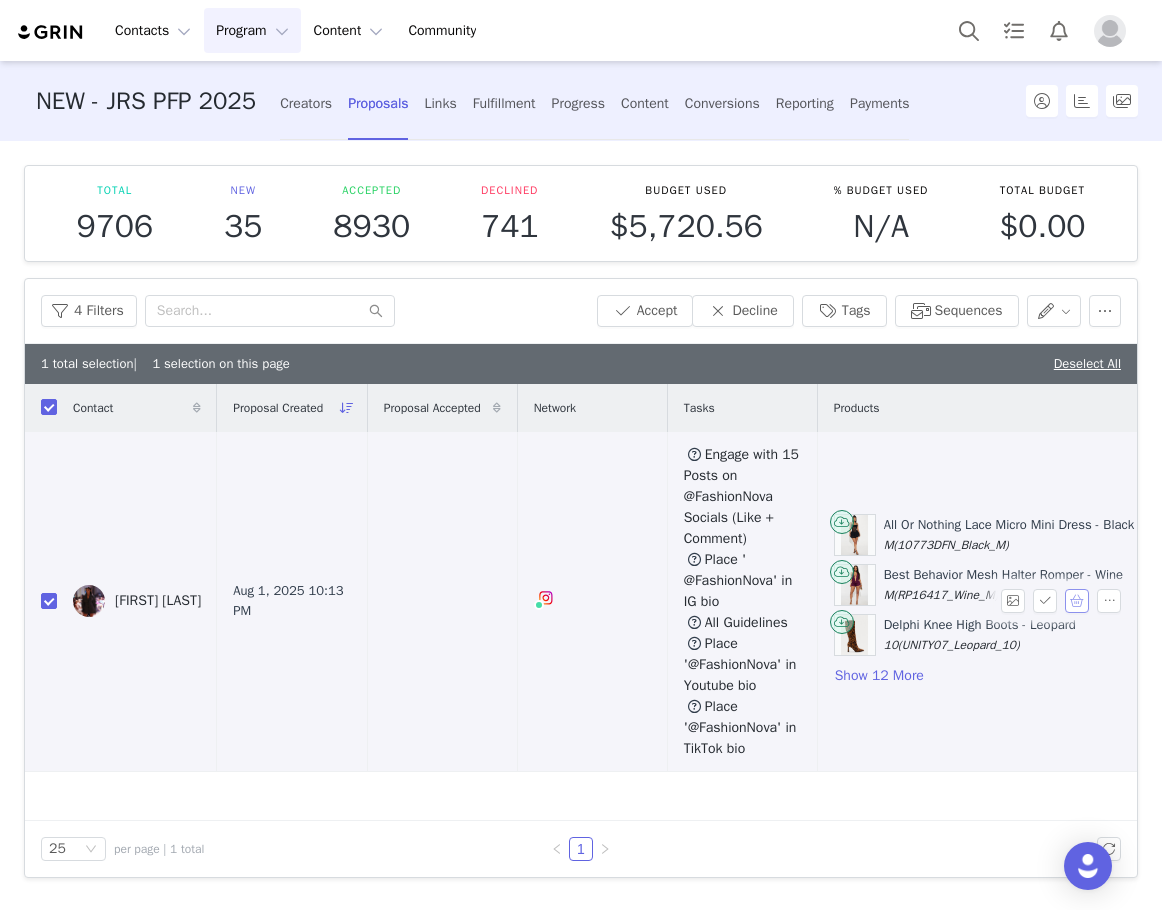 click at bounding box center [1077, 601] 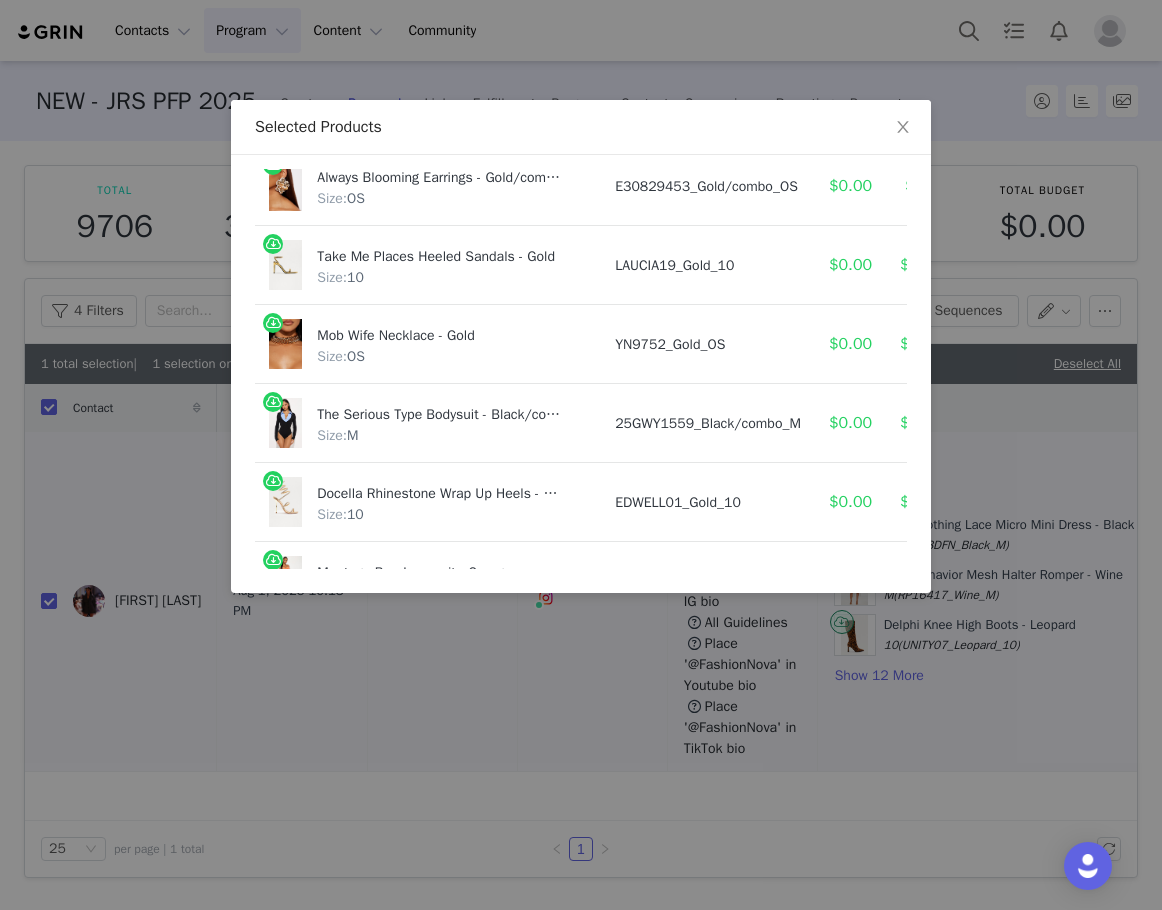 scroll, scrollTop: 886, scrollLeft: 0, axis: vertical 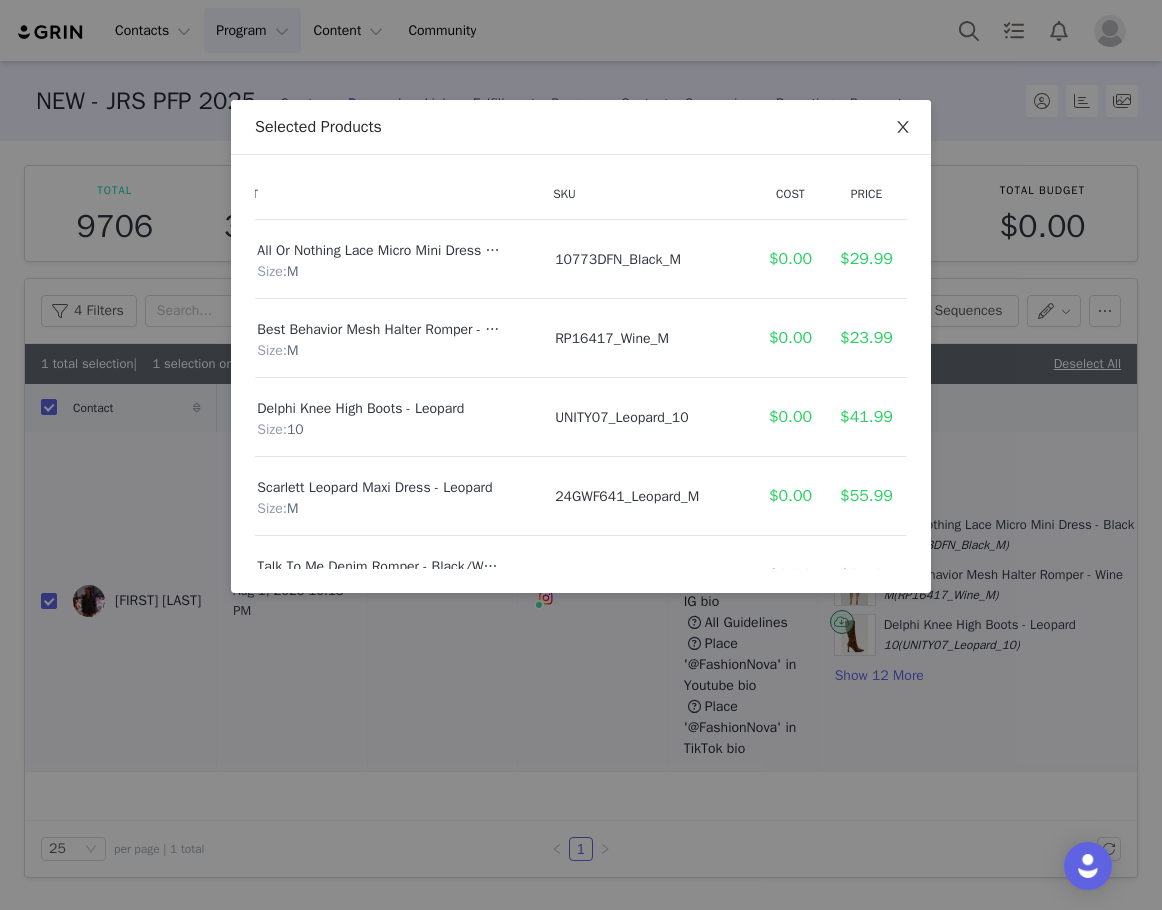 click 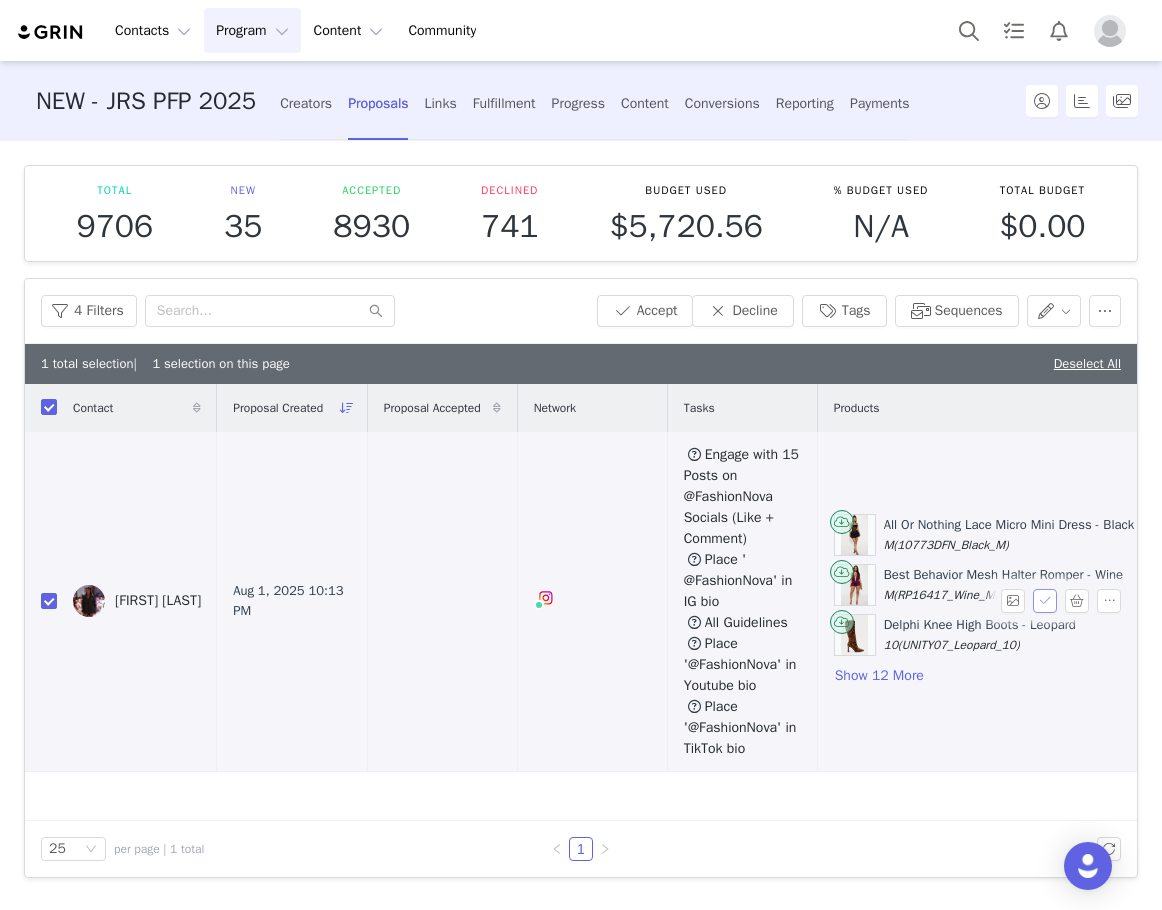 click at bounding box center (1045, 601) 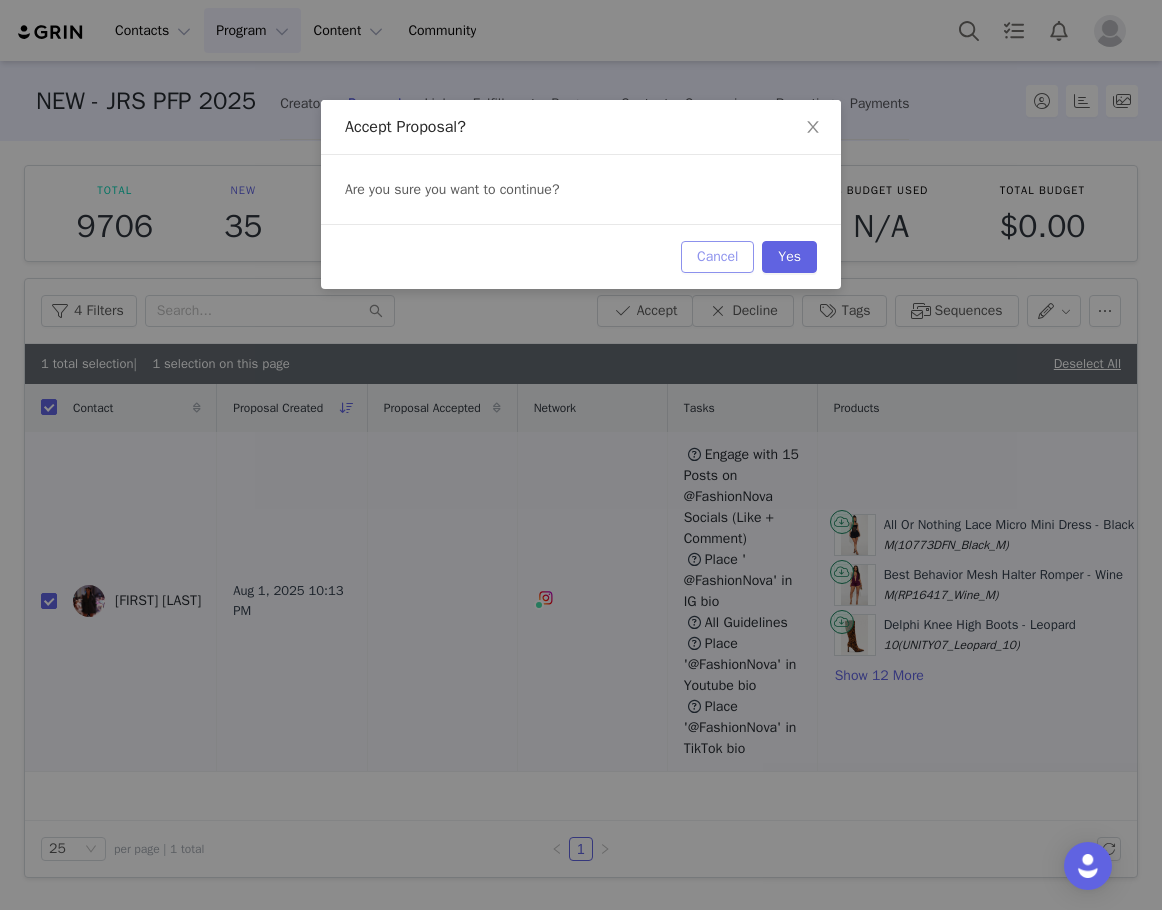click on "Cancel" at bounding box center [717, 257] 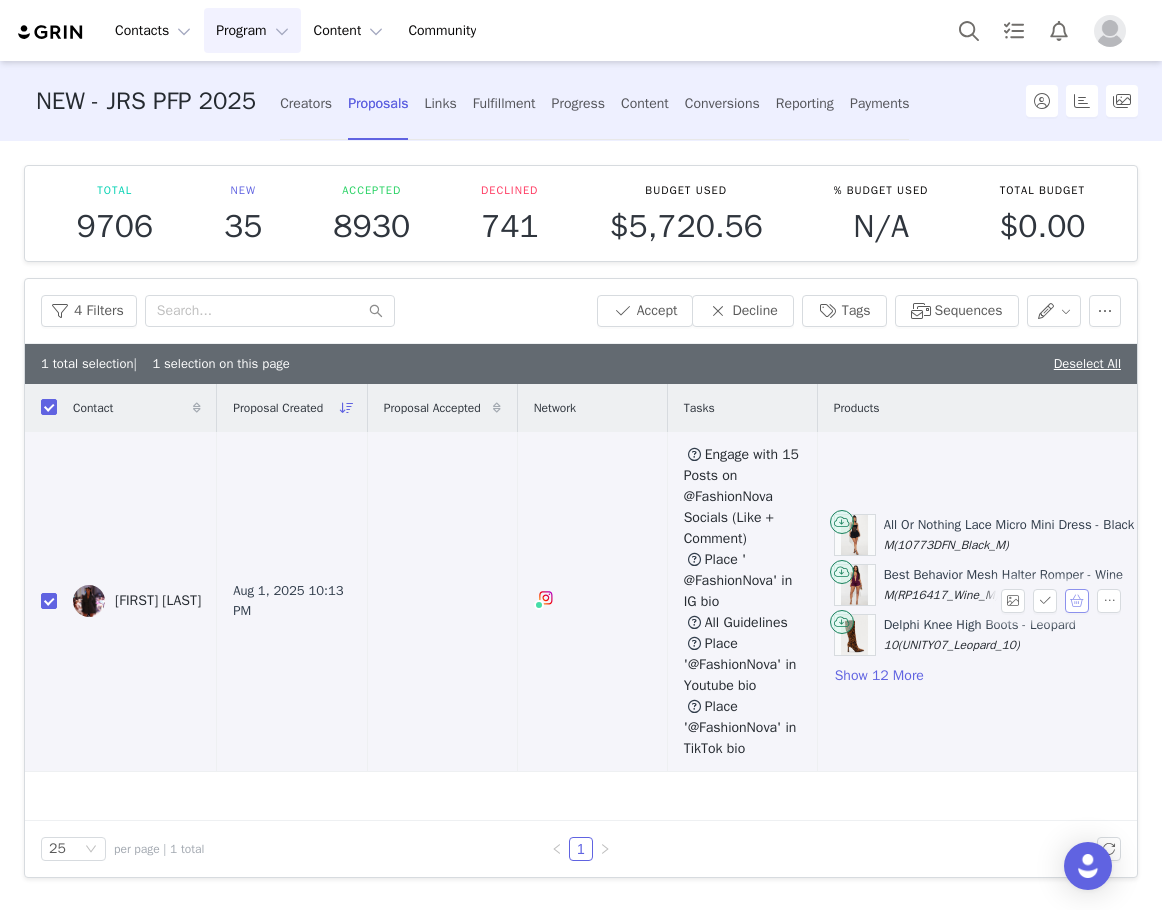 click at bounding box center [1077, 601] 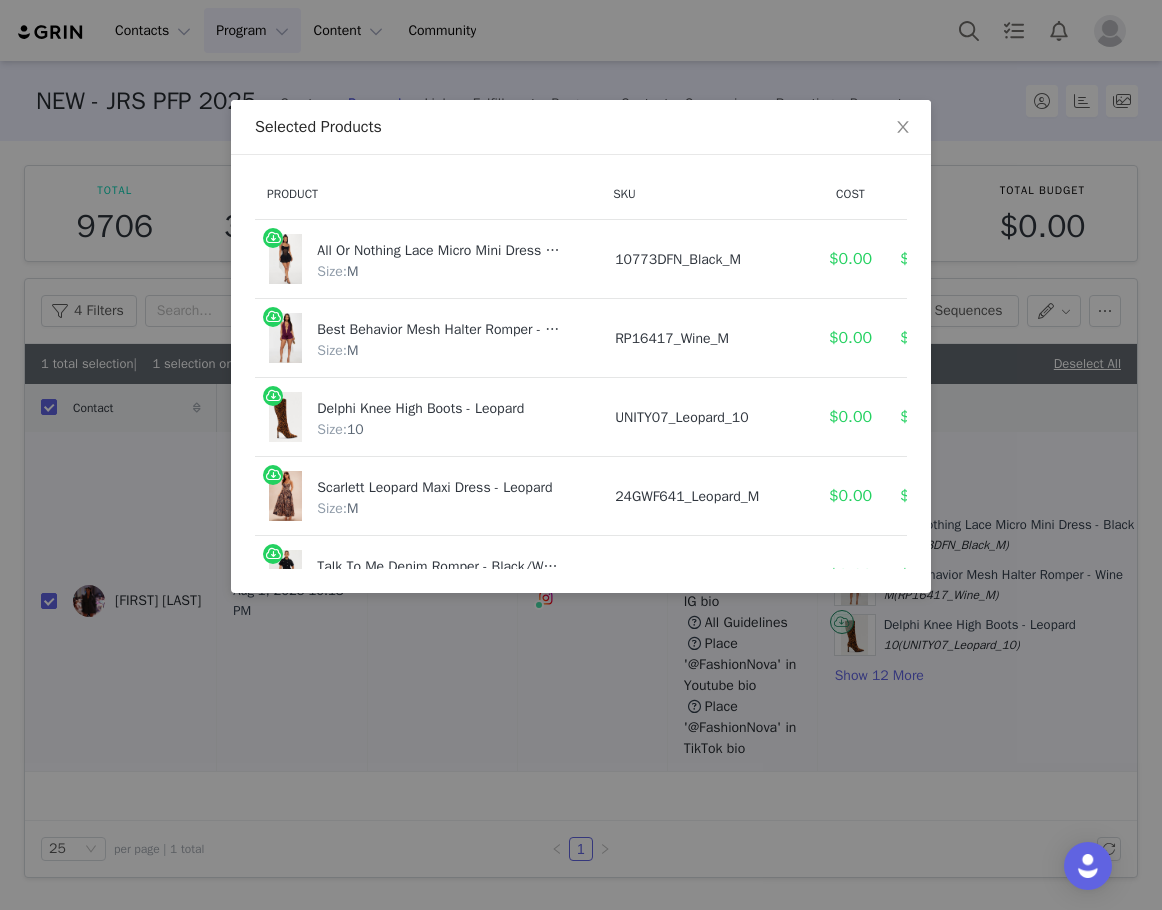 scroll, scrollTop: 0, scrollLeft: 97, axis: horizontal 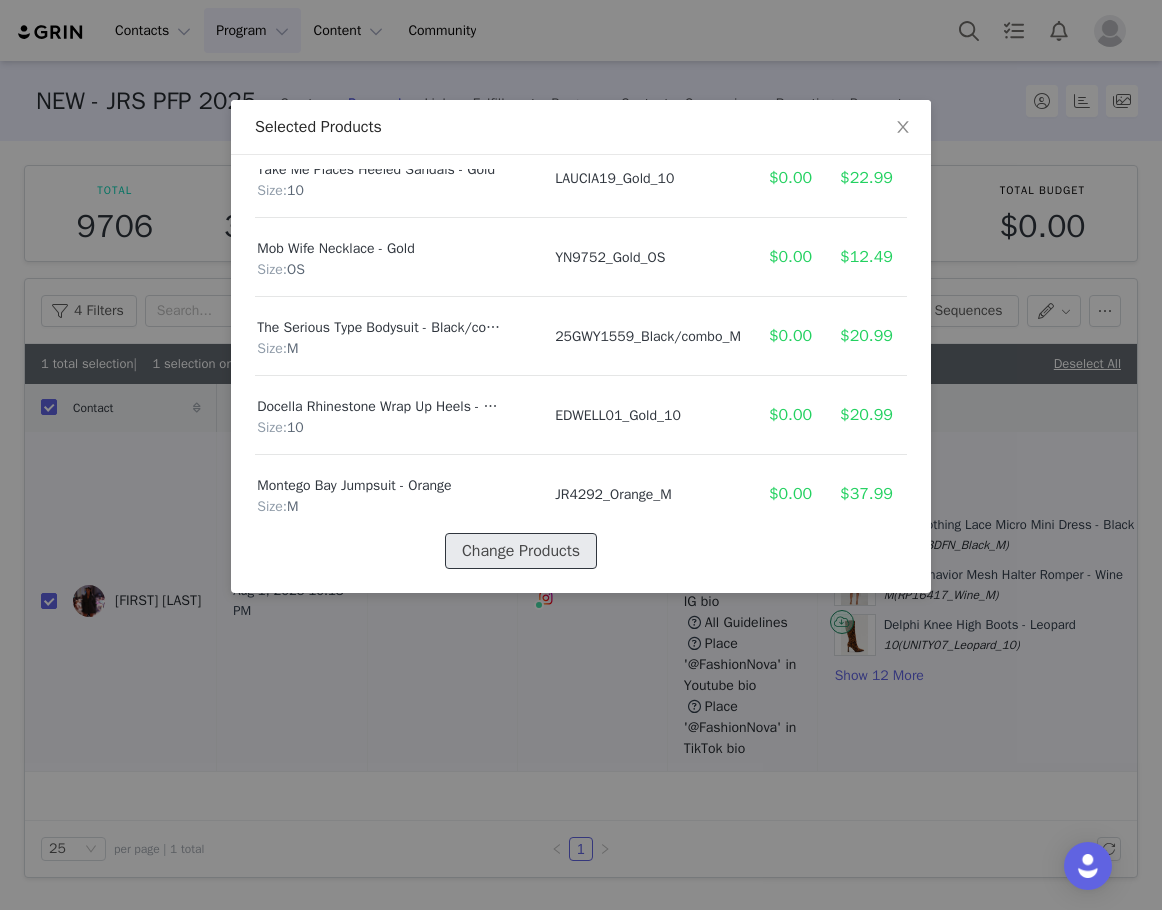 click on "Change Products" at bounding box center [521, 551] 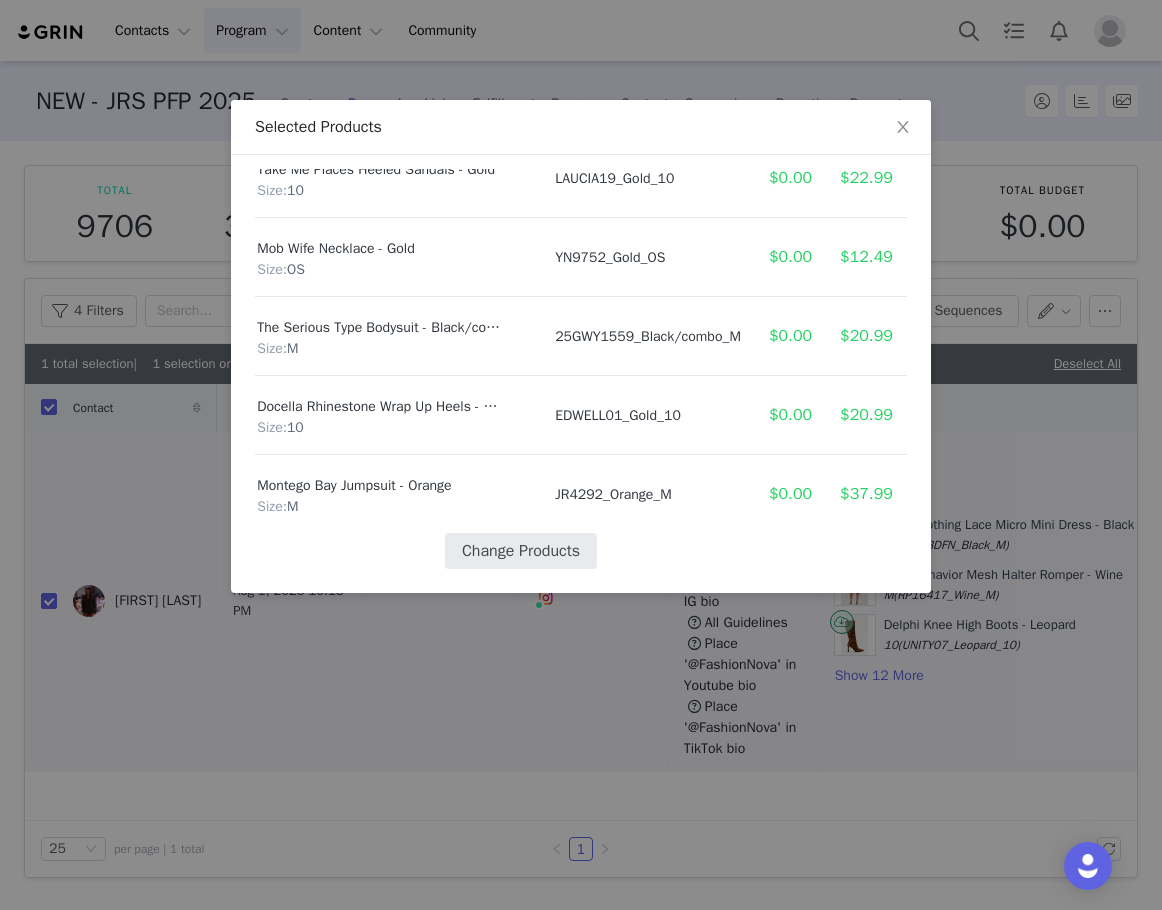 select on "23435742" 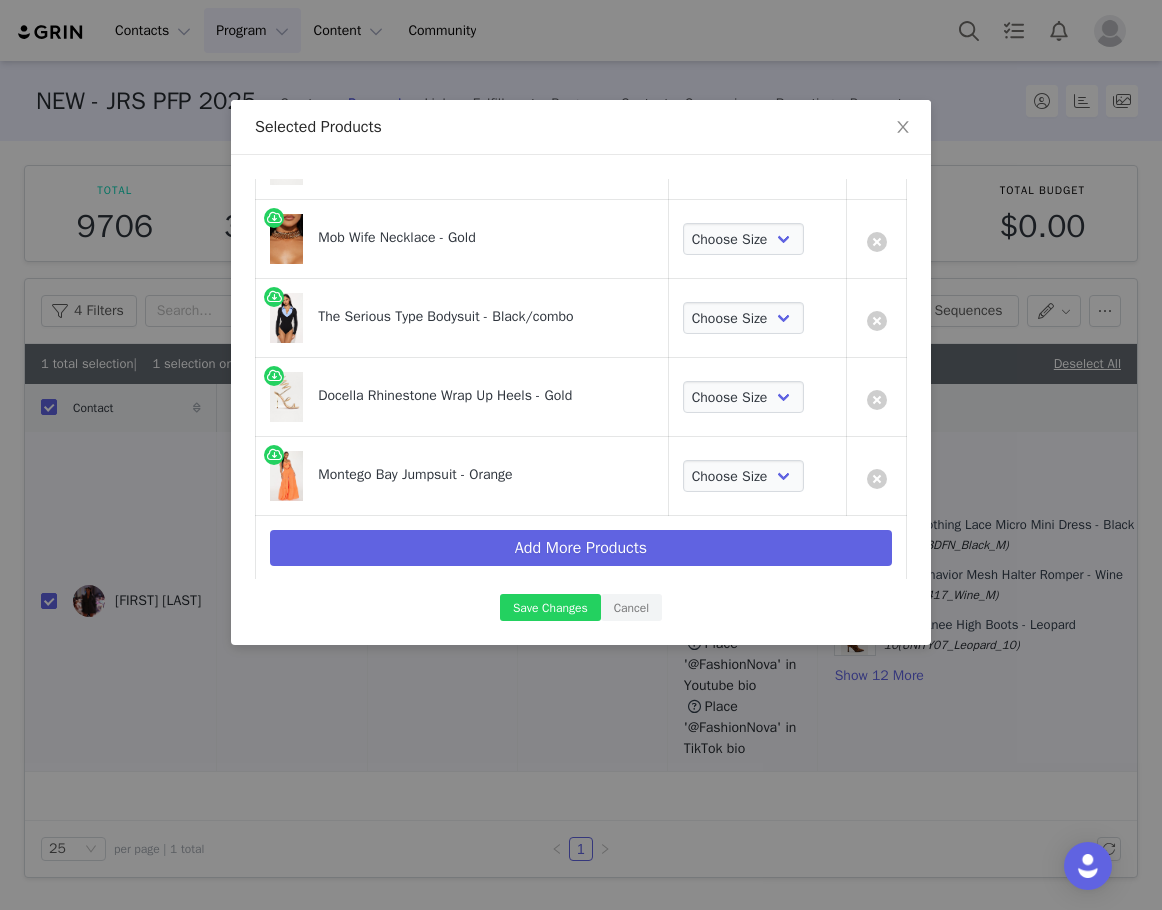scroll, scrollTop: 902, scrollLeft: 0, axis: vertical 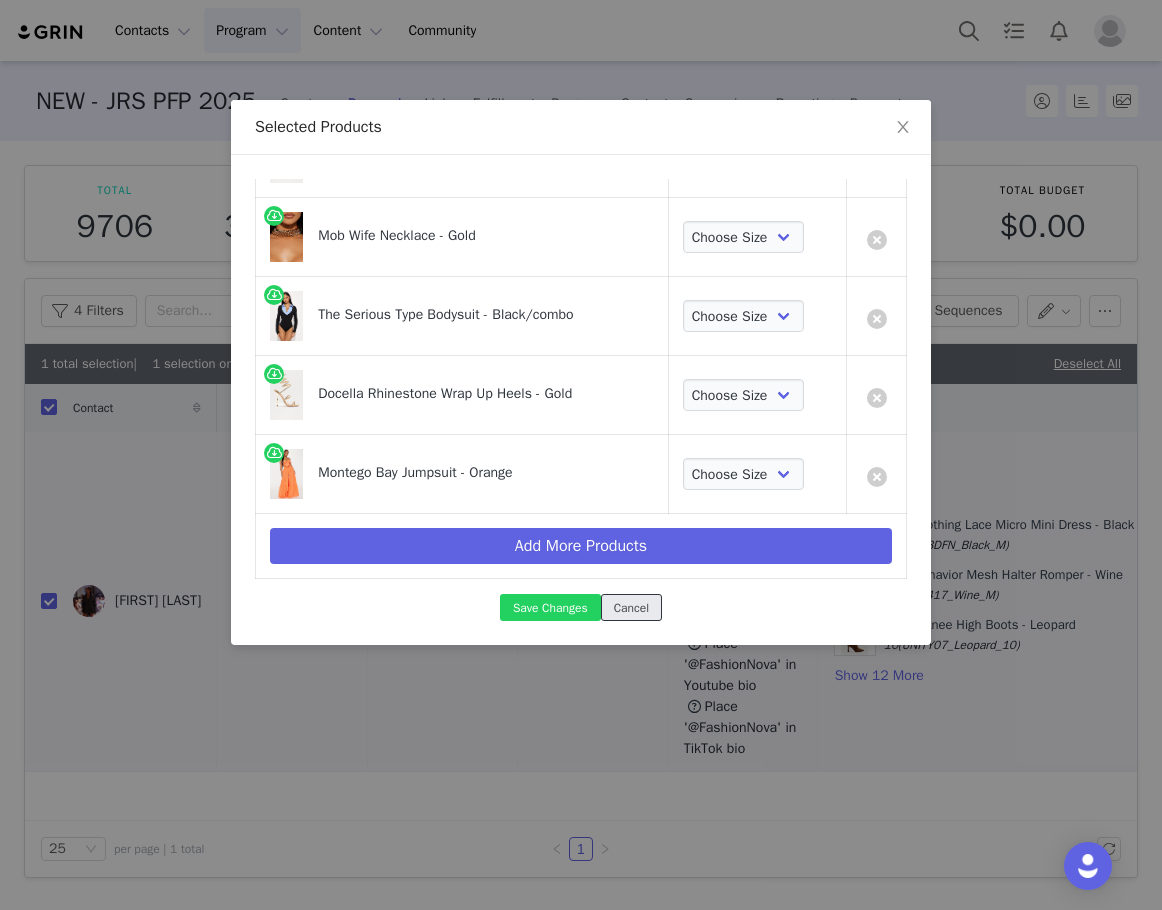 click on "Cancel" at bounding box center (631, 607) 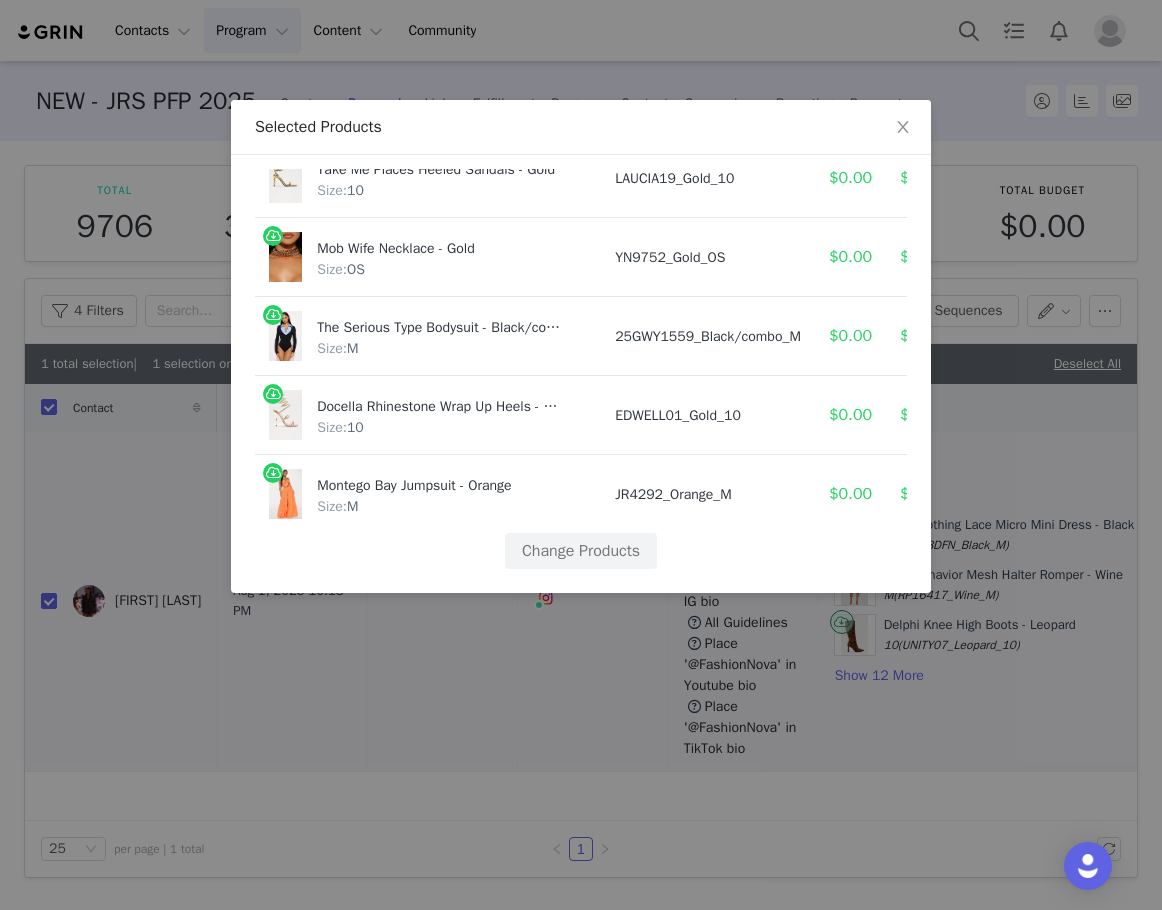 scroll, scrollTop: 886, scrollLeft: 0, axis: vertical 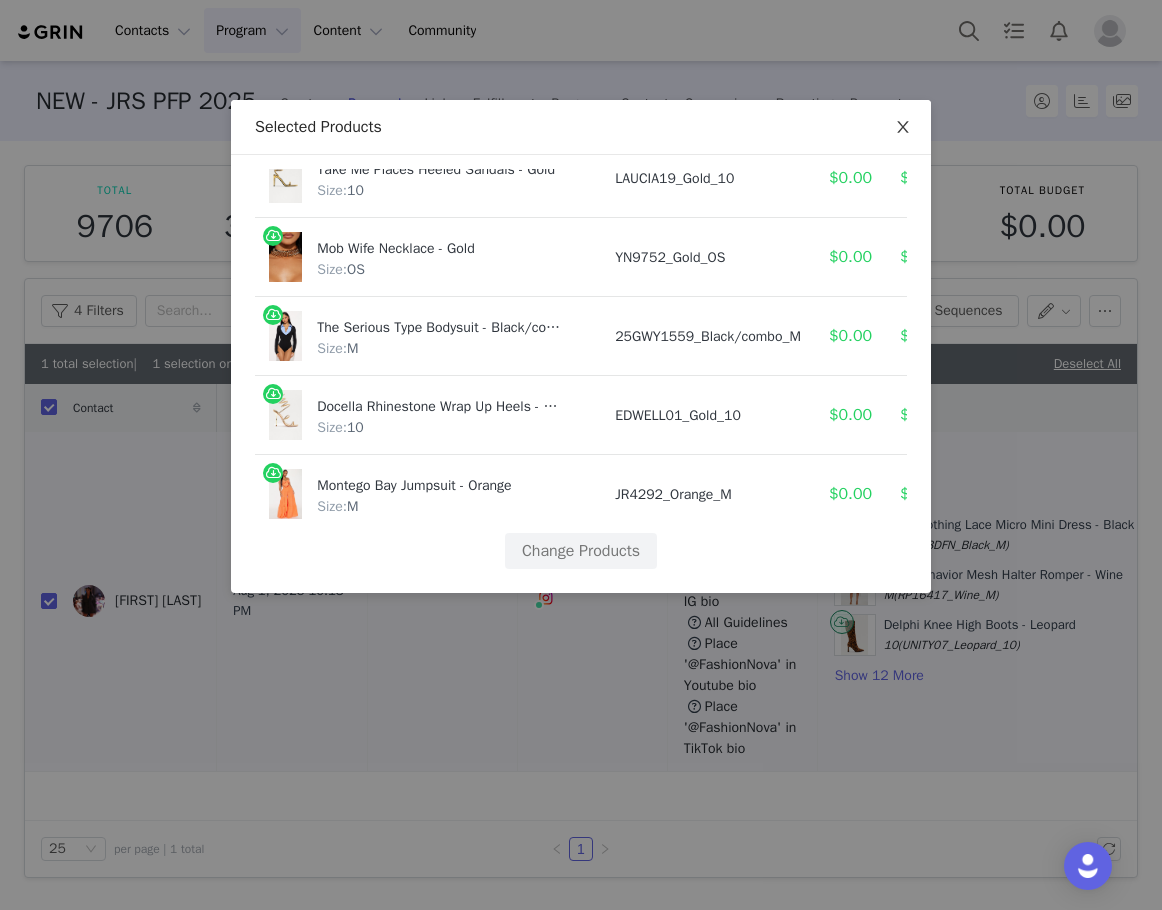 click 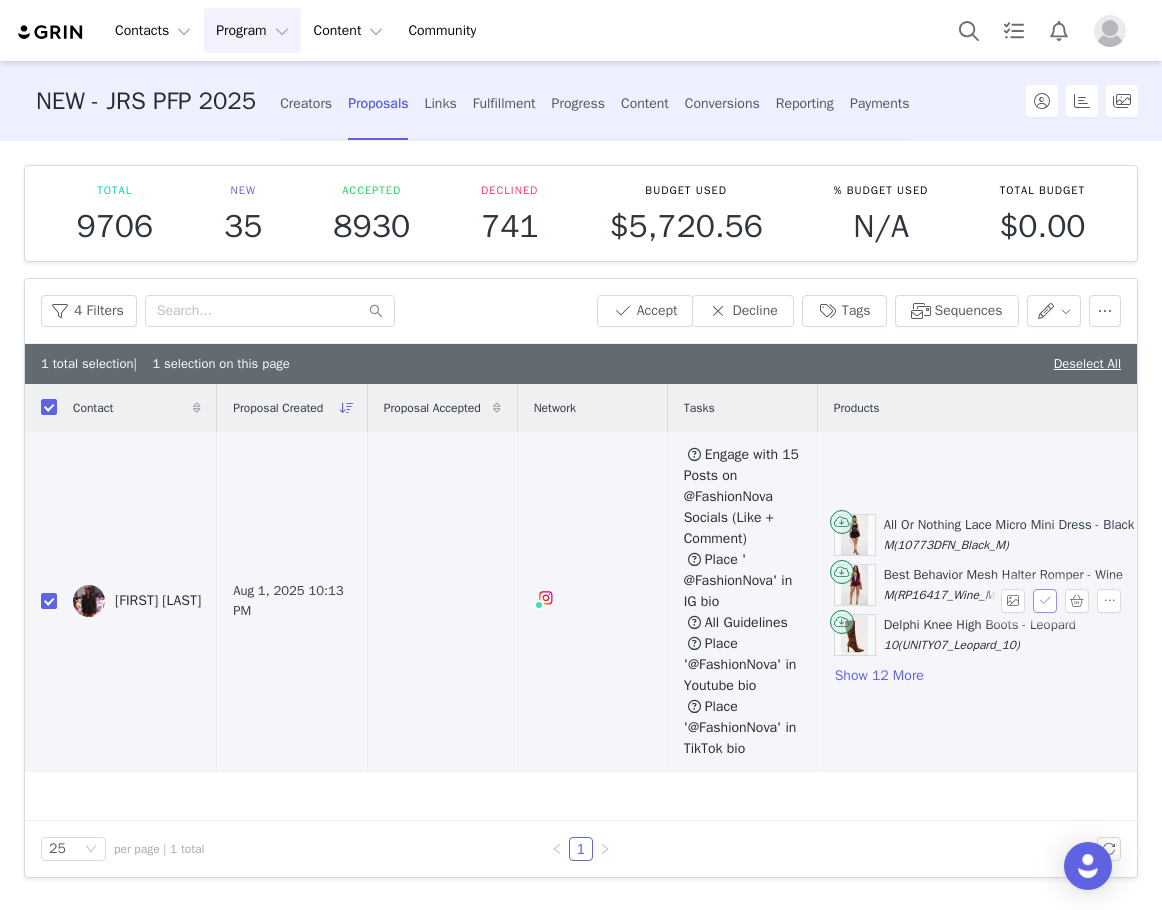 click at bounding box center (1045, 601) 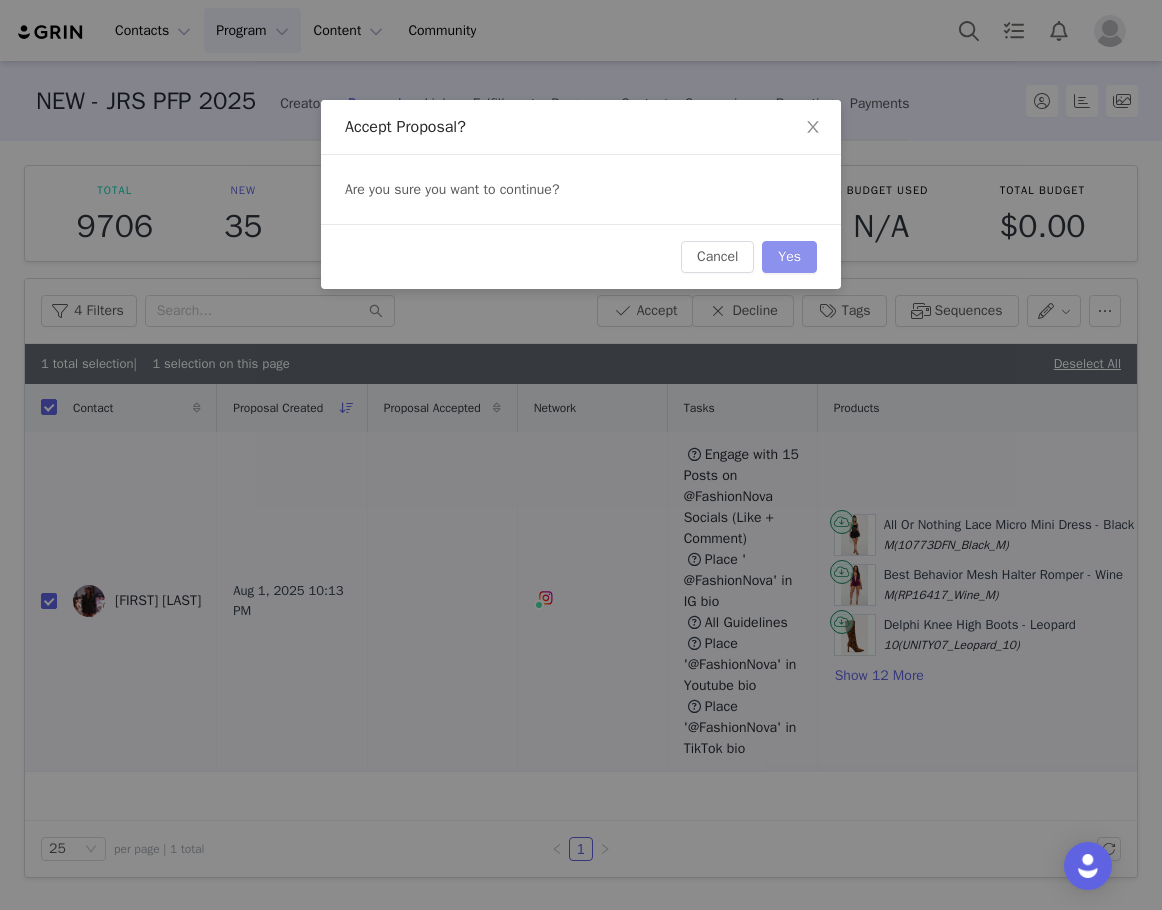click on "Yes" at bounding box center (789, 257) 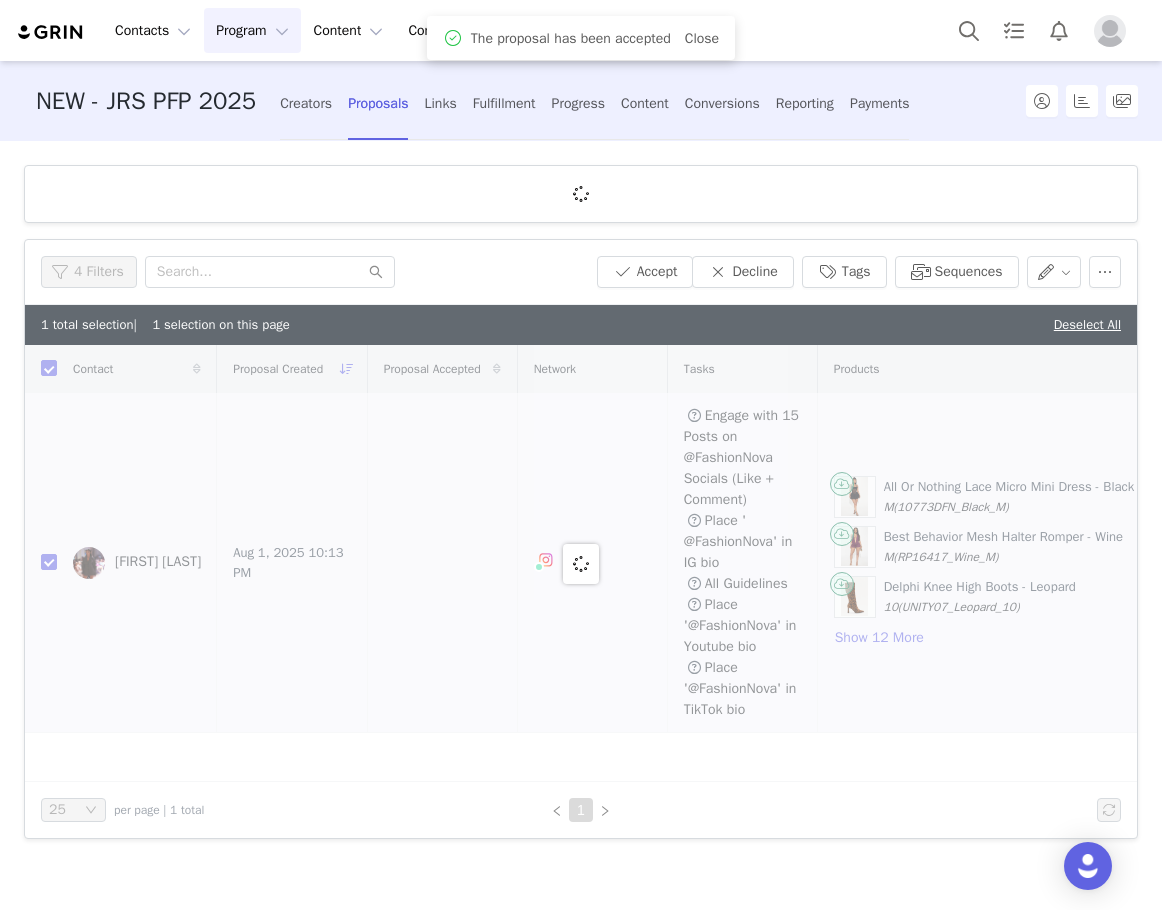 checkbox on "false" 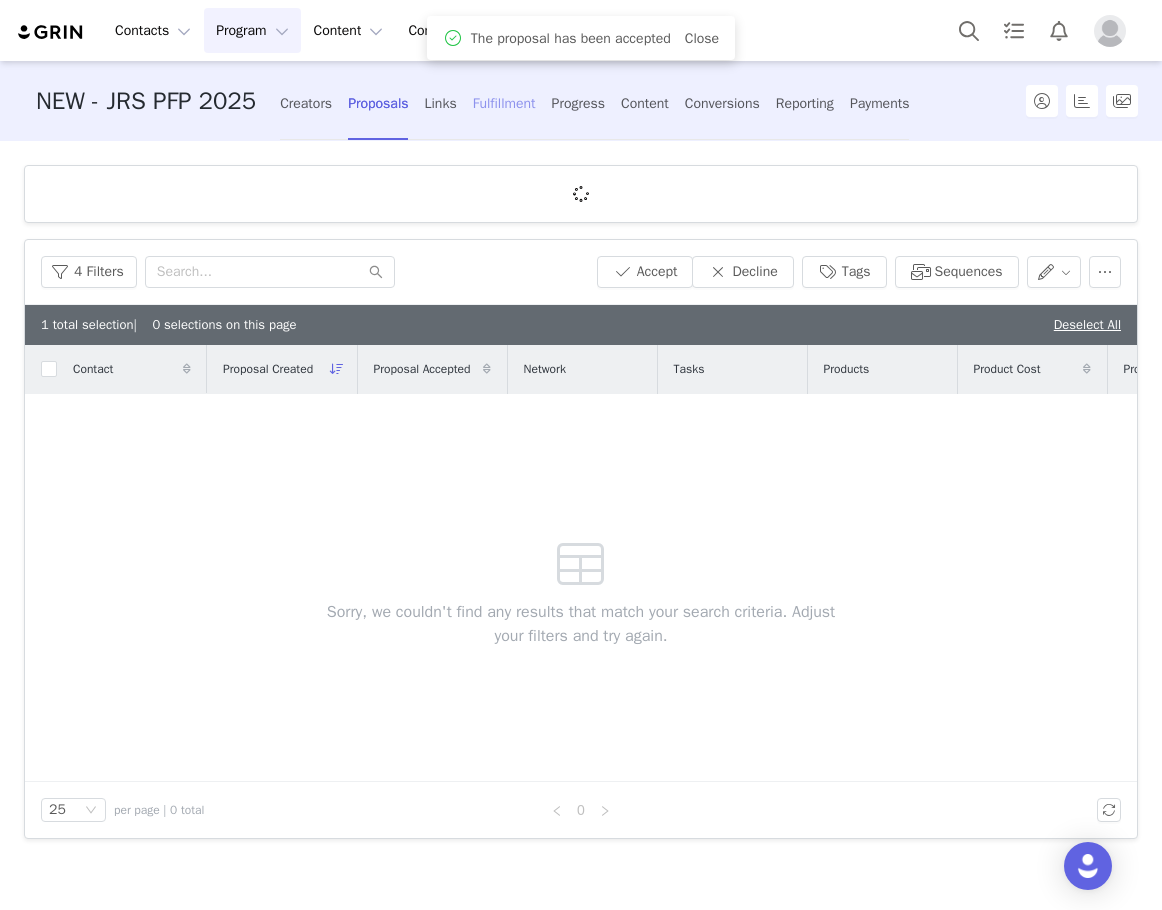 click on "Fulfillment" at bounding box center [504, 103] 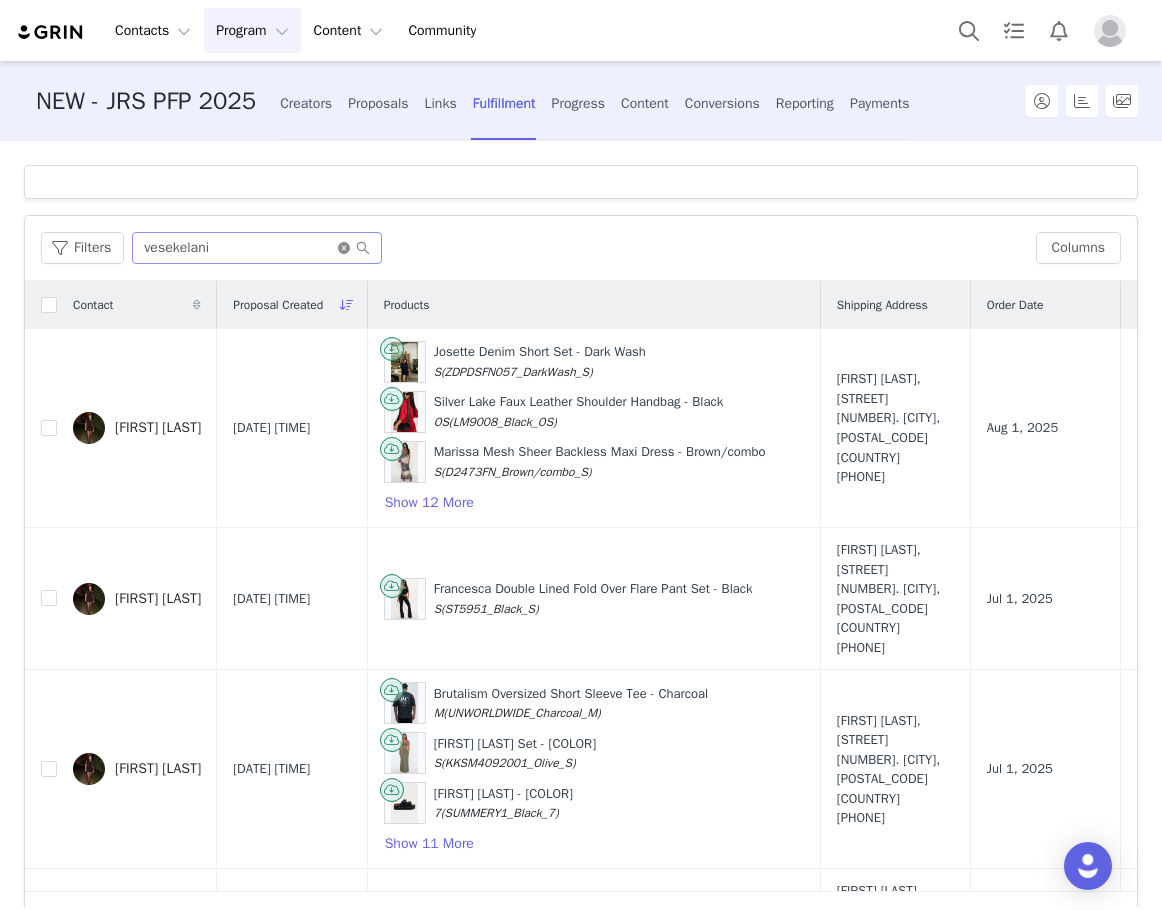 click 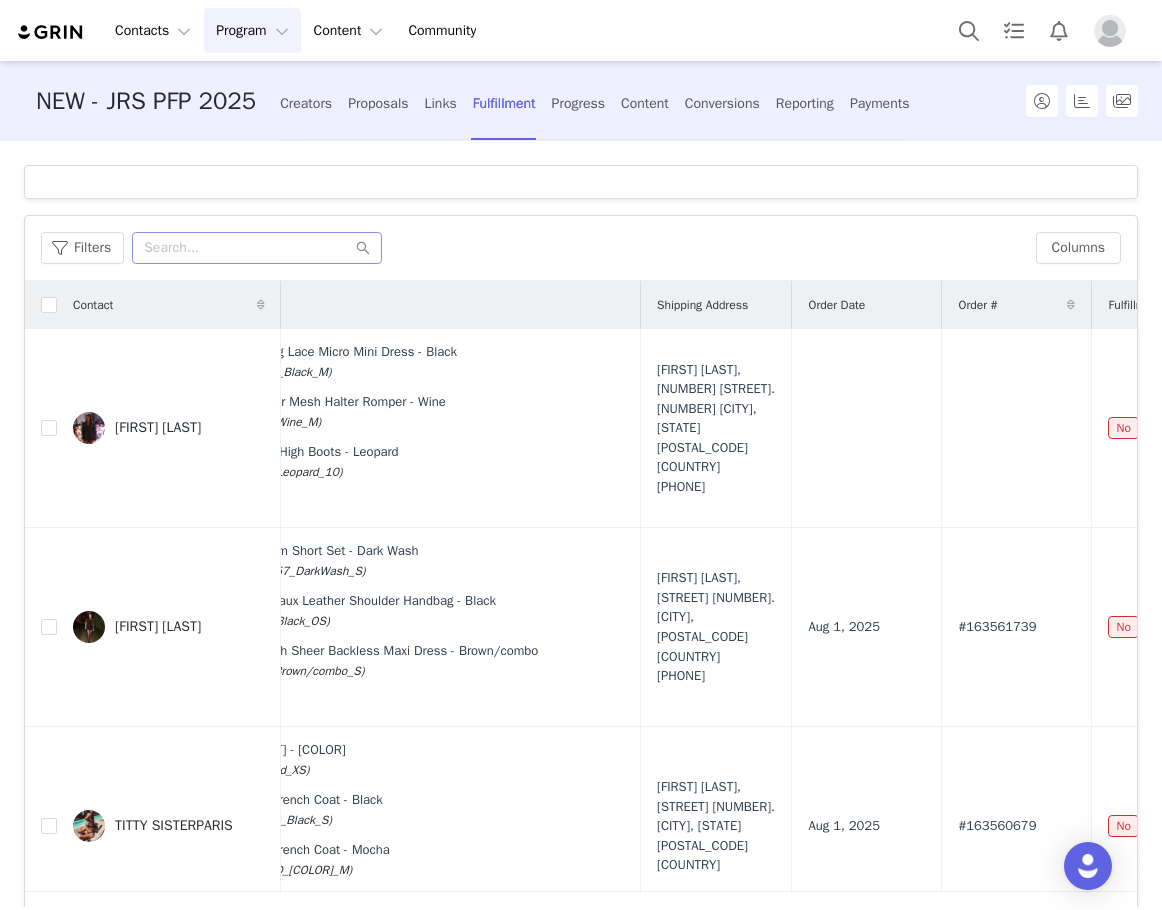 scroll, scrollTop: 0, scrollLeft: 35, axis: horizontal 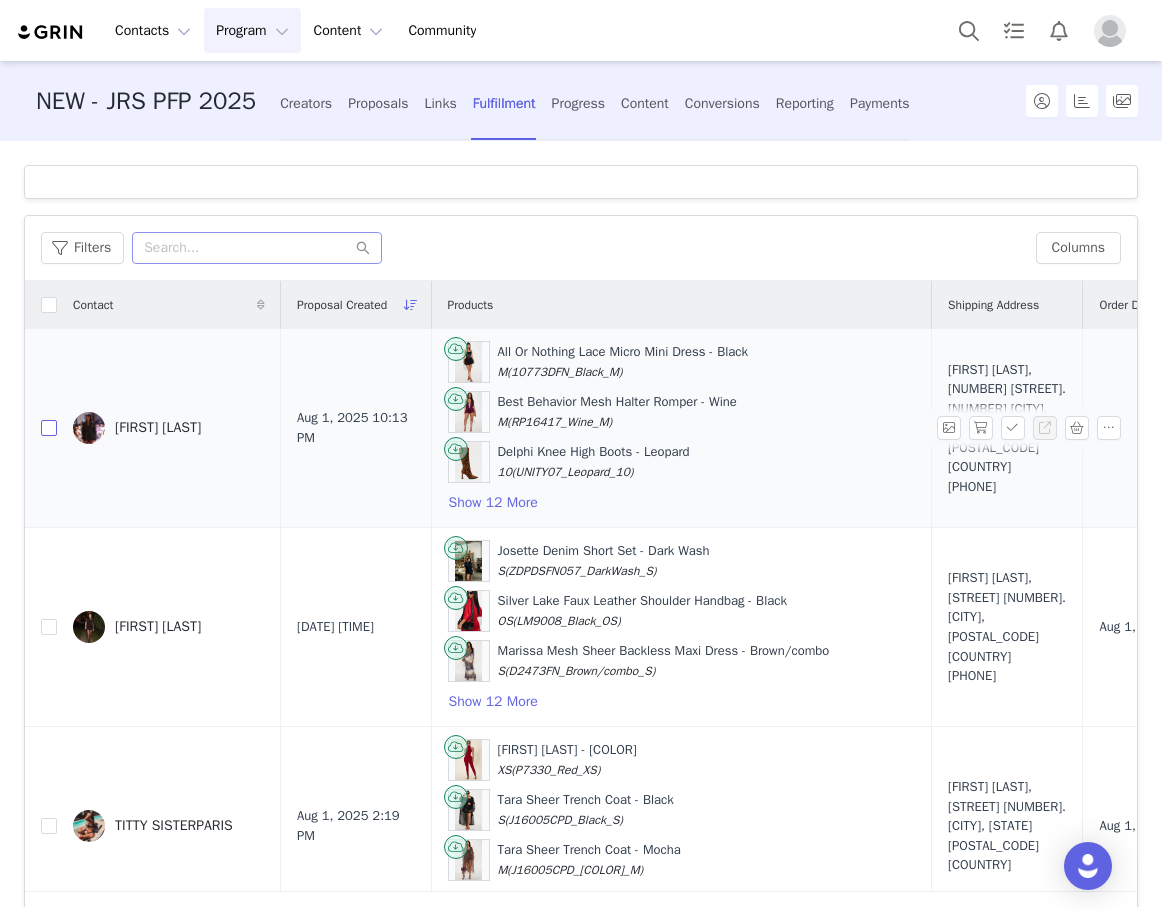 click at bounding box center (49, 428) 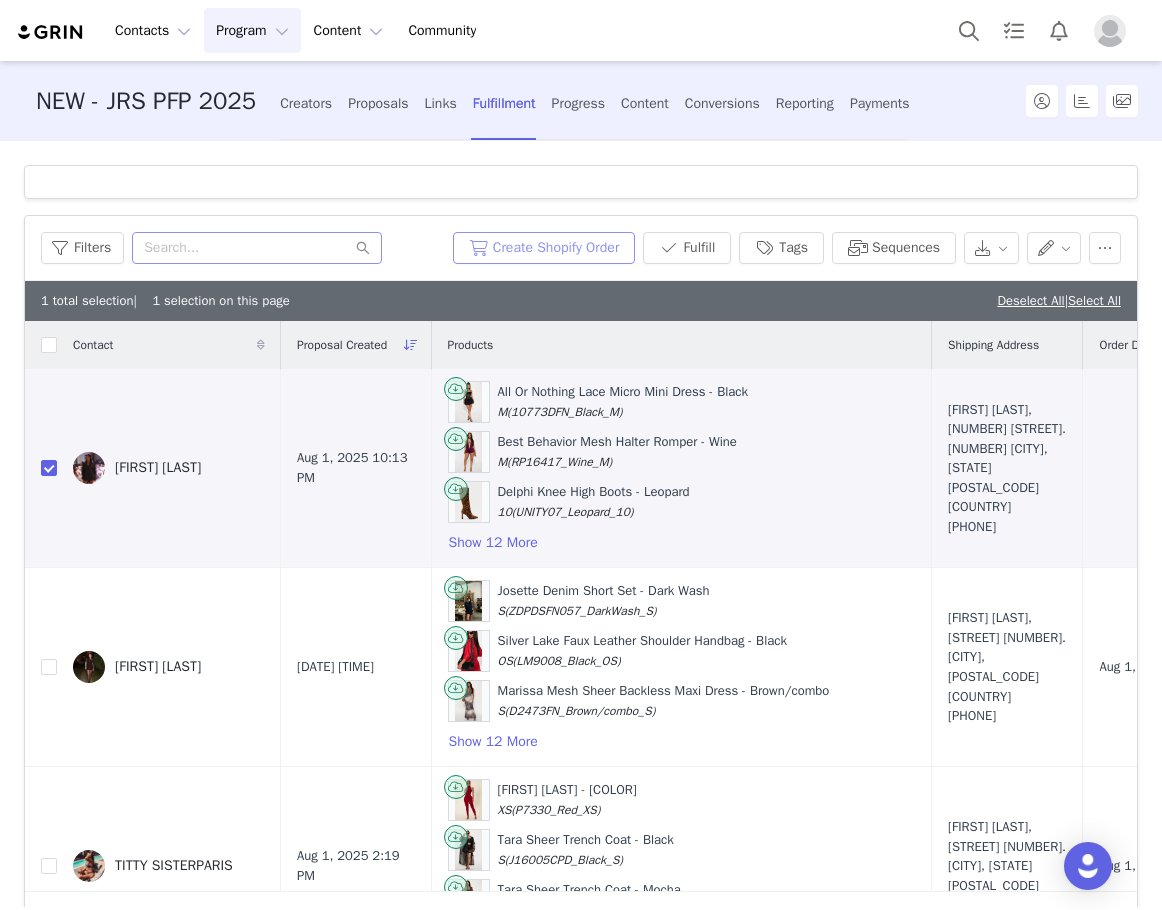 click on "Create Shopify Order" at bounding box center (544, 248) 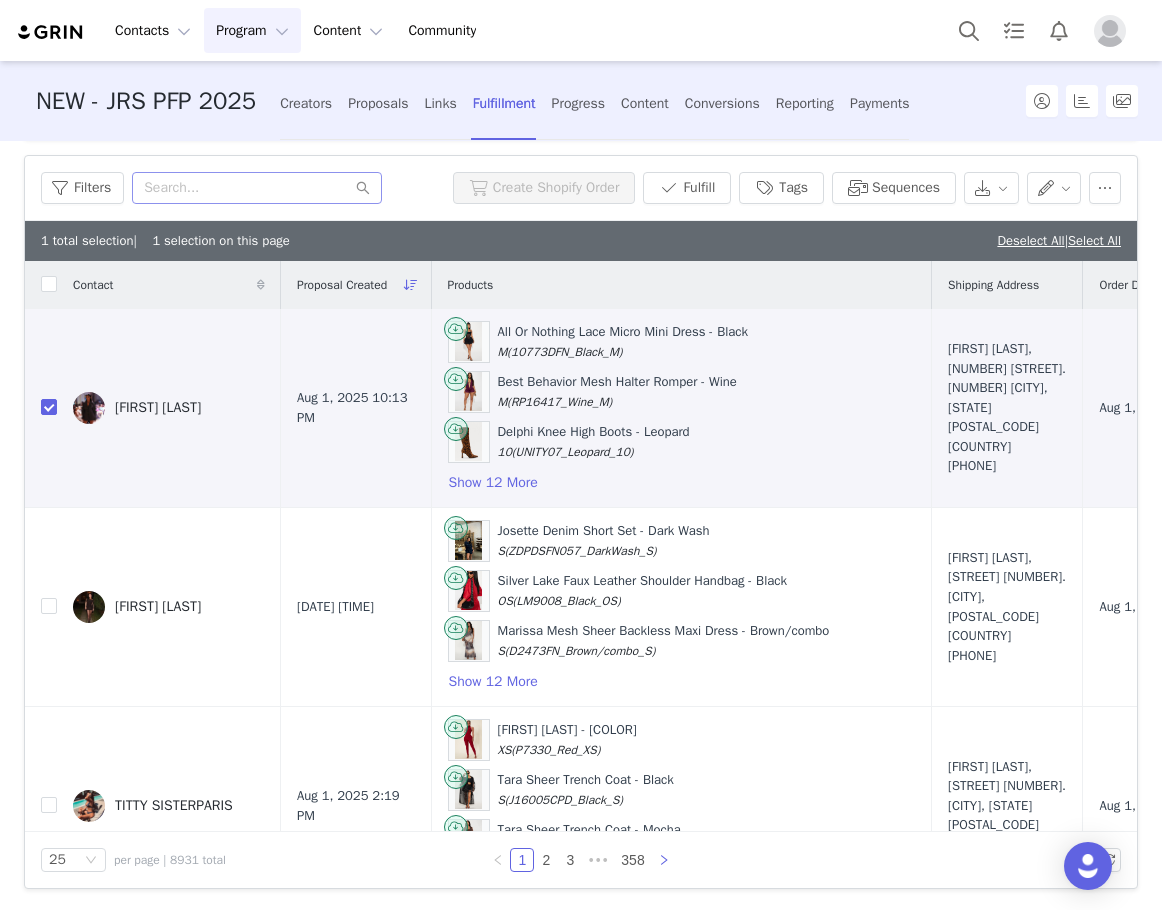 scroll, scrollTop: 129, scrollLeft: 0, axis: vertical 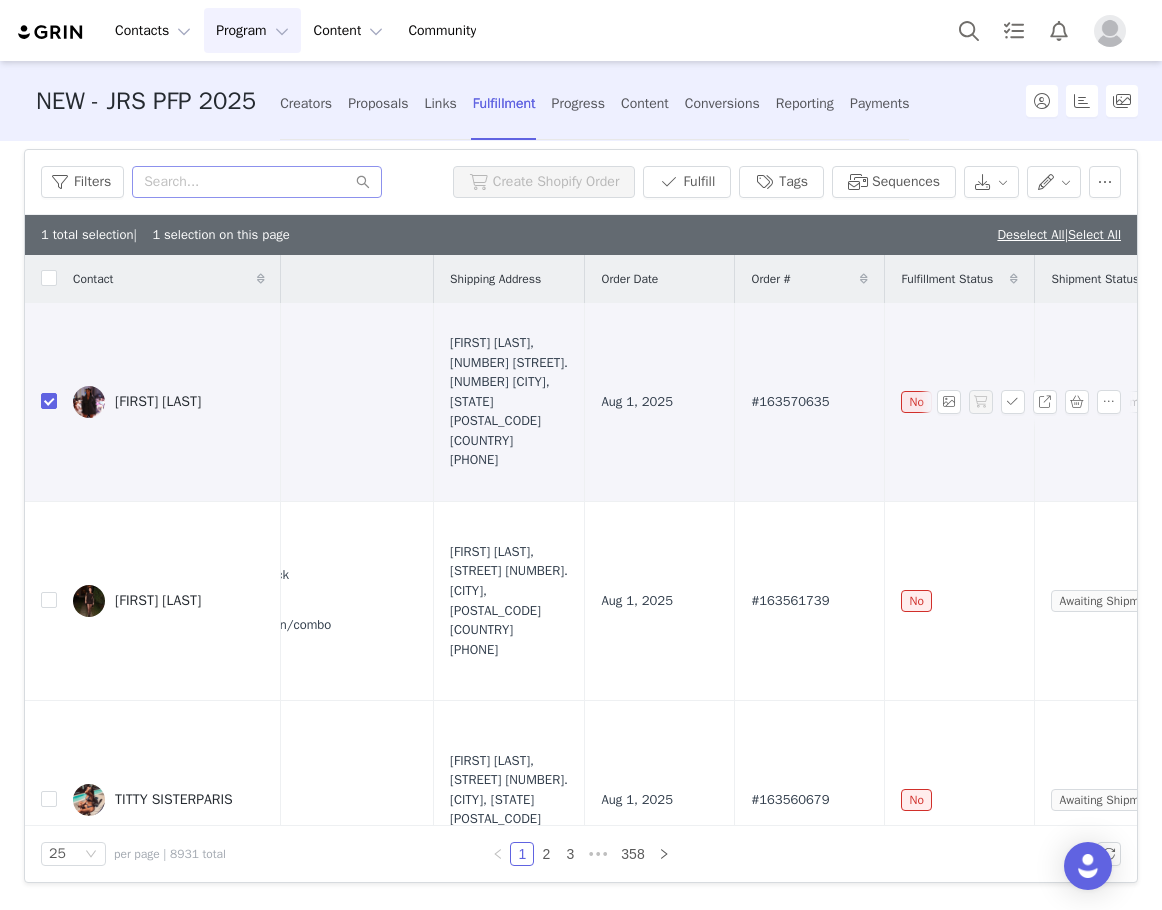 click on "#163570635" at bounding box center [790, 402] 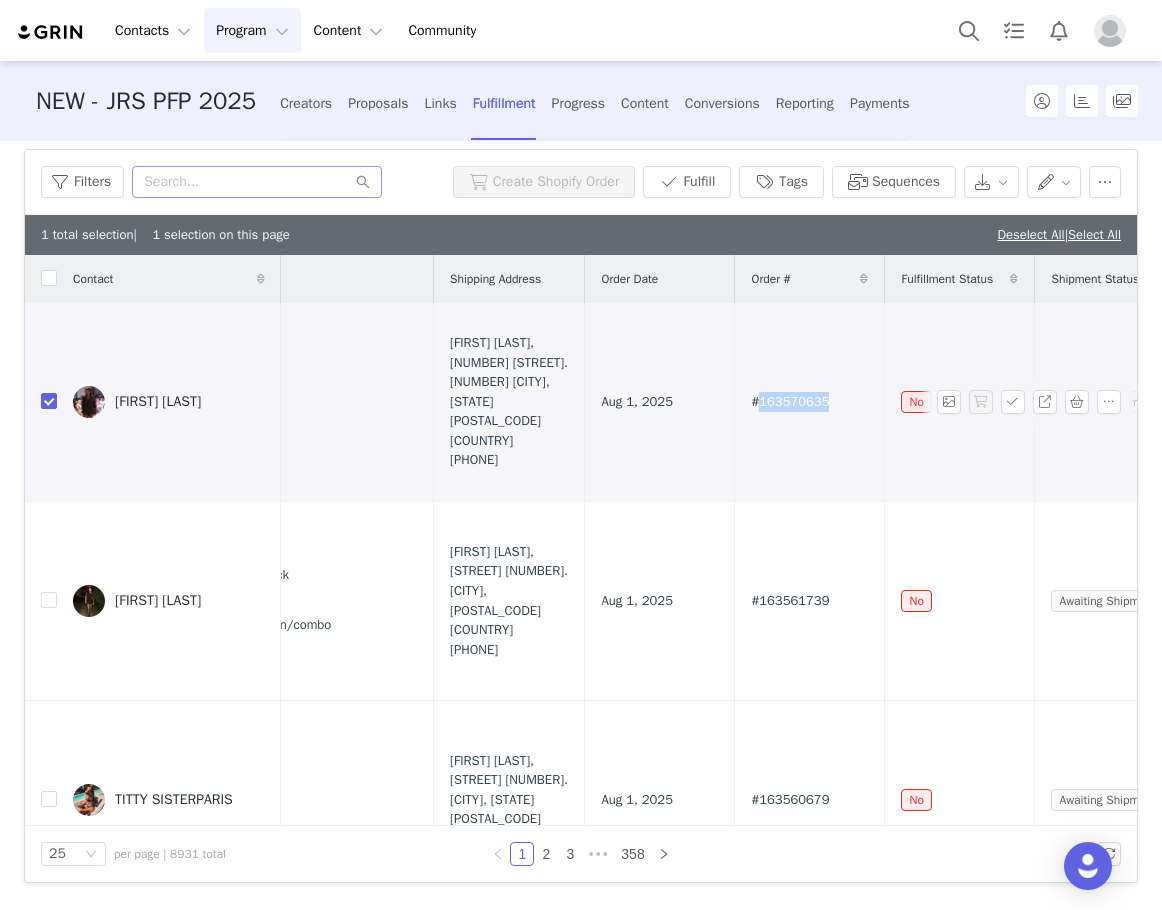 drag, startPoint x: 799, startPoint y: 407, endPoint x: 834, endPoint y: 454, distance: 58.60034 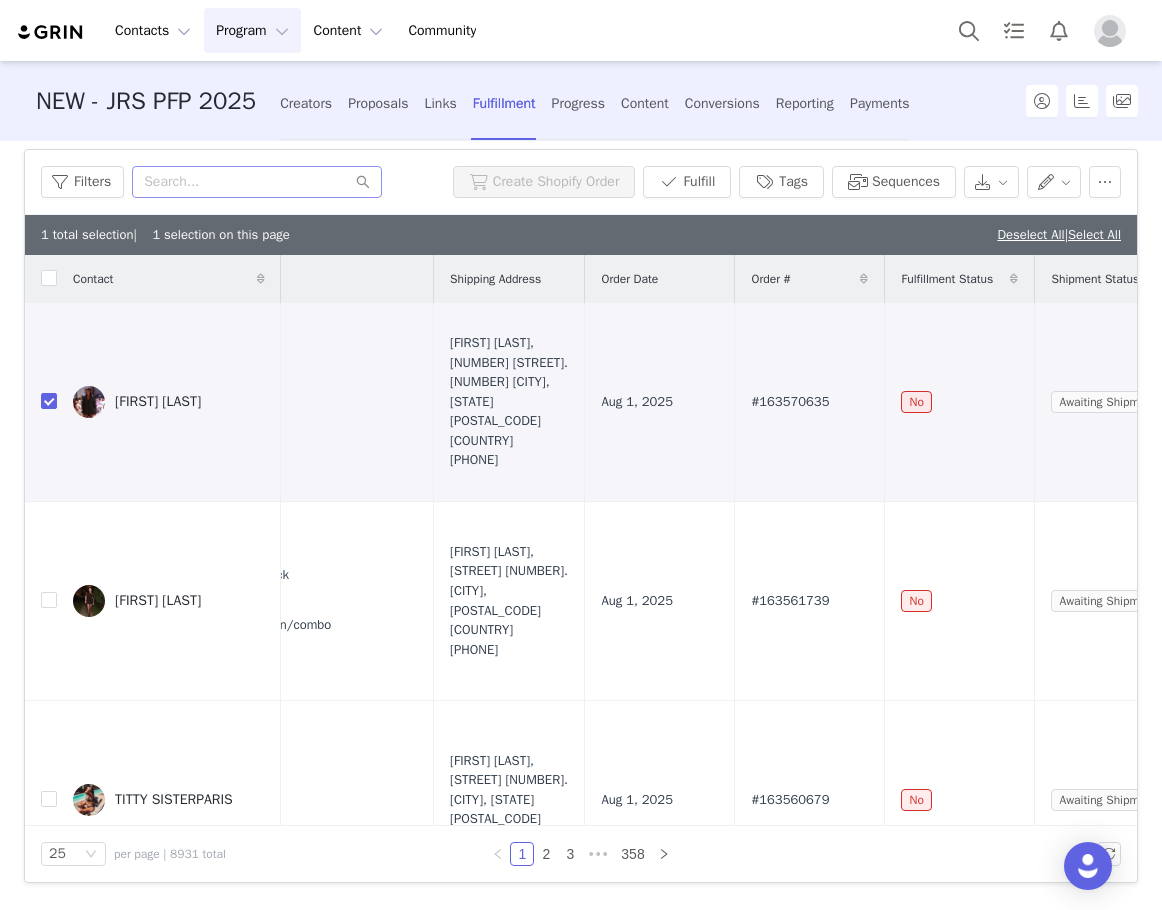click on "Proposals" at bounding box center [378, 103] 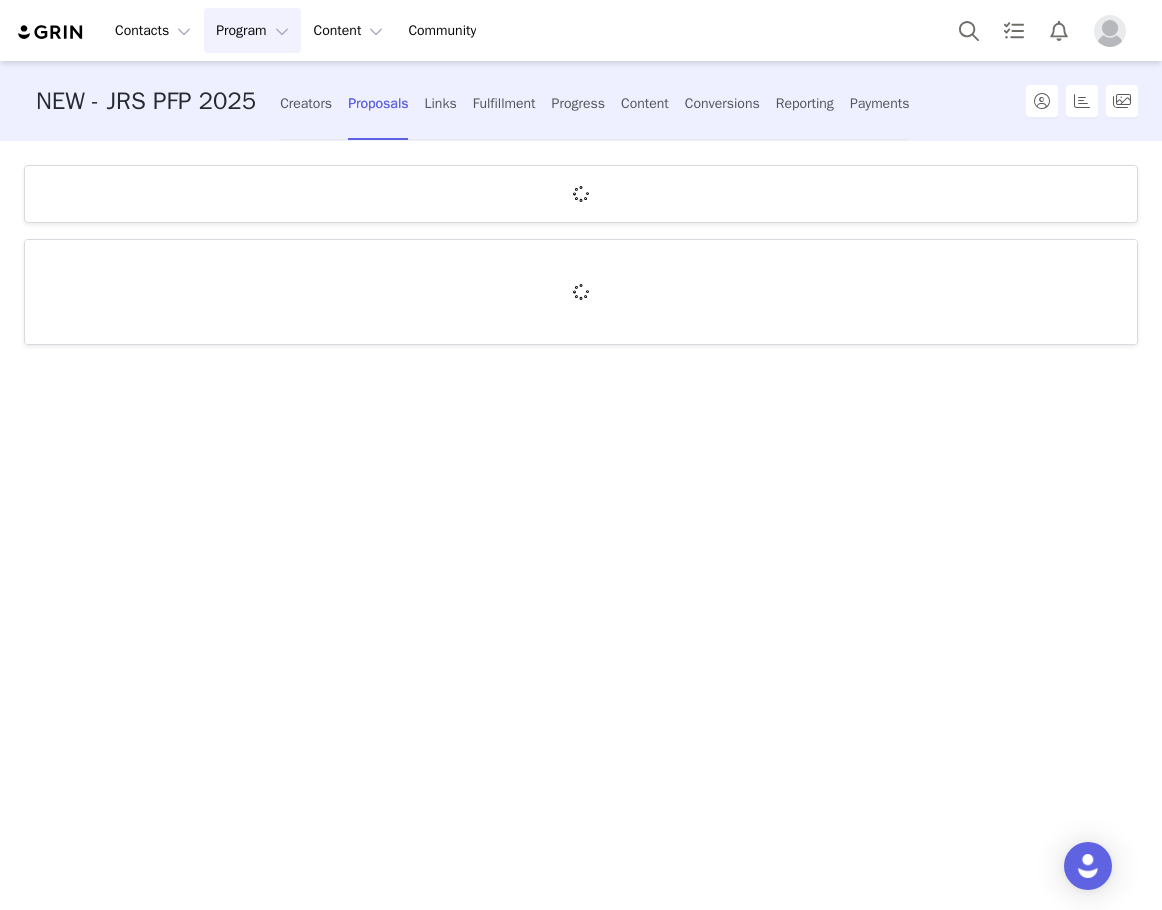 scroll, scrollTop: 0, scrollLeft: 0, axis: both 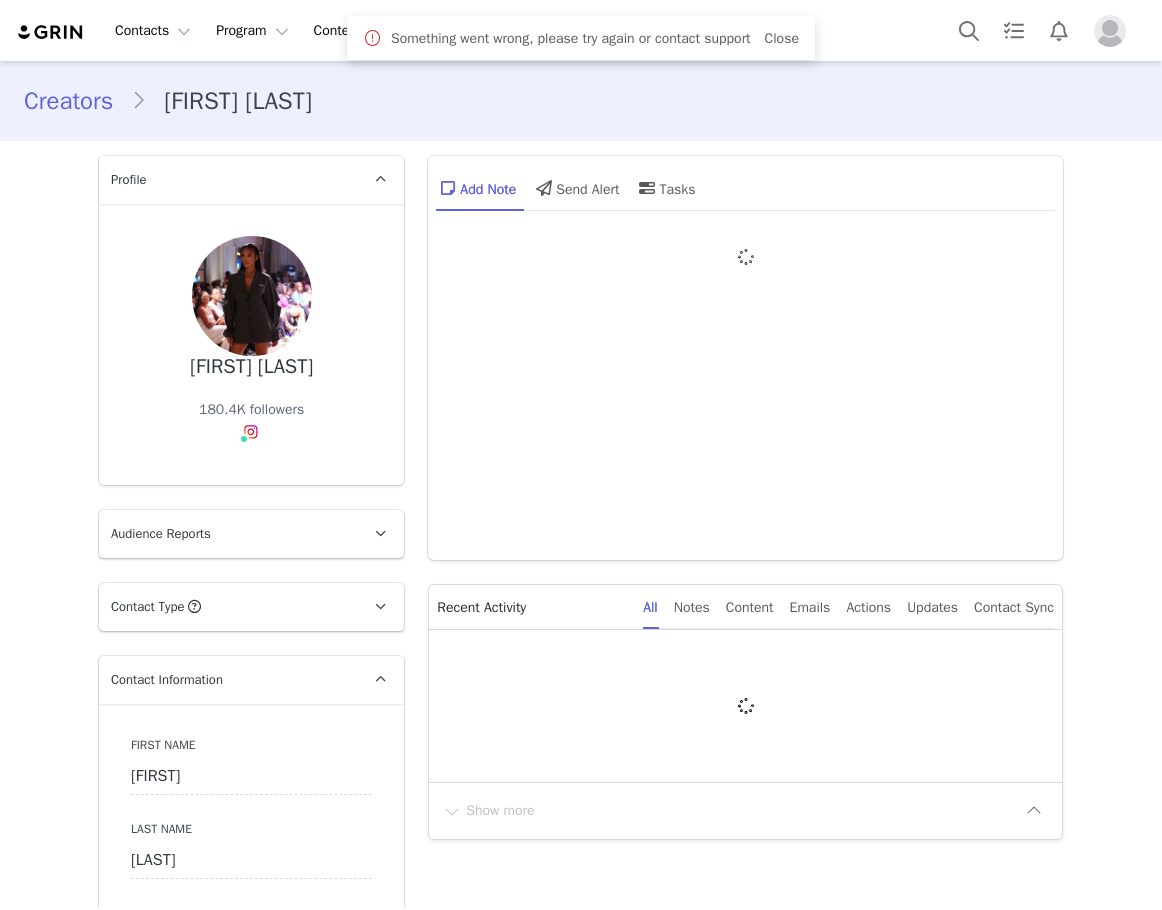 type on "+1 (United States)" 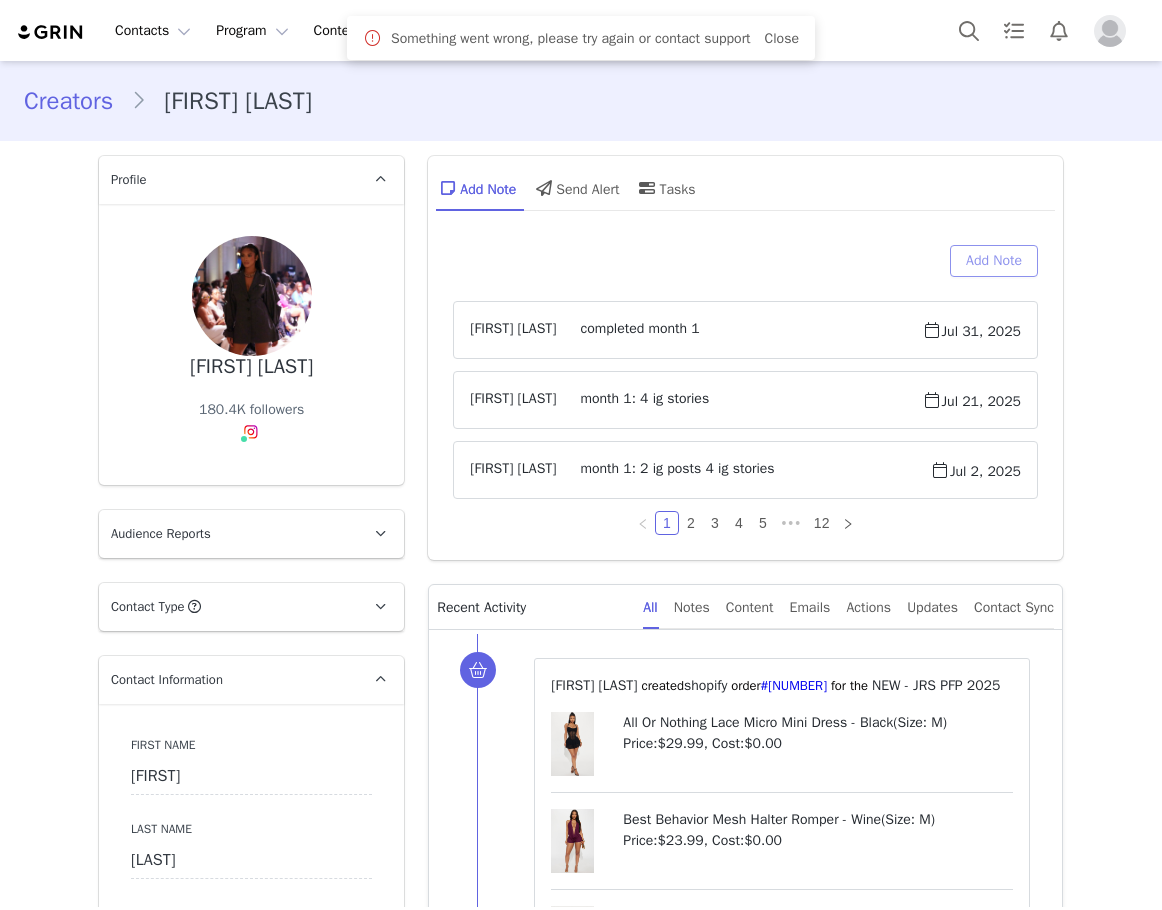 click on "Add Note" at bounding box center [994, 261] 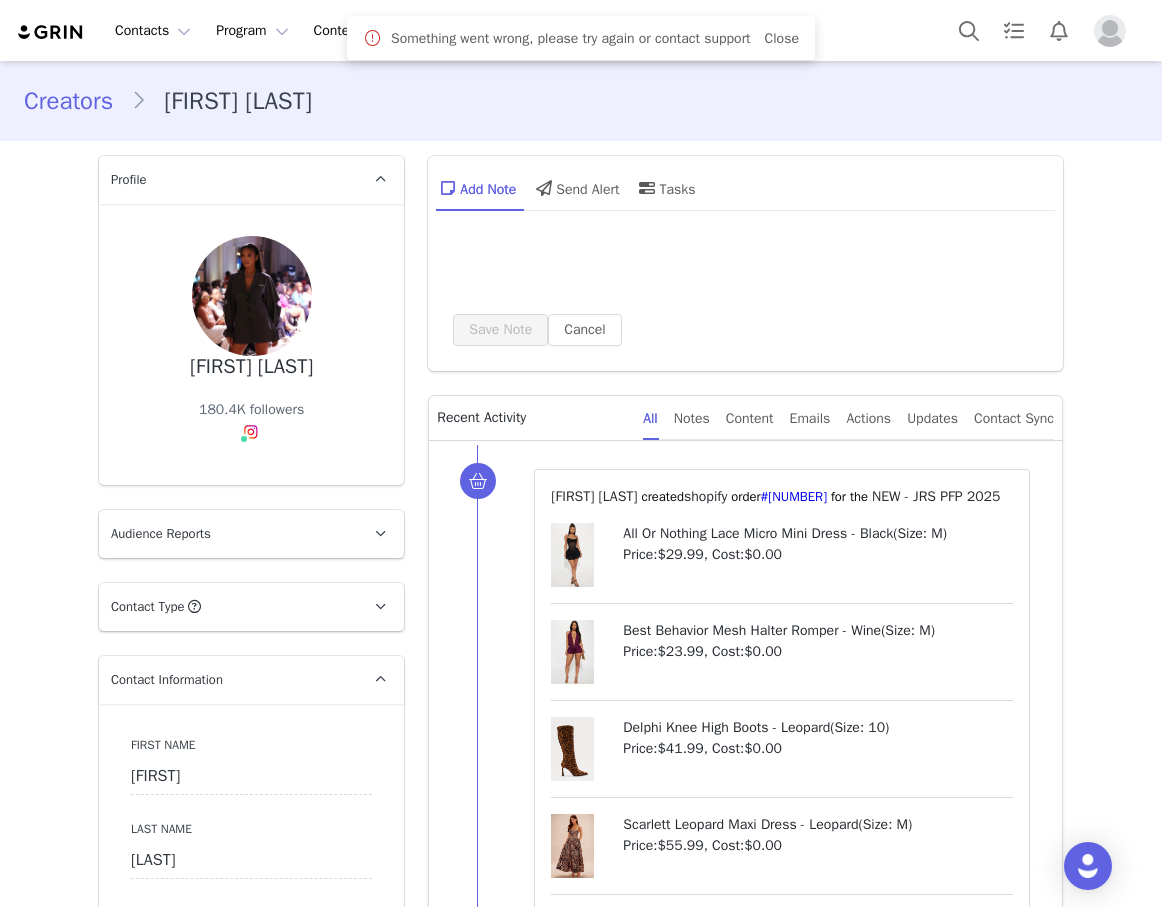 click on "Save Note Cancel" at bounding box center [745, 330] 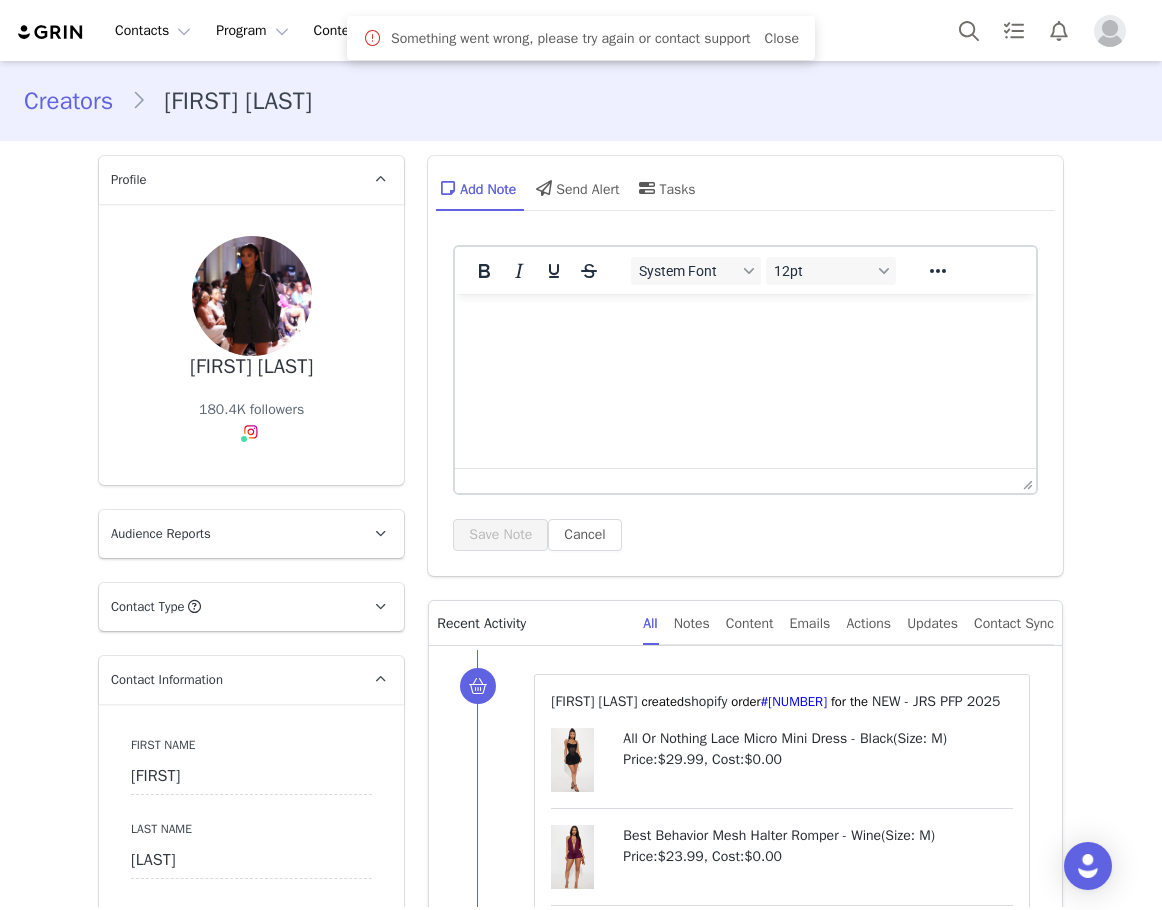 scroll, scrollTop: 0, scrollLeft: 0, axis: both 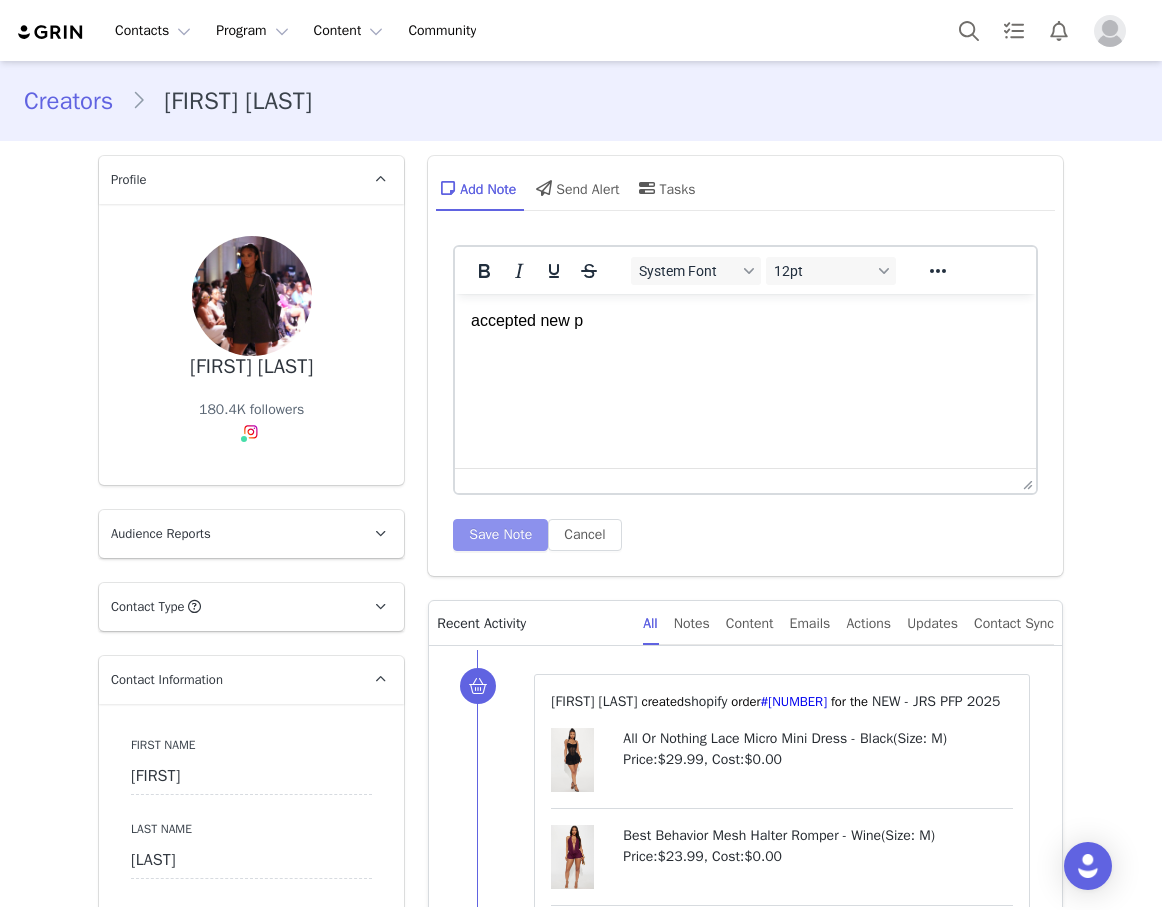 click on "Save Note" at bounding box center [500, 535] 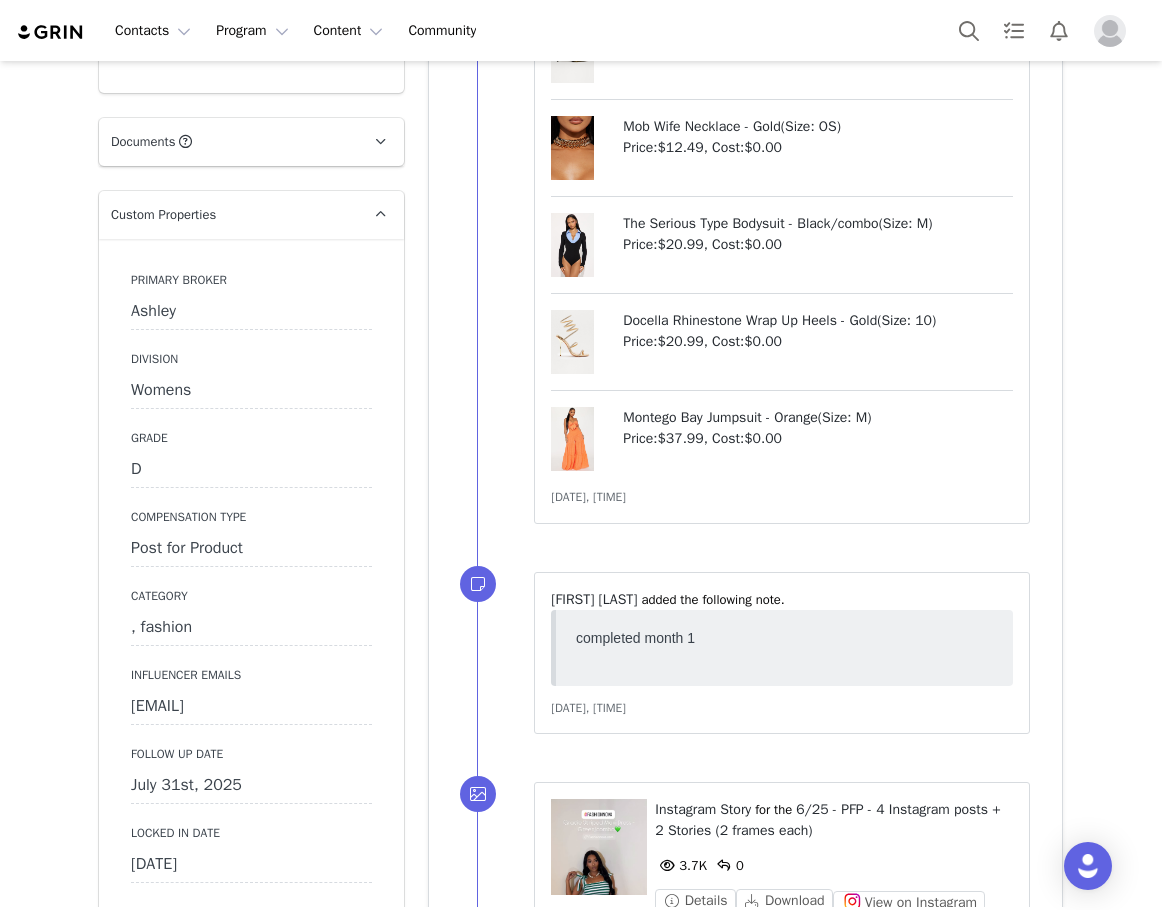 scroll, scrollTop: 1800, scrollLeft: 0, axis: vertical 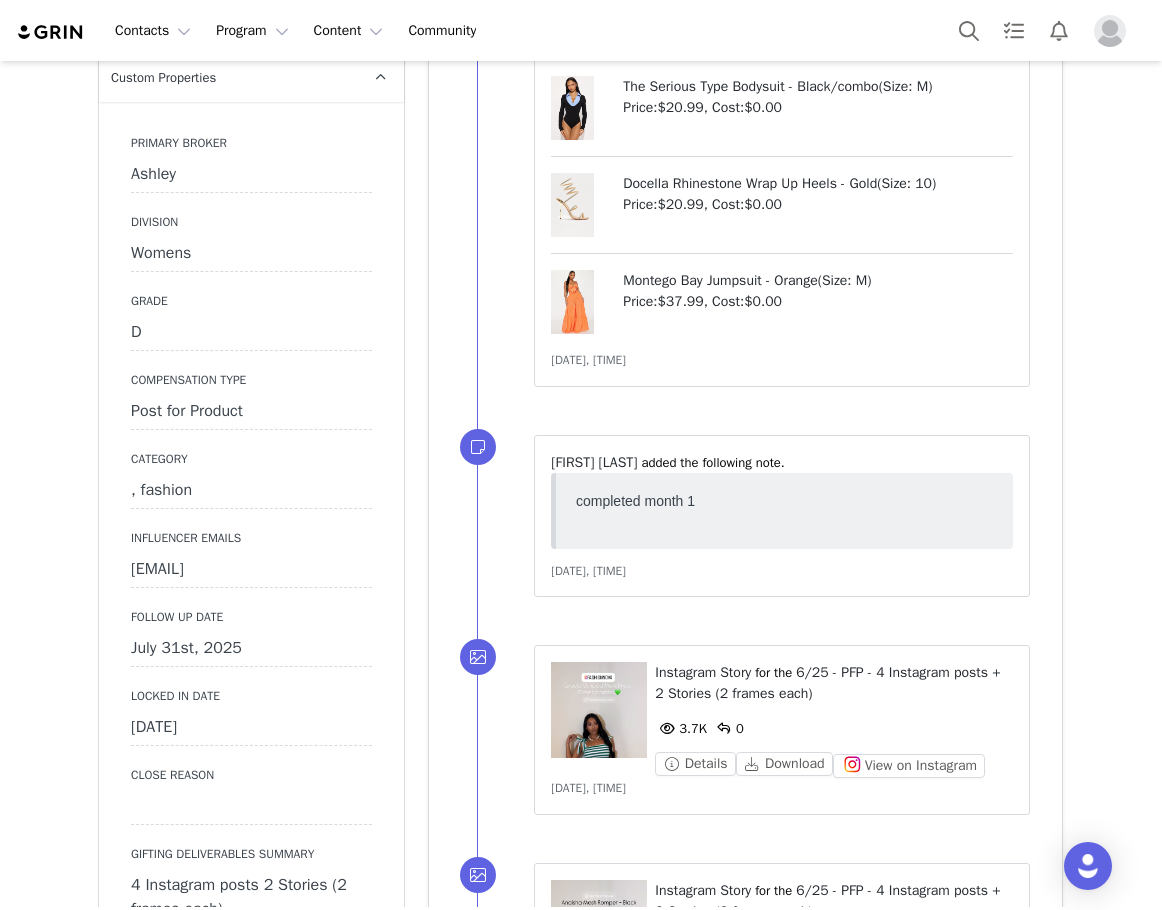 click on "July 31st, 2025" at bounding box center [251, 649] 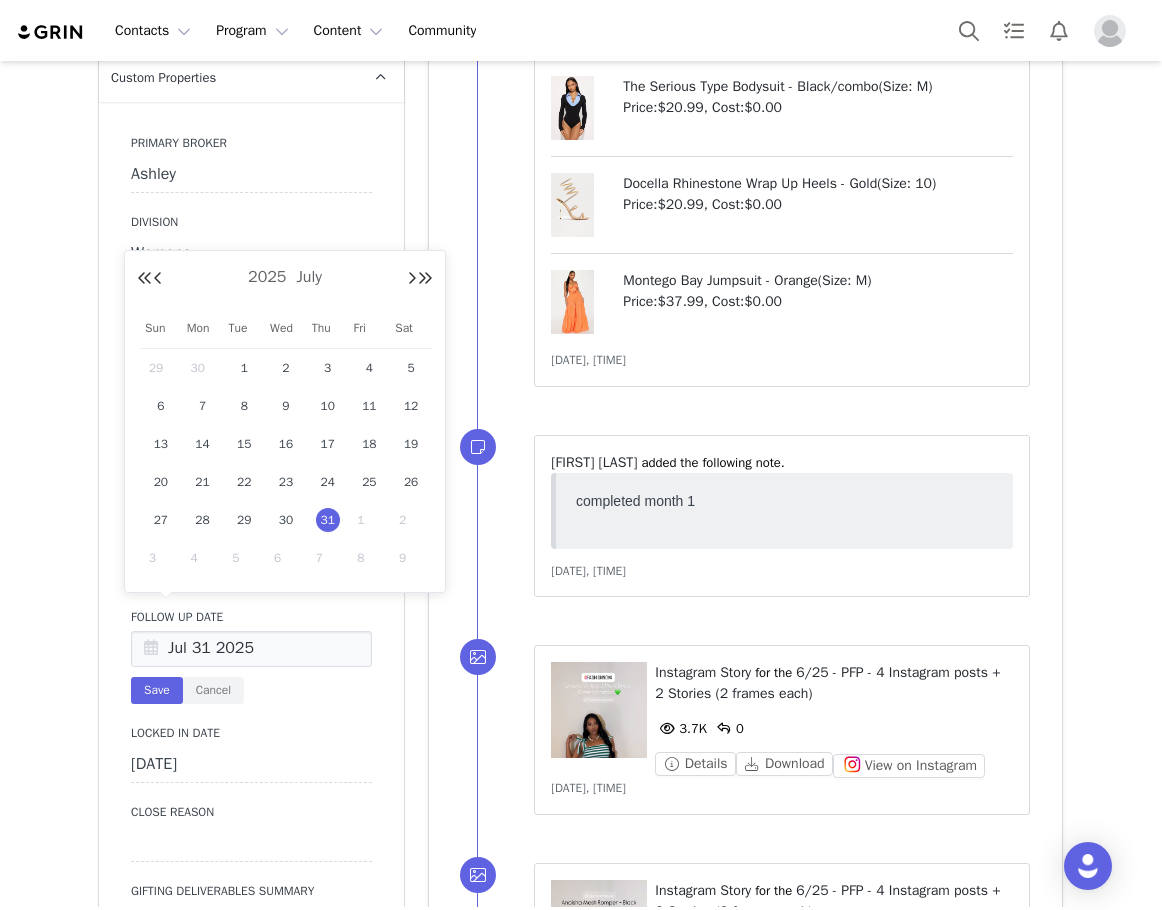 drag, startPoint x: 372, startPoint y: 508, endPoint x: 236, endPoint y: 617, distance: 174.29 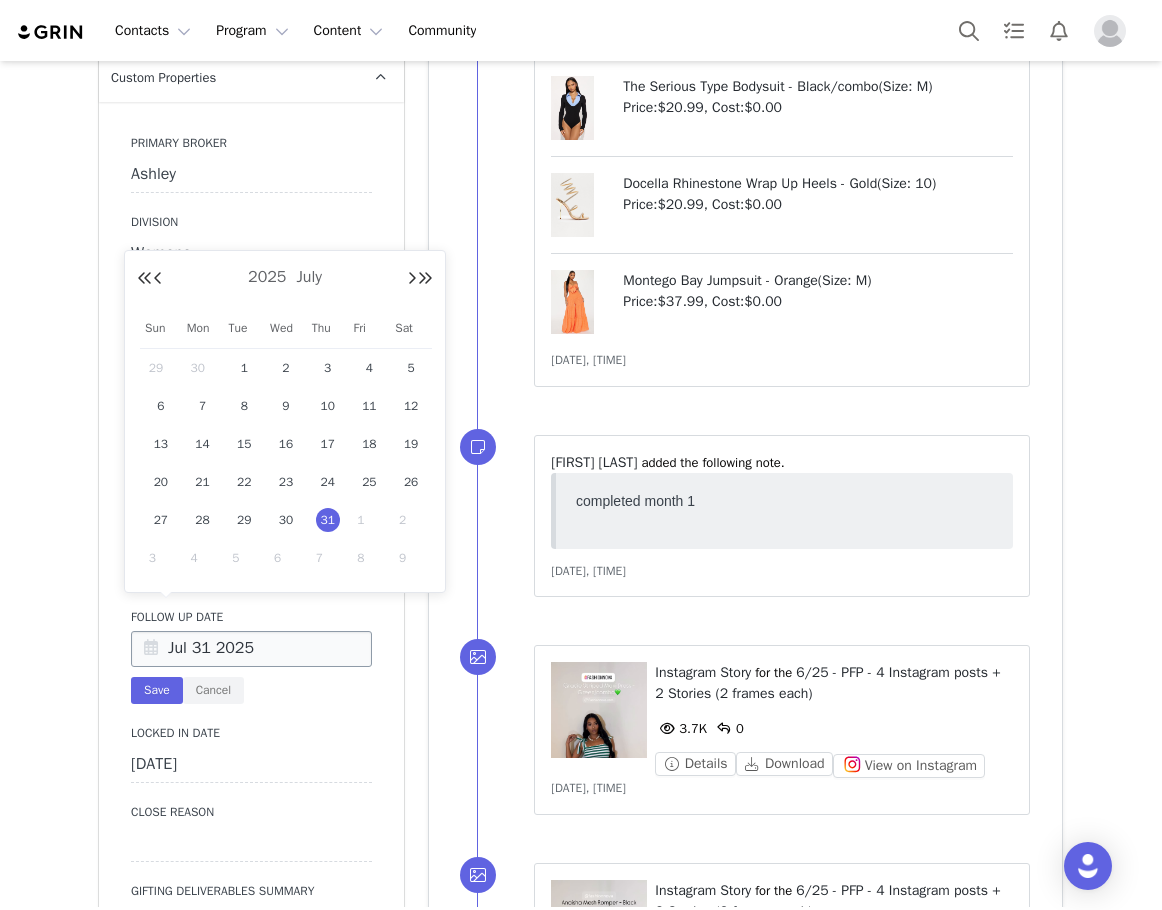 click on "1" at bounding box center (370, 520) 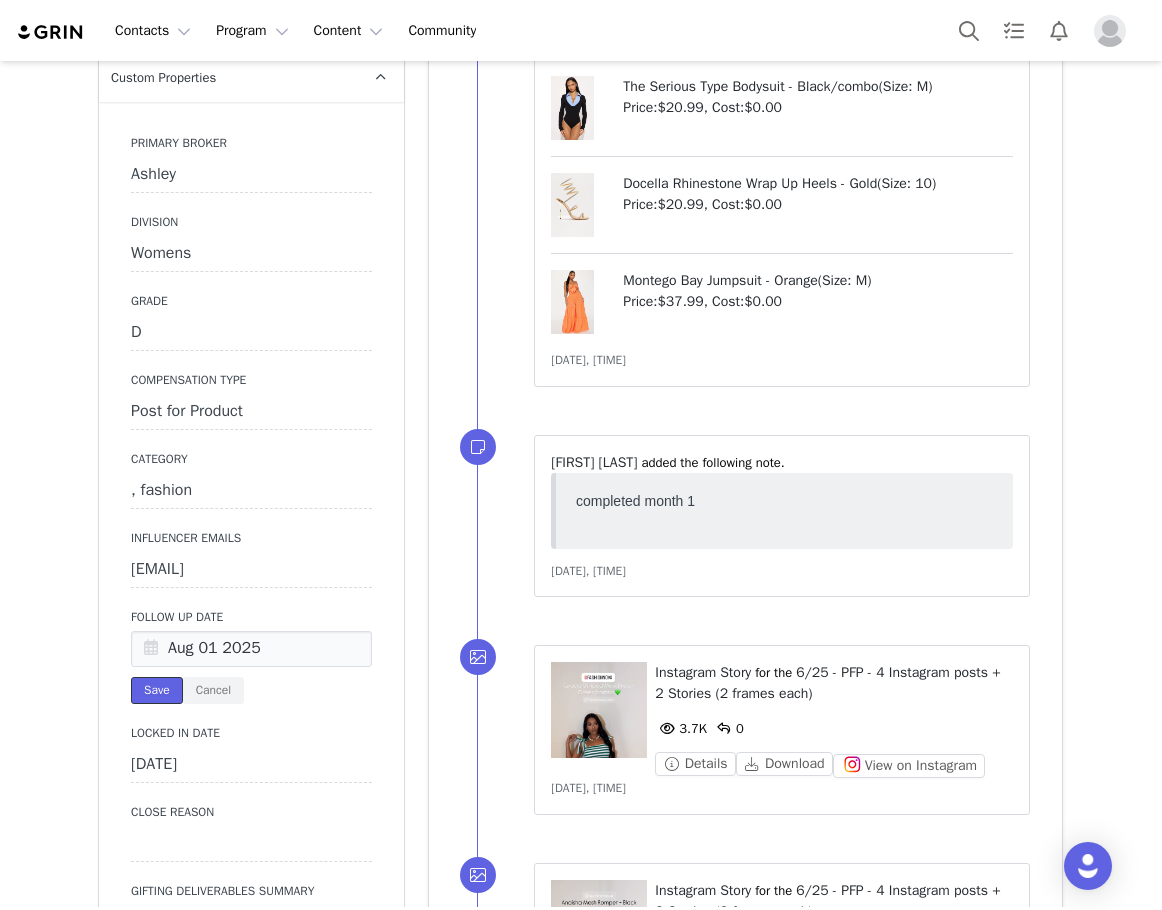 click on "Save" at bounding box center [157, 690] 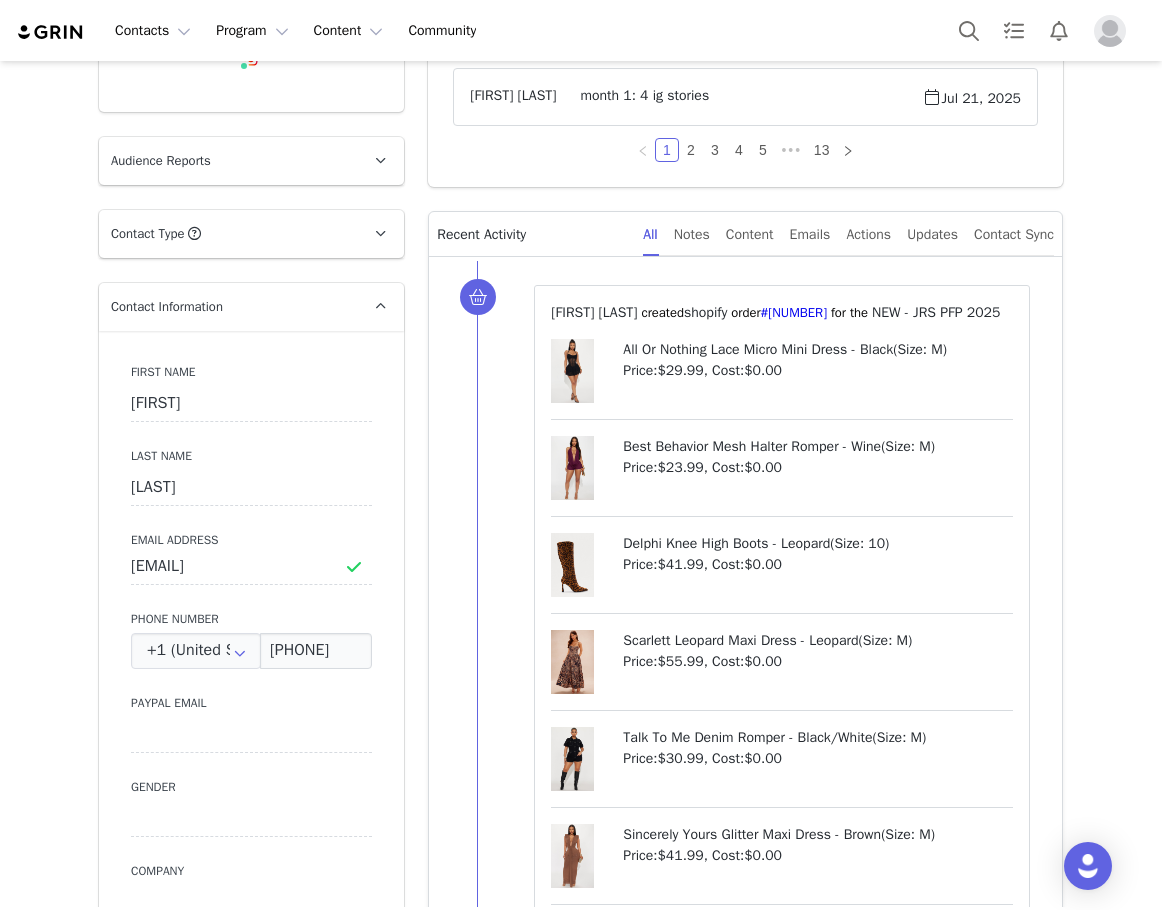 scroll, scrollTop: 0, scrollLeft: 0, axis: both 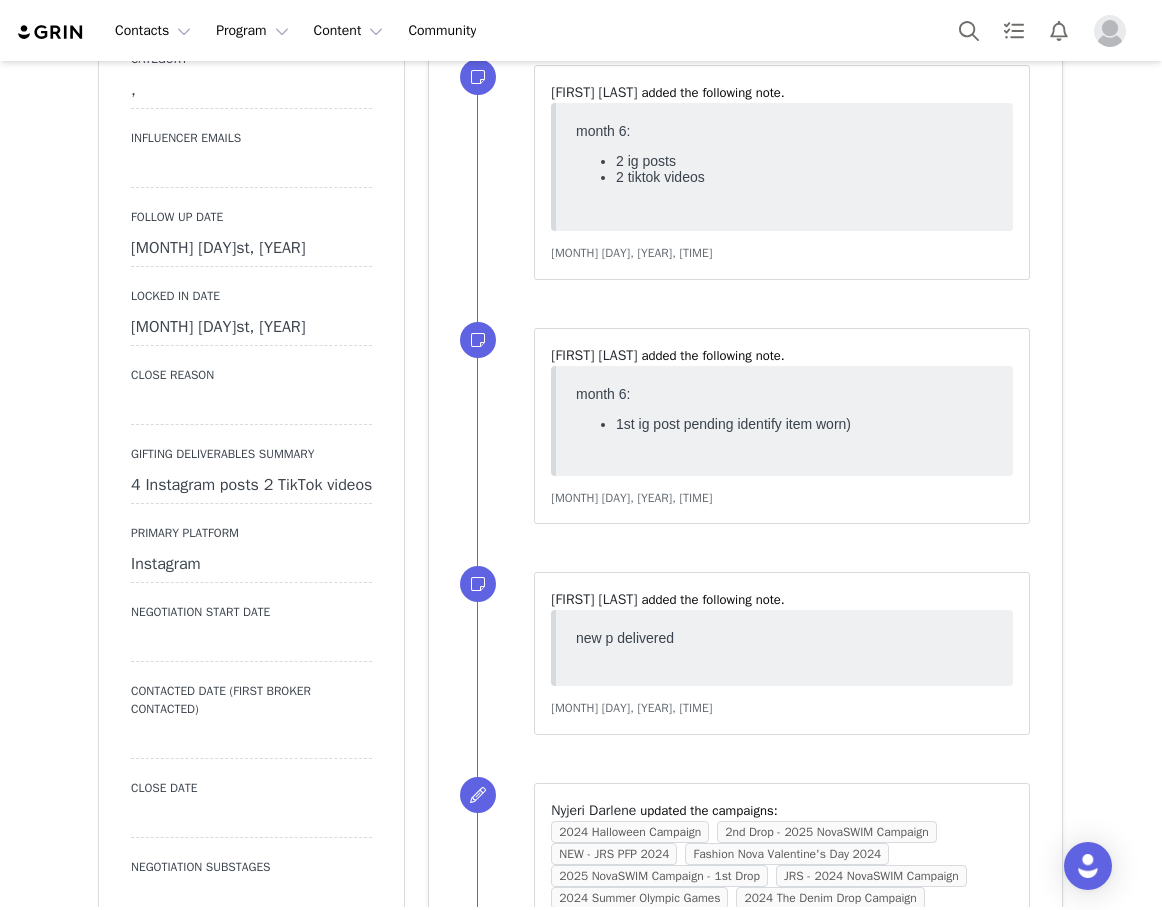 click on "[MONTH] [DAY]st, [YEAR]" at bounding box center [251, 249] 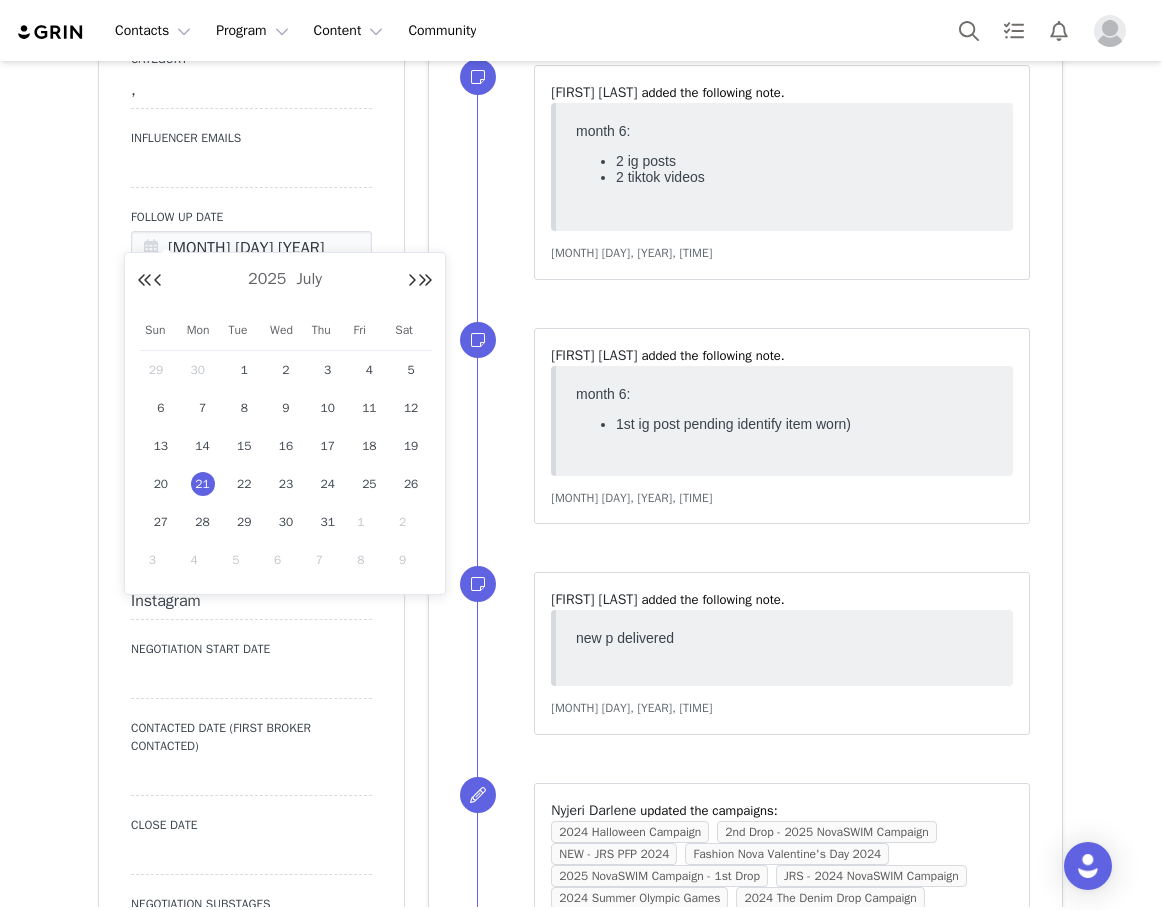 click on "1" at bounding box center [370, 522] 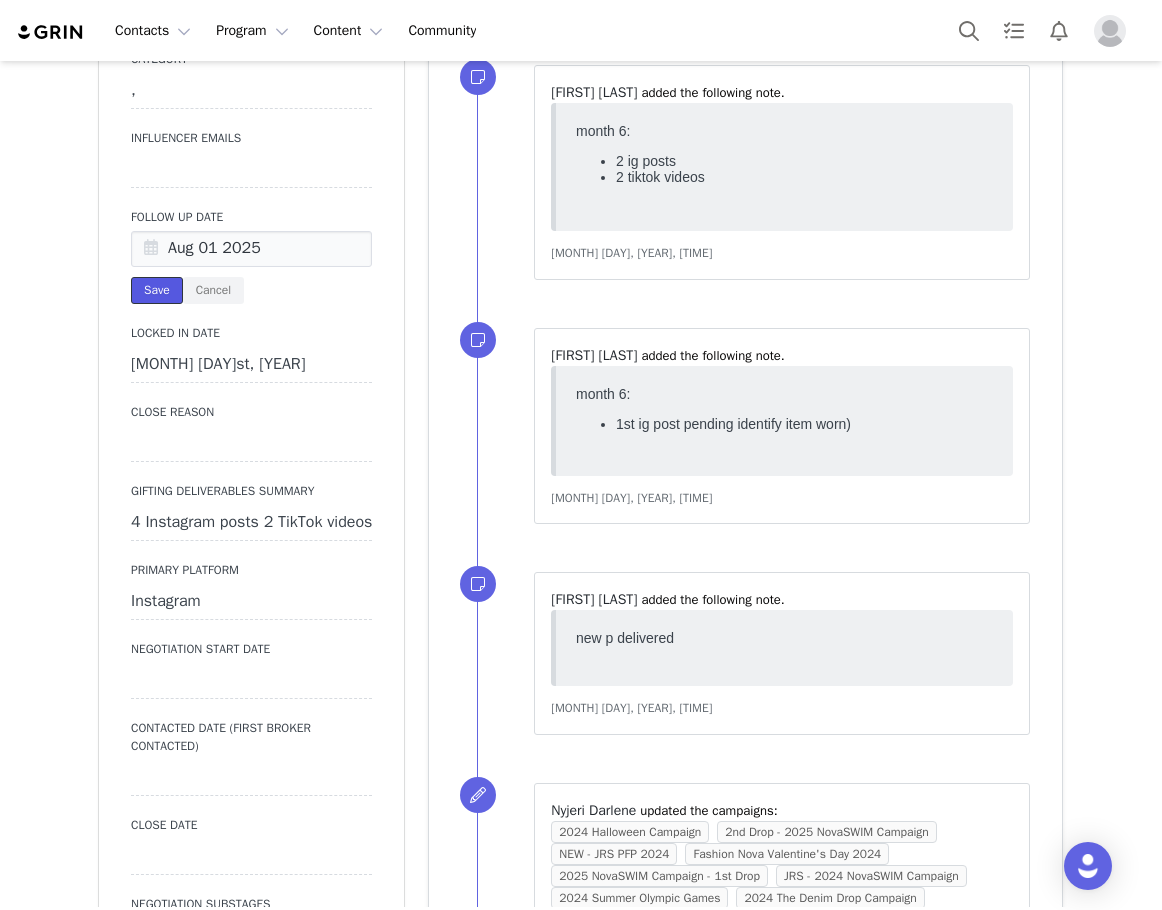 click on "Save" at bounding box center [157, 290] 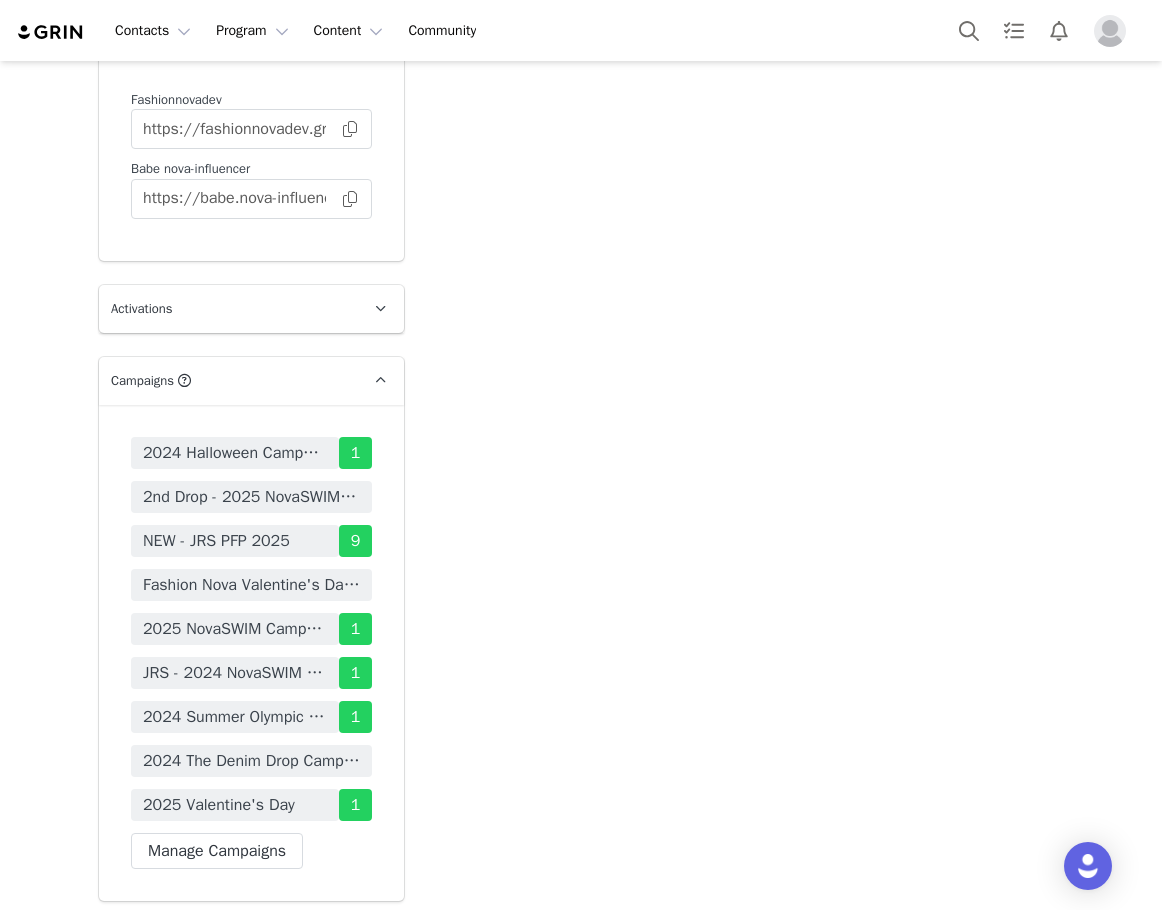 scroll, scrollTop: 4963, scrollLeft: 0, axis: vertical 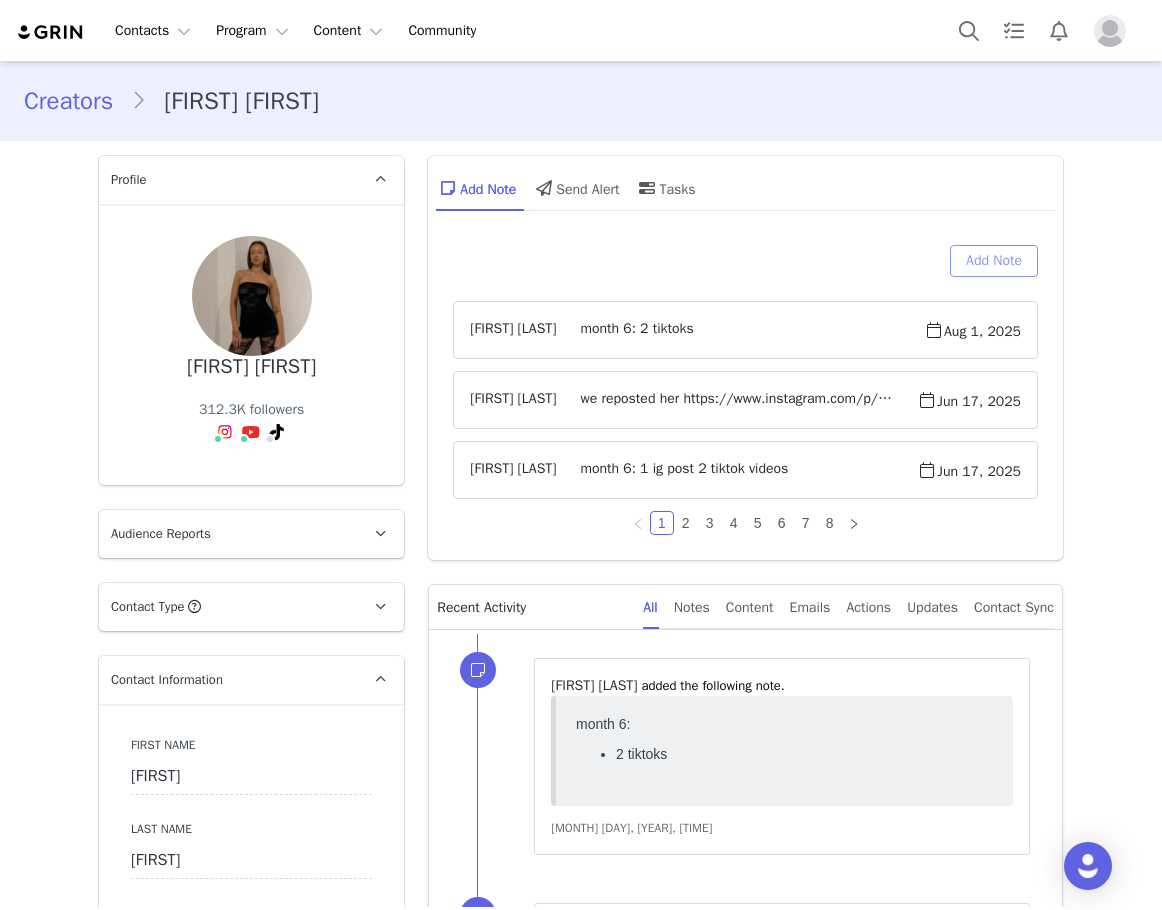 click on "Add Note" at bounding box center [994, 261] 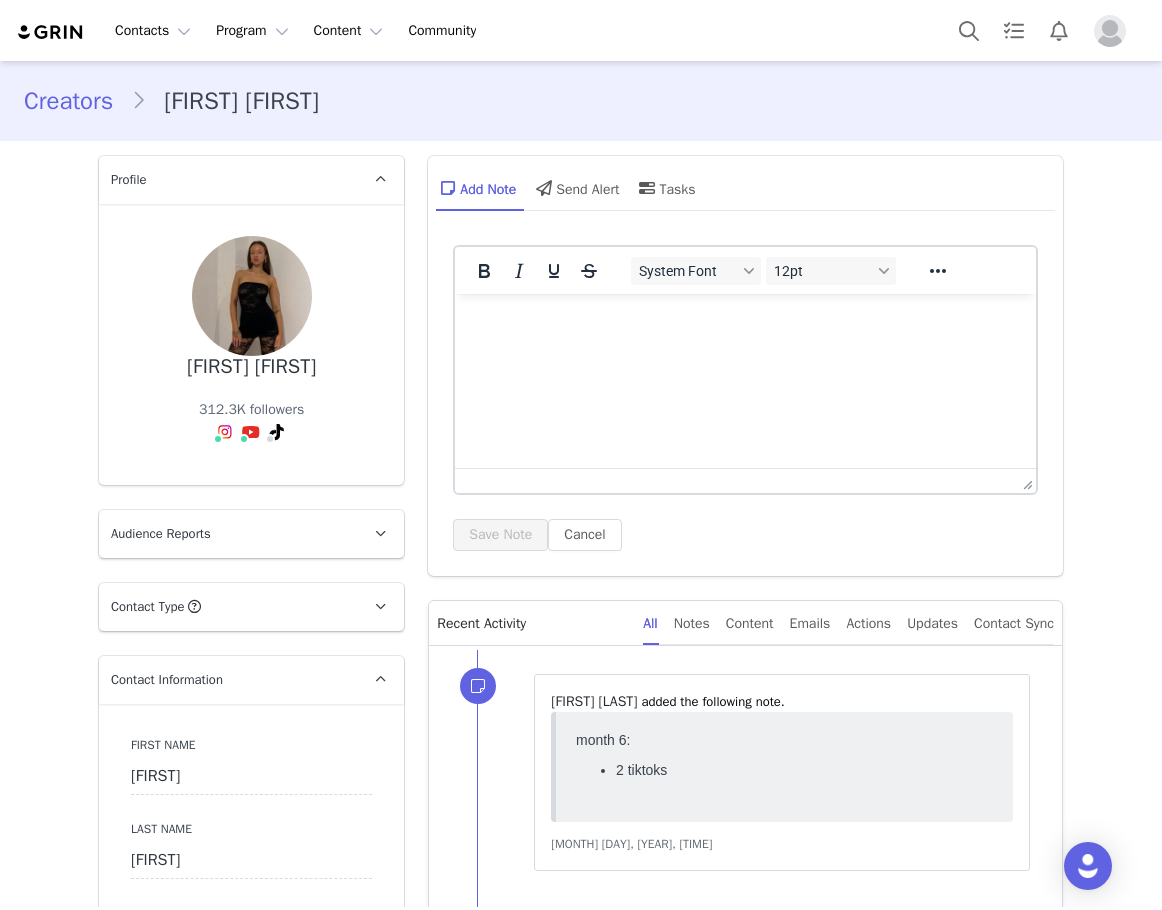 scroll, scrollTop: 0, scrollLeft: 0, axis: both 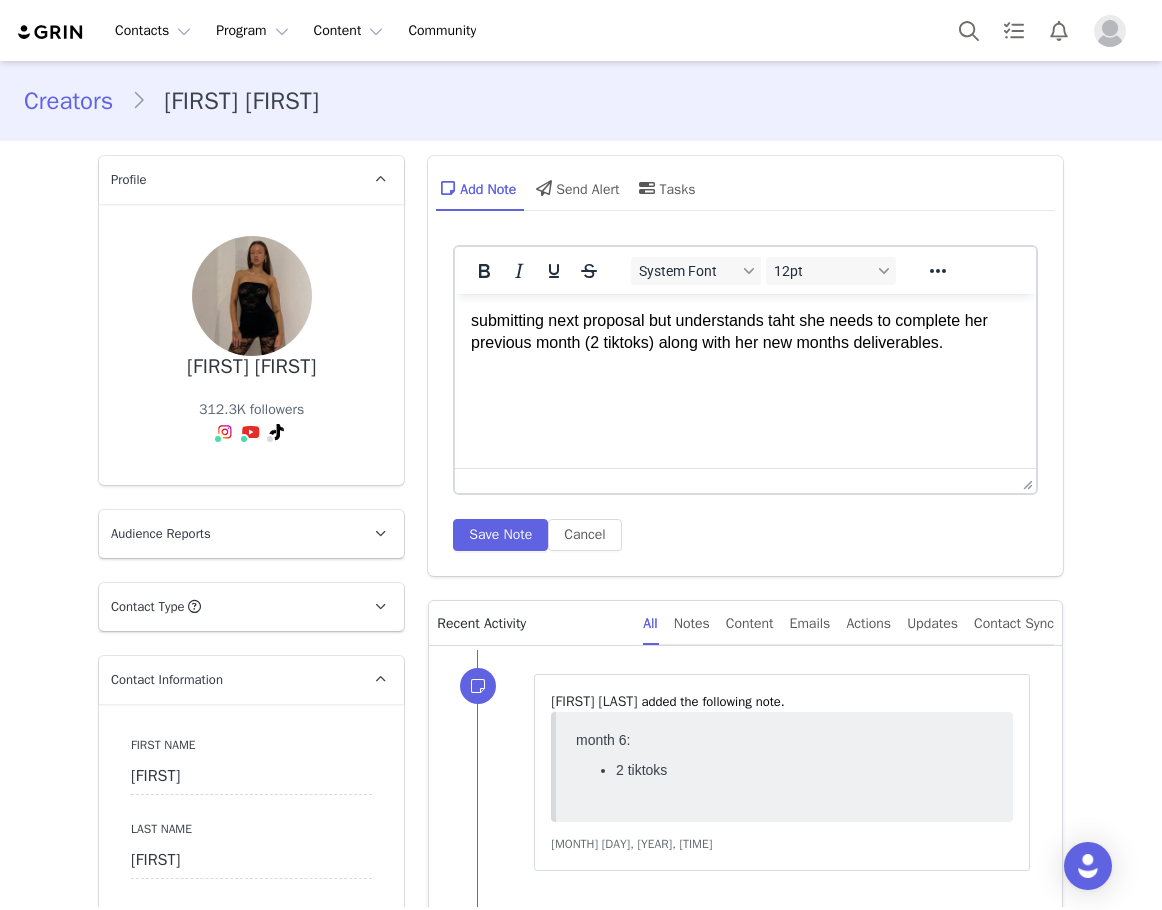click on "submitting next proposal but understands taht she needs to complete her previous month (2 tiktoks) along with her new months deliverables." at bounding box center (745, 332) 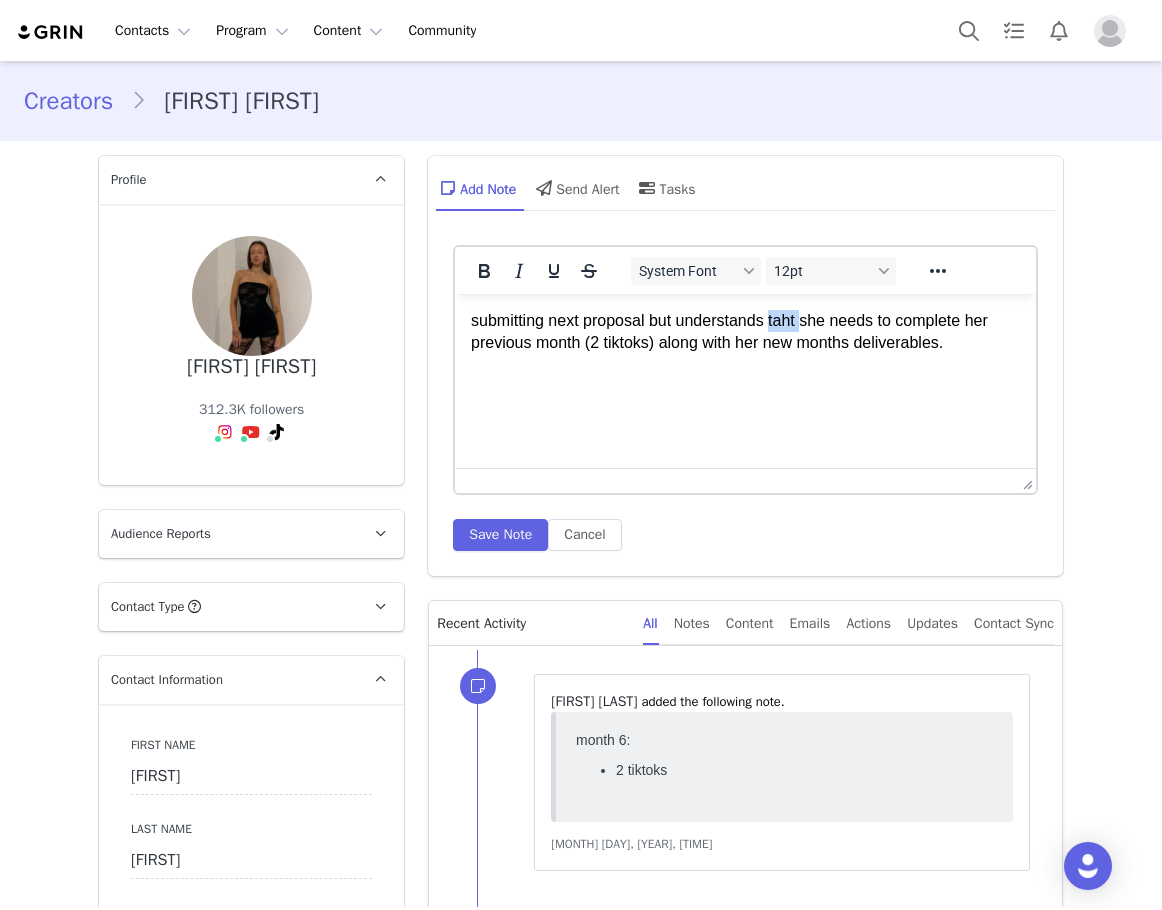click on "submitting next proposal but understands taht she needs to complete her previous month (2 tiktoks) along with her new months deliverables." at bounding box center [745, 332] 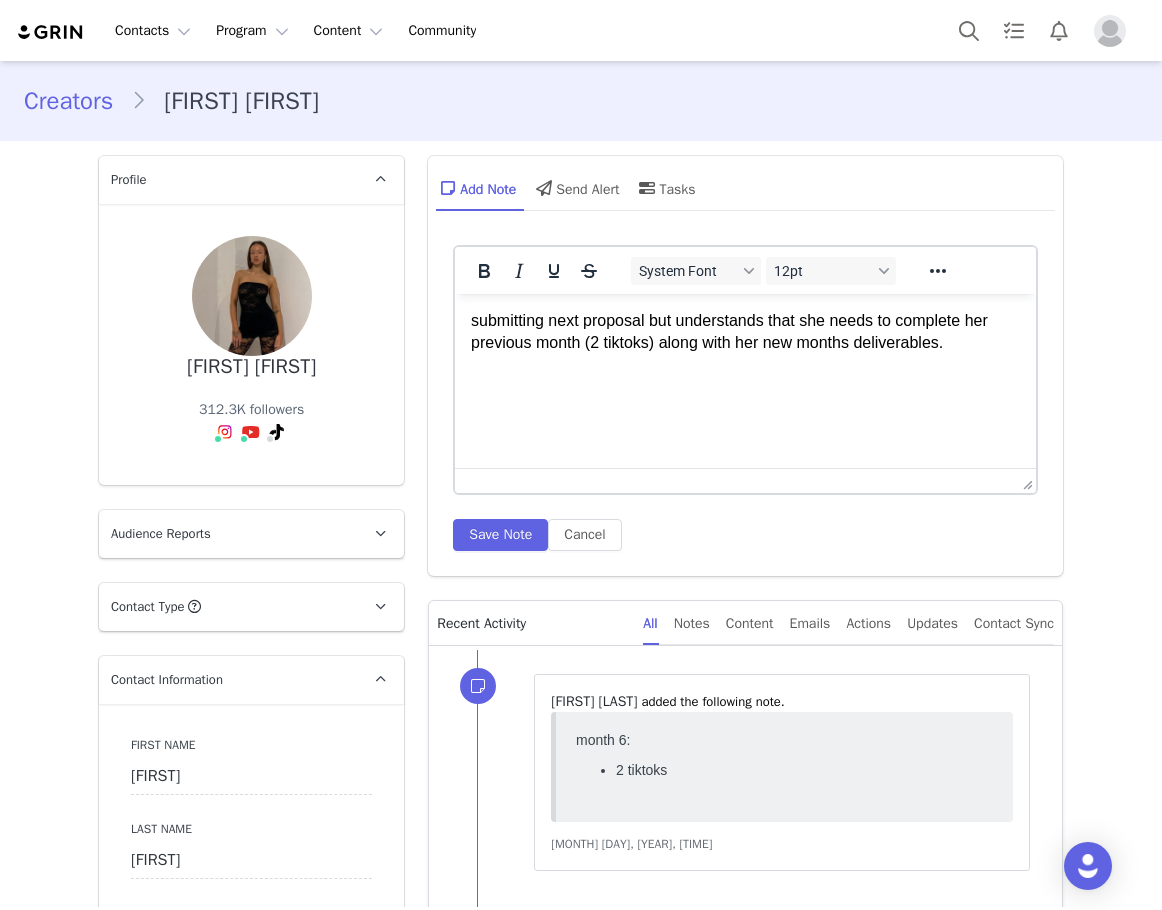 click on "submitting next proposal but understands that she needs to complete her previous month (2 tiktoks) along with her new months deliverables." at bounding box center [745, 332] 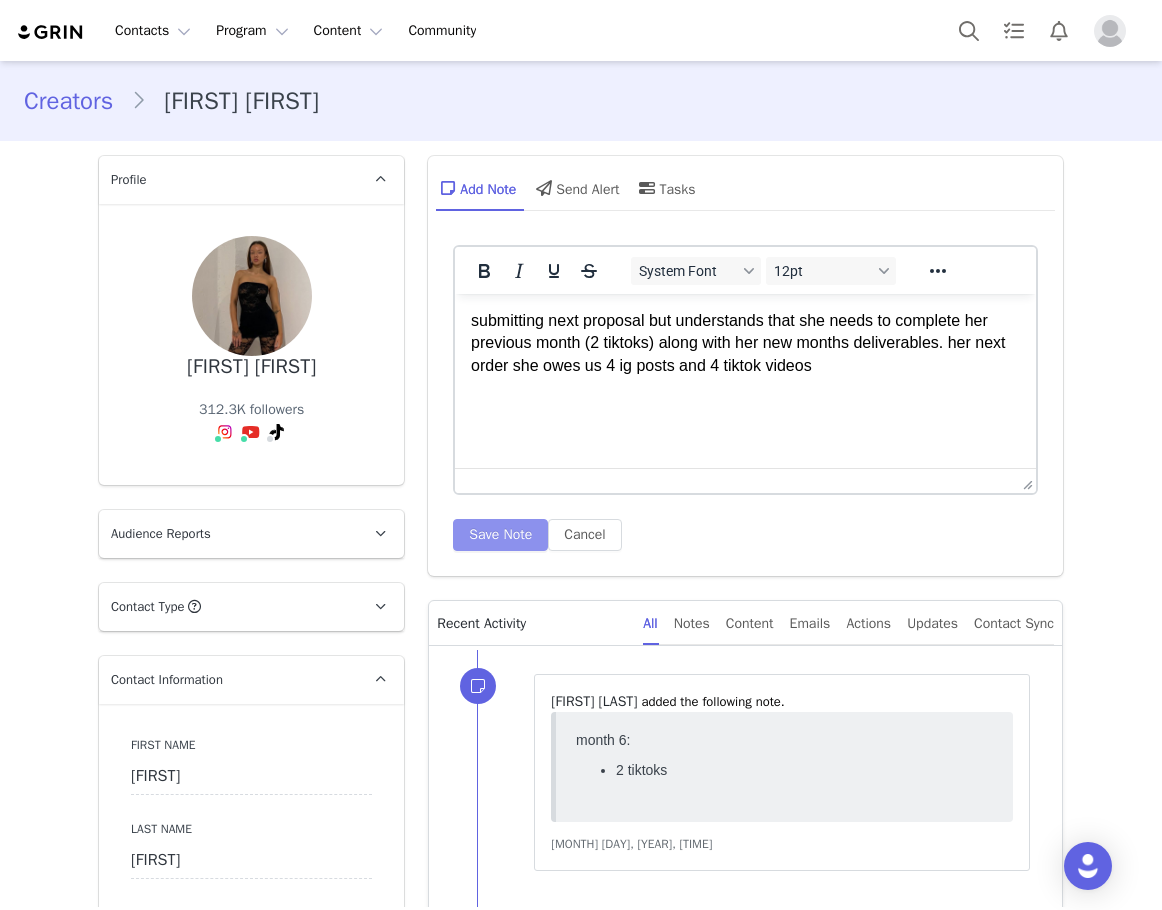 click on "Save Note" at bounding box center [500, 535] 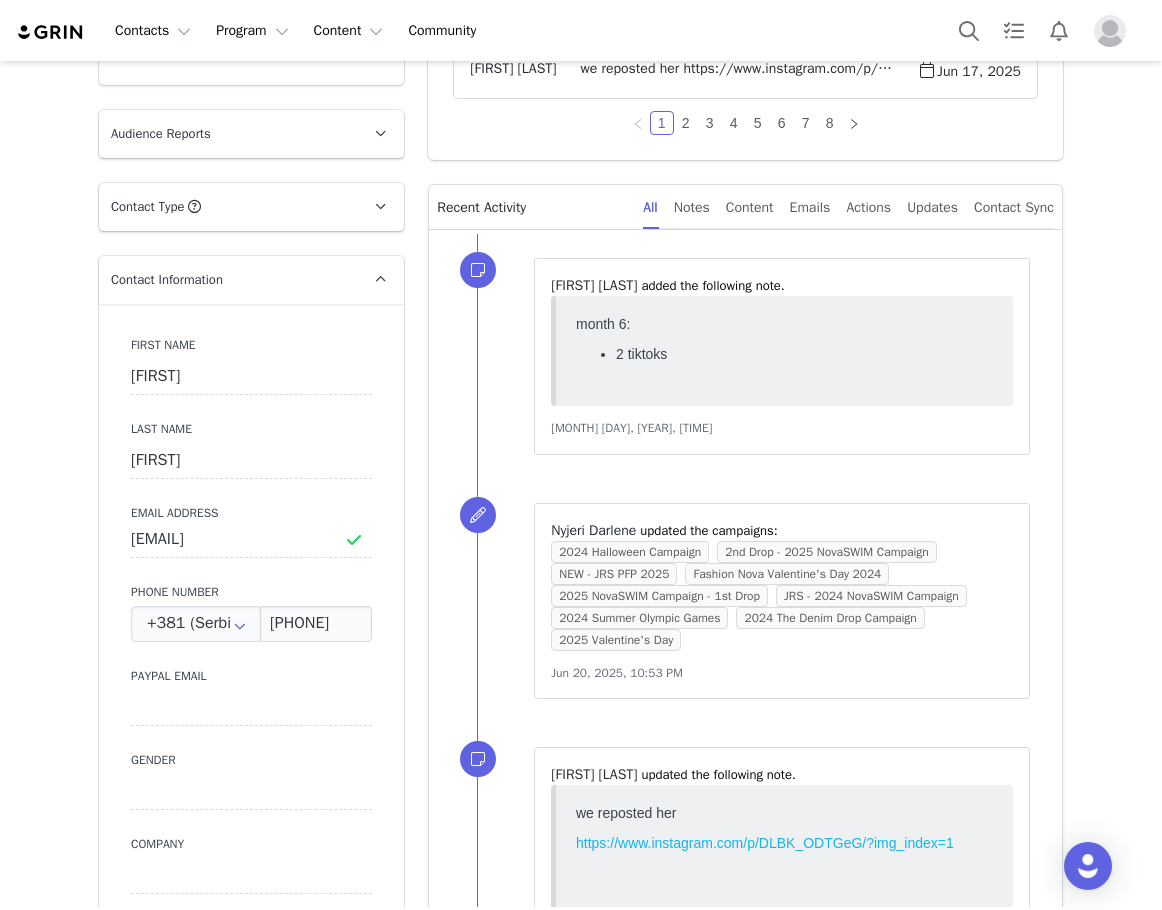 scroll, scrollTop: 0, scrollLeft: 0, axis: both 